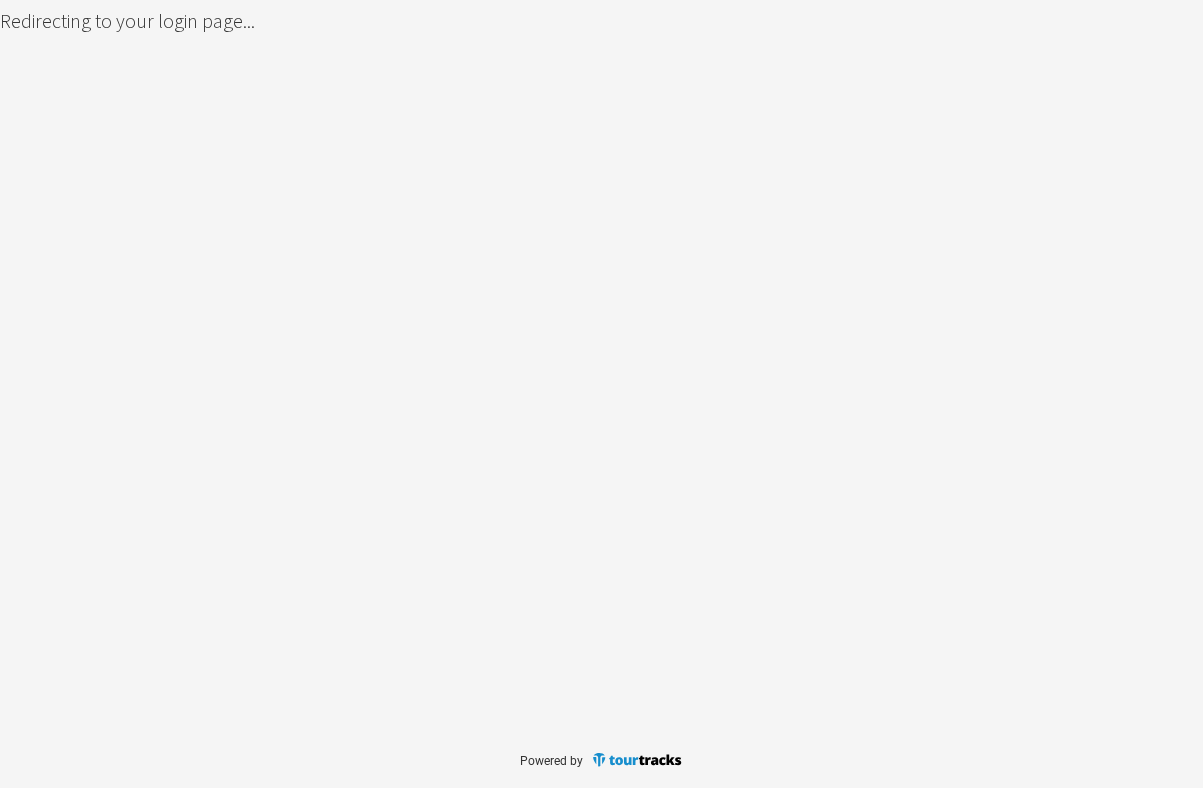scroll, scrollTop: 0, scrollLeft: 0, axis: both 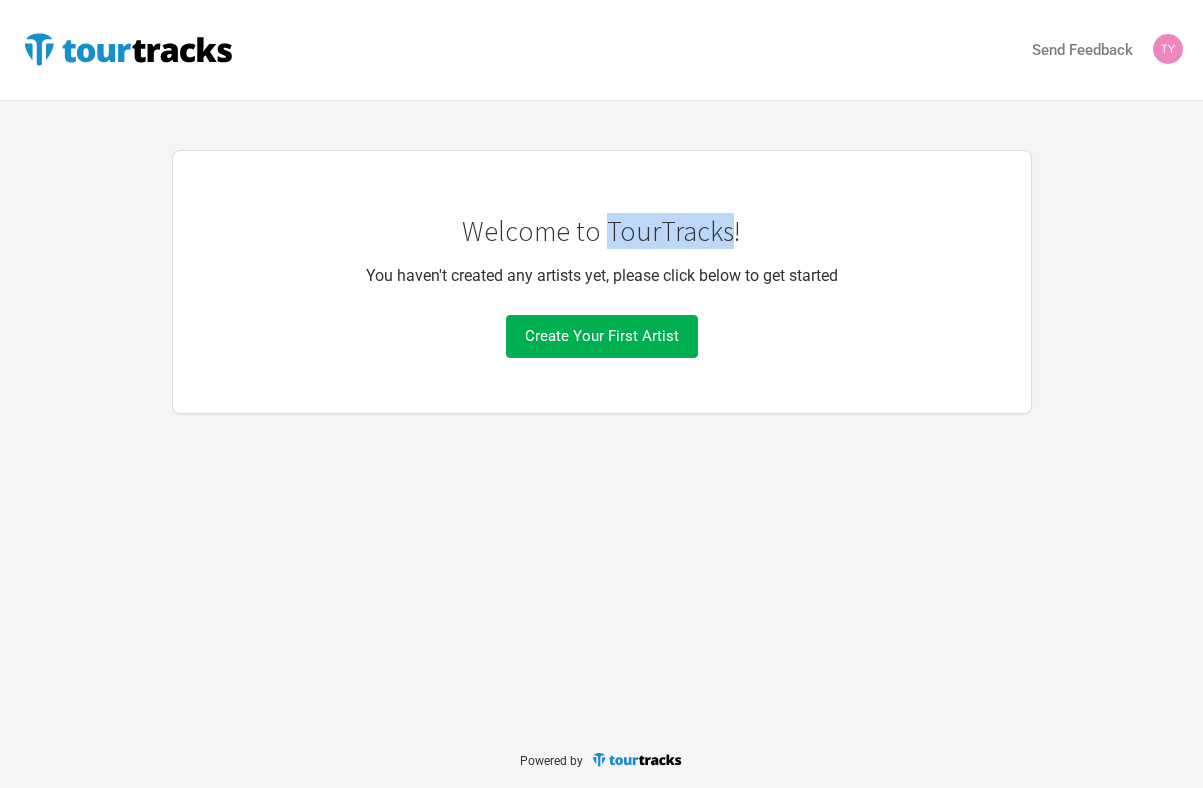 copy on "TourTracks" 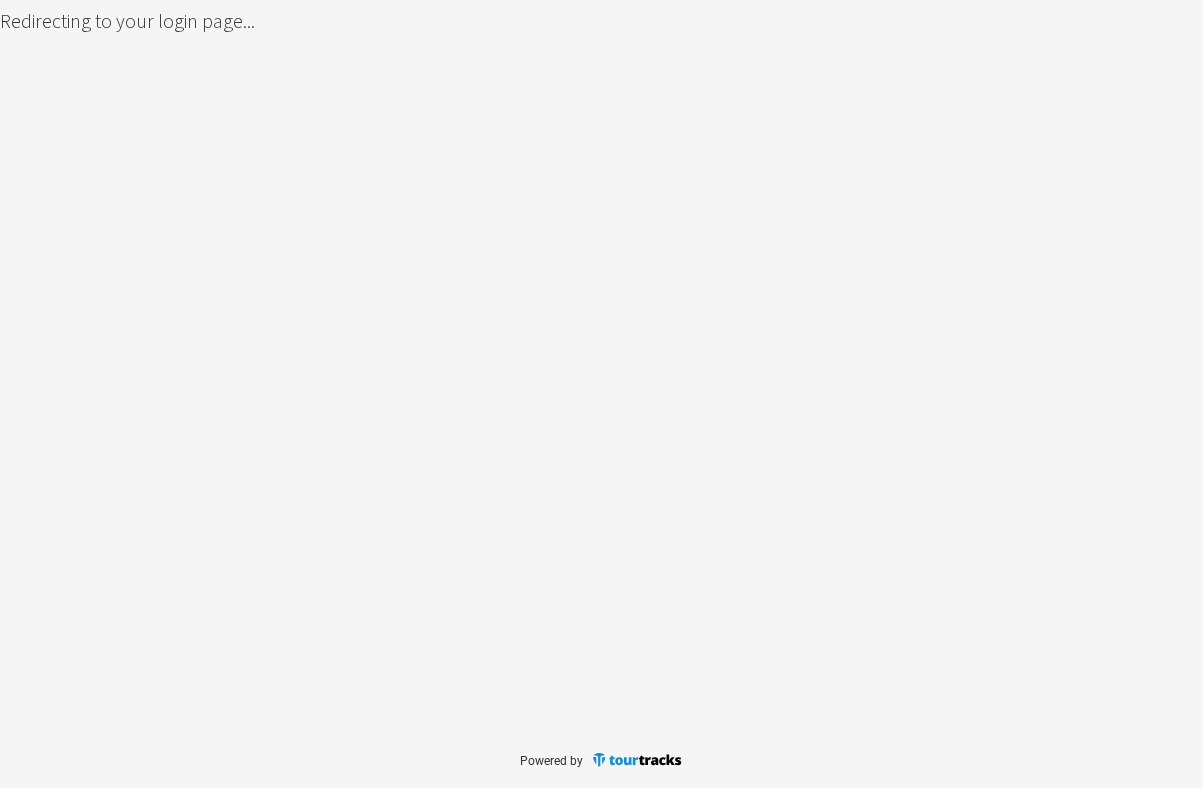 scroll, scrollTop: 0, scrollLeft: 0, axis: both 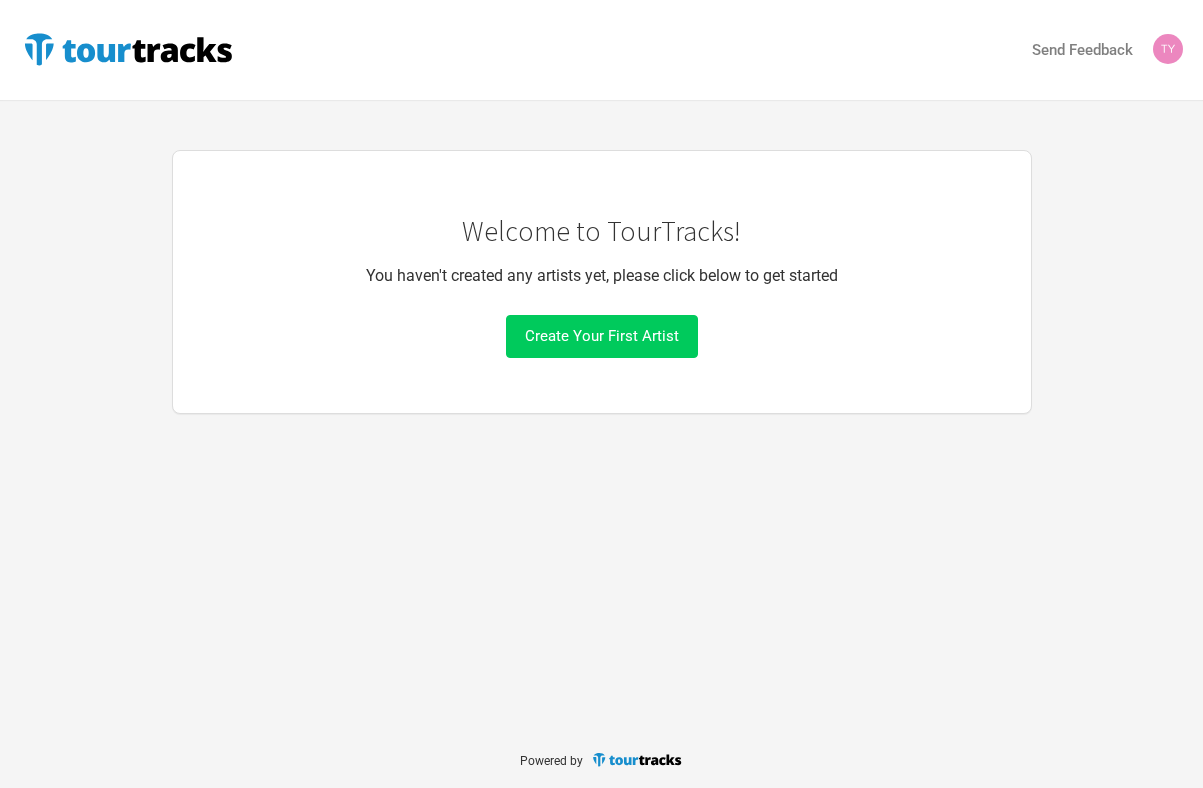 click on "Create Your First Artist" at bounding box center (602, 336) 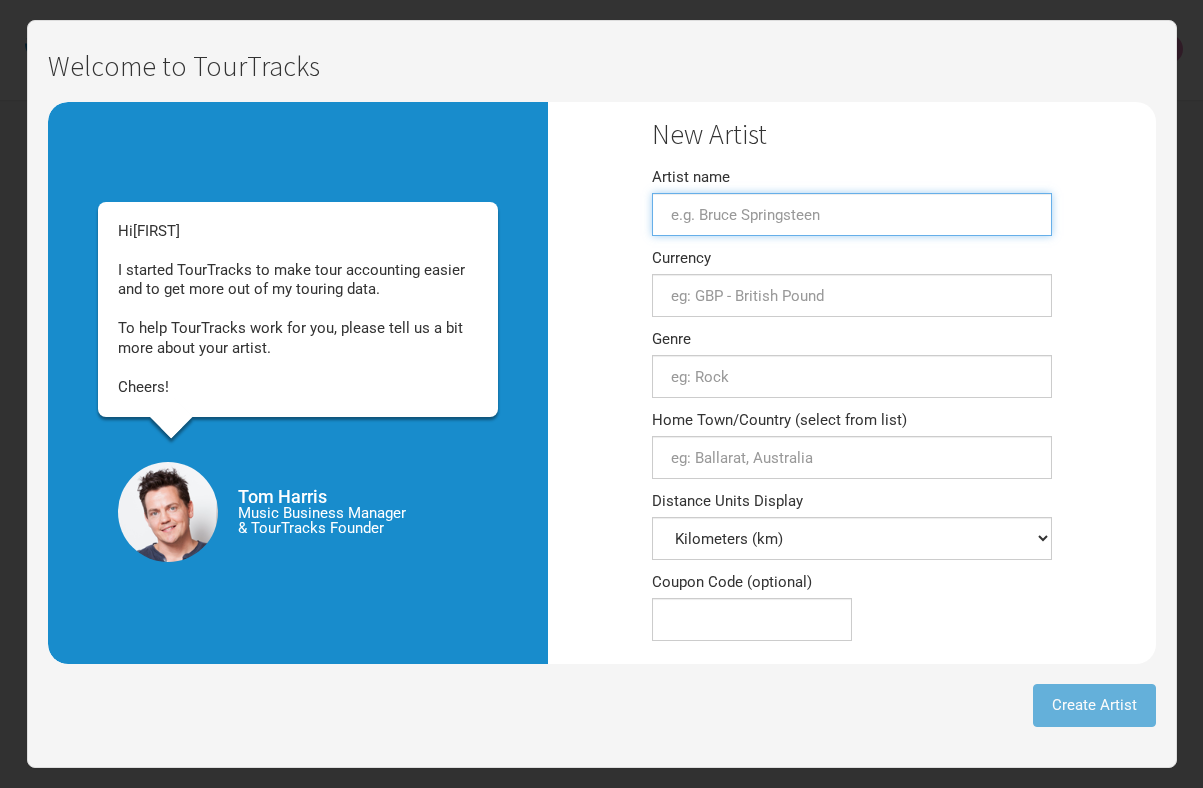 click on "Artist name" at bounding box center (852, 214) 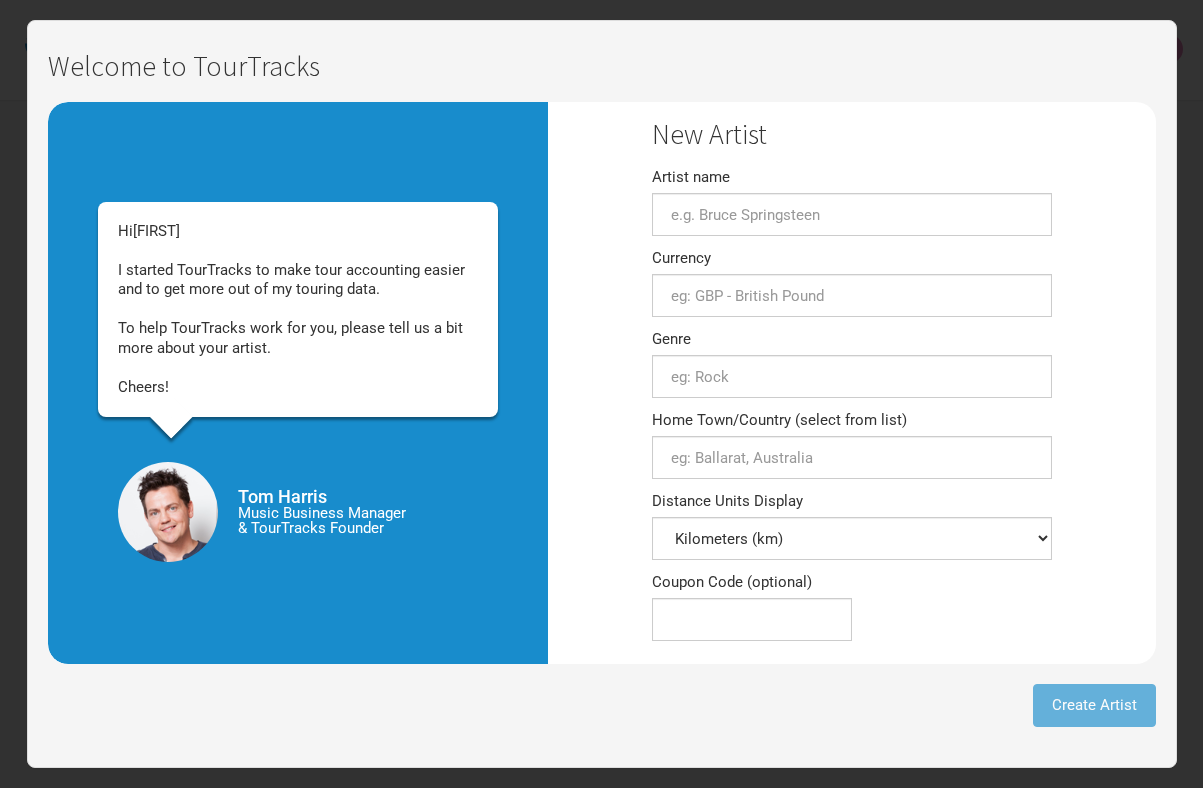 click on "Welcome to TourTracks Hi  Tyler I started TourTracks to make tour accounting easier and to get more out of my touring data. To help TourTracks work for you, please tell us a bit more about your artist. Cheers! Tom Harris Music Business Manager  & TourTracks Founder New Artist Artist name Currency 0 selections Genre 0 selections Home Town/Country (select from list) Distance Units Display Kilometers (km) Miles (mi) Coupon Code (optional) Create Artist" at bounding box center (602, 394) 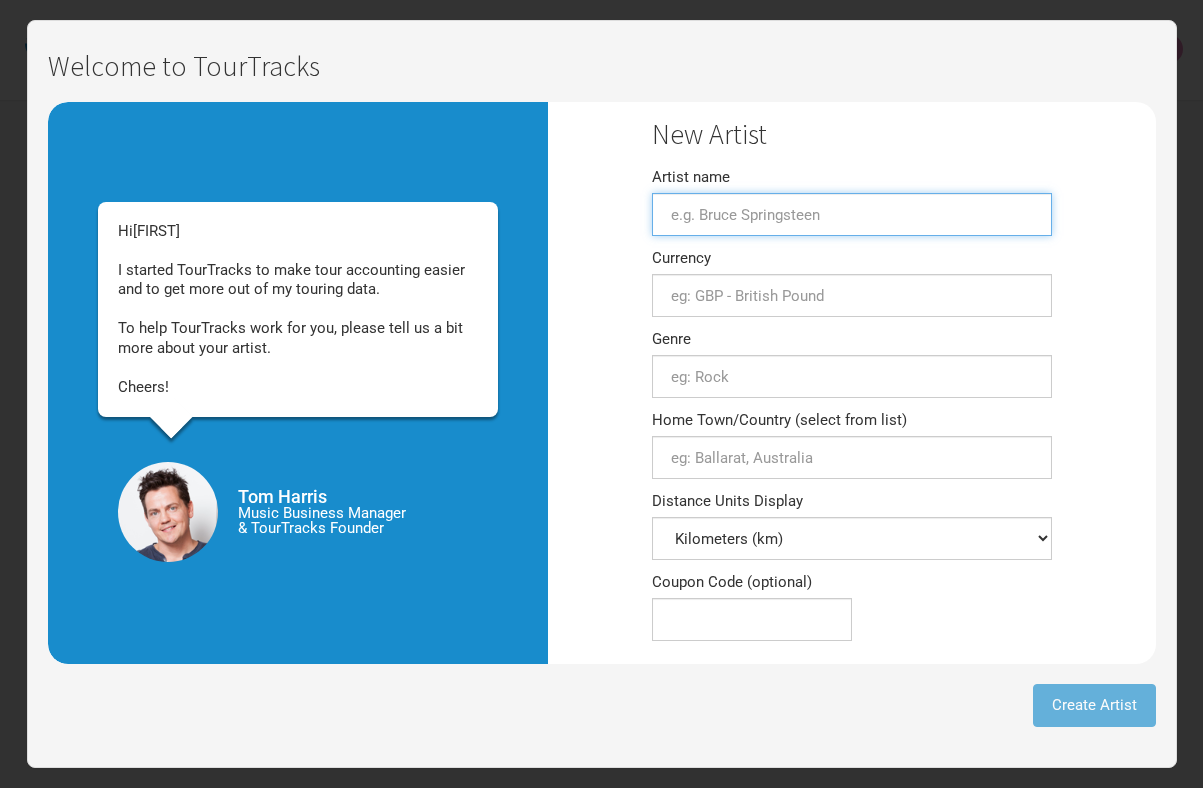 click on "Artist name" at bounding box center [852, 214] 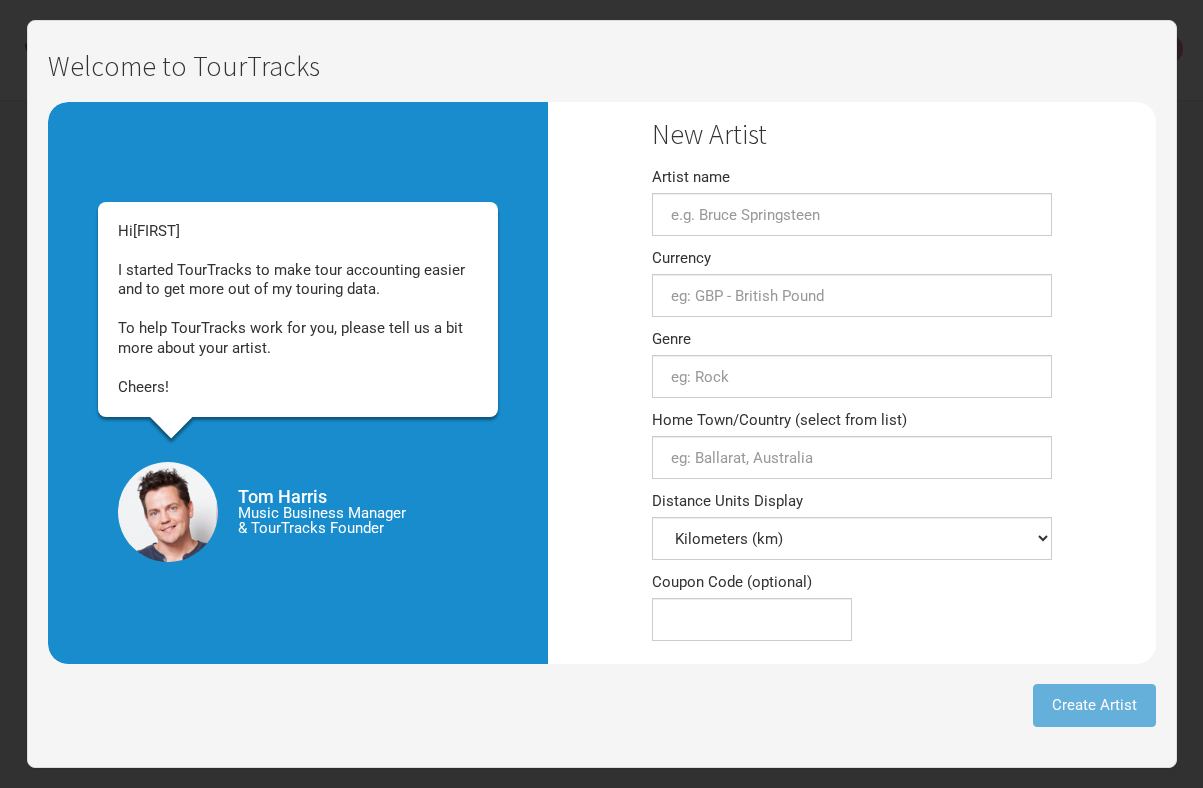 click on "Welcome to TourTracks" at bounding box center [602, 66] 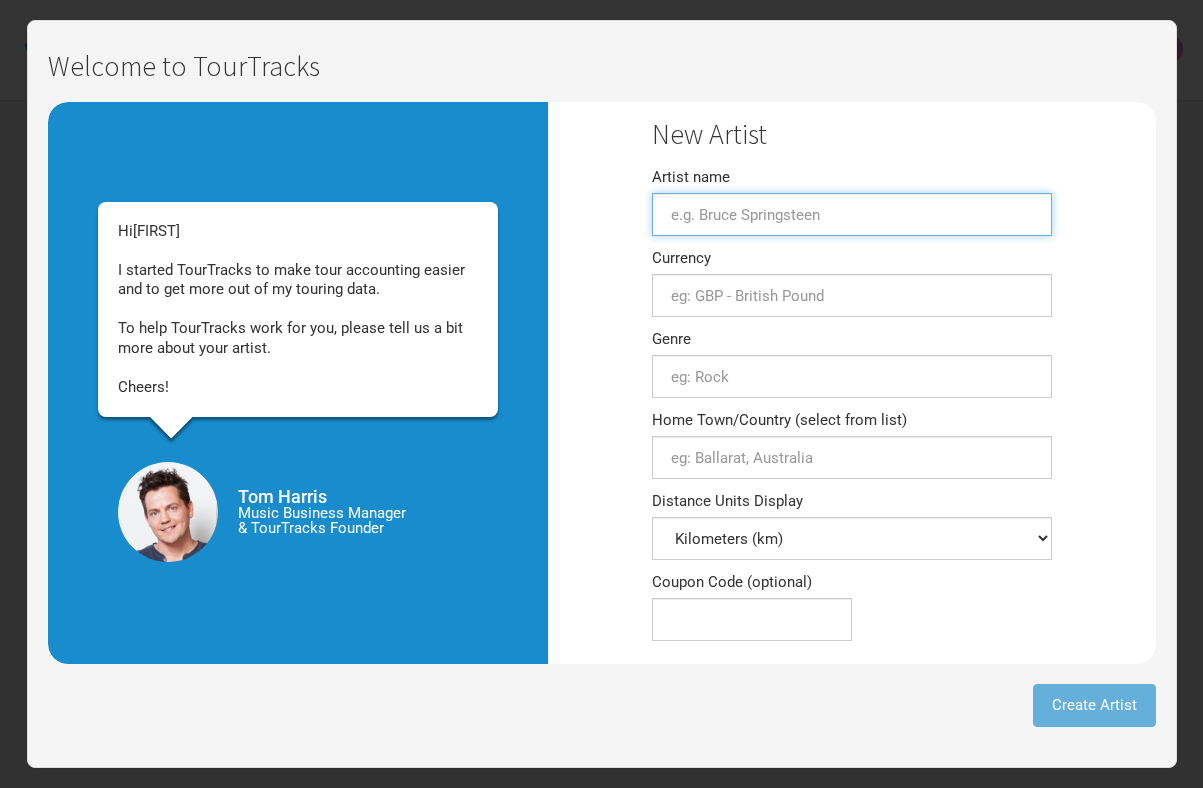 click on "Artist name" at bounding box center [852, 214] 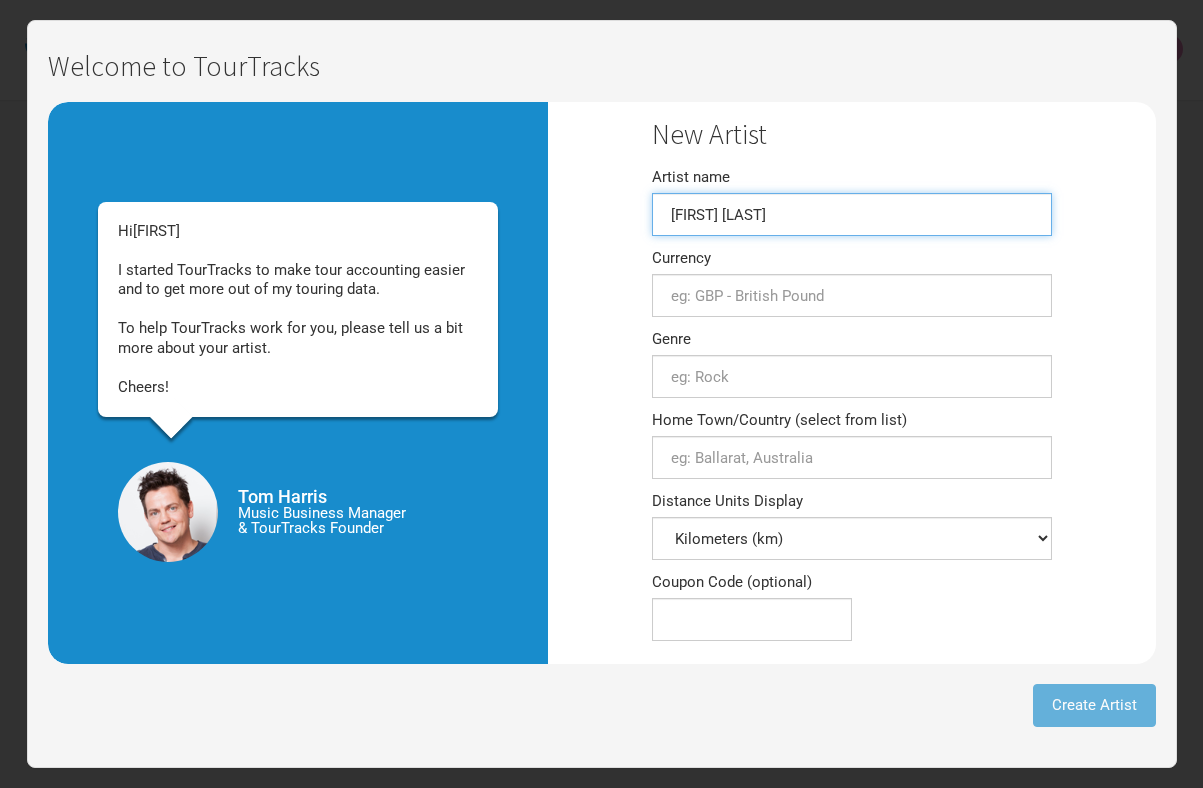 type on "Lebron James" 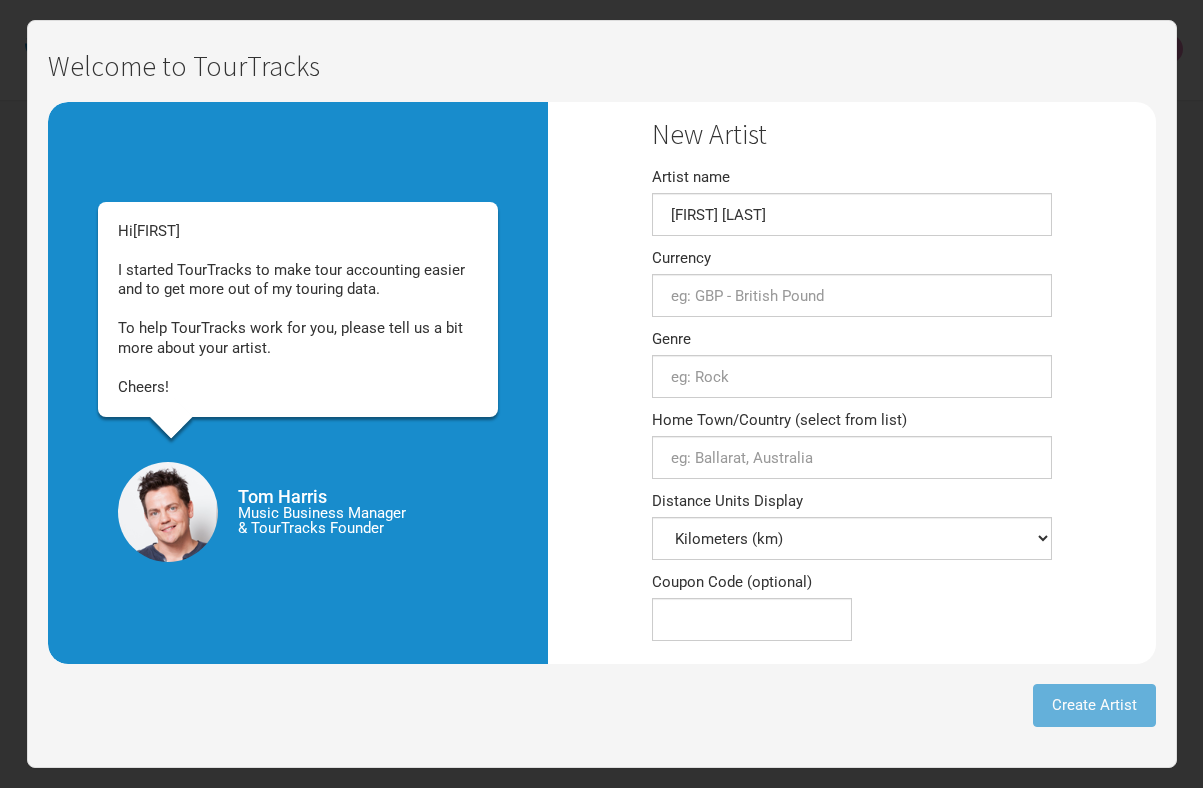 click on "Currency 0 selections" at bounding box center (852, 284) 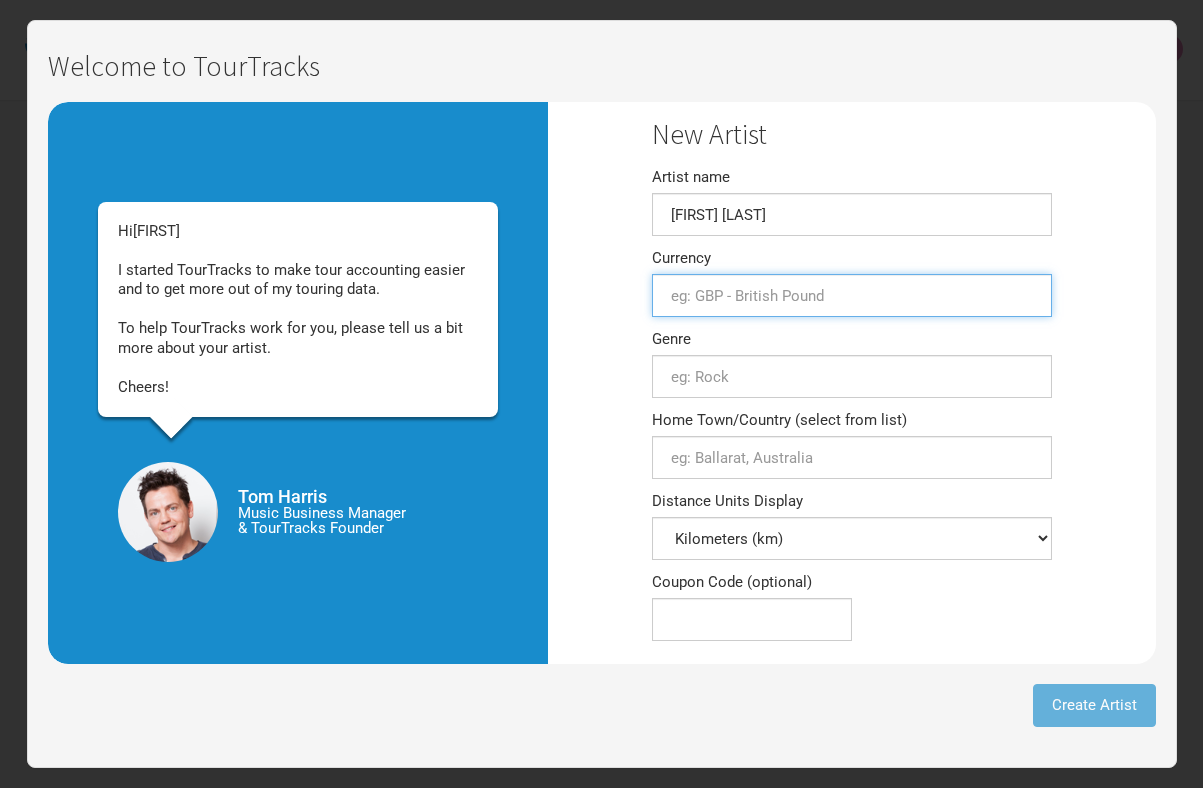 click at bounding box center [852, 295] 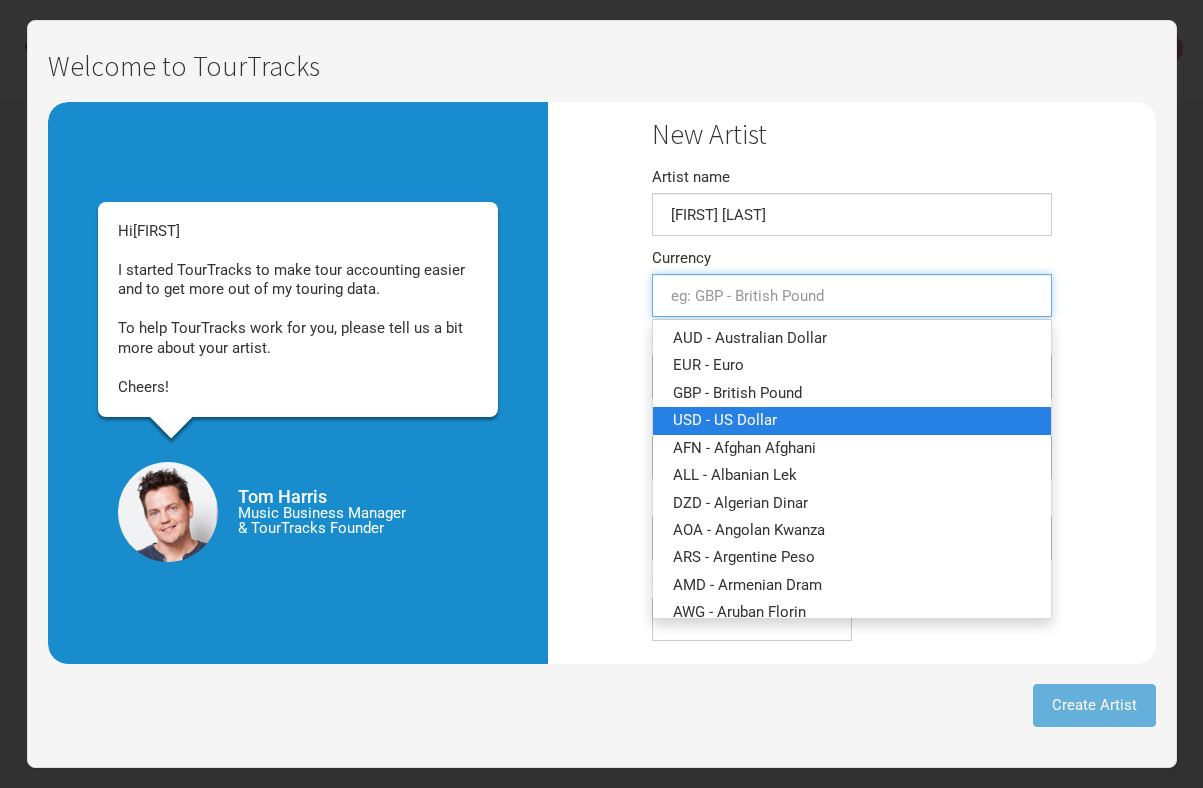click on "USD - US Dollar" at bounding box center (725, 420) 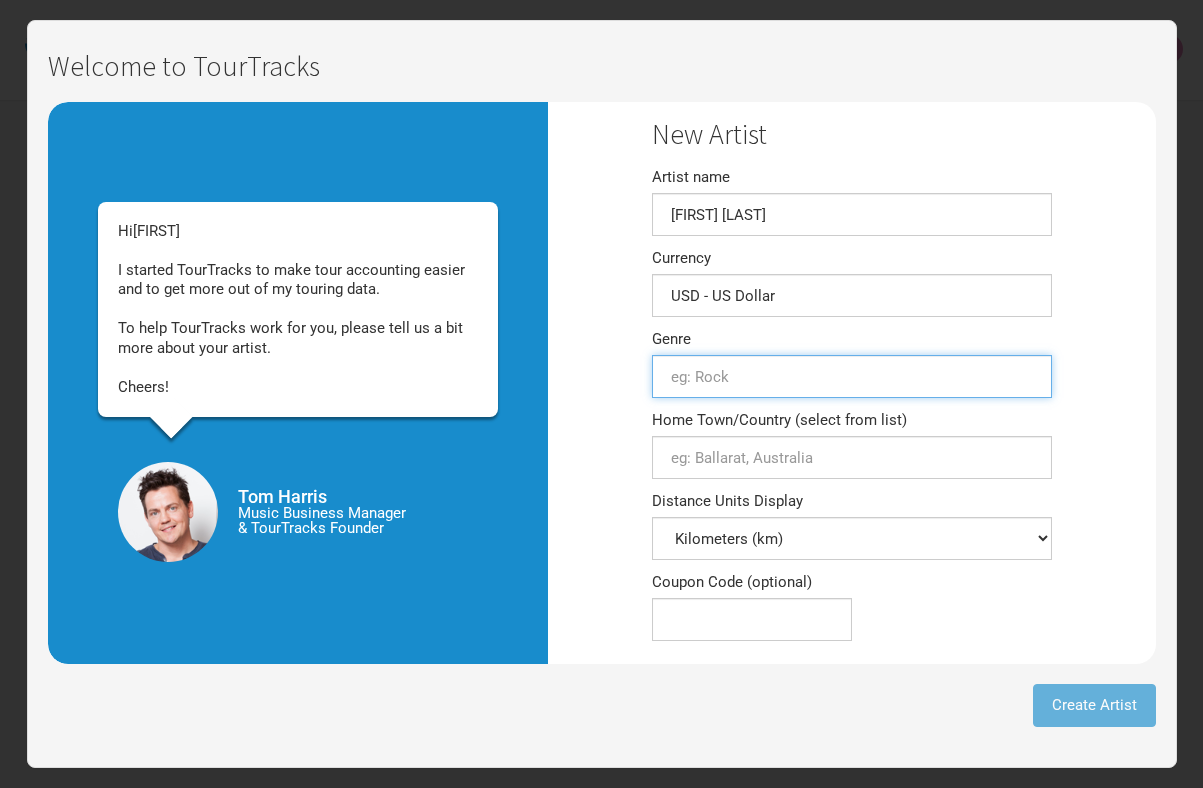 click at bounding box center [852, 376] 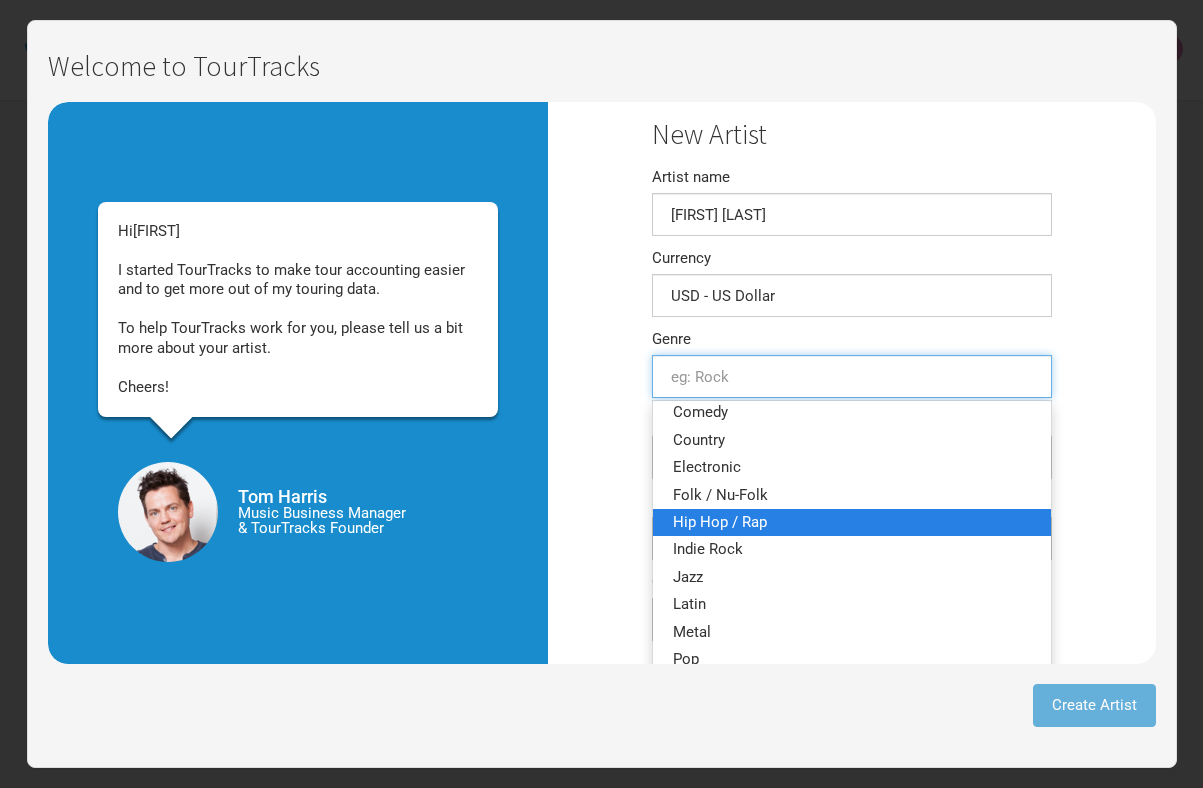 scroll, scrollTop: 87, scrollLeft: 0, axis: vertical 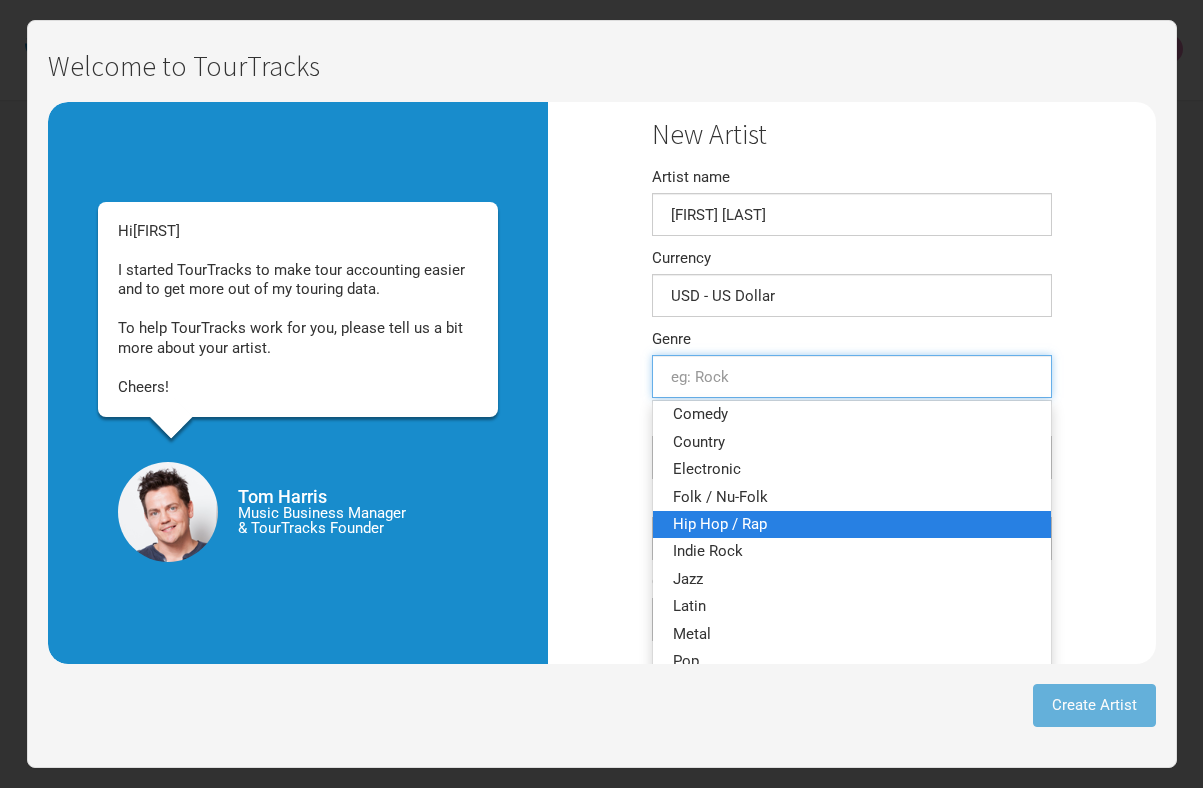 click on "Hip Hop / Rap" at bounding box center (720, 524) 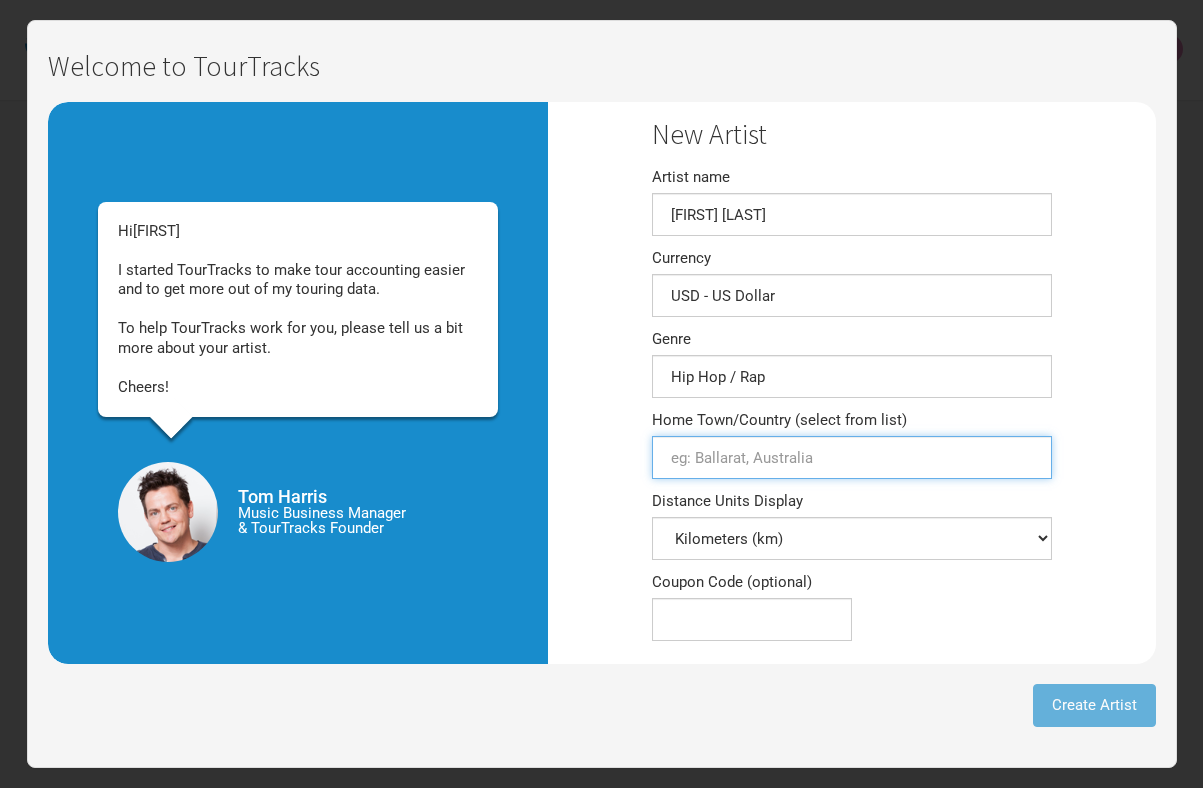 click on "Home Town/Country (select from list)" at bounding box center [852, 457] 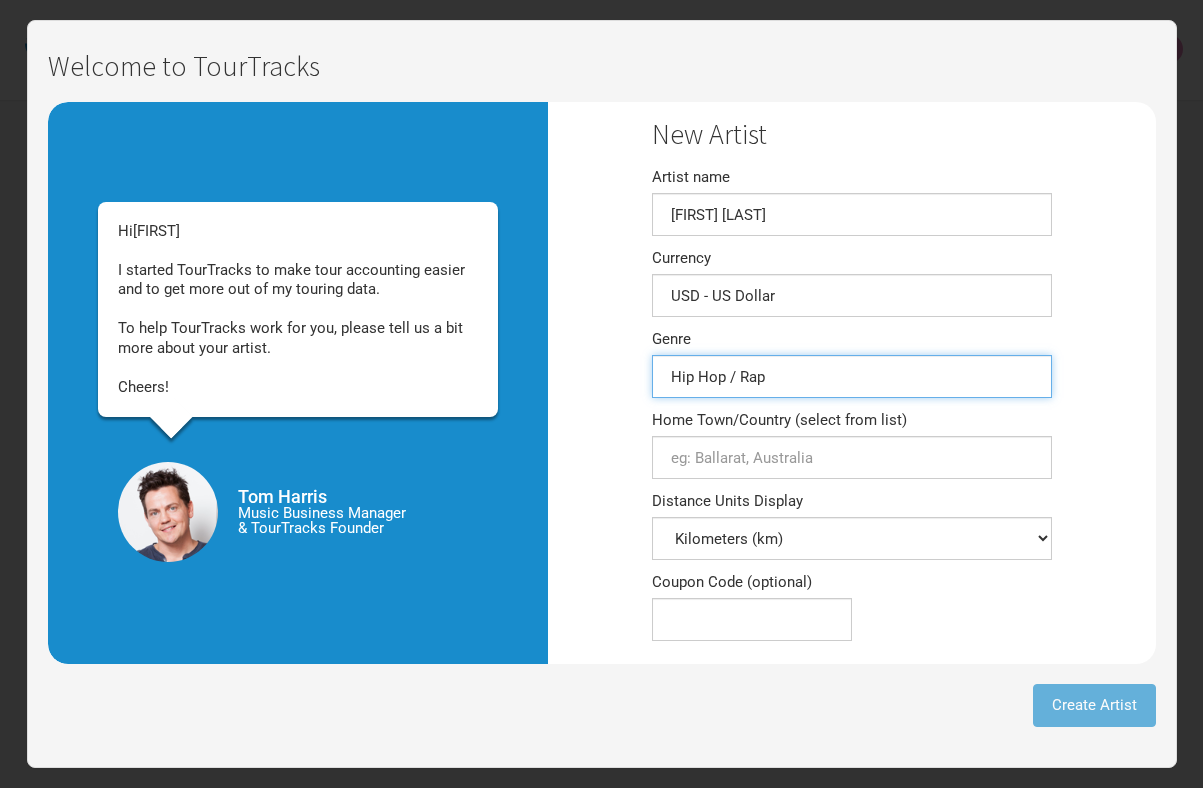 click on "Hip Hop / Rap" at bounding box center (852, 376) 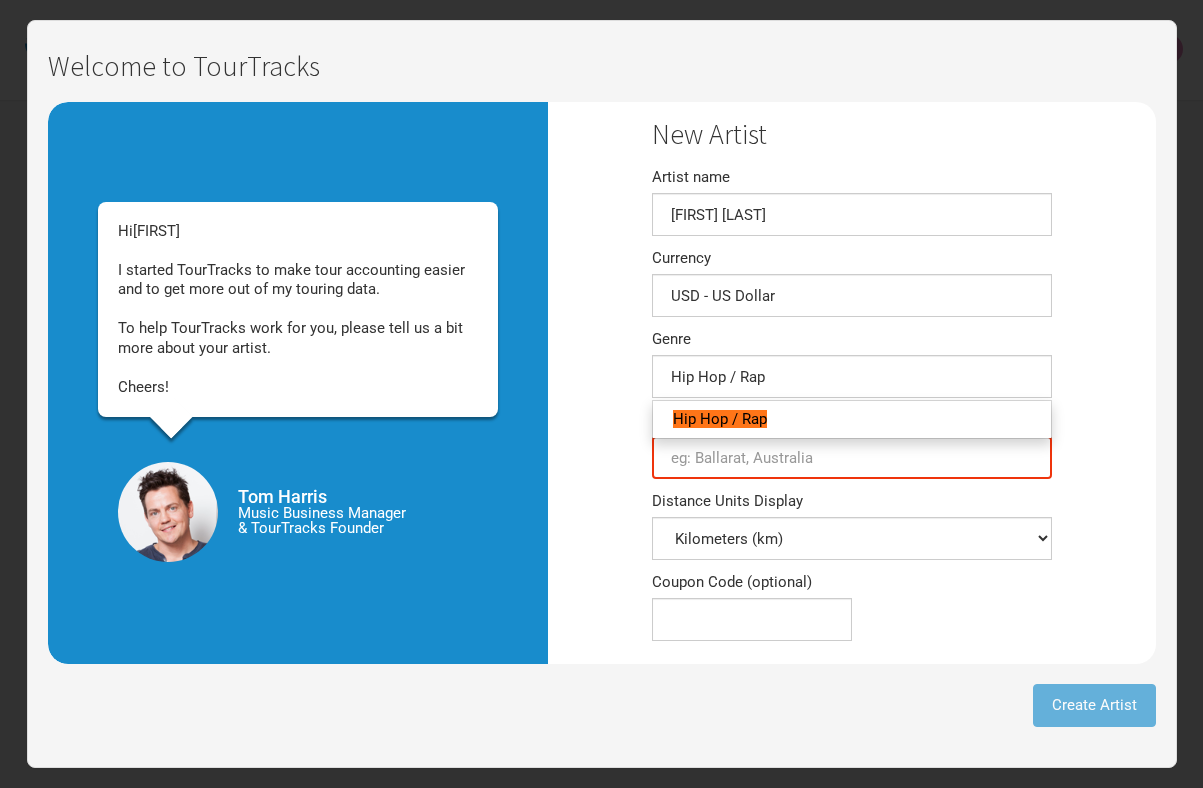 click on "Hip Hop / Rap" at bounding box center (852, 419) 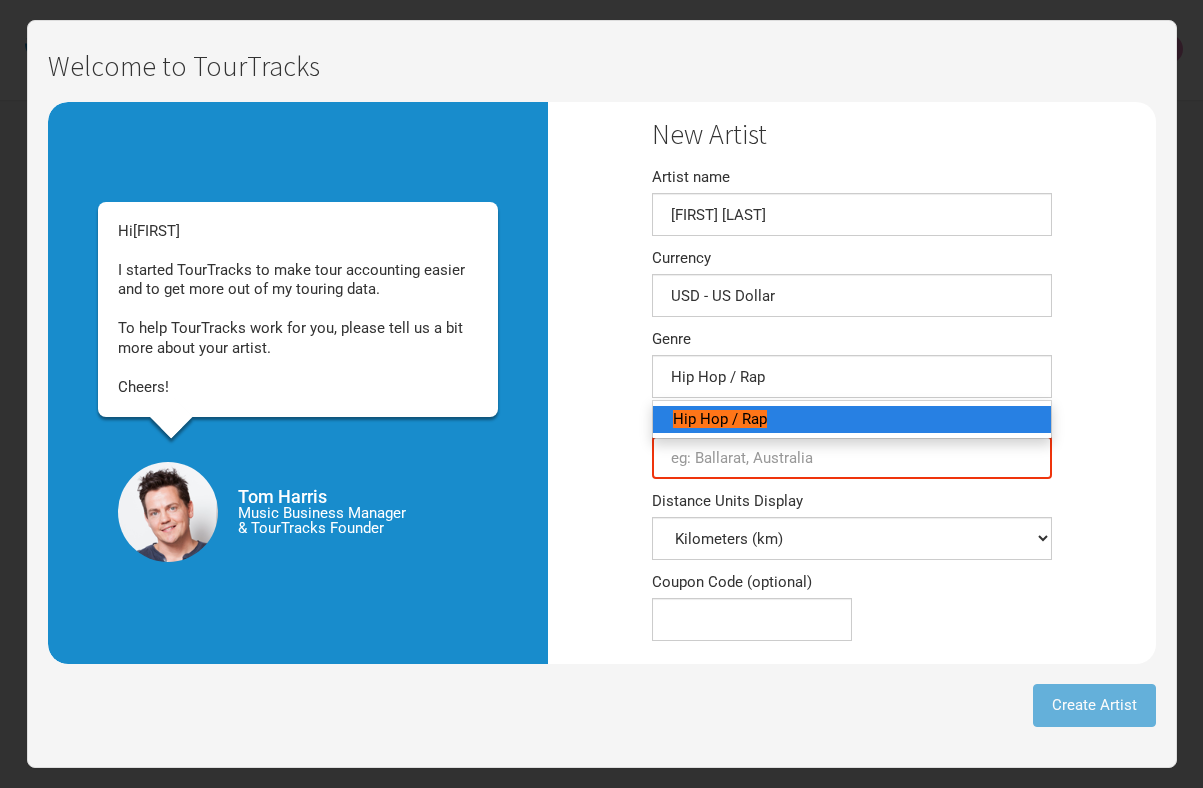 click on "Hip Hop / Rap" at bounding box center (852, 419) 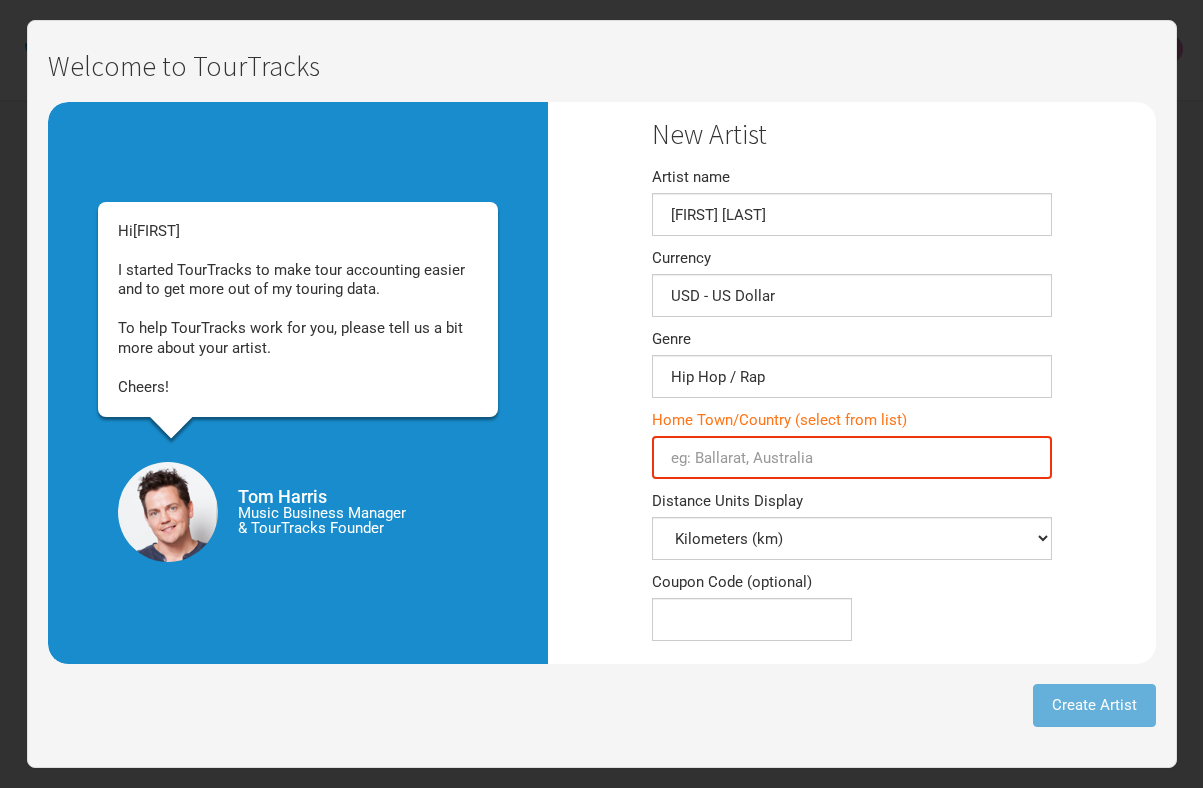 click on "Hi  Tyler I started TourTracks to make tour accounting easier and to get more out of my touring data. To help TourTracks work for you, please tell us a bit more about your artist. Cheers! Tom Harris Music Business Manager  & TourTracks Founder" at bounding box center (298, 383) 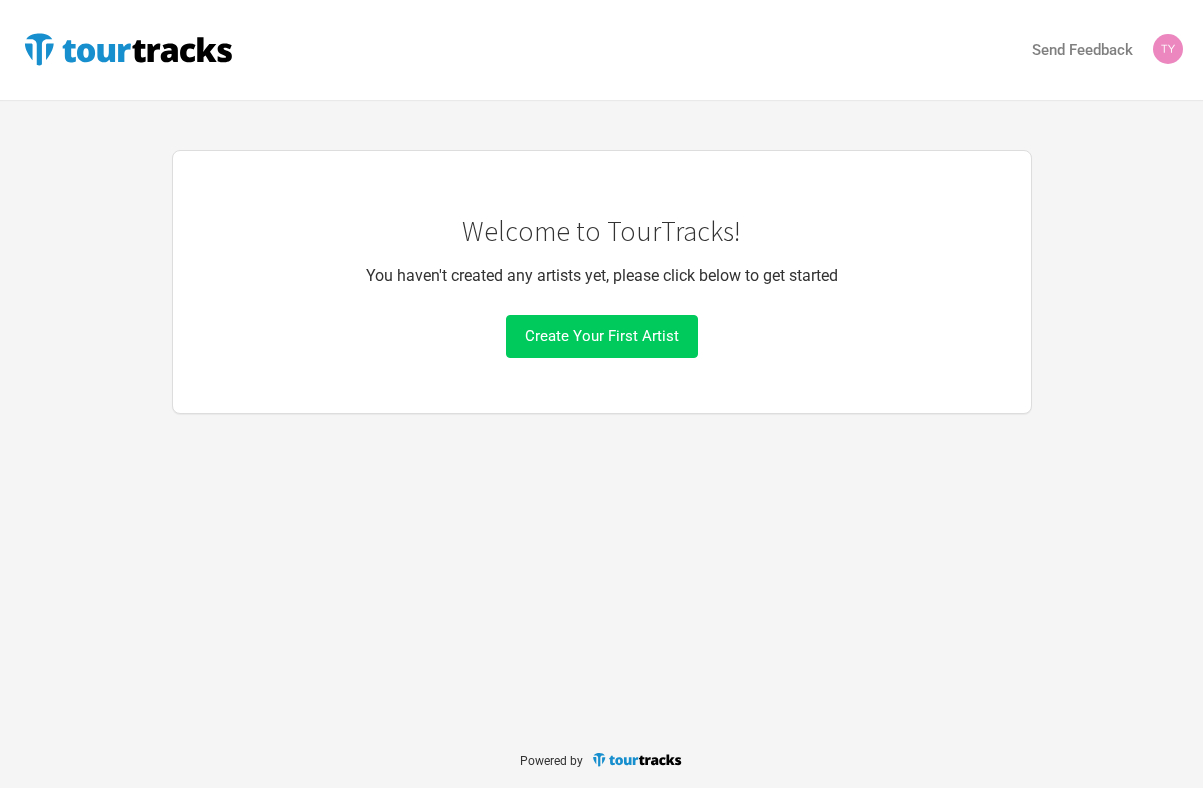 click on "Create Your First Artist" at bounding box center [602, 336] 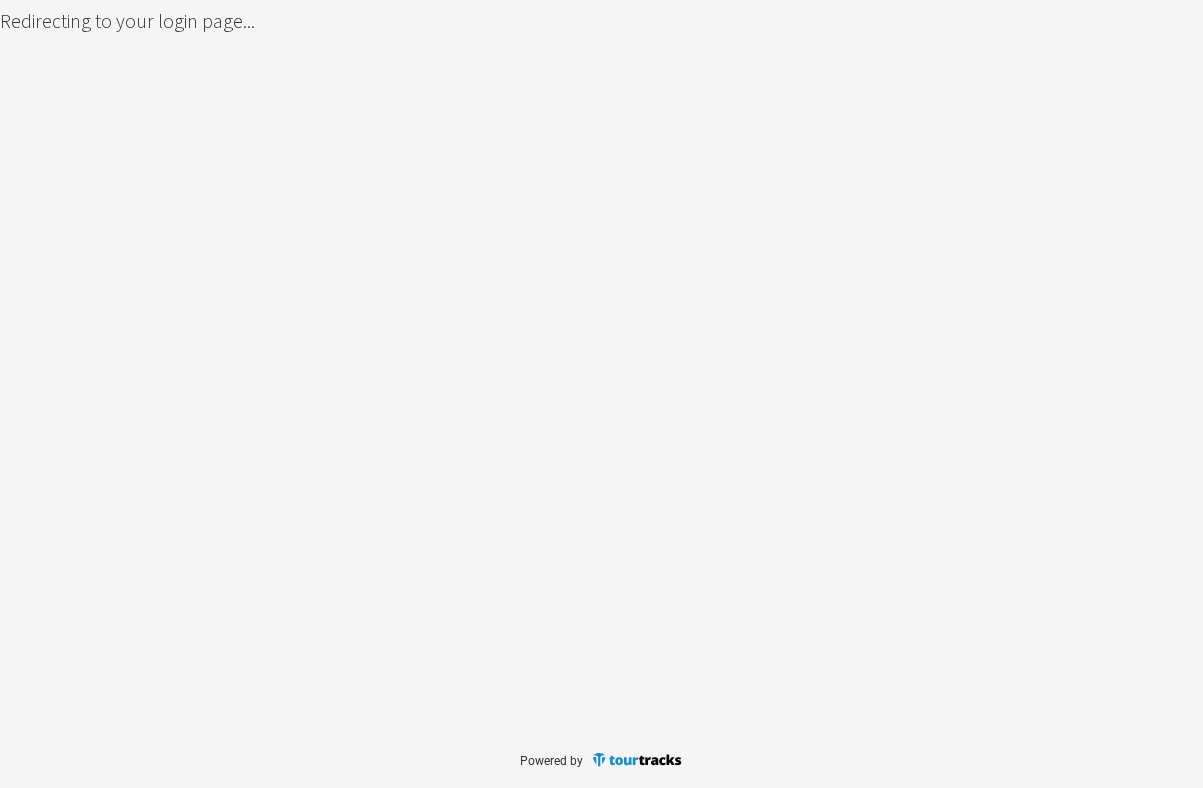 scroll, scrollTop: 0, scrollLeft: 0, axis: both 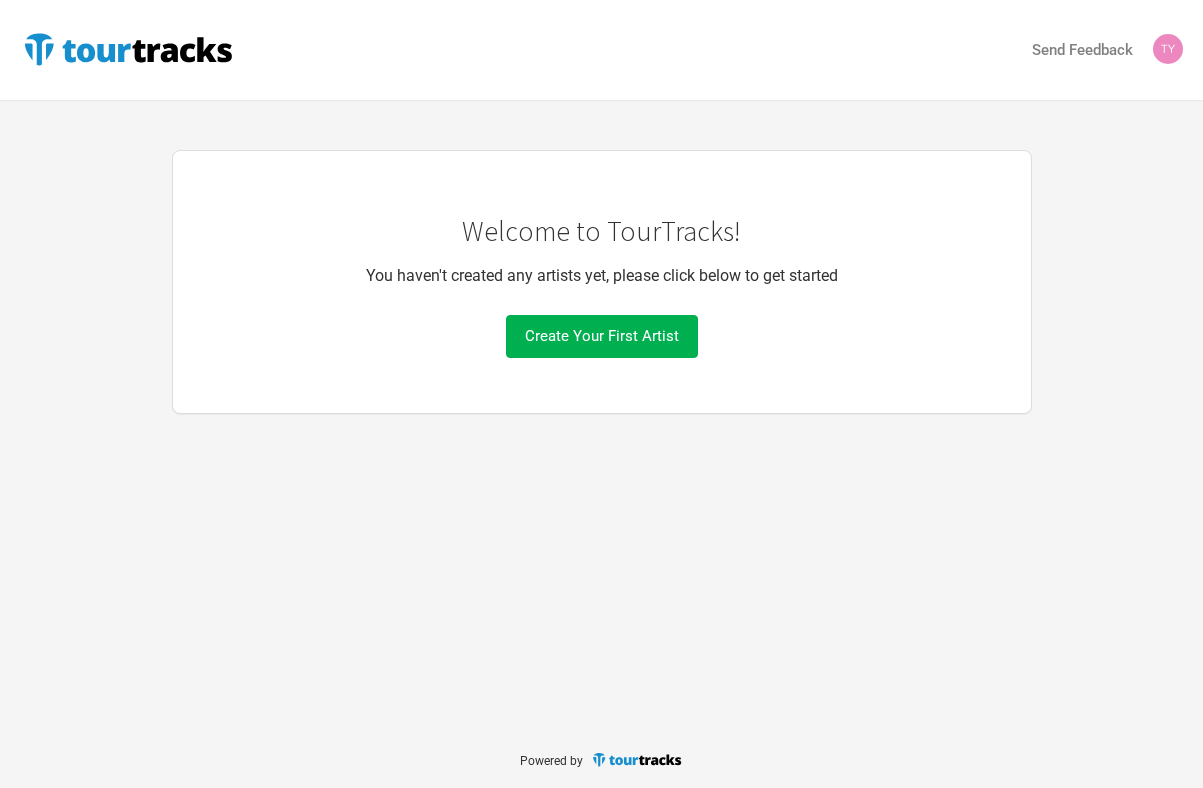 click on "Welcome to TourTracks! You haven't created any artists yet, please click below to get started Create Your First Artist" at bounding box center (602, 282) 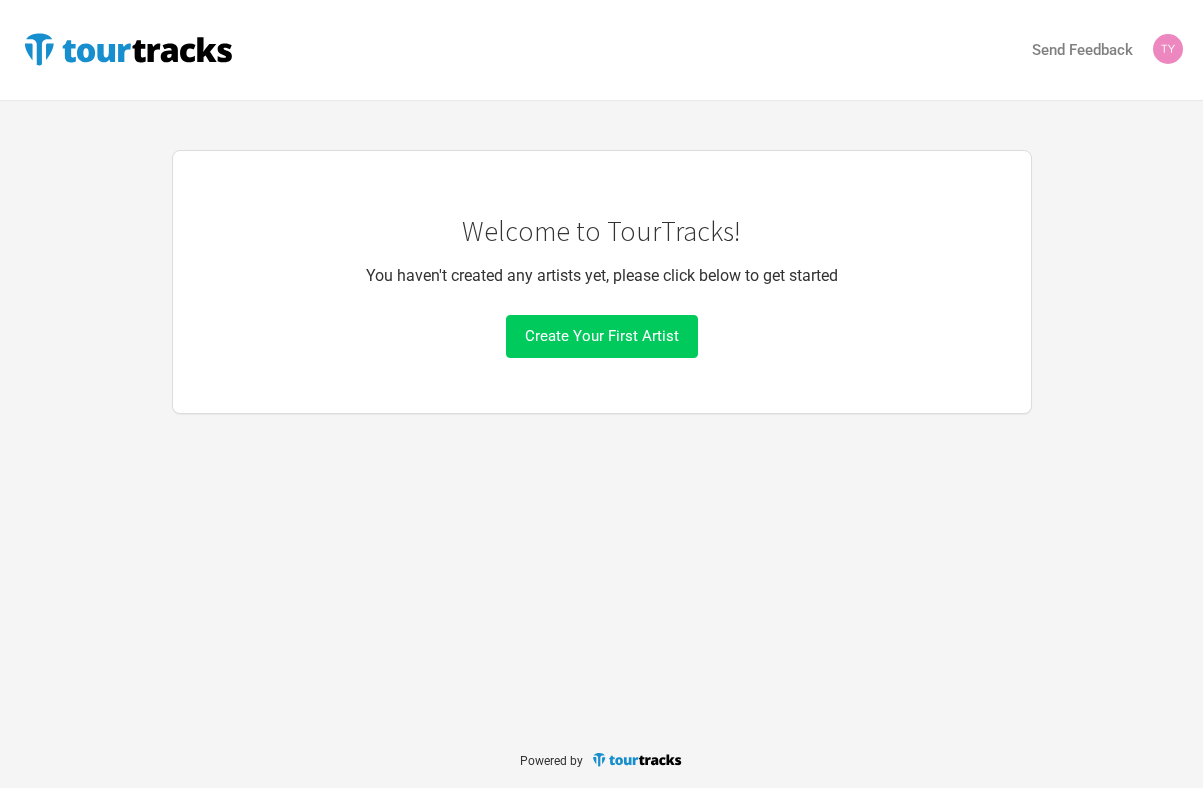 click on "Create Your First Artist" at bounding box center [602, 336] 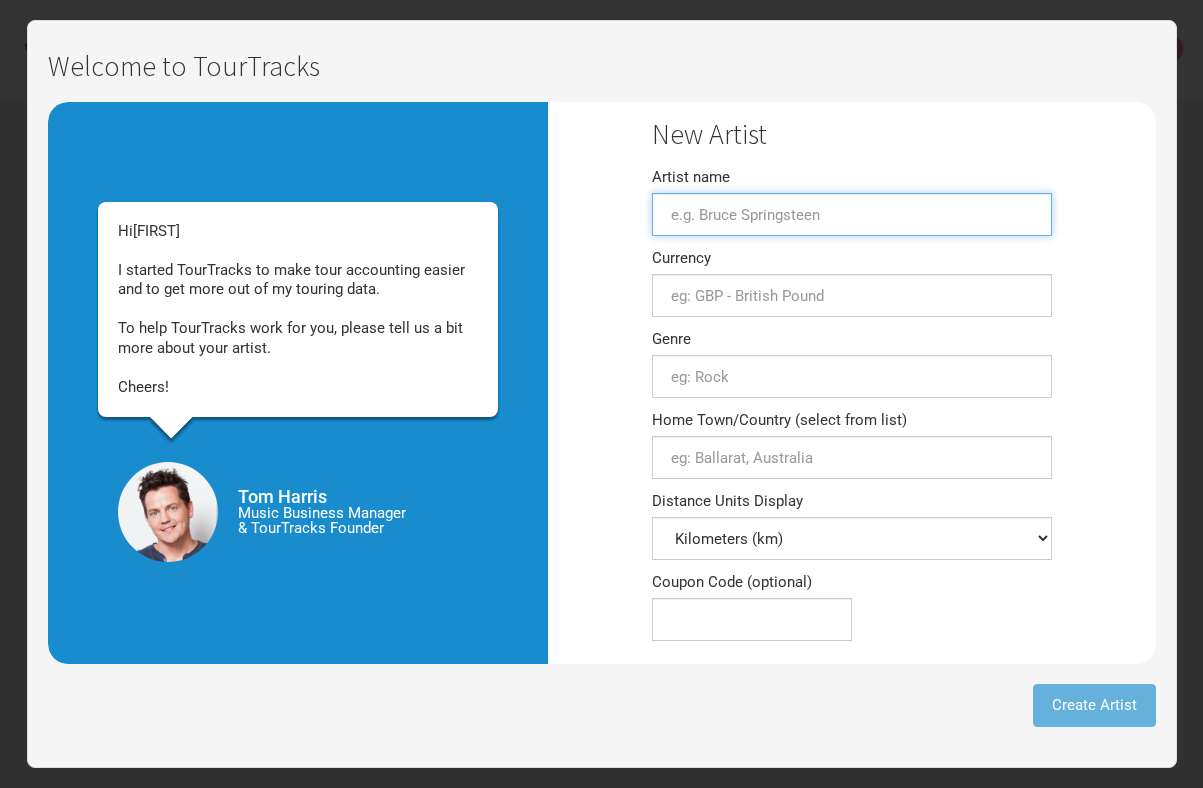click on "Artist name" at bounding box center (852, 214) 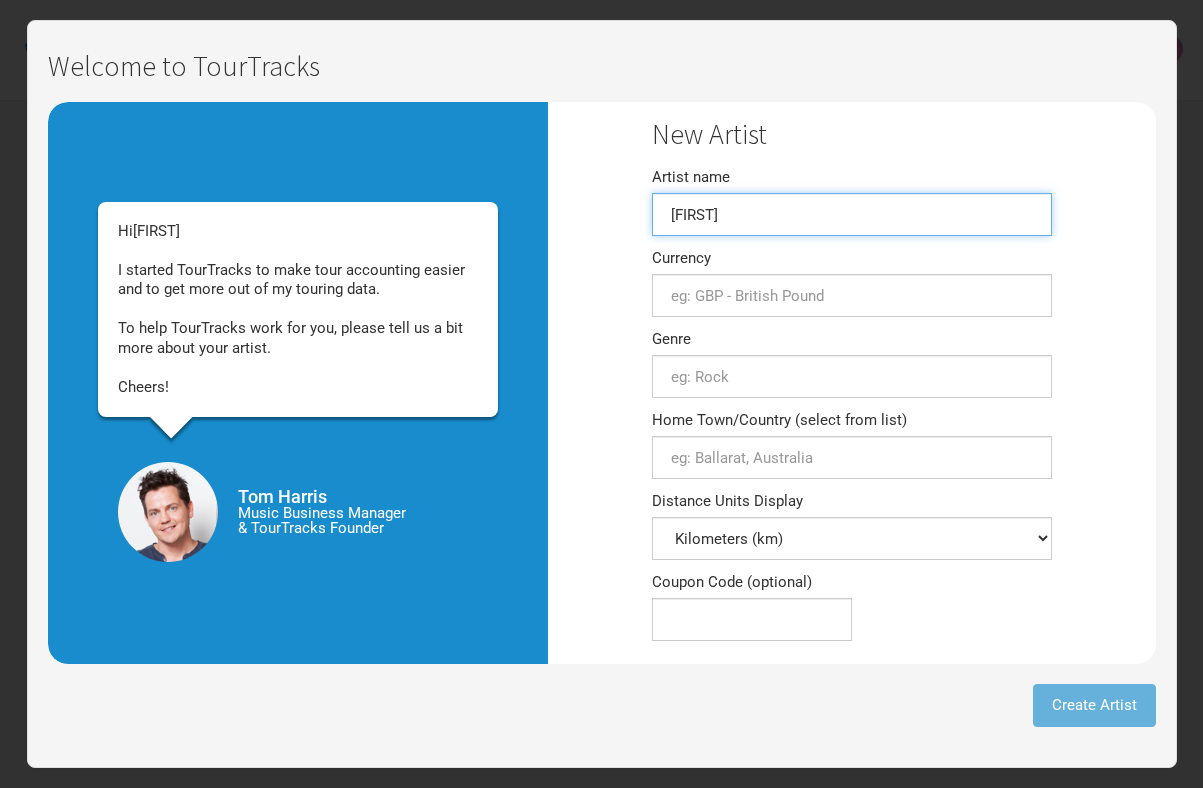 type on "Tom" 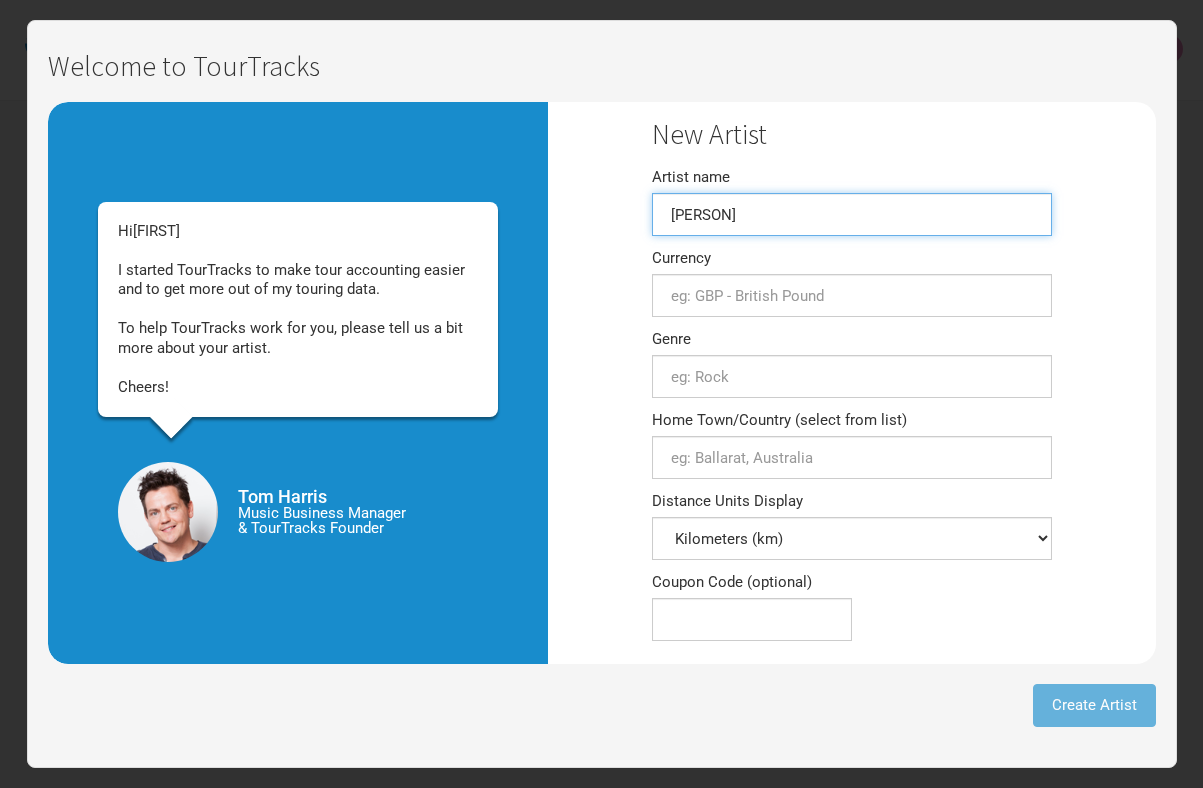 type on "[PERSON]" 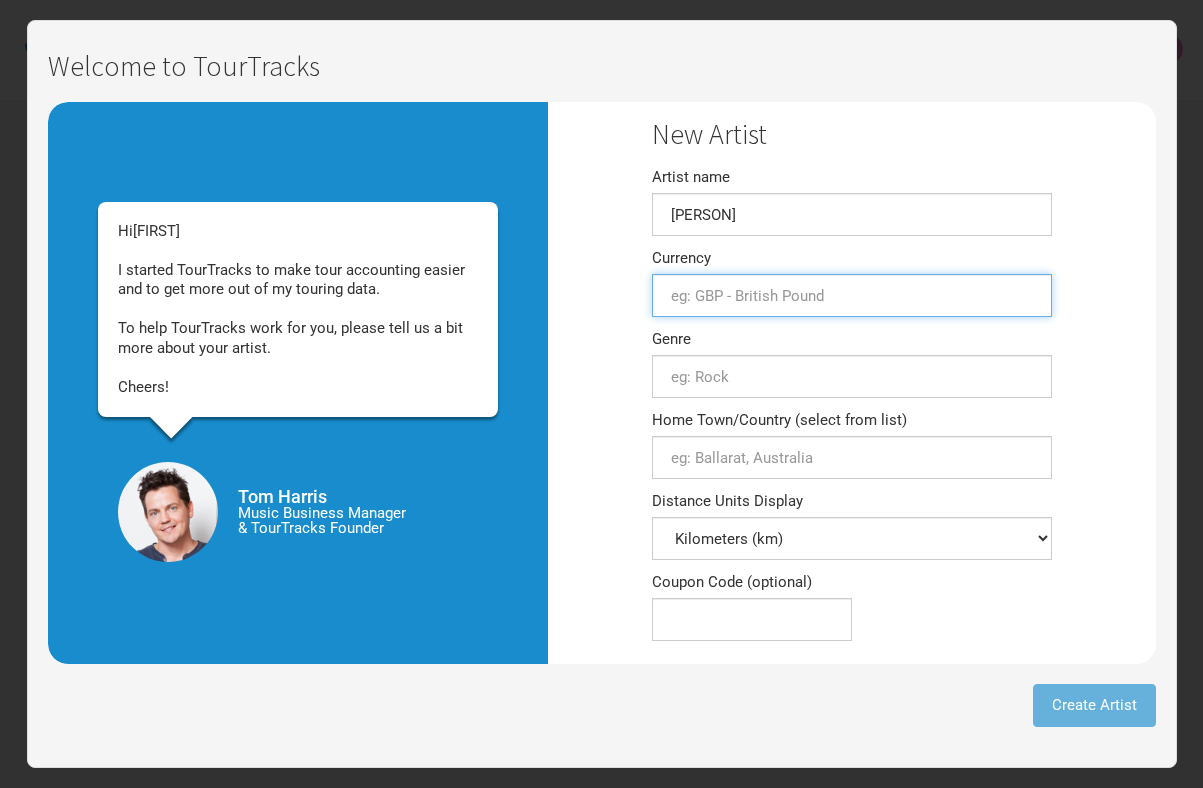 click at bounding box center (852, 295) 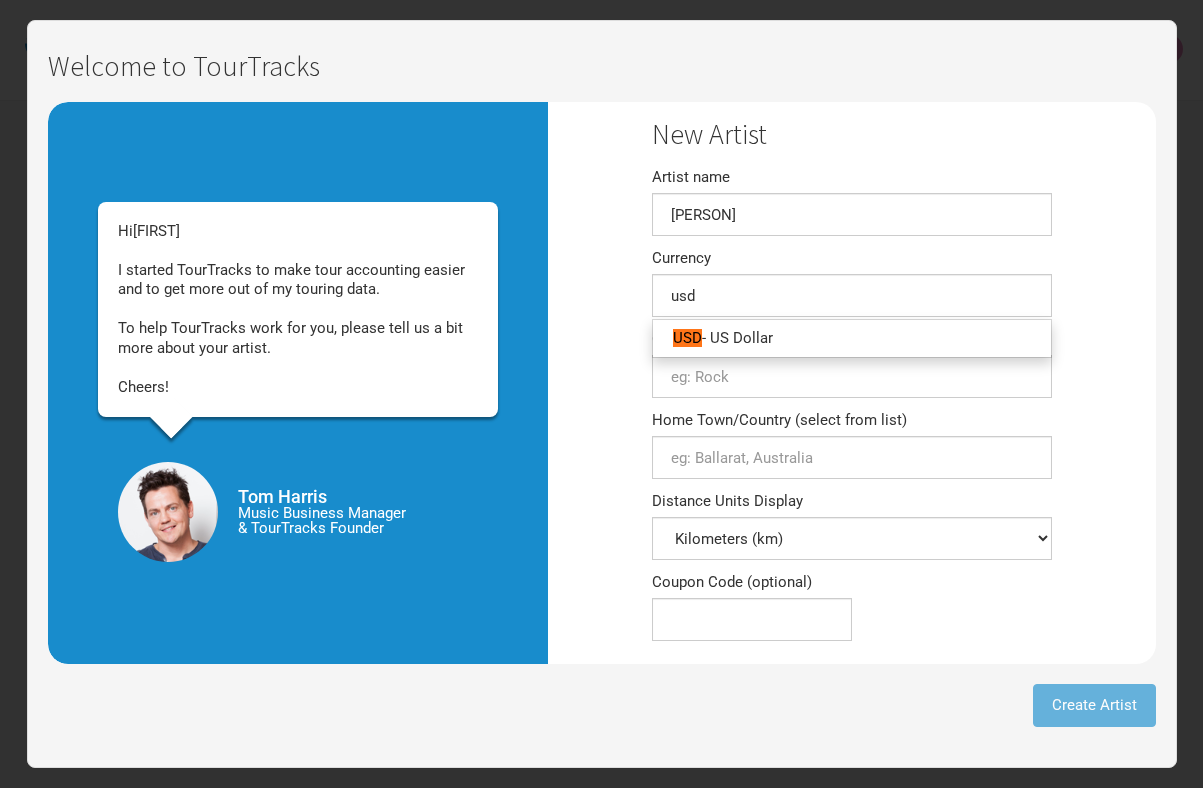 click on "USD  - US Dollar" at bounding box center [852, 338] 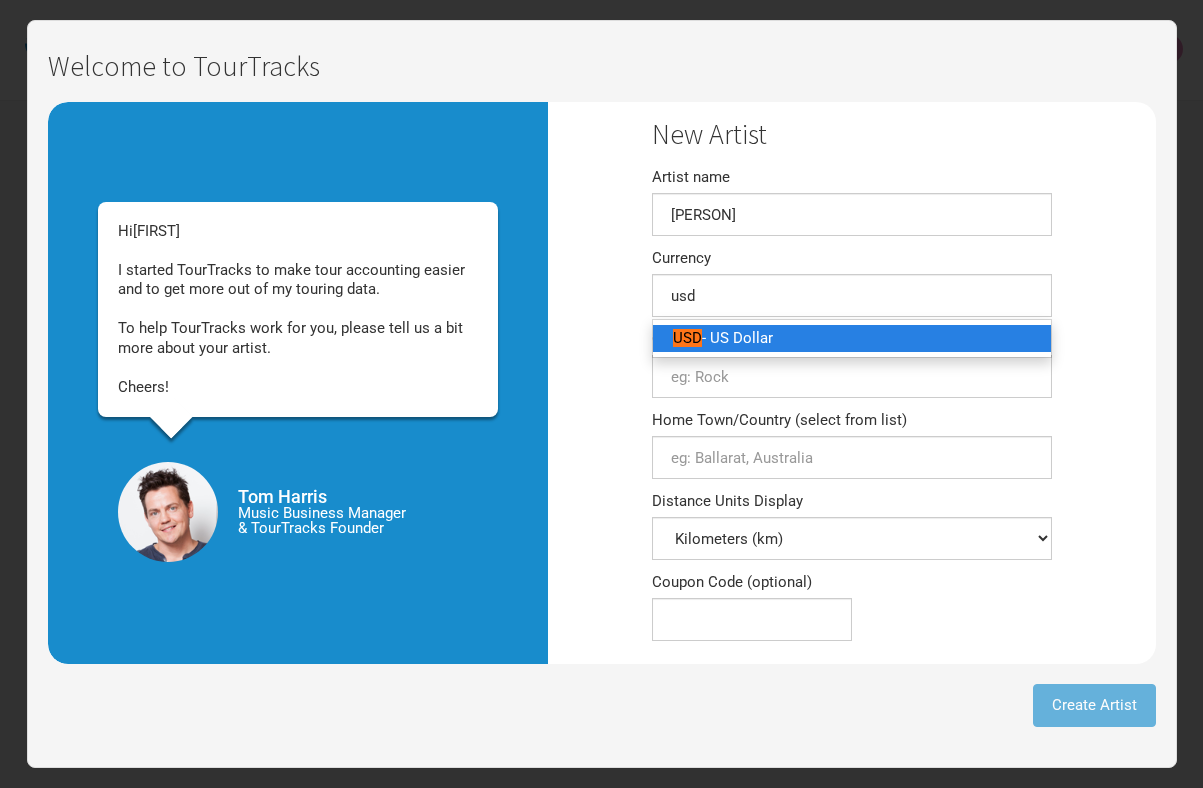 click on "- US Dollar" at bounding box center (737, 338) 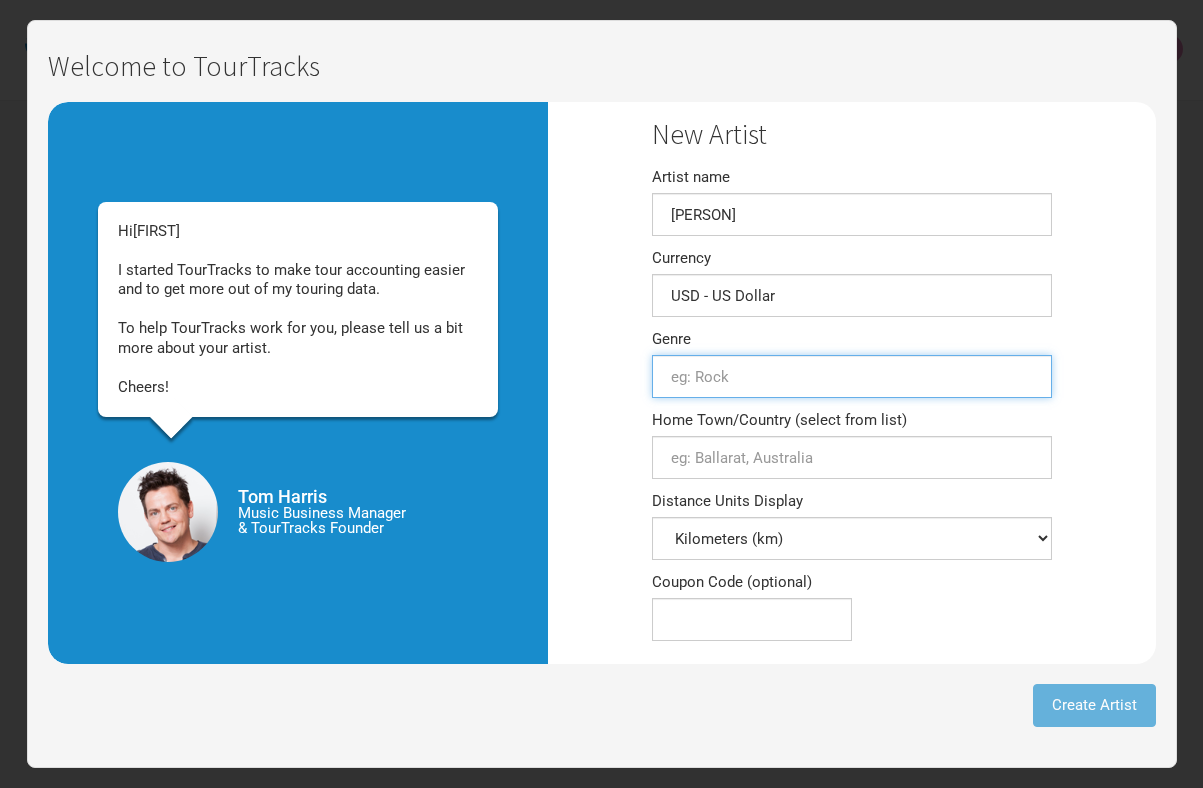 click at bounding box center [852, 376] 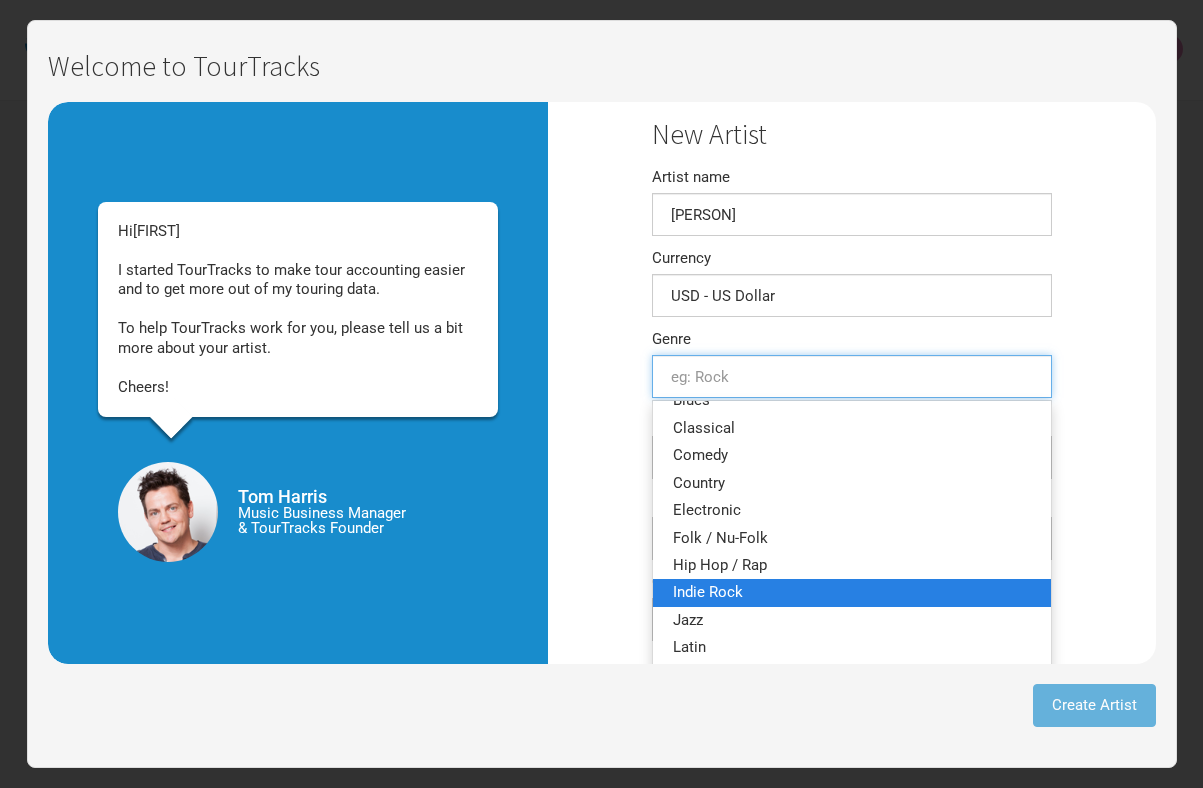 scroll, scrollTop: 53, scrollLeft: 0, axis: vertical 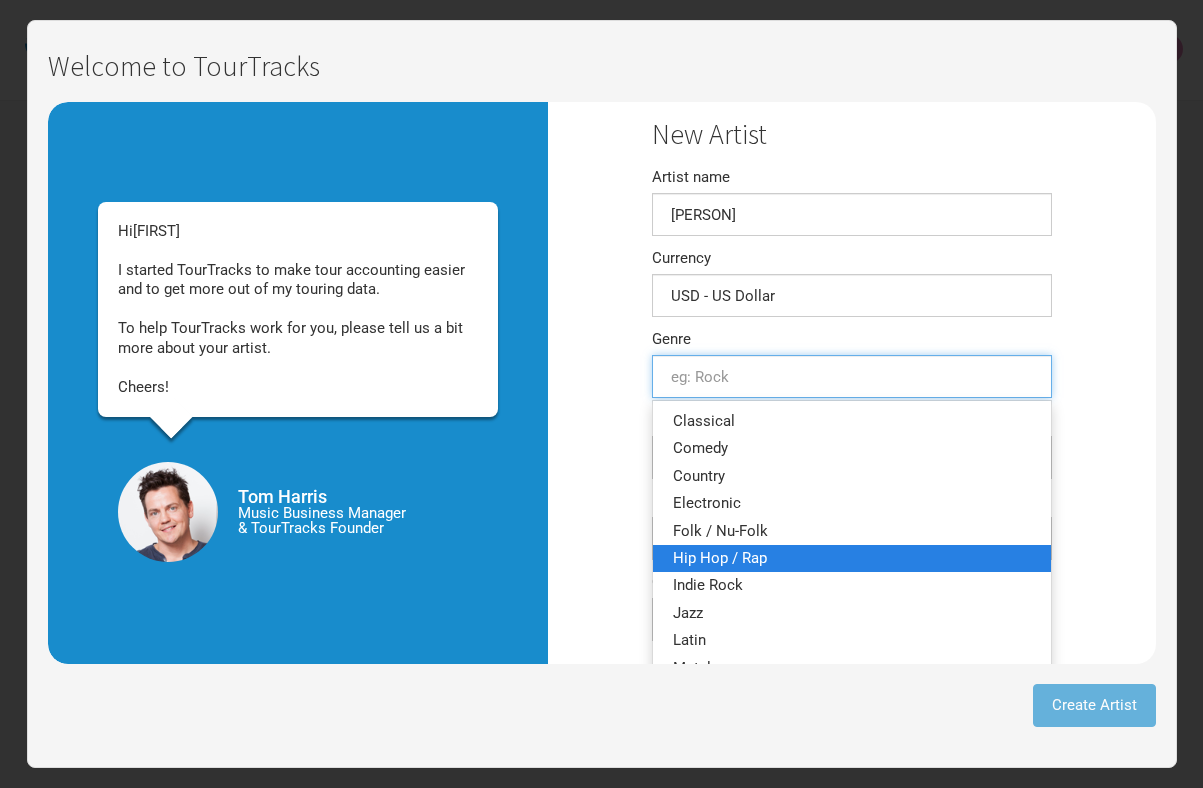 click on "Hip Hop / Rap" at bounding box center (720, 558) 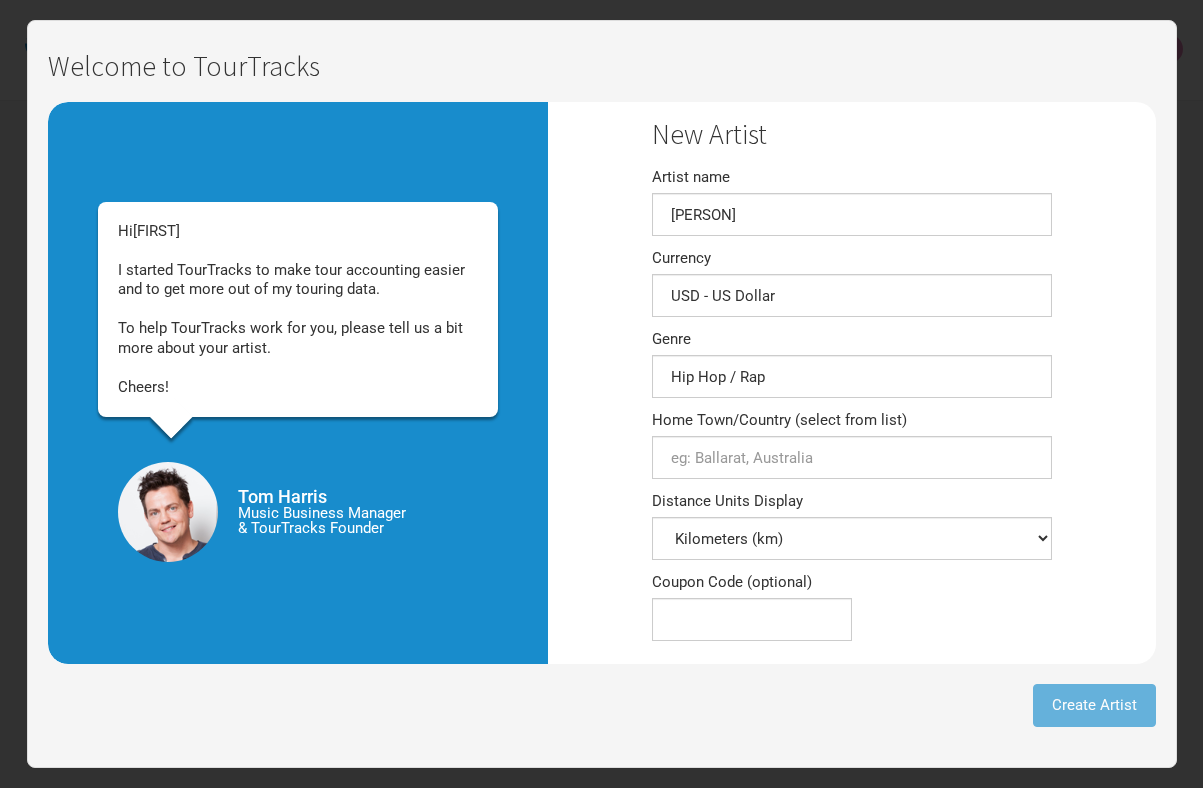 click on "New Artist Artist name Jay Z Currency USD - US Dollar 1 selection Genre Hip Hop / Rap 1 selection Home Town/Country (select from list) Distance Units Display Kilometers (km) Miles (mi) Coupon Code (optional)" at bounding box center [852, 382] 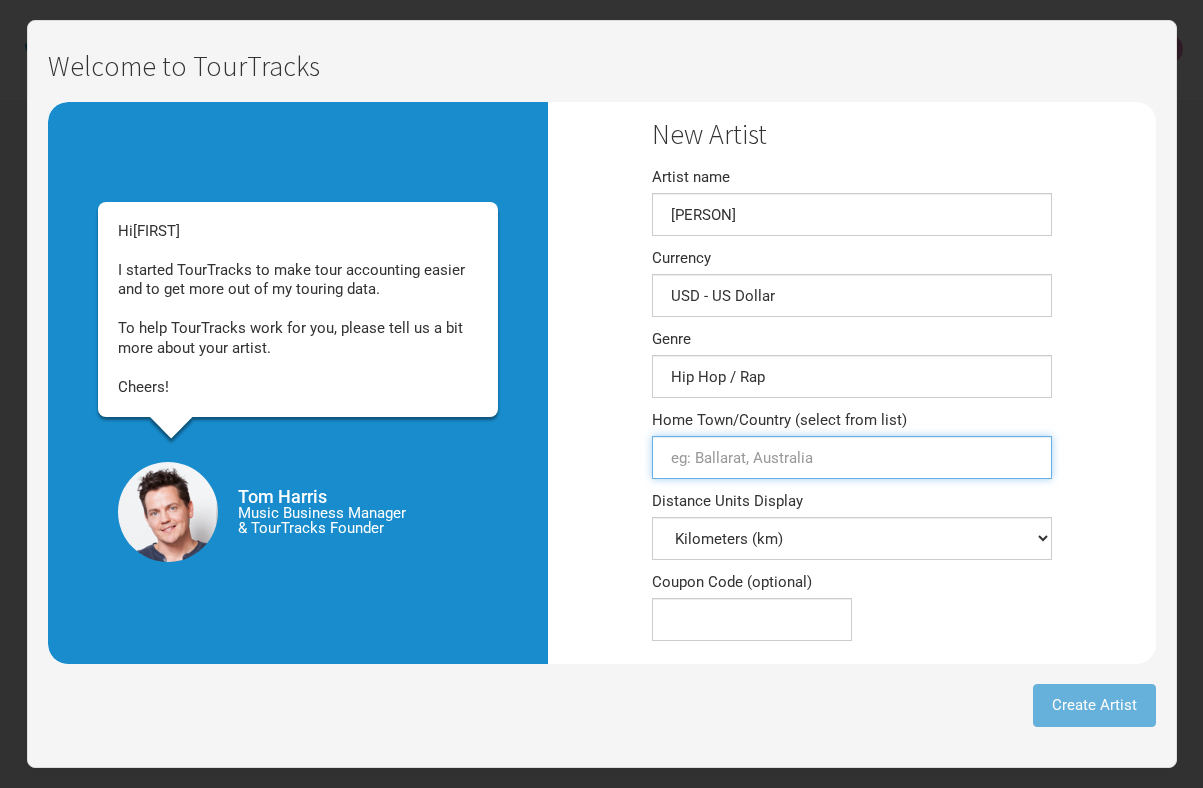 click on "Home Town/Country (select from list)" at bounding box center [852, 457] 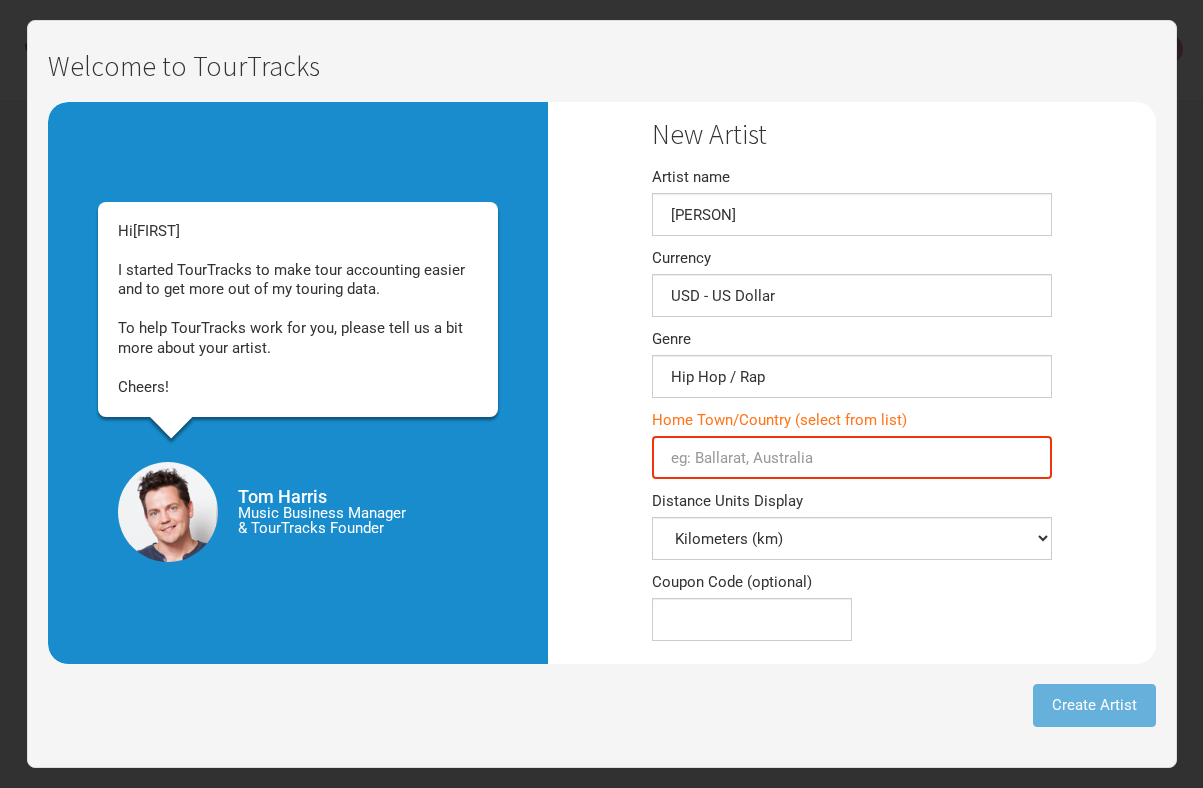 paste on "Brooklyn, New York City" 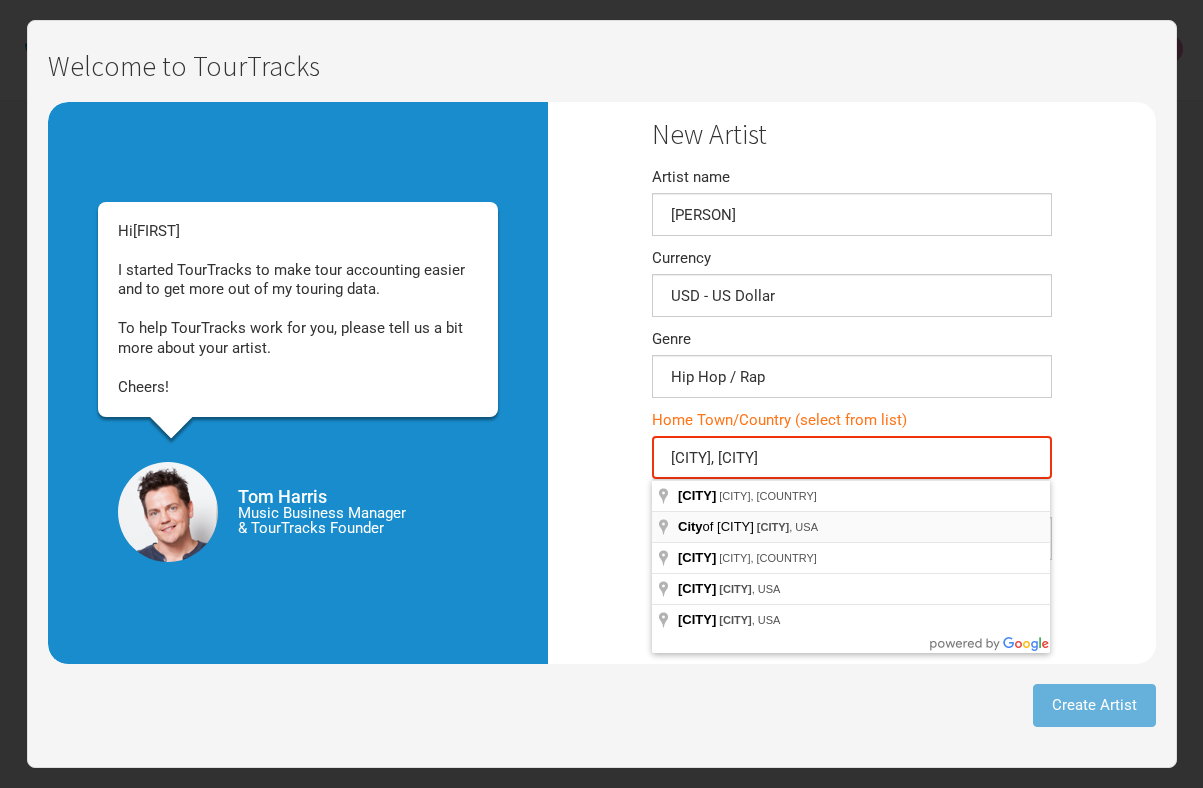 type on "City of Tonawanda, New York, USA" 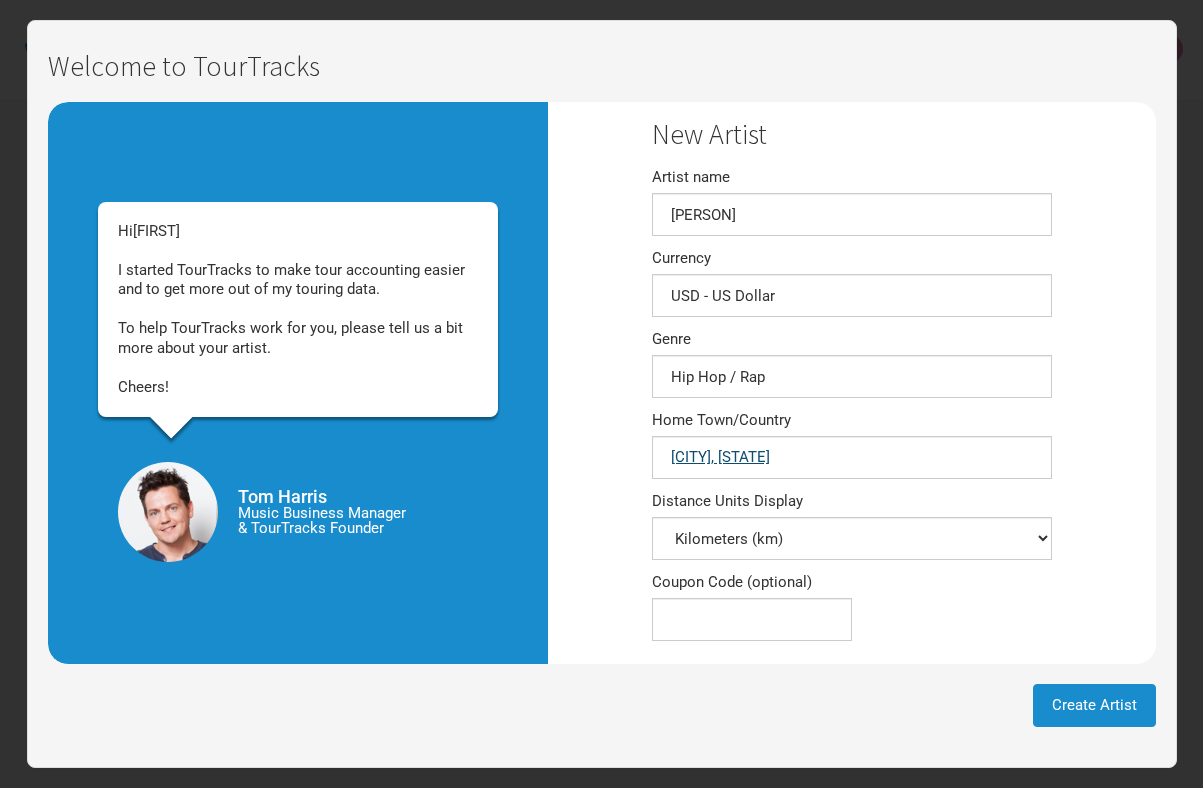 click on "Tonawanda, New York" at bounding box center (852, 457) 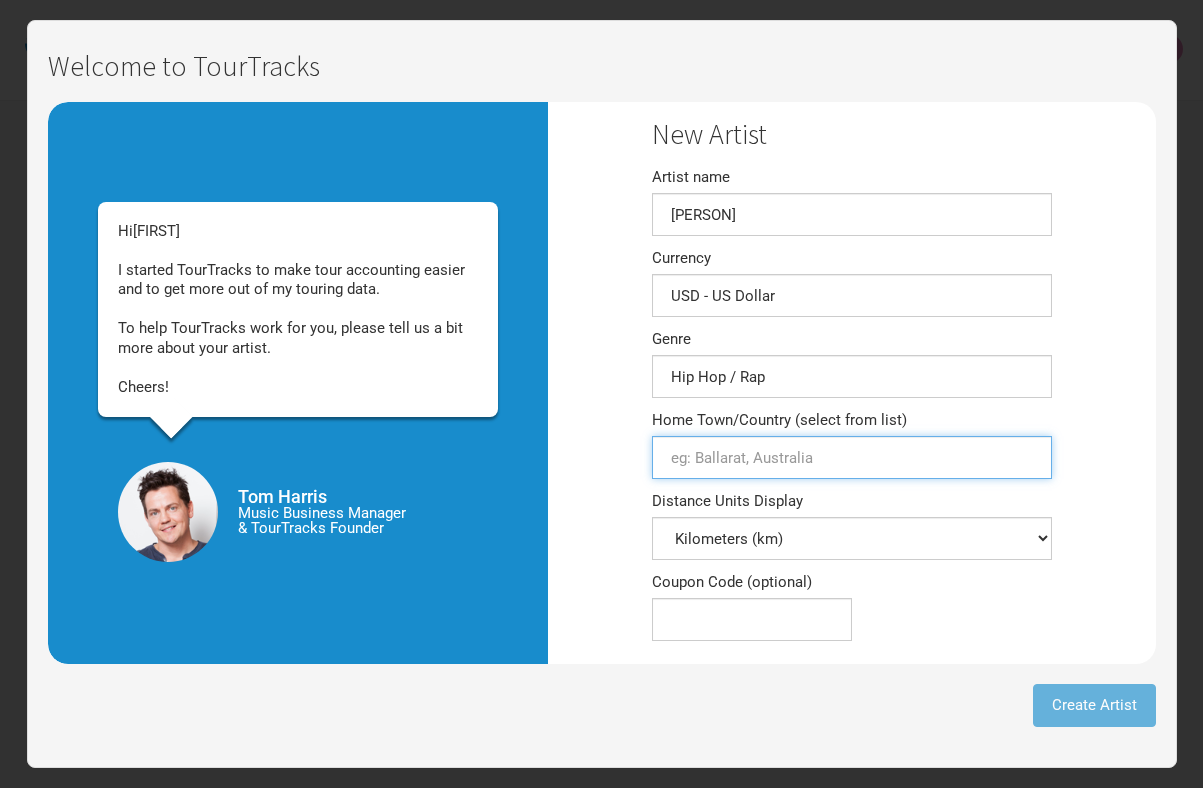 click on "Home Town/Country (select from list)" at bounding box center (852, 457) 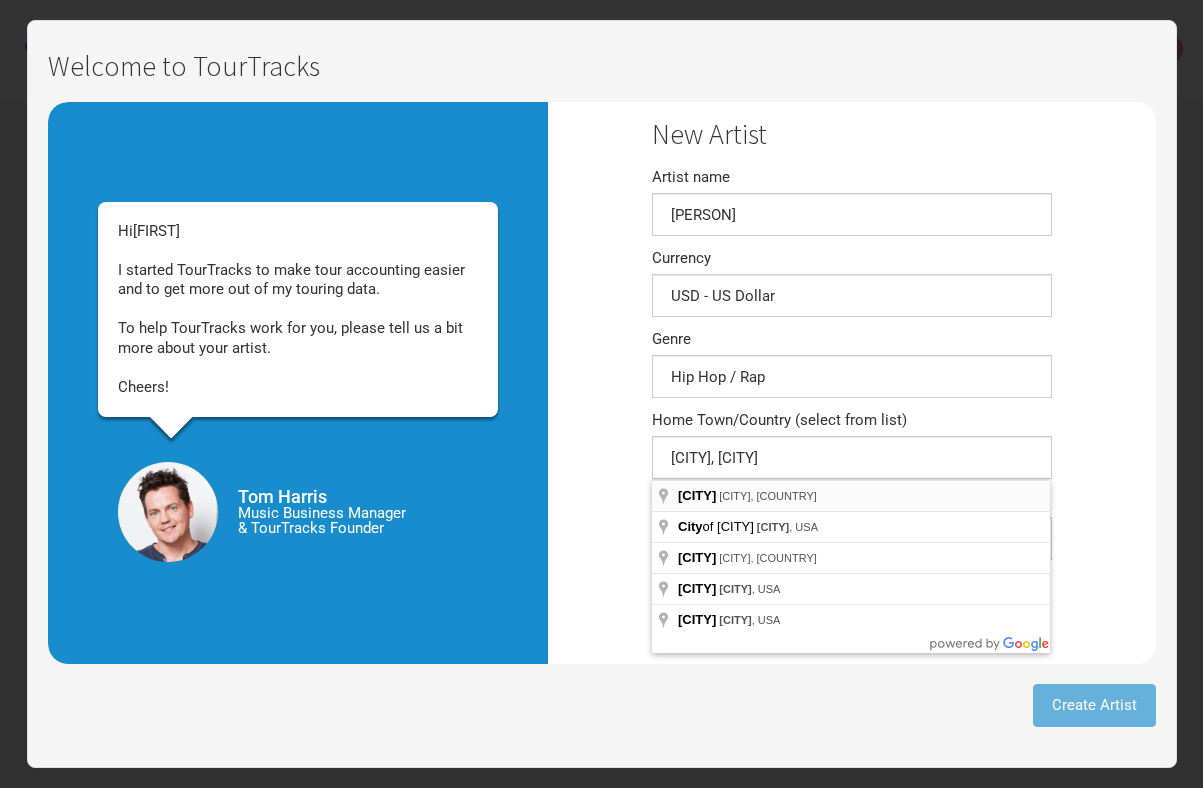type on "[CITY], [STATE], [COUNTRY]" 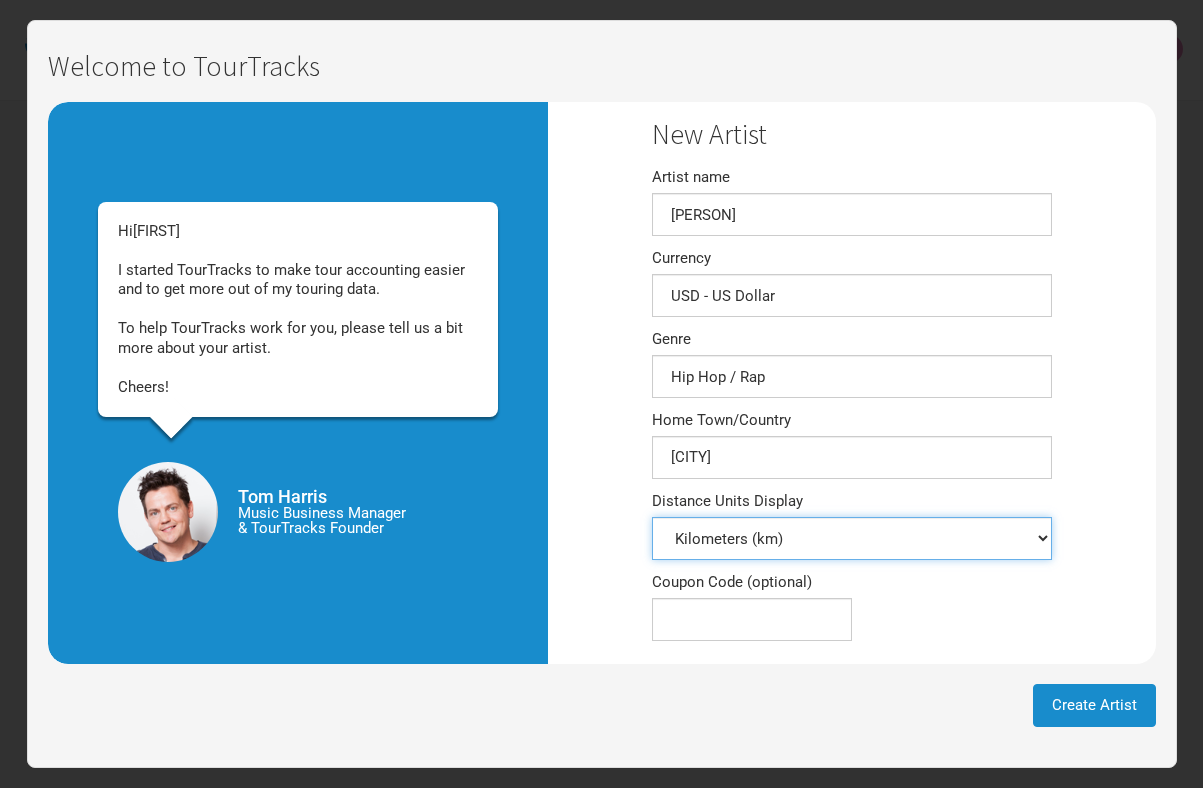 click on "Kilometers (km) Miles (mi)" at bounding box center [852, 538] 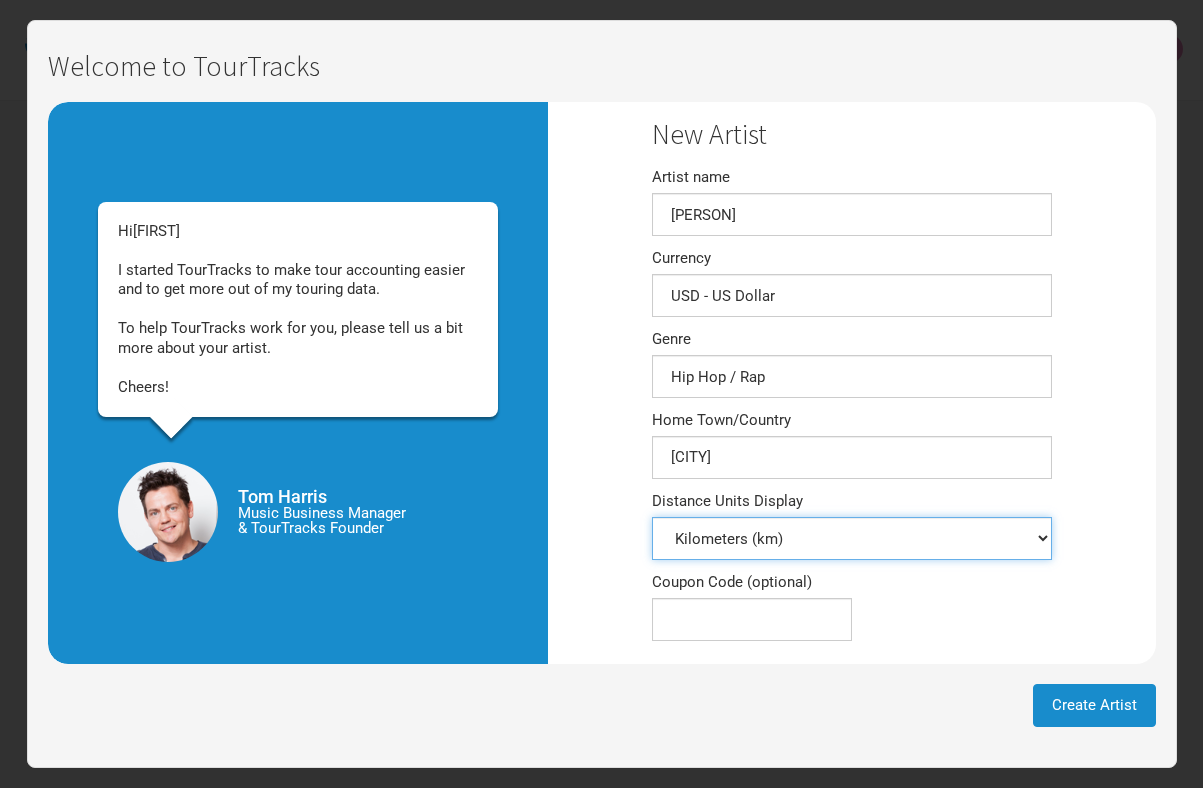 select on "Miles (mi)" 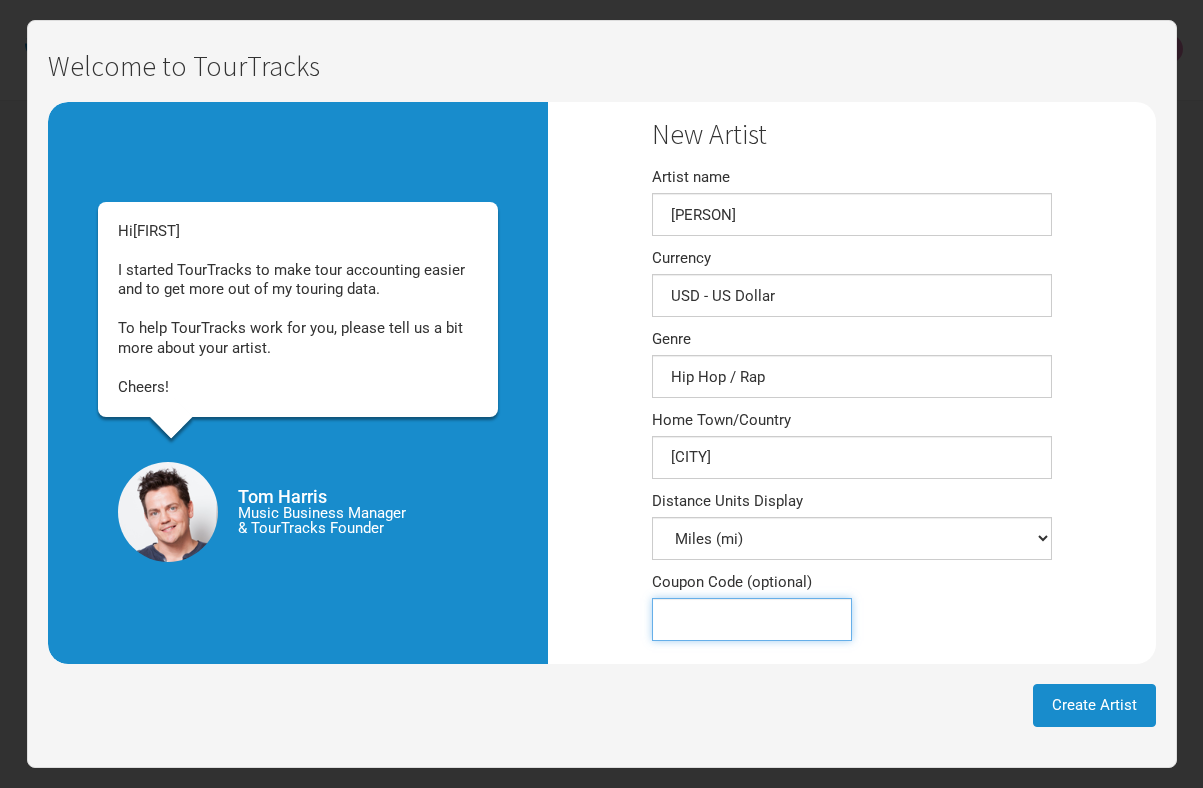 click on "Coupon Code (optional)" at bounding box center [752, 619] 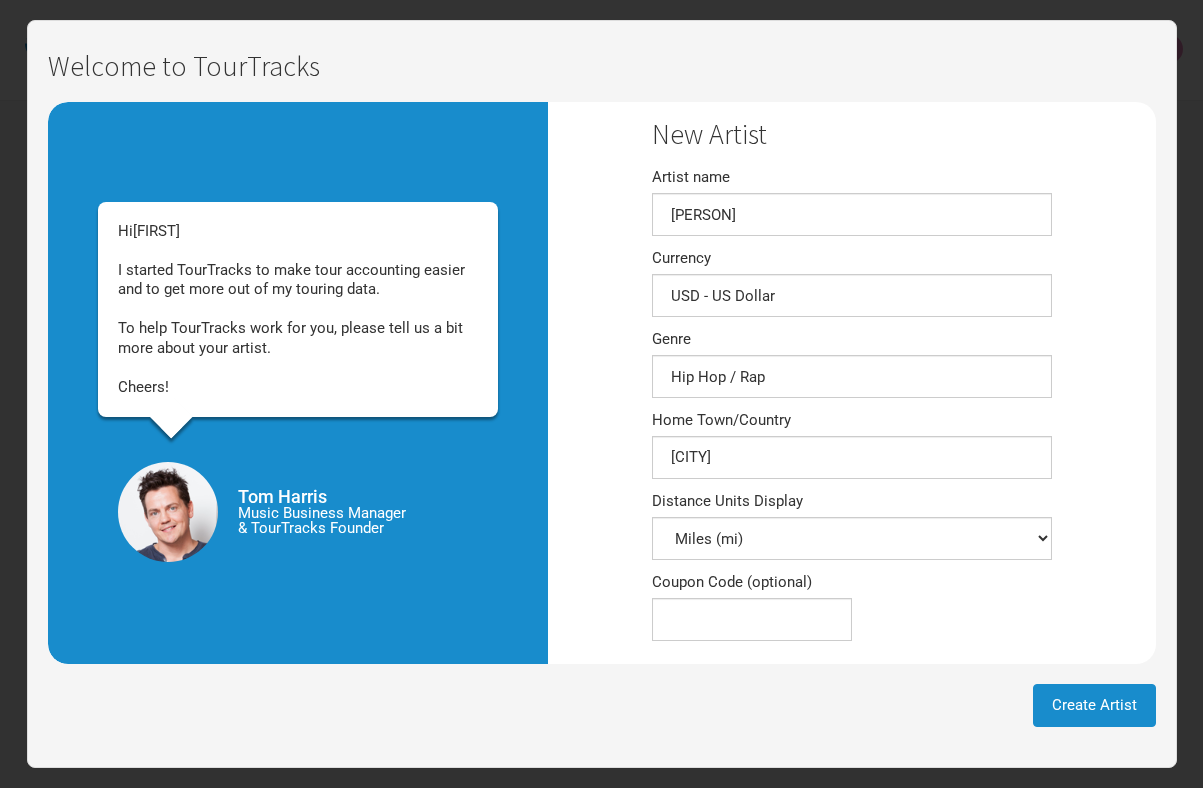 click on "New Artist Artist name Jay Z Currency USD - US Dollar 1 selection Genre Hip Hop / Rap 1 selection Home Town/Country New York Distance Units Display Kilometers (km) Miles (mi) Coupon Code (optional)" at bounding box center [852, 383] 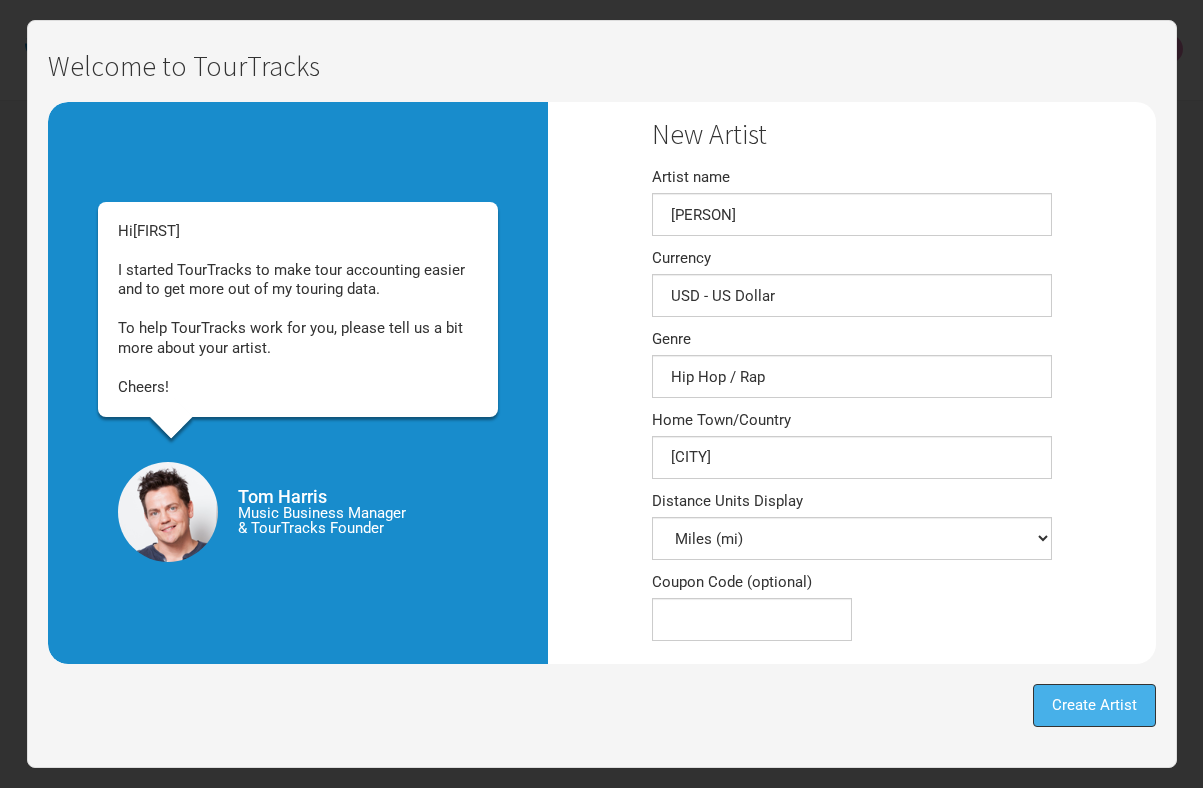 click on "Create Artist" at bounding box center (1094, 705) 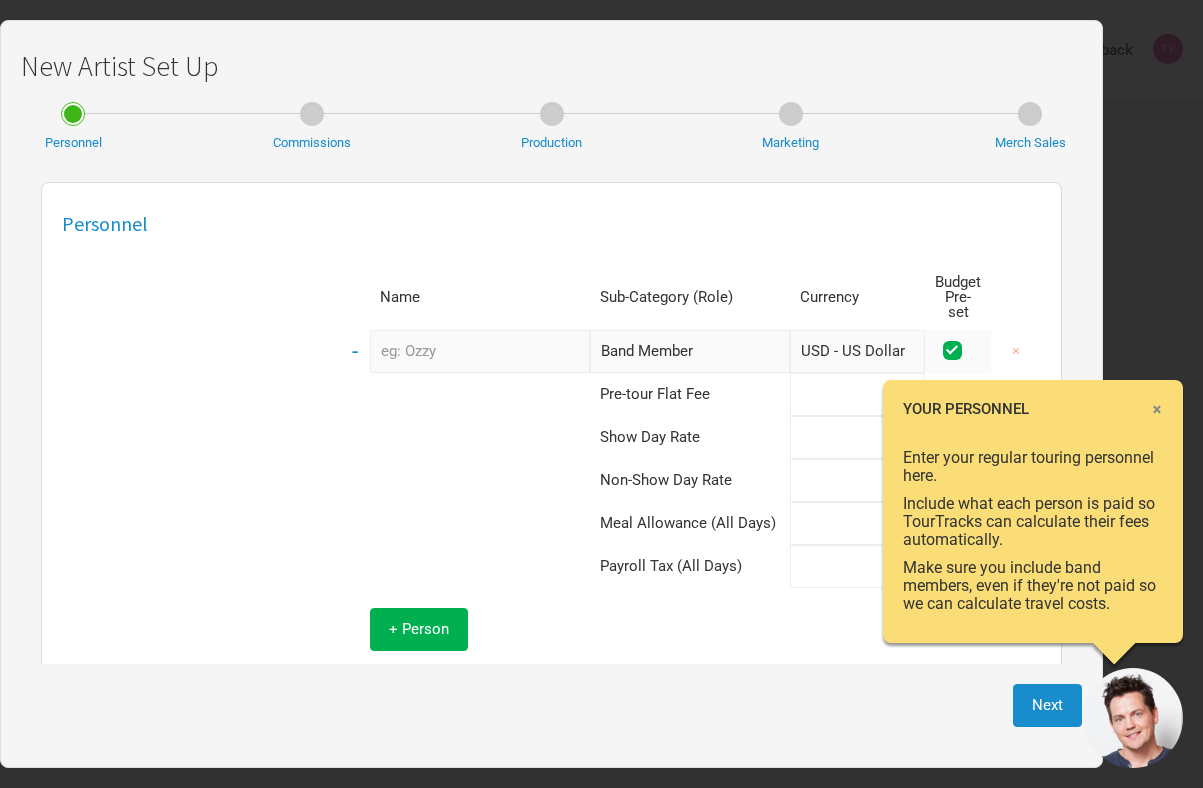 click on "×" at bounding box center (1157, 409) 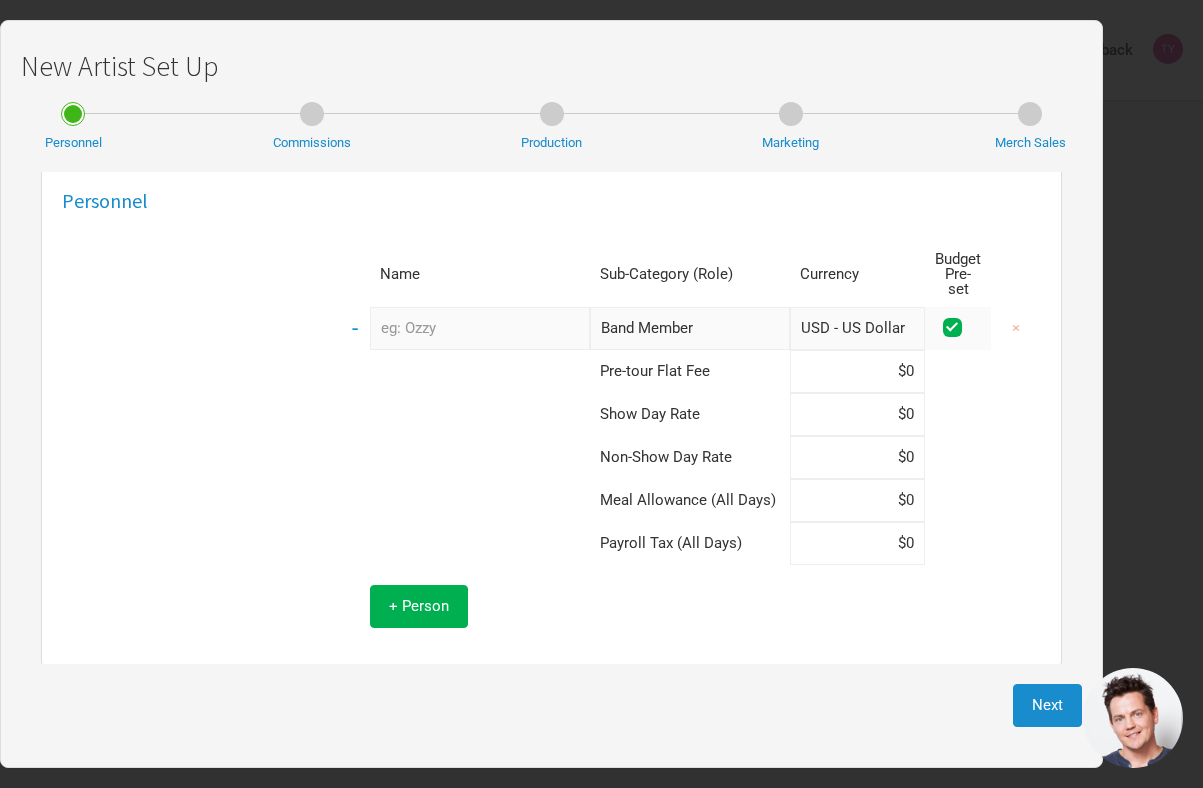 scroll, scrollTop: 0, scrollLeft: 0, axis: both 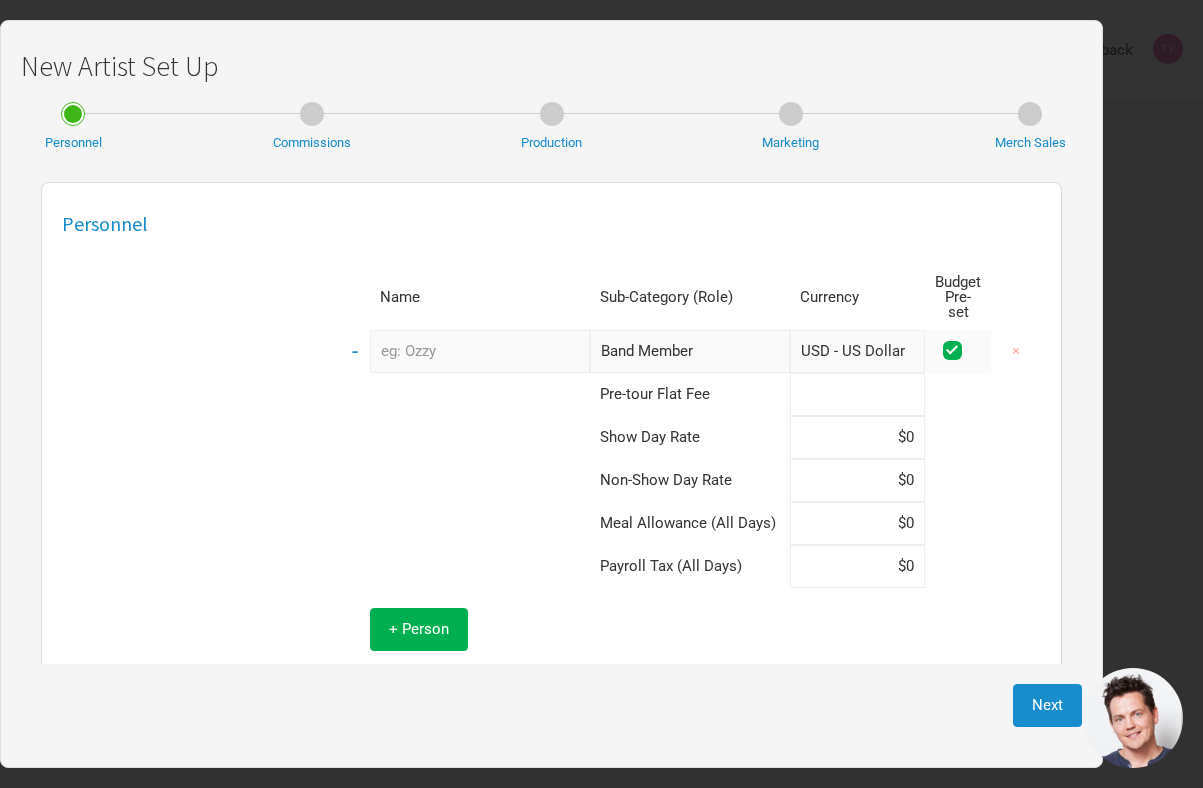 click at bounding box center [857, 394] 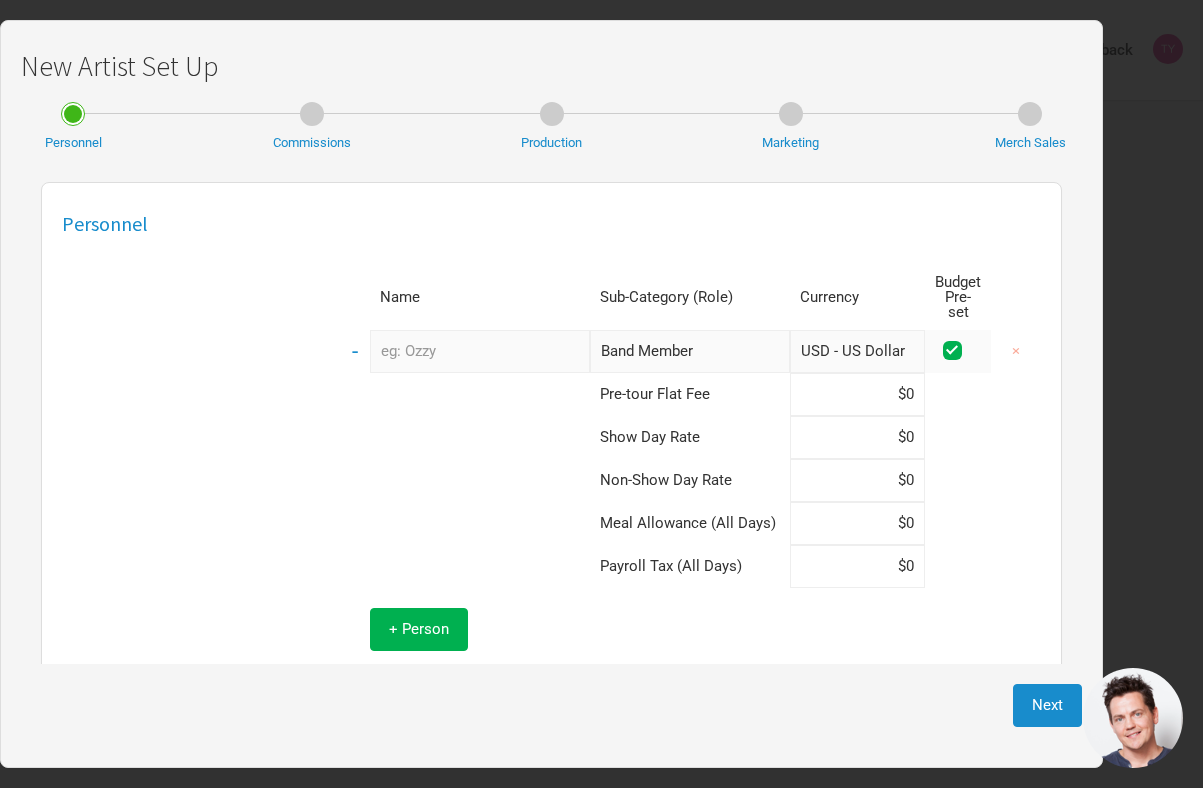 click at bounding box center (815, 629) 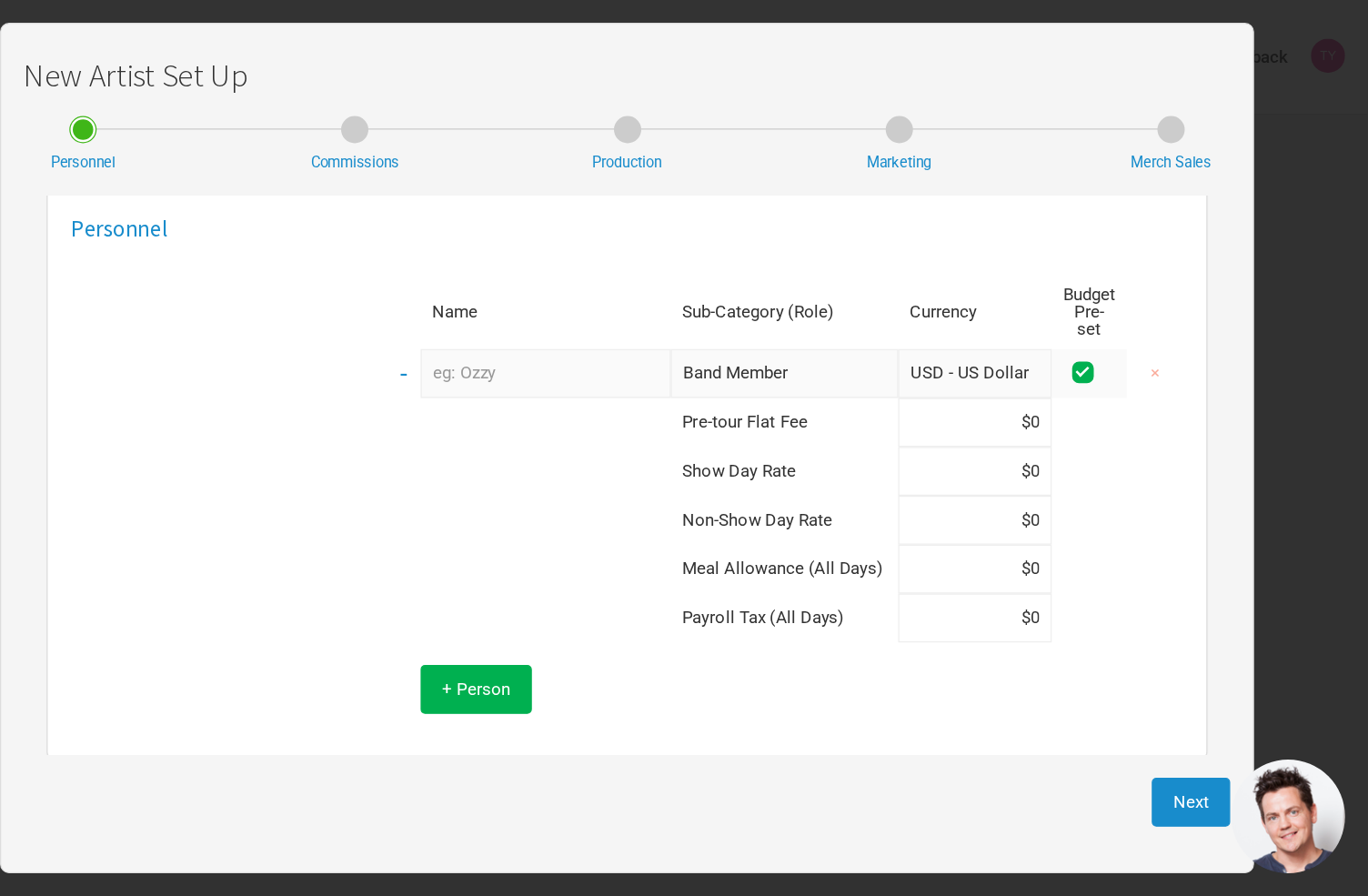 scroll, scrollTop: 0, scrollLeft: 0, axis: both 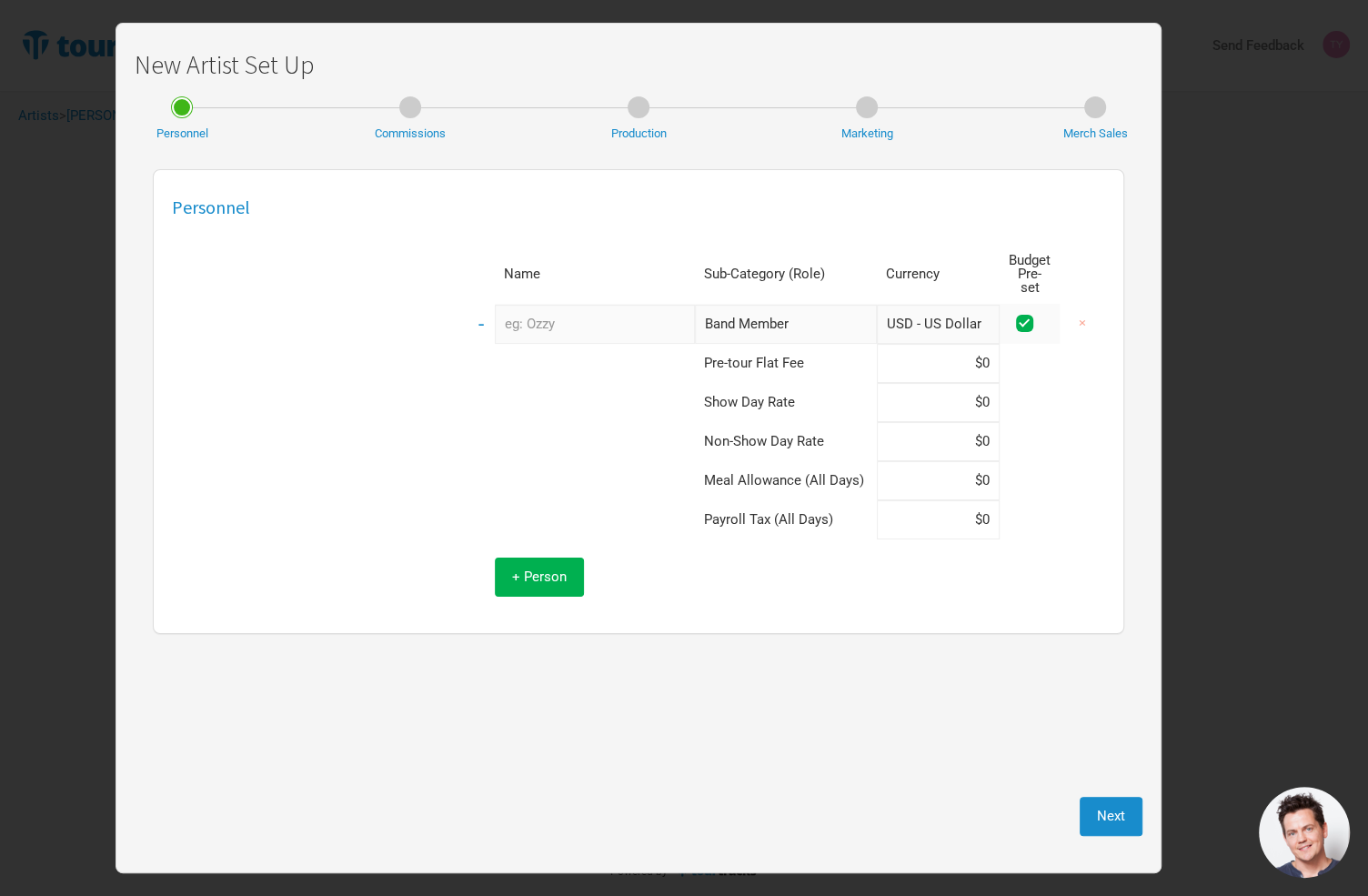 click on "Sub-Category (Role)" at bounding box center (786, 274) 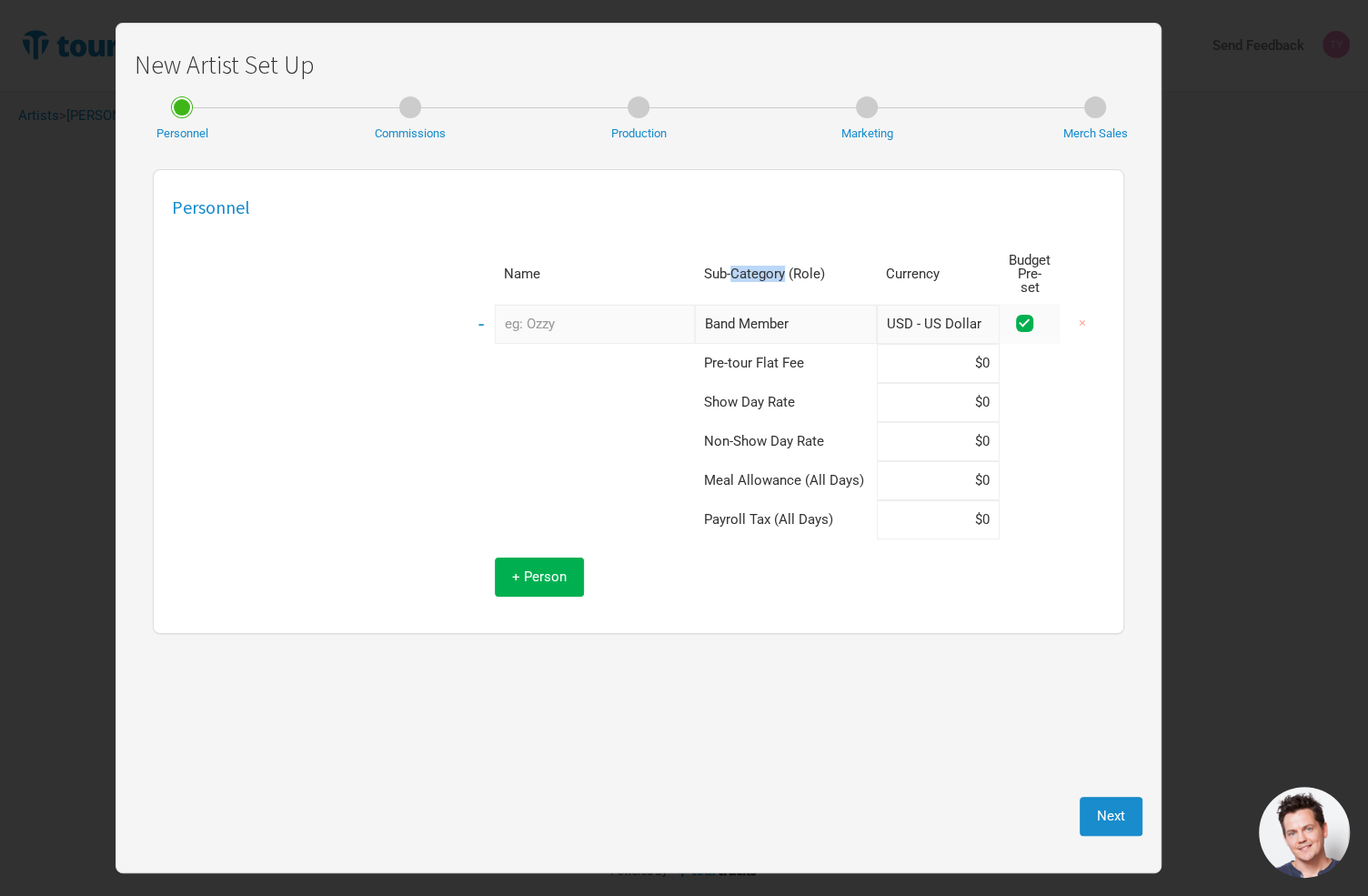click on "Sub-Category (Role)" at bounding box center (786, 274) 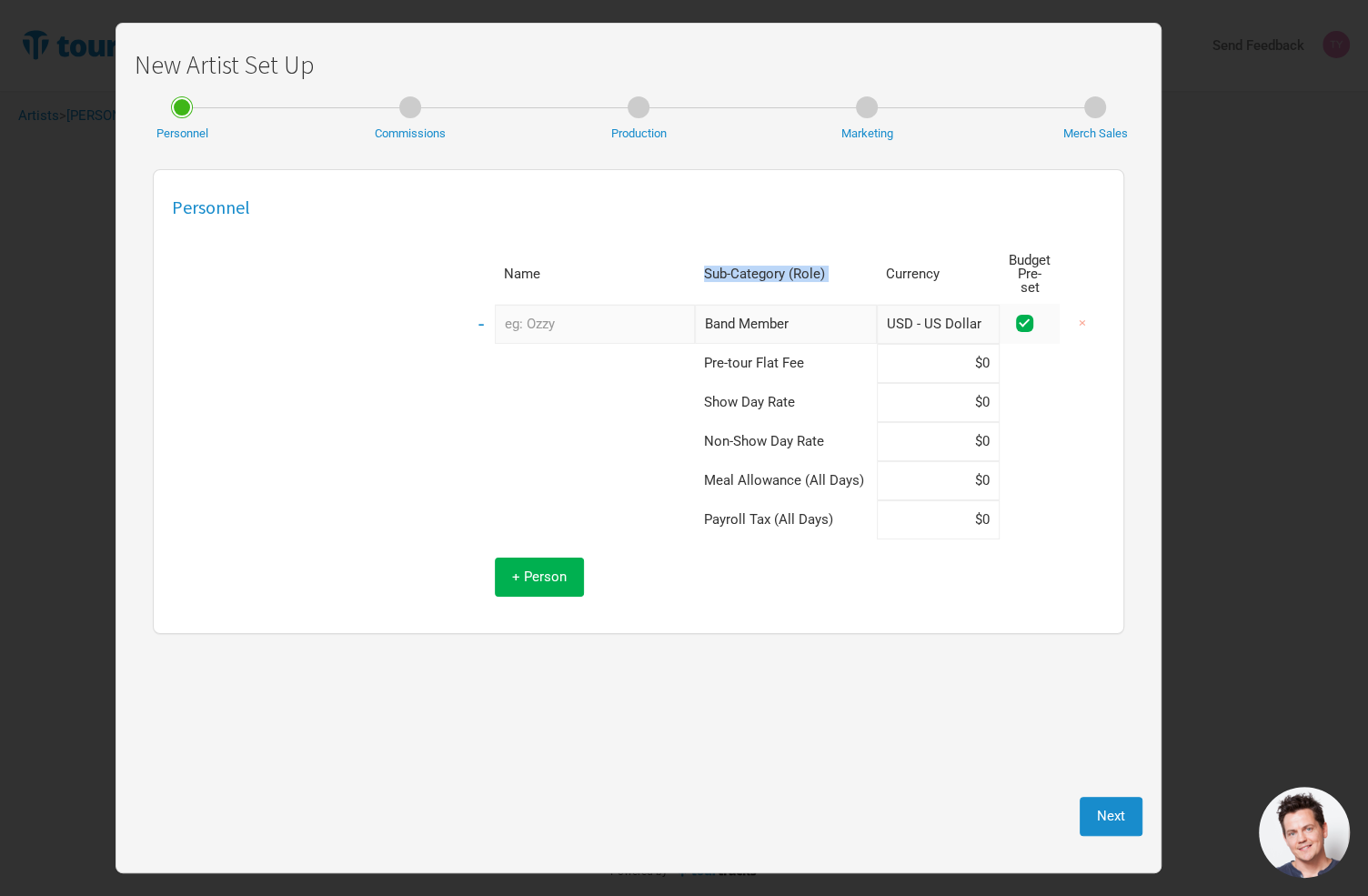 click on "Sub-Category (Role)" at bounding box center [786, 274] 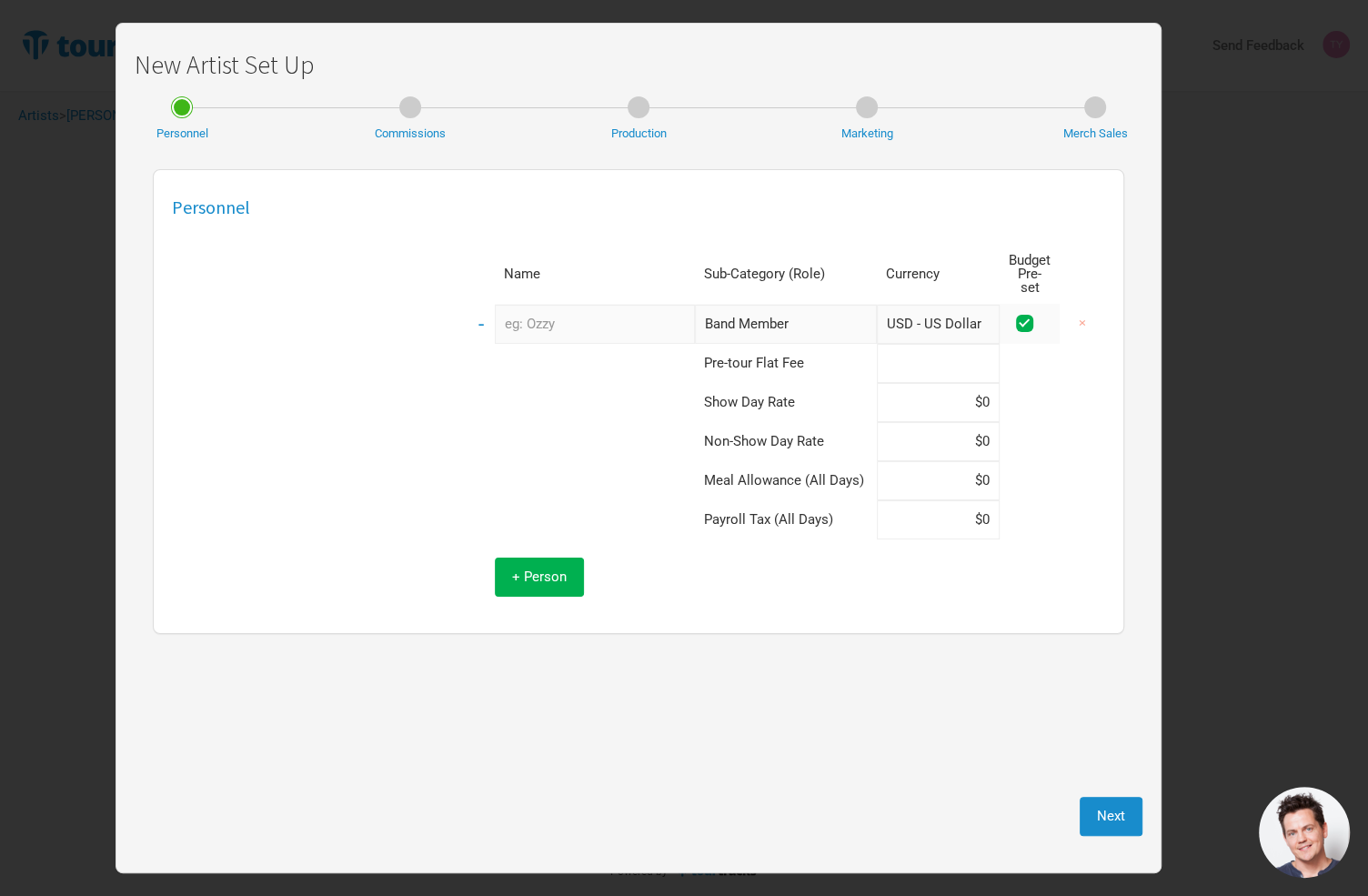 click at bounding box center [938, 363] 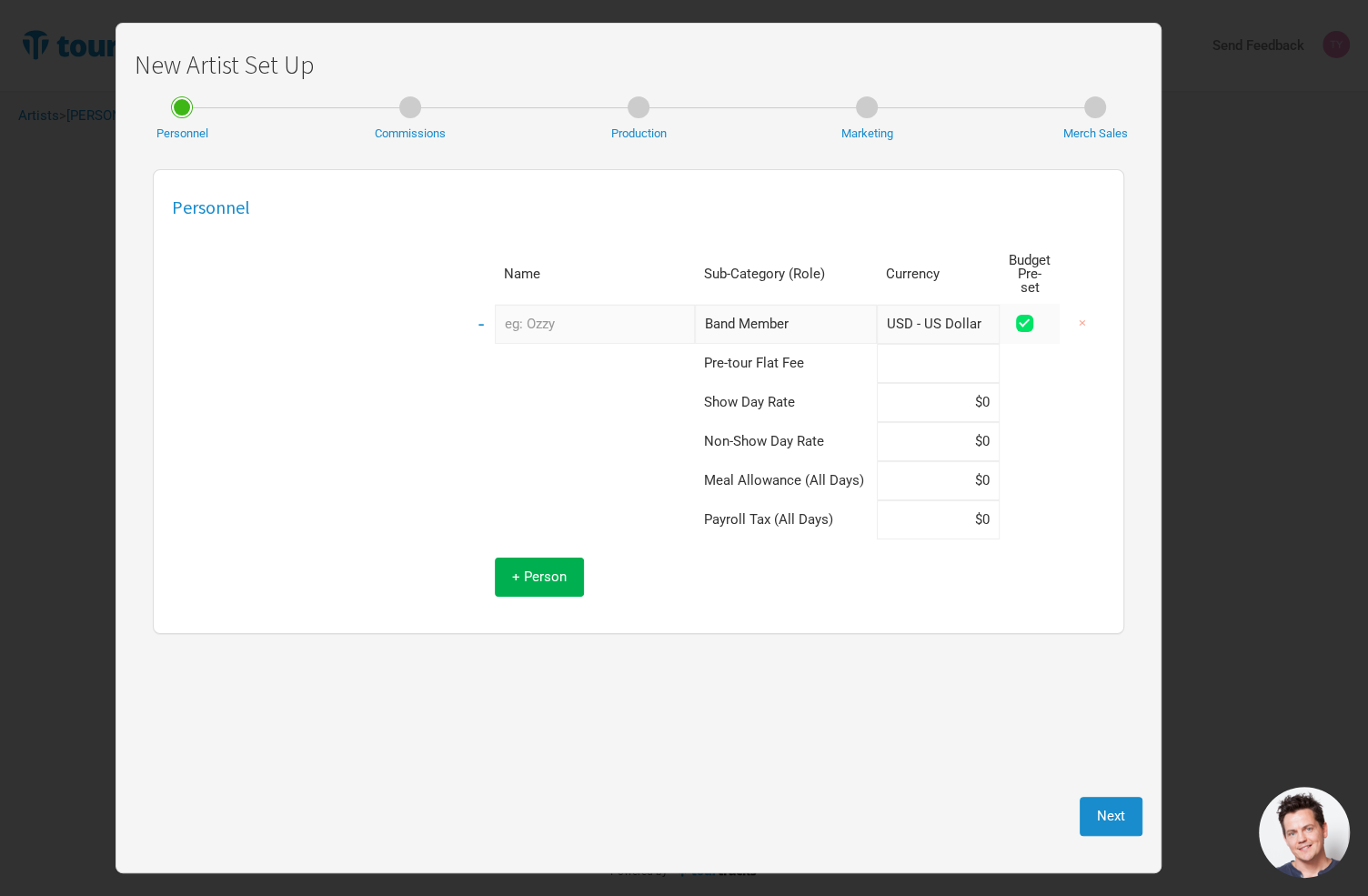 type on "$0" 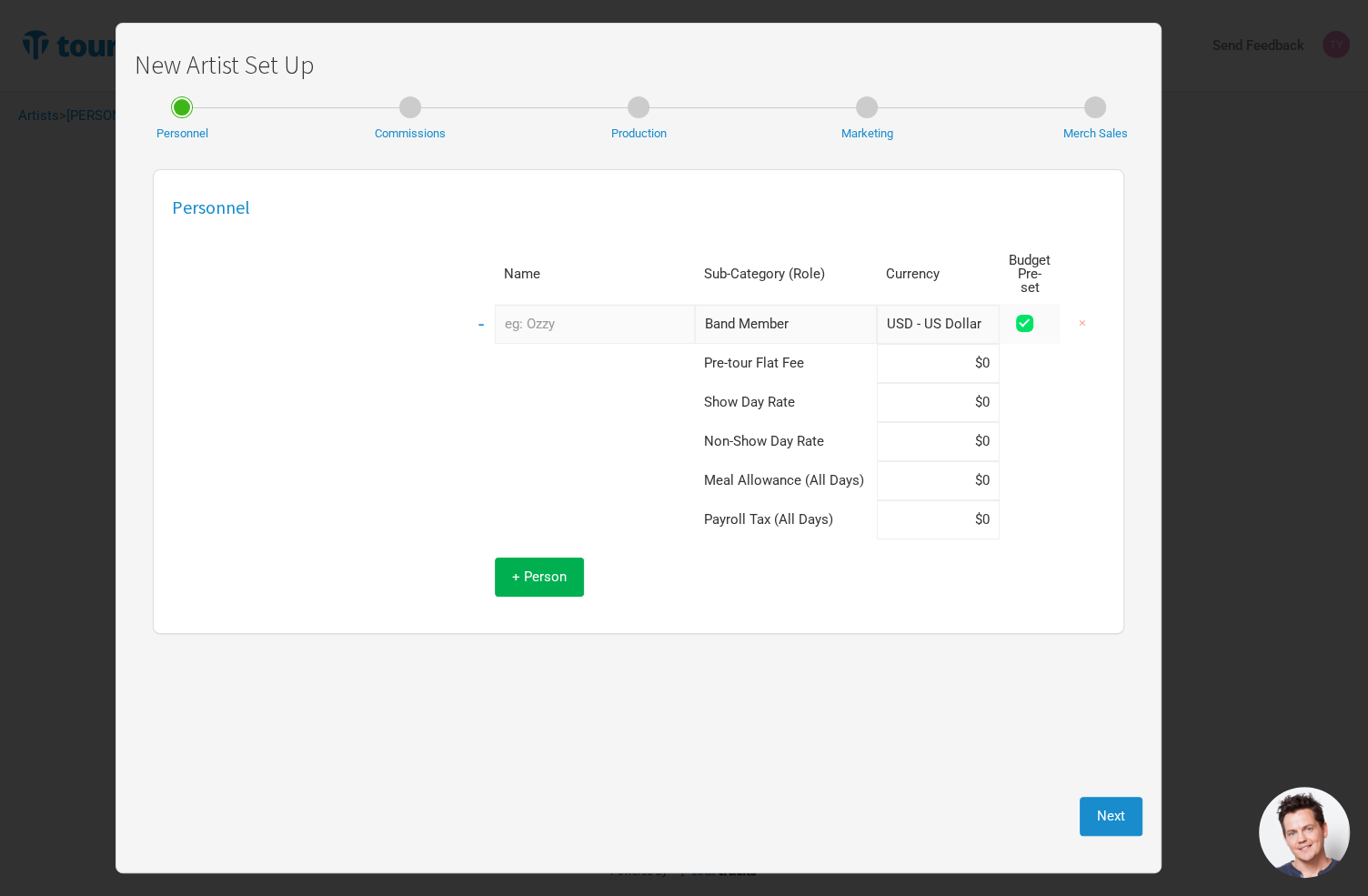 click at bounding box center [1024, 323] 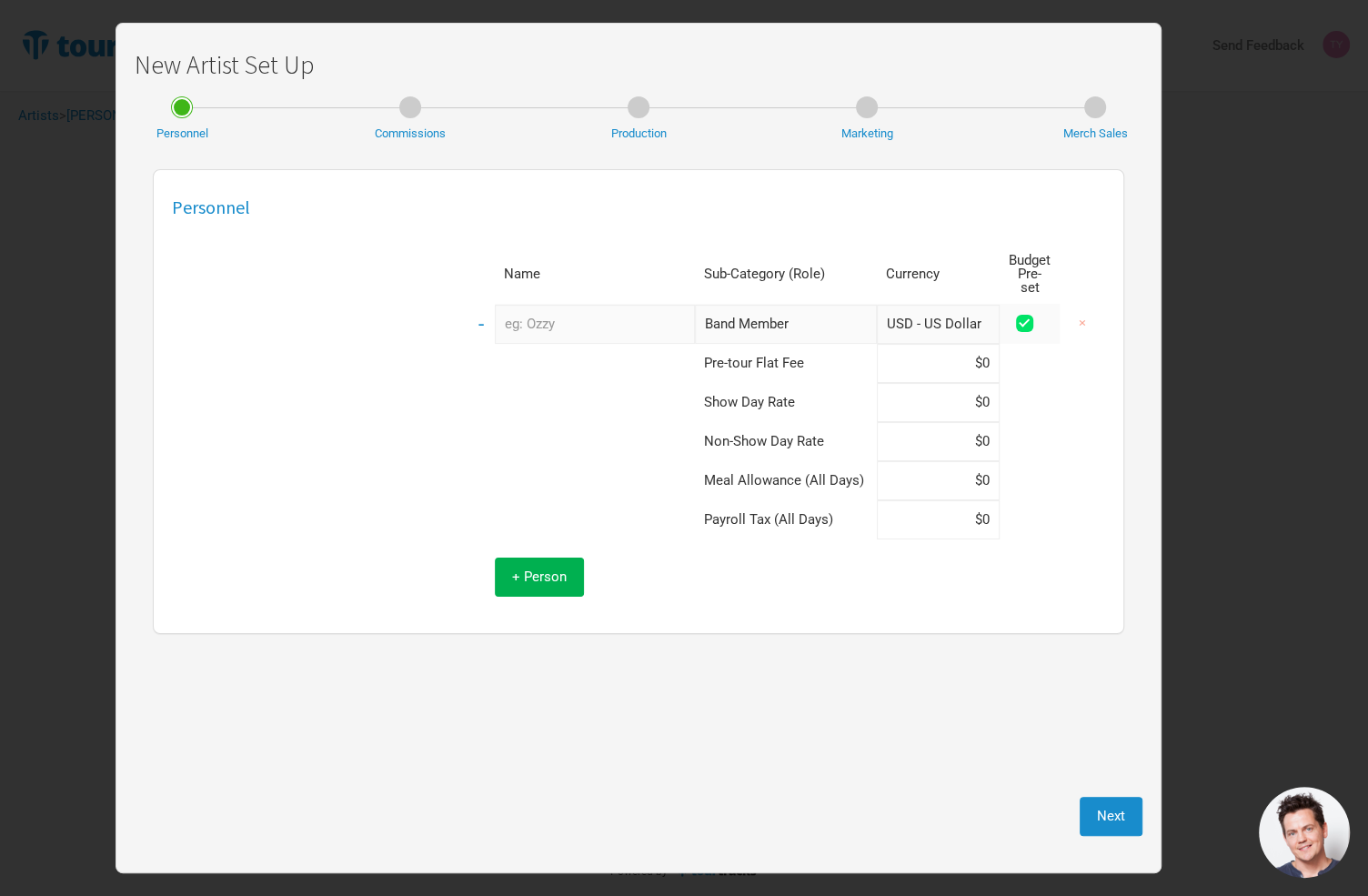click at bounding box center [1049, 324] 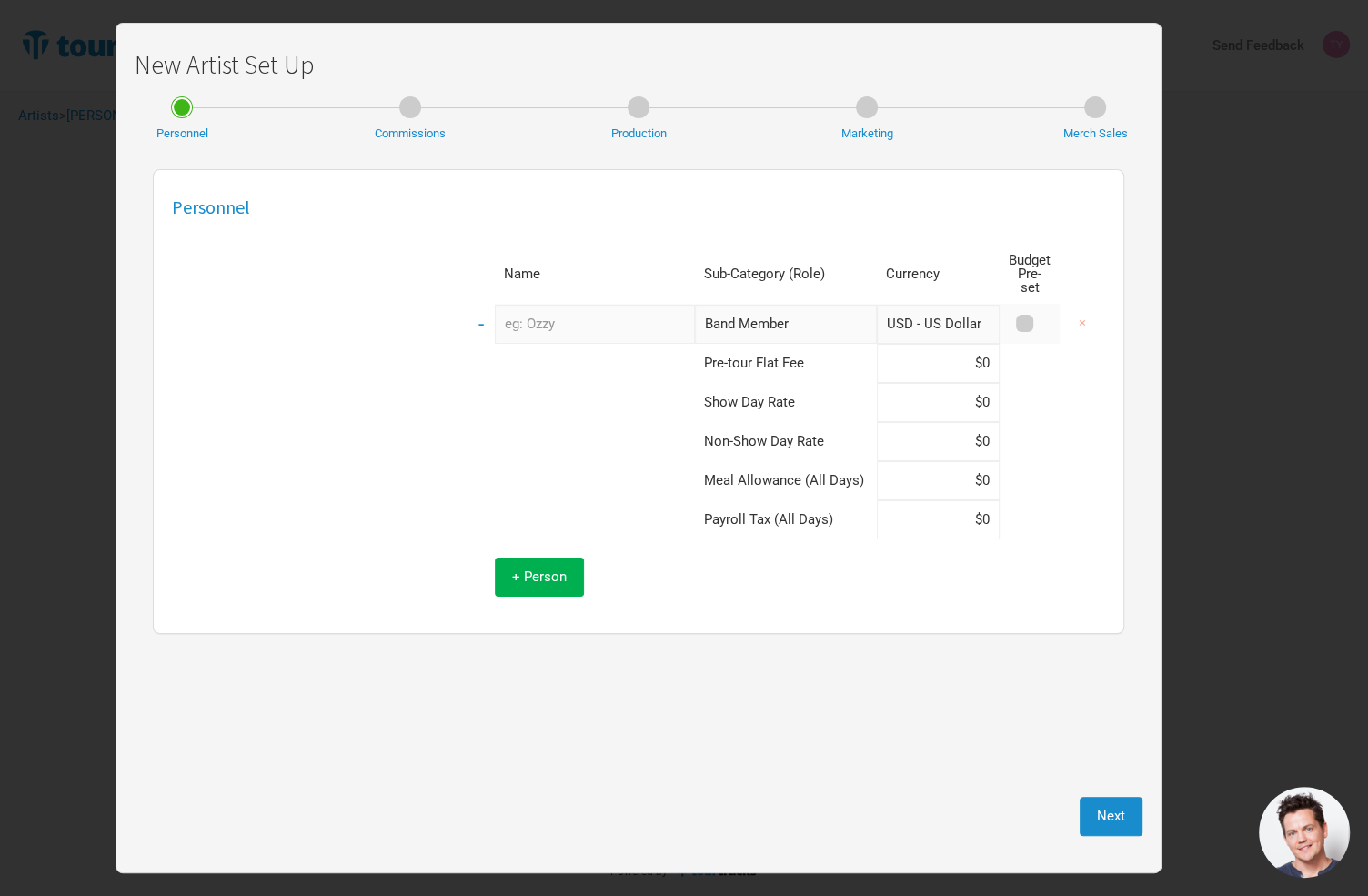 click at bounding box center (1024, 323) 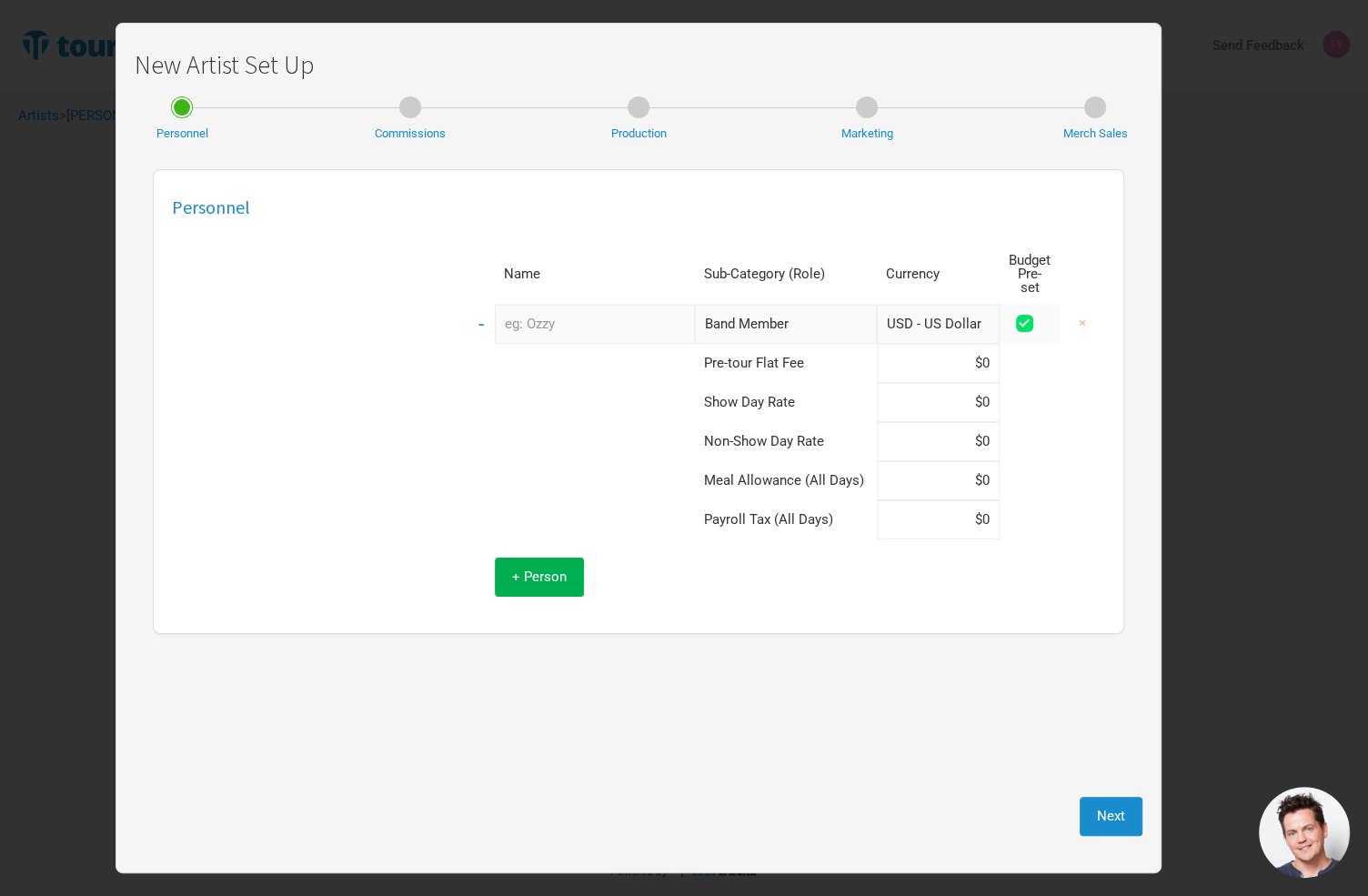 click at bounding box center (1024, 323) 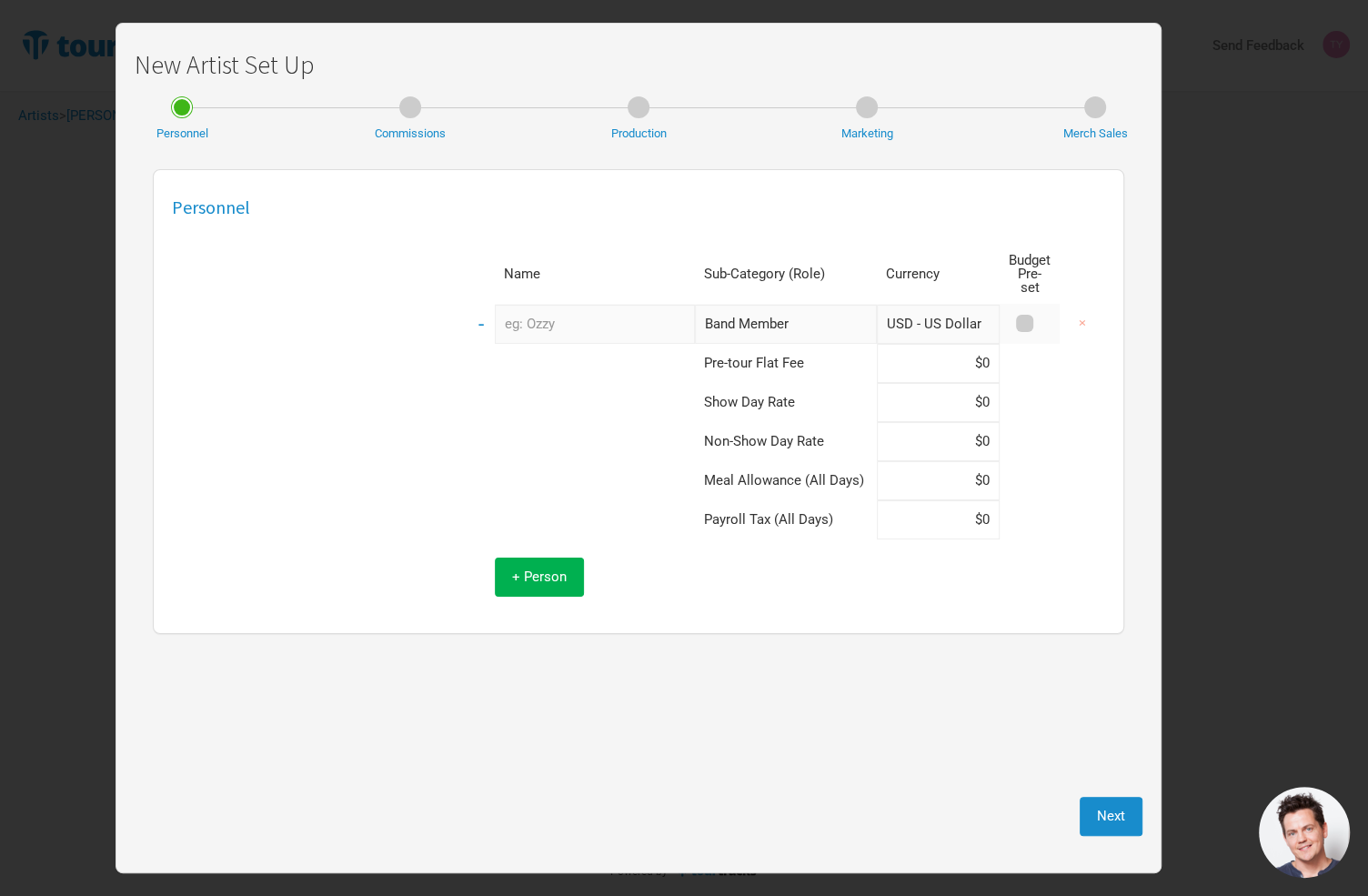 click at bounding box center [1024, 323] 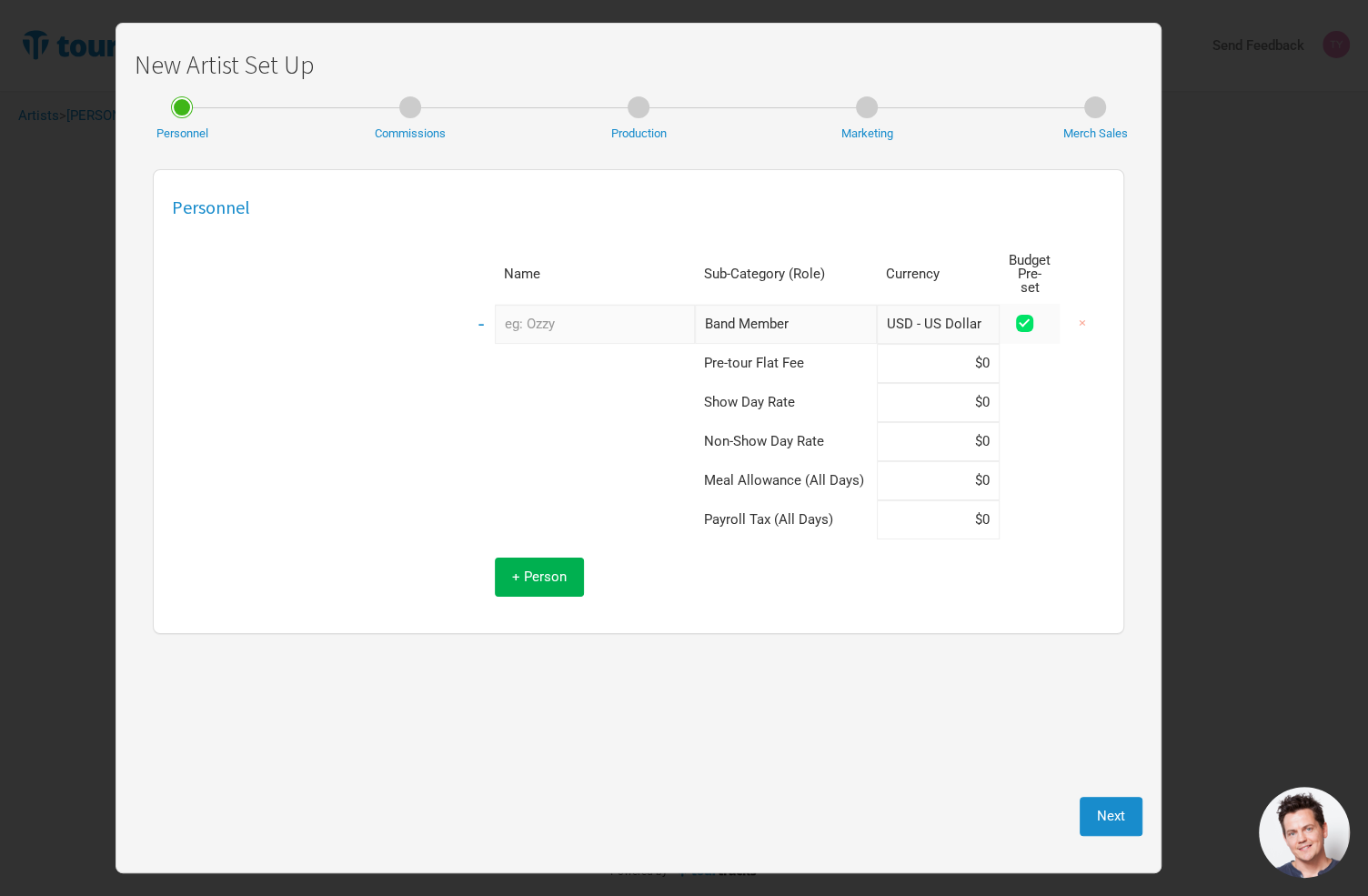 checkbox on "true" 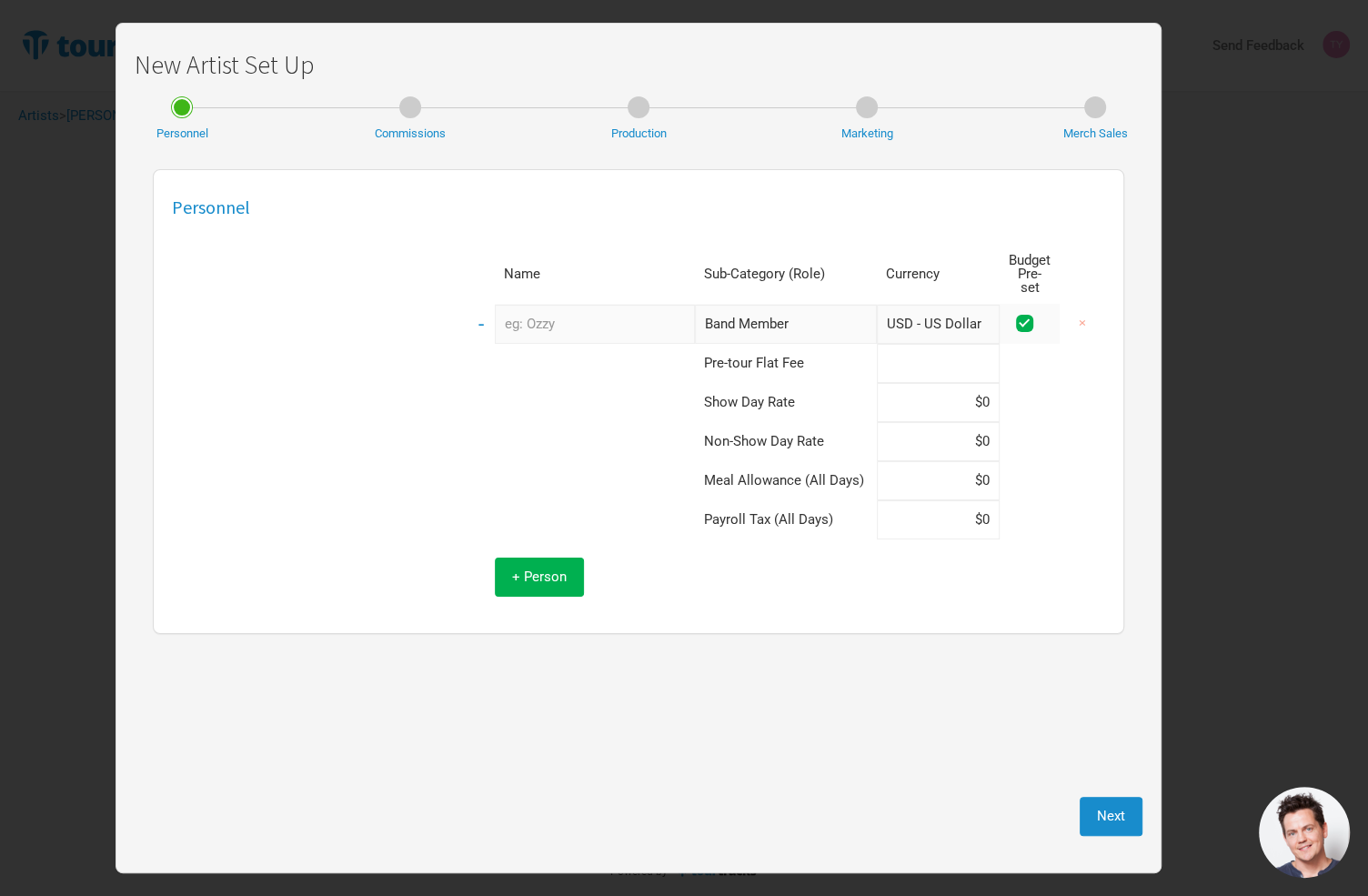 click at bounding box center (938, 363) 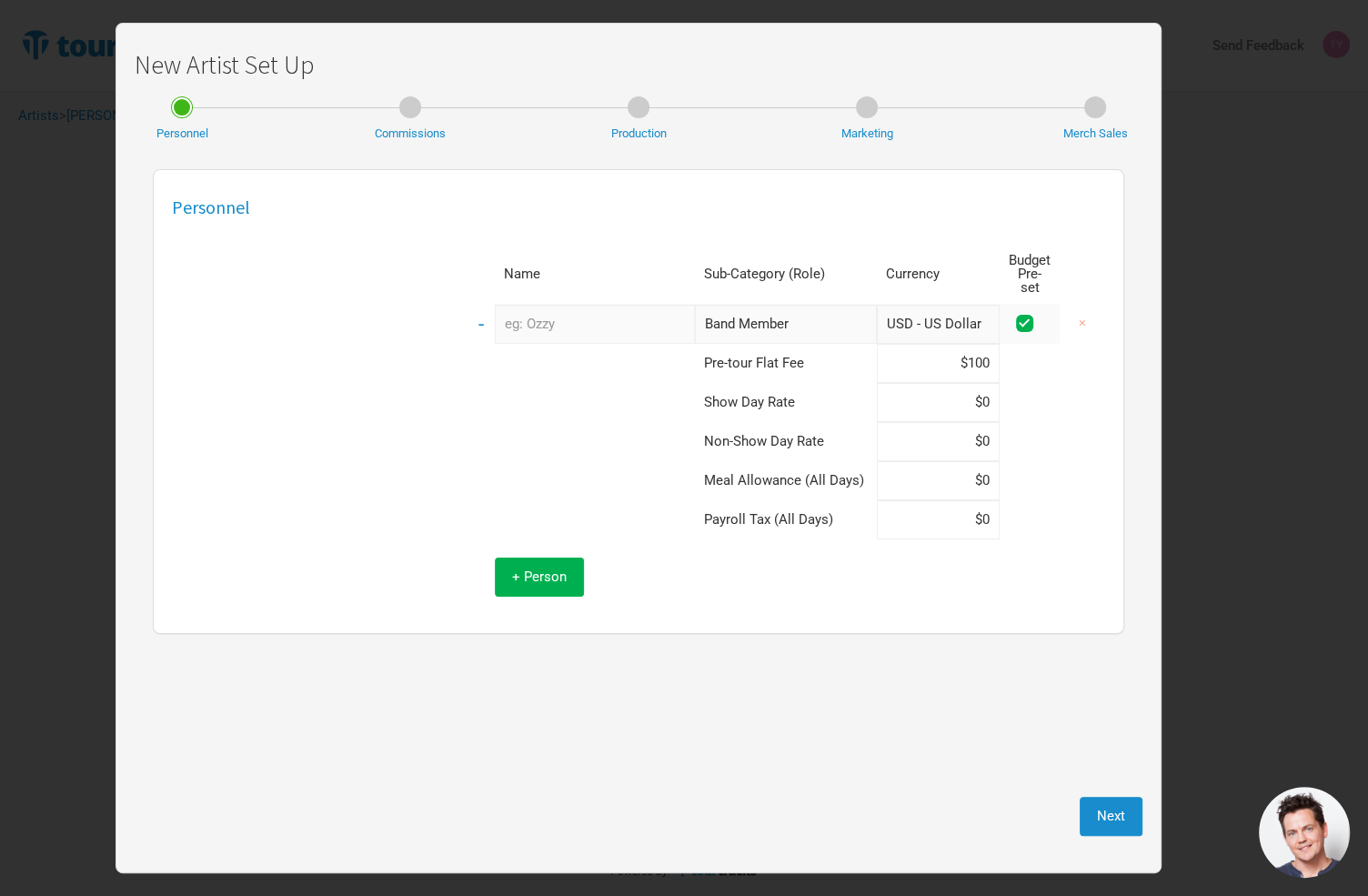 type on "$100" 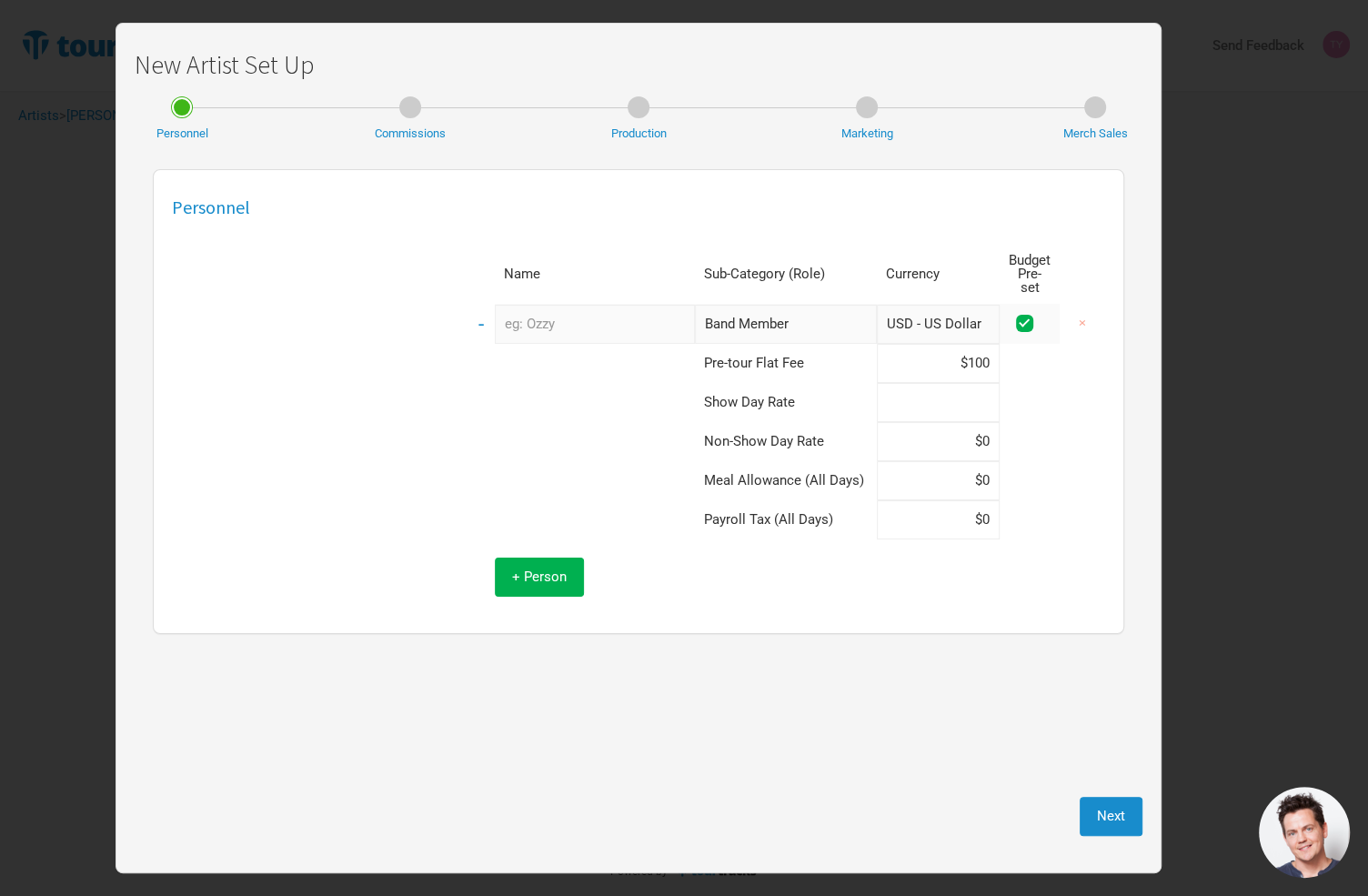 click at bounding box center (938, 402) 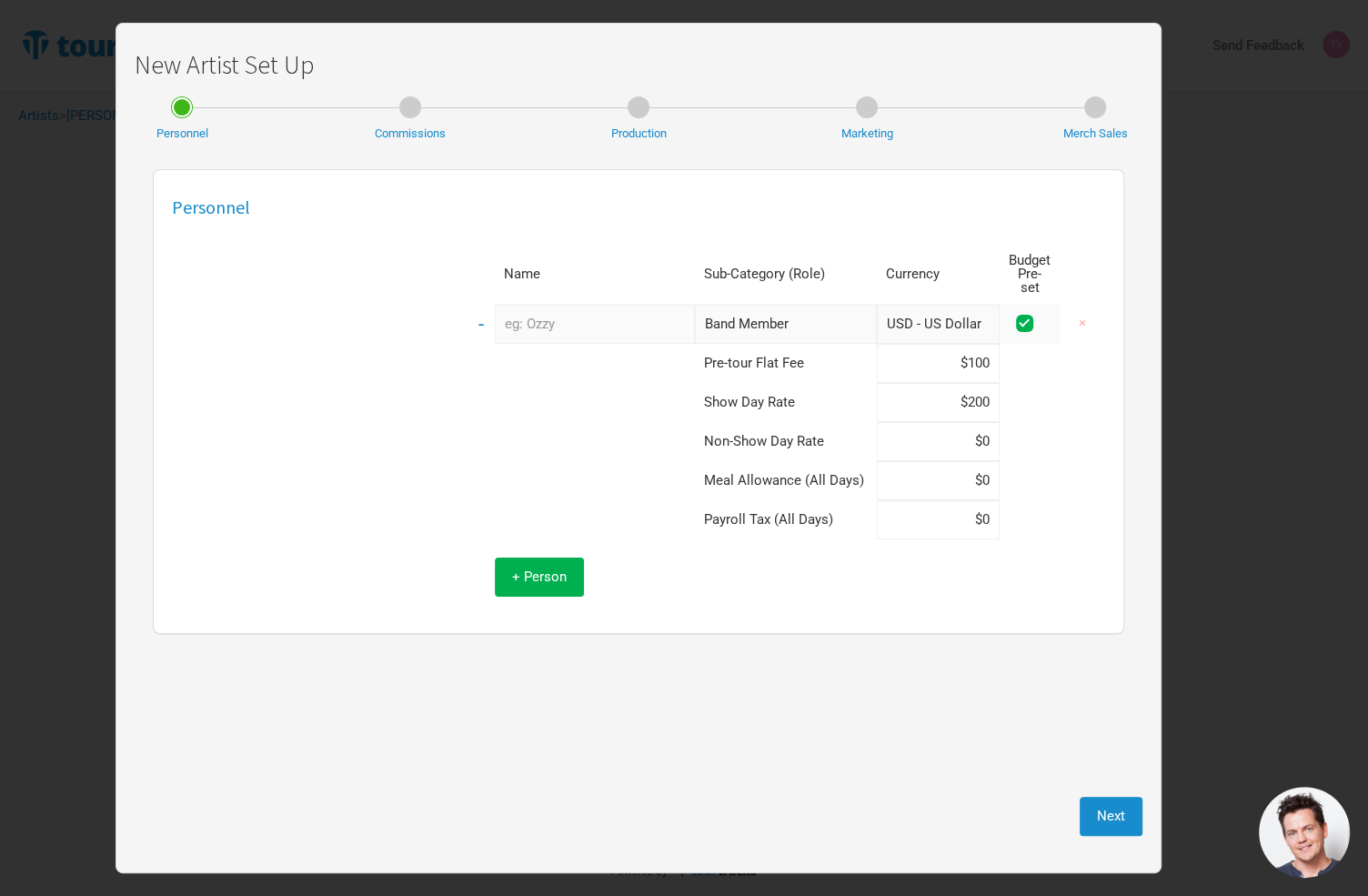 type on "$200" 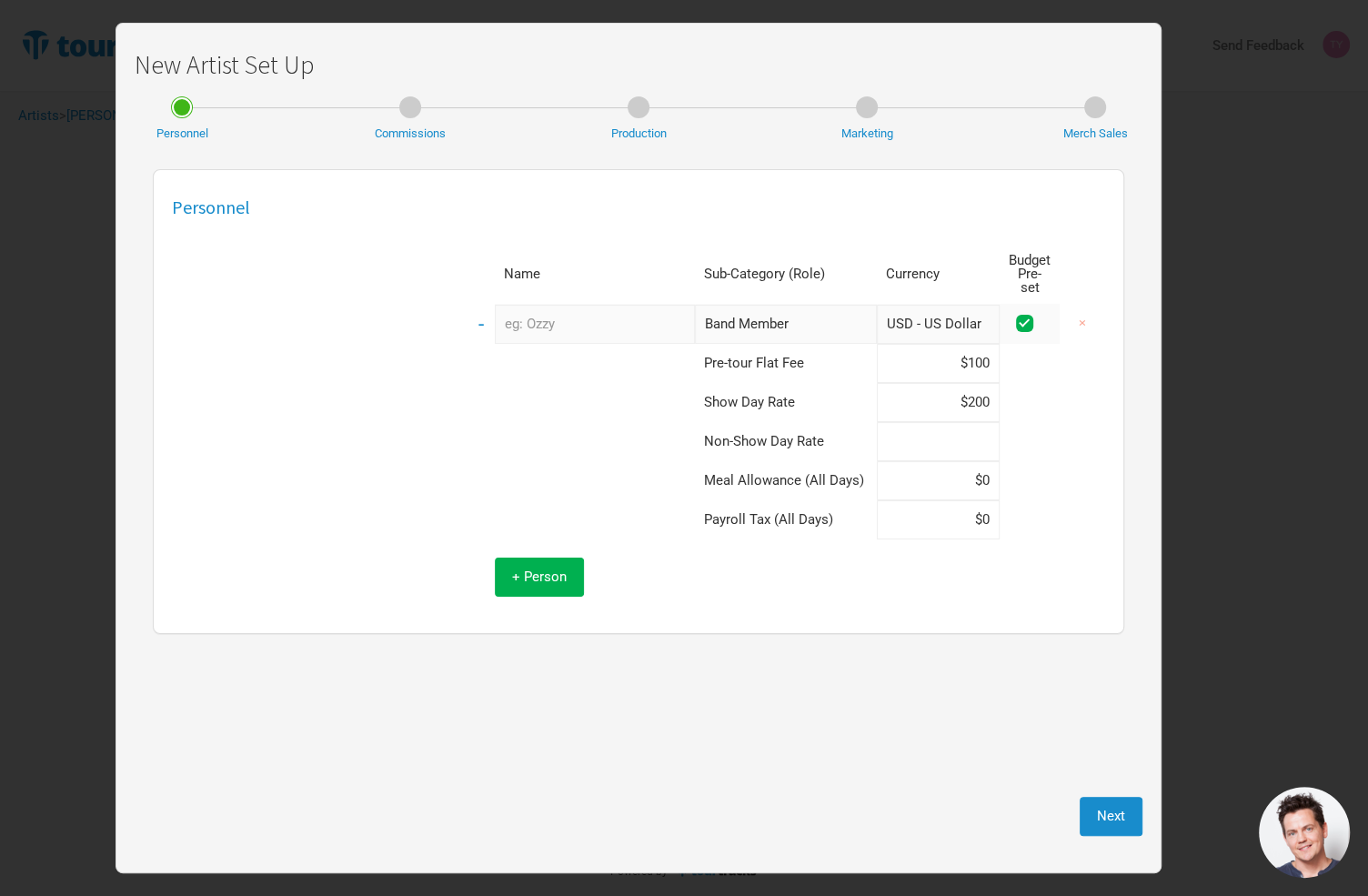 click at bounding box center (938, 441) 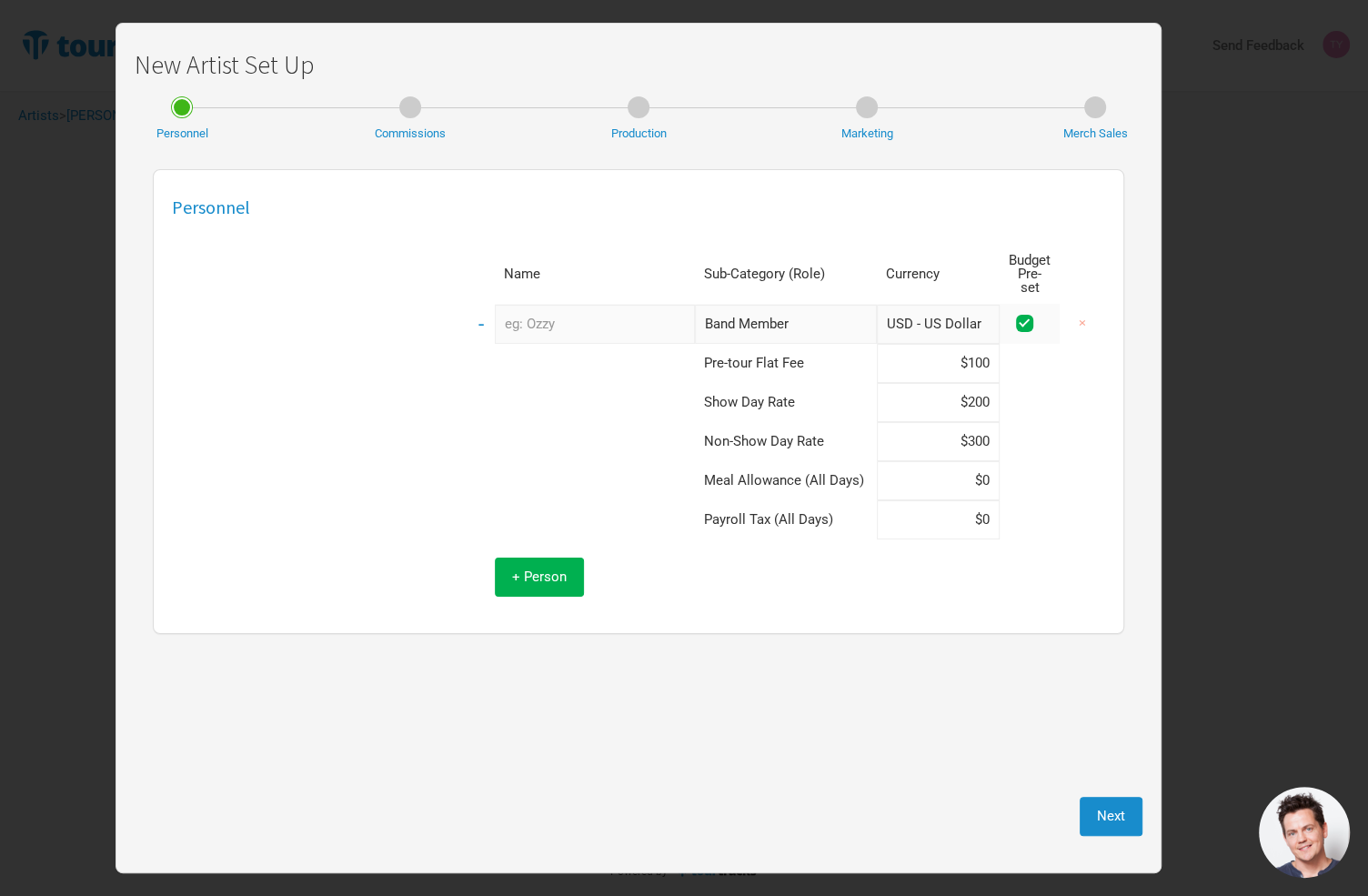 type on "$300" 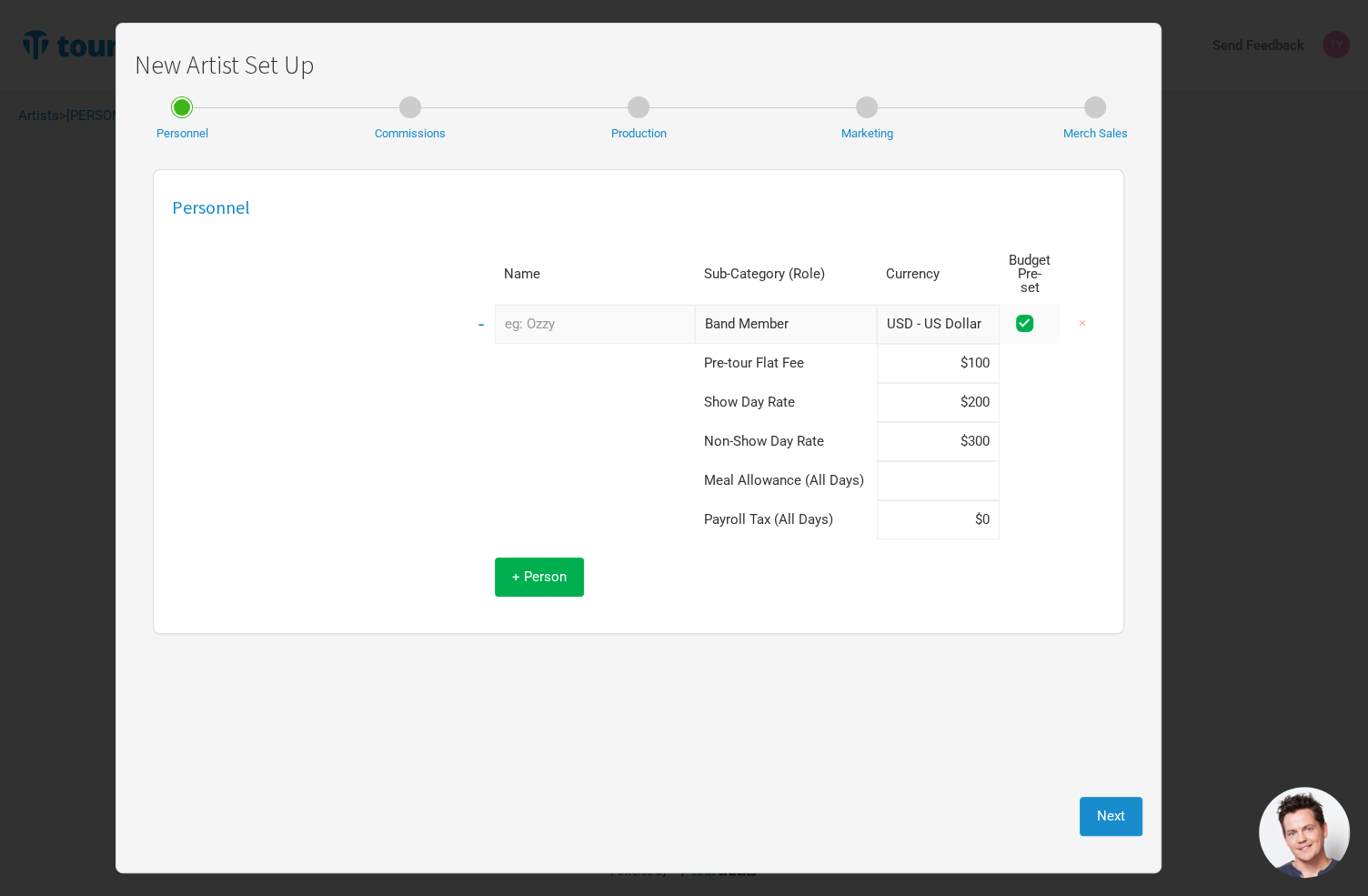 click at bounding box center (938, 480) 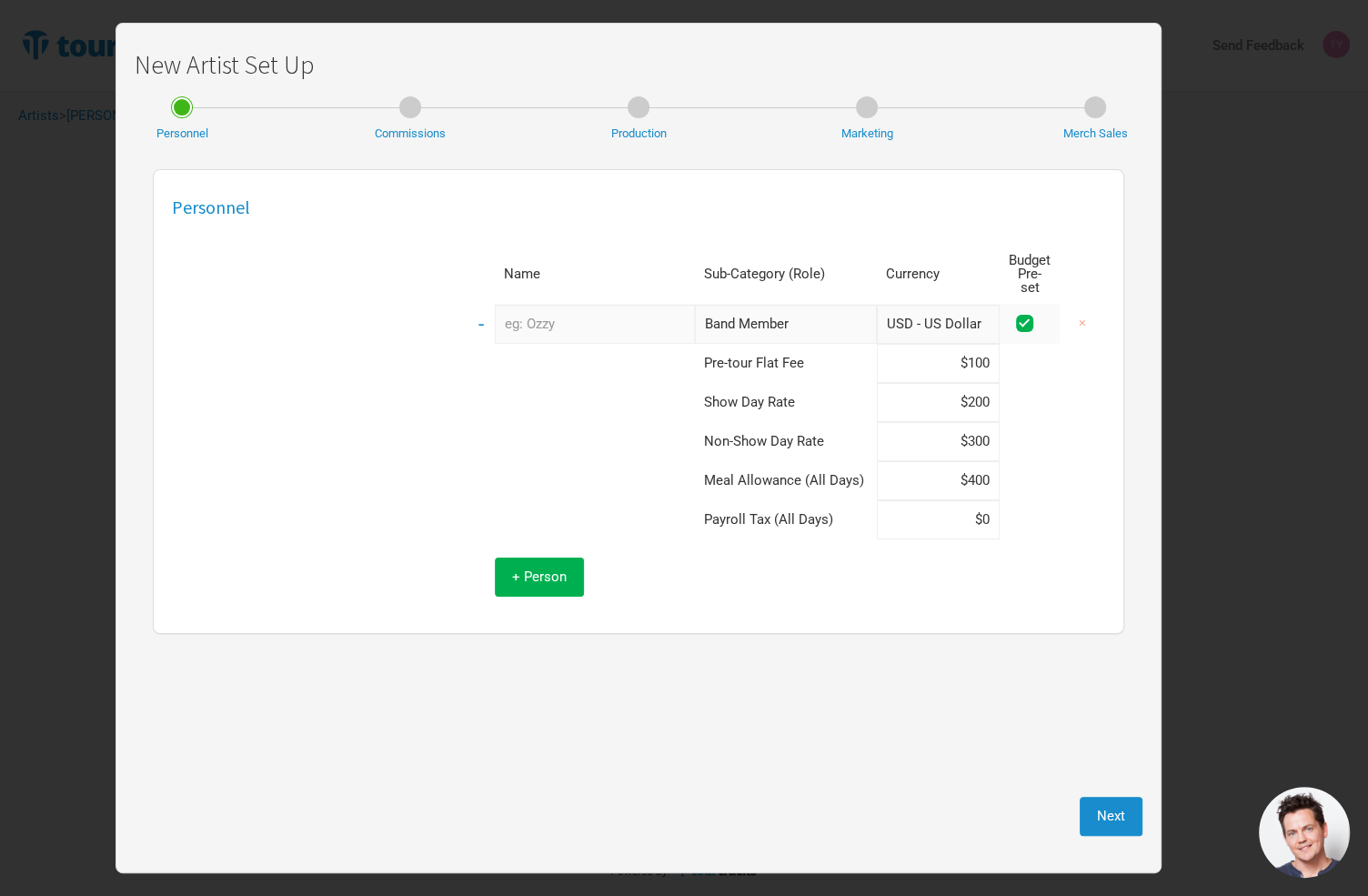 type on "$400" 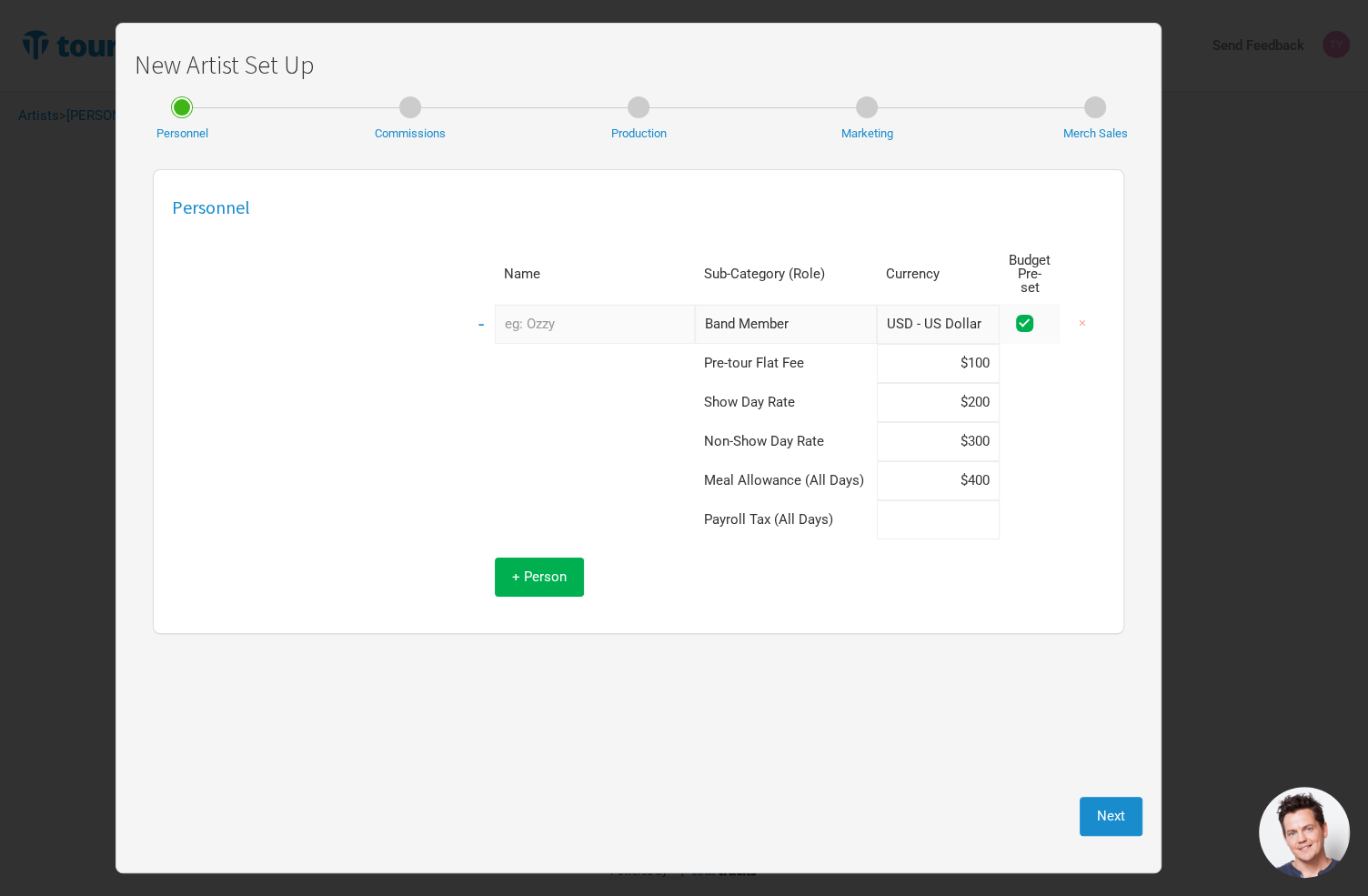 click at bounding box center [938, 519] 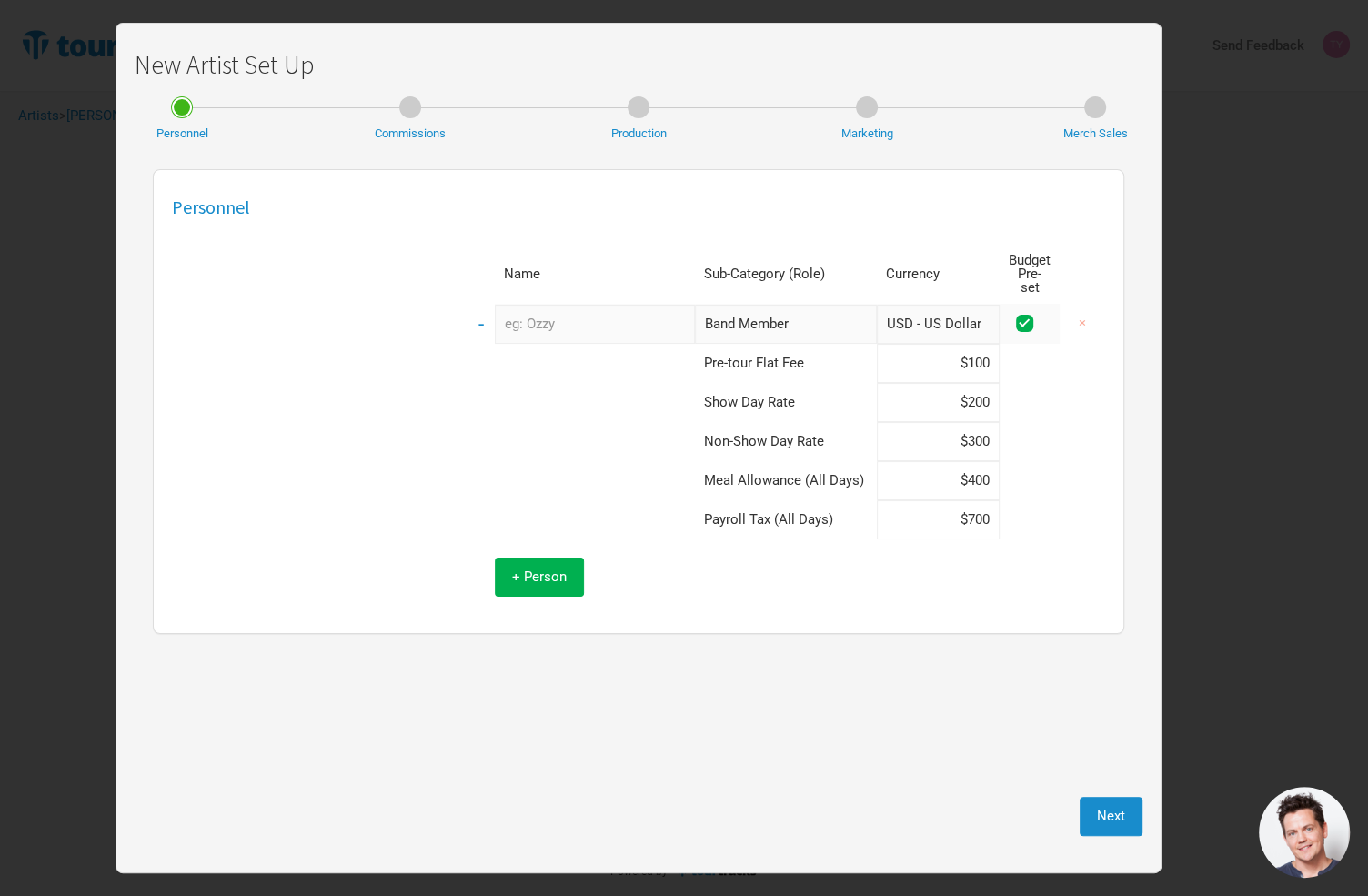 type on "$700" 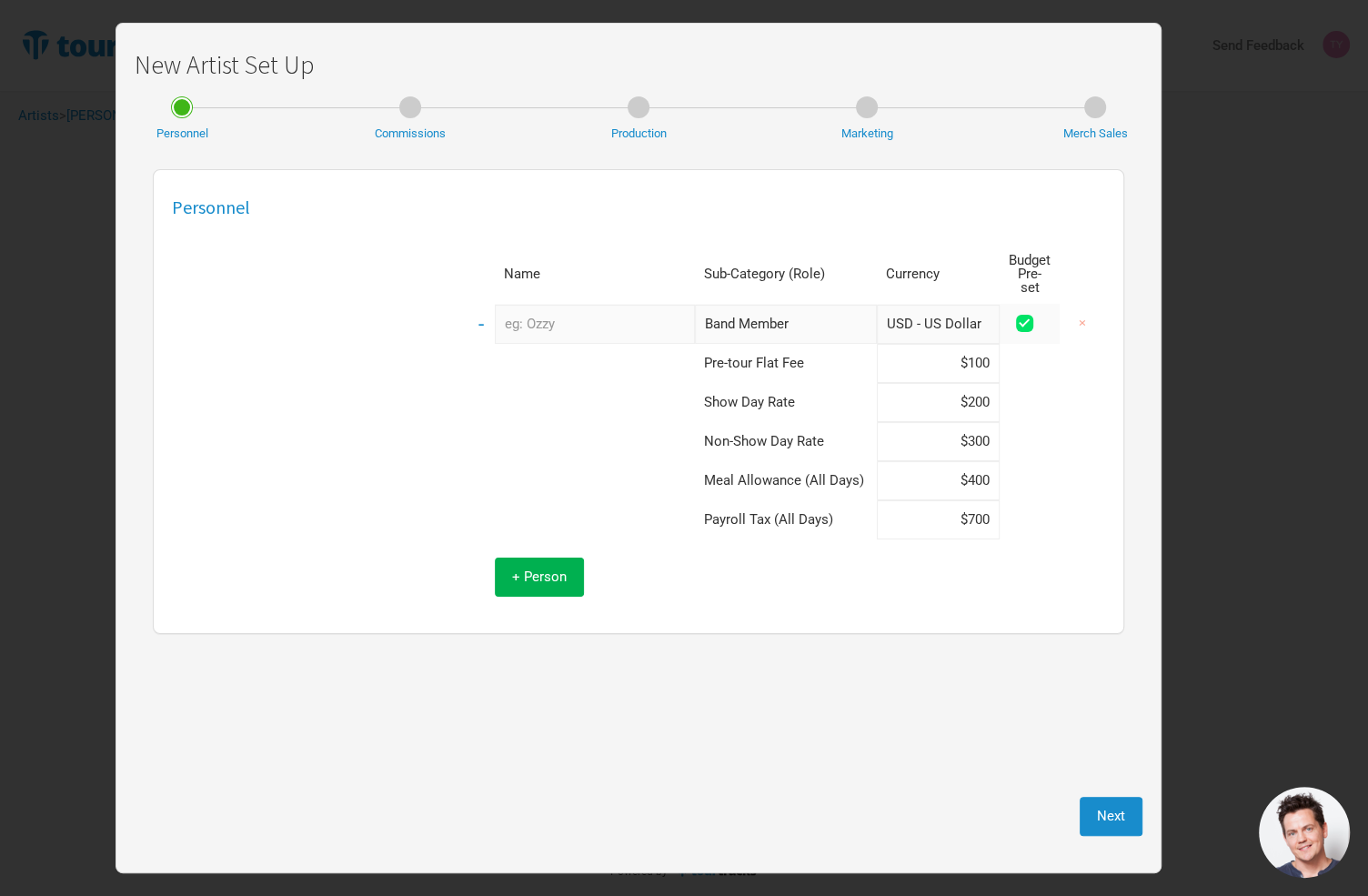 click at bounding box center [1024, 323] 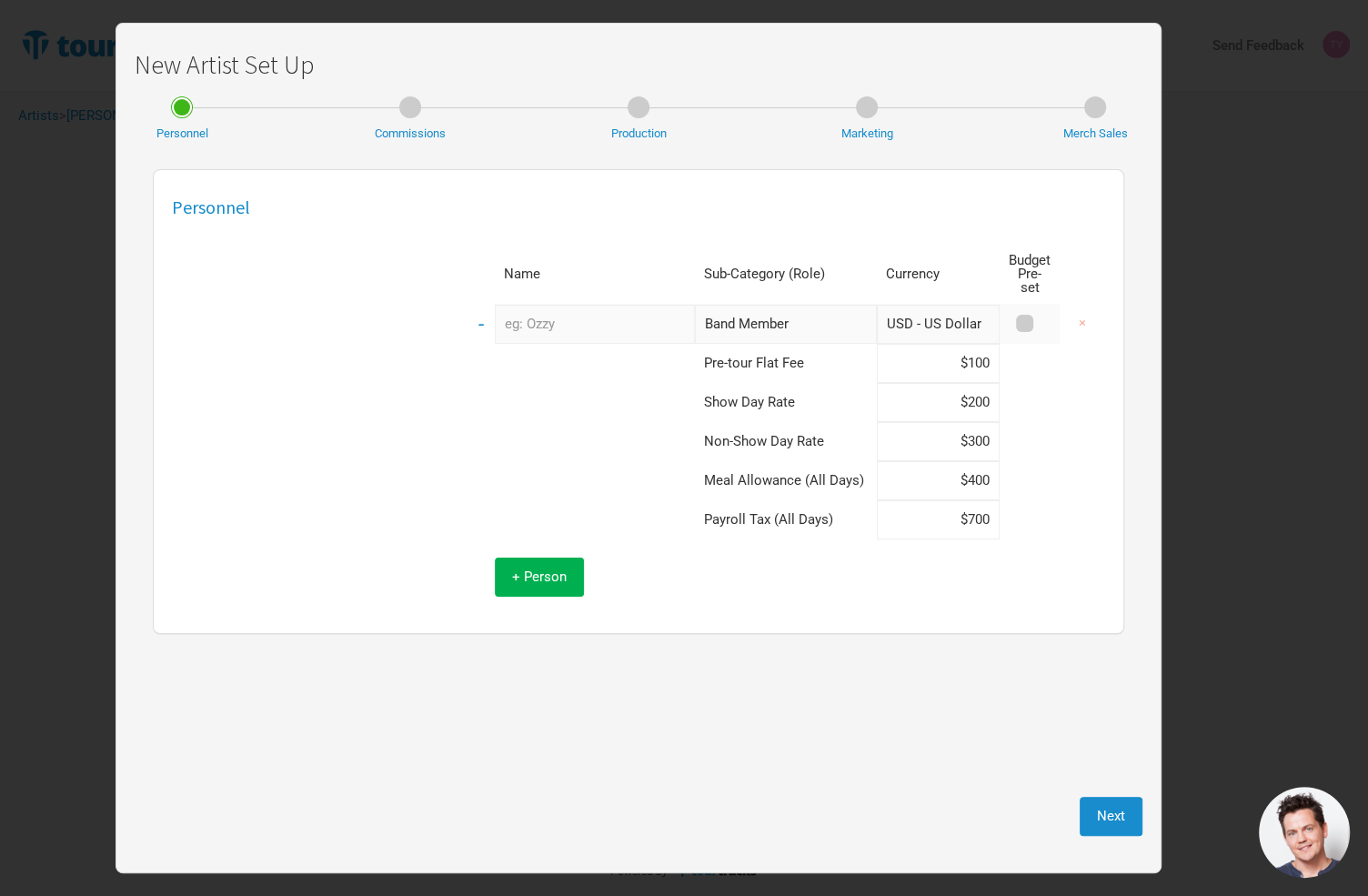 click at bounding box center [1024, 323] 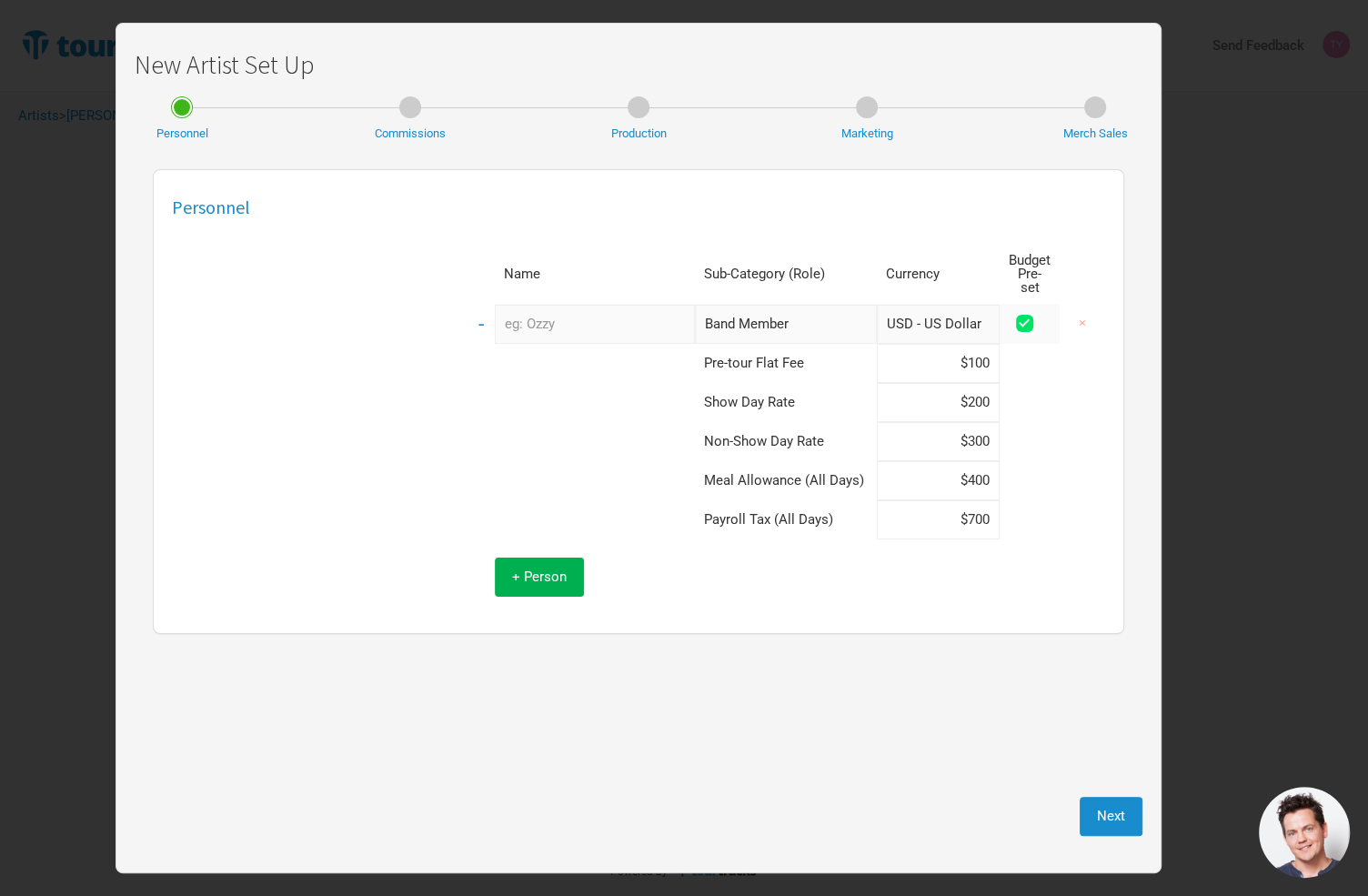 click at bounding box center [1024, 323] 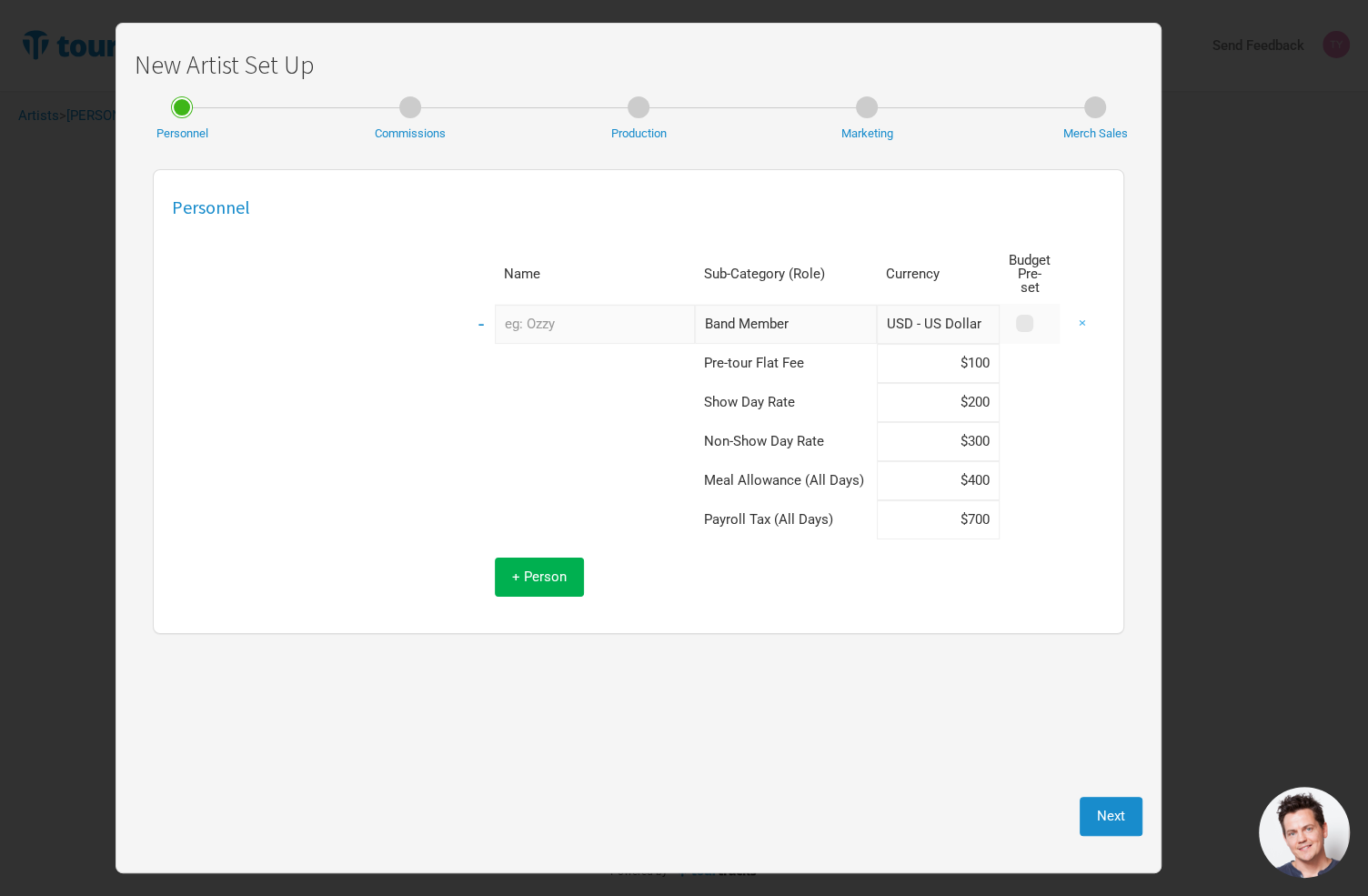 click on "×" at bounding box center [1082, 323] 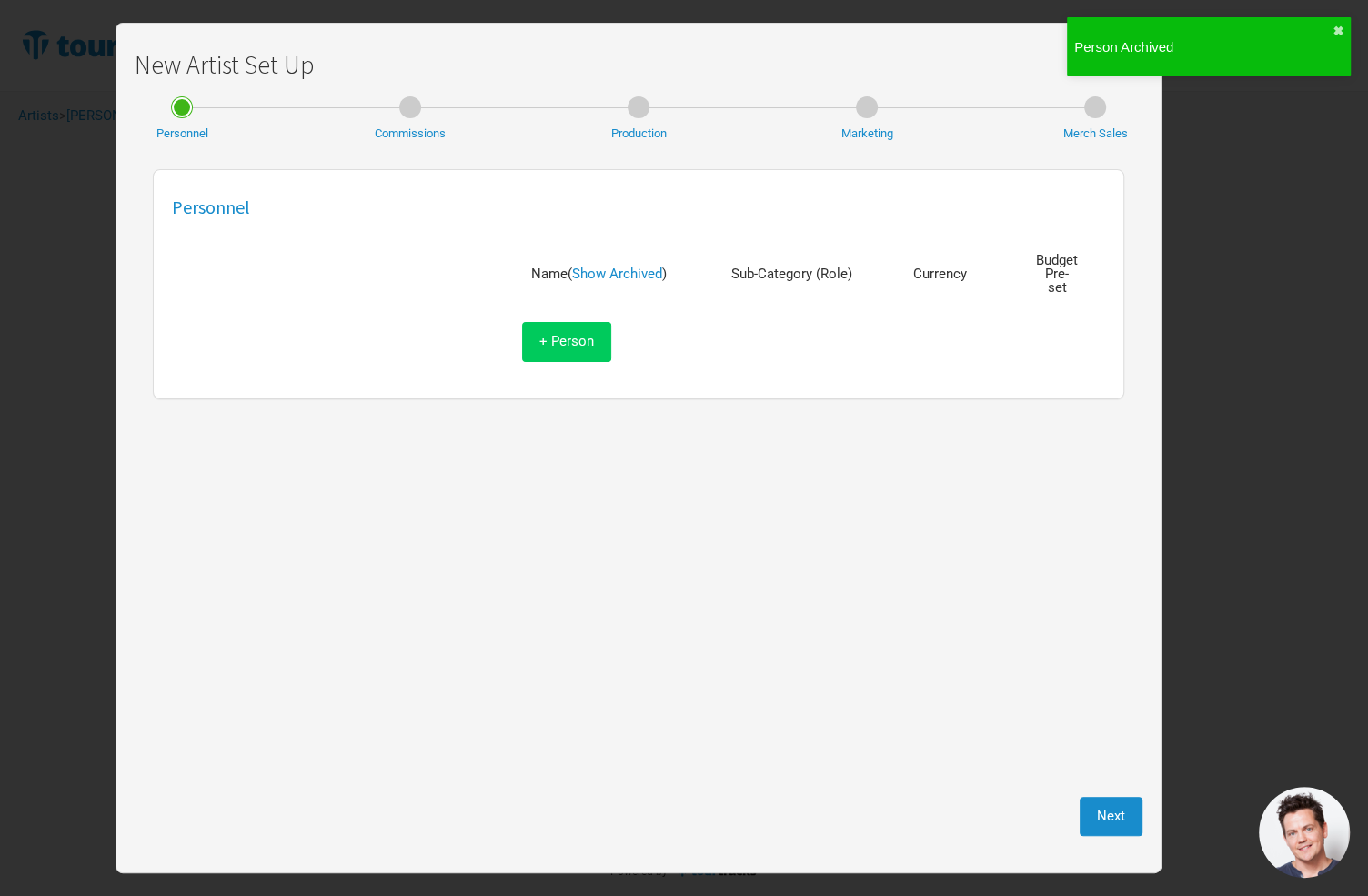 click on "+ Person" at bounding box center [567, 341] 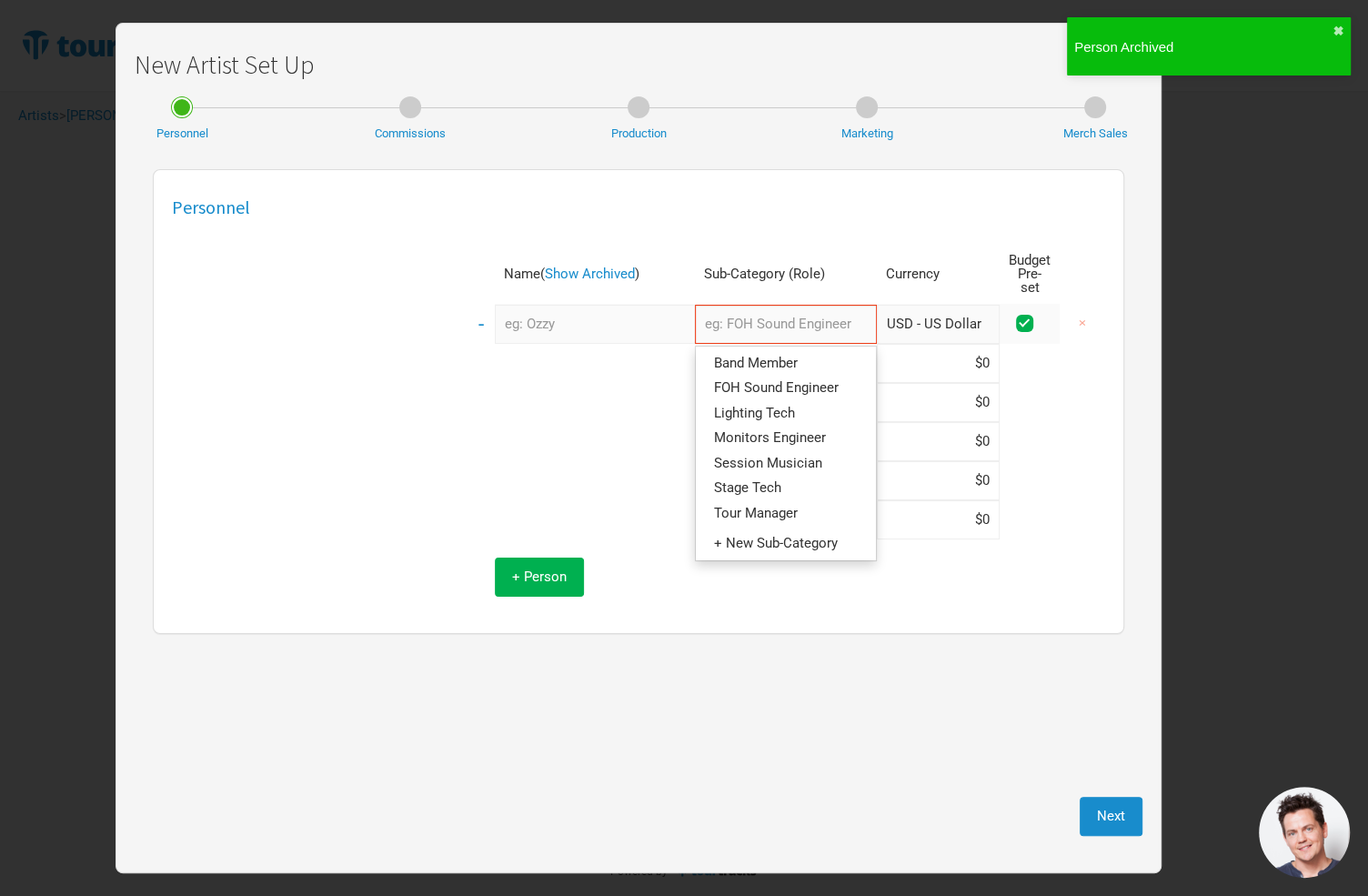 click at bounding box center [786, 324] 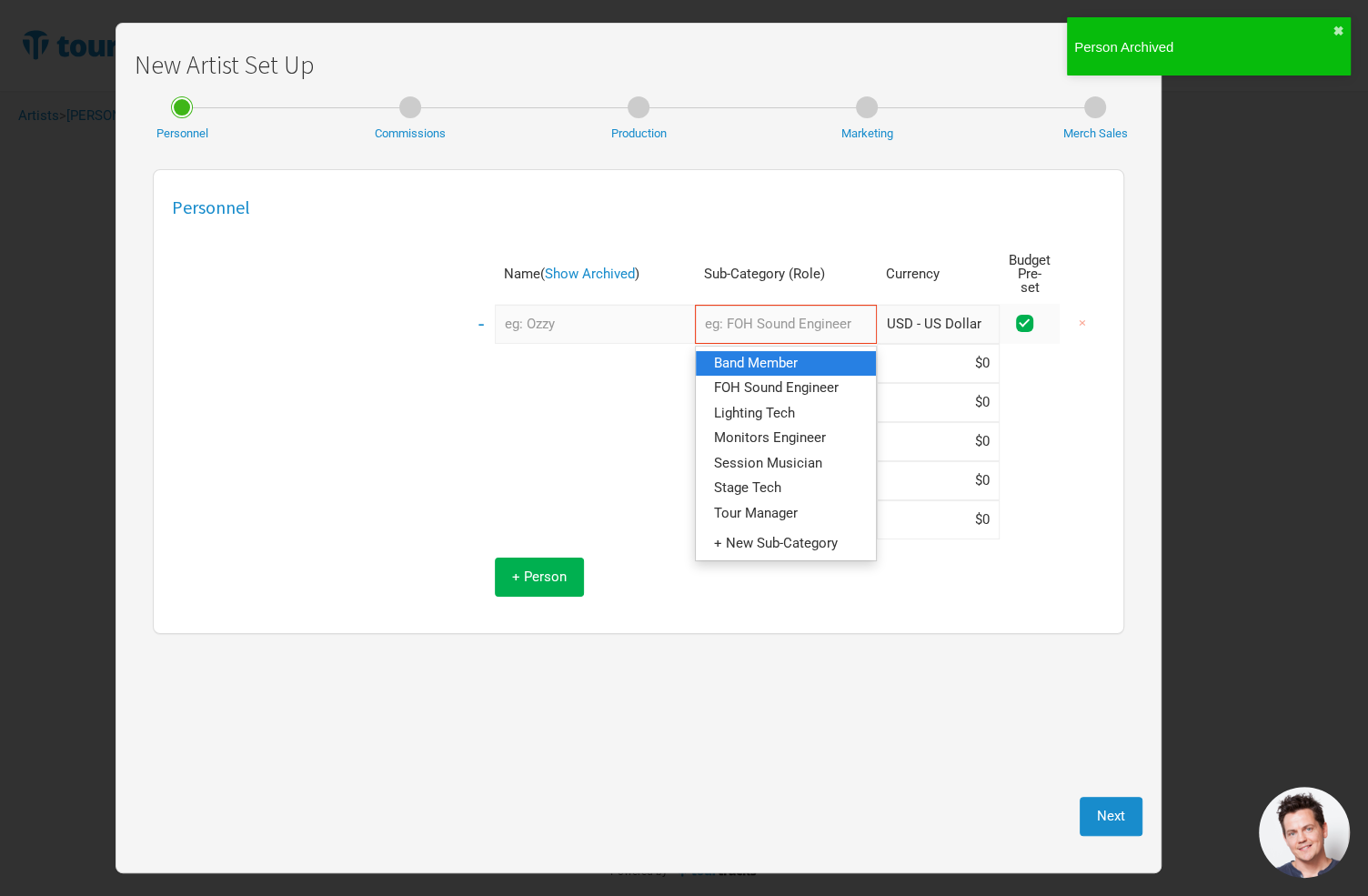 click on "Band Member" at bounding box center [756, 363] 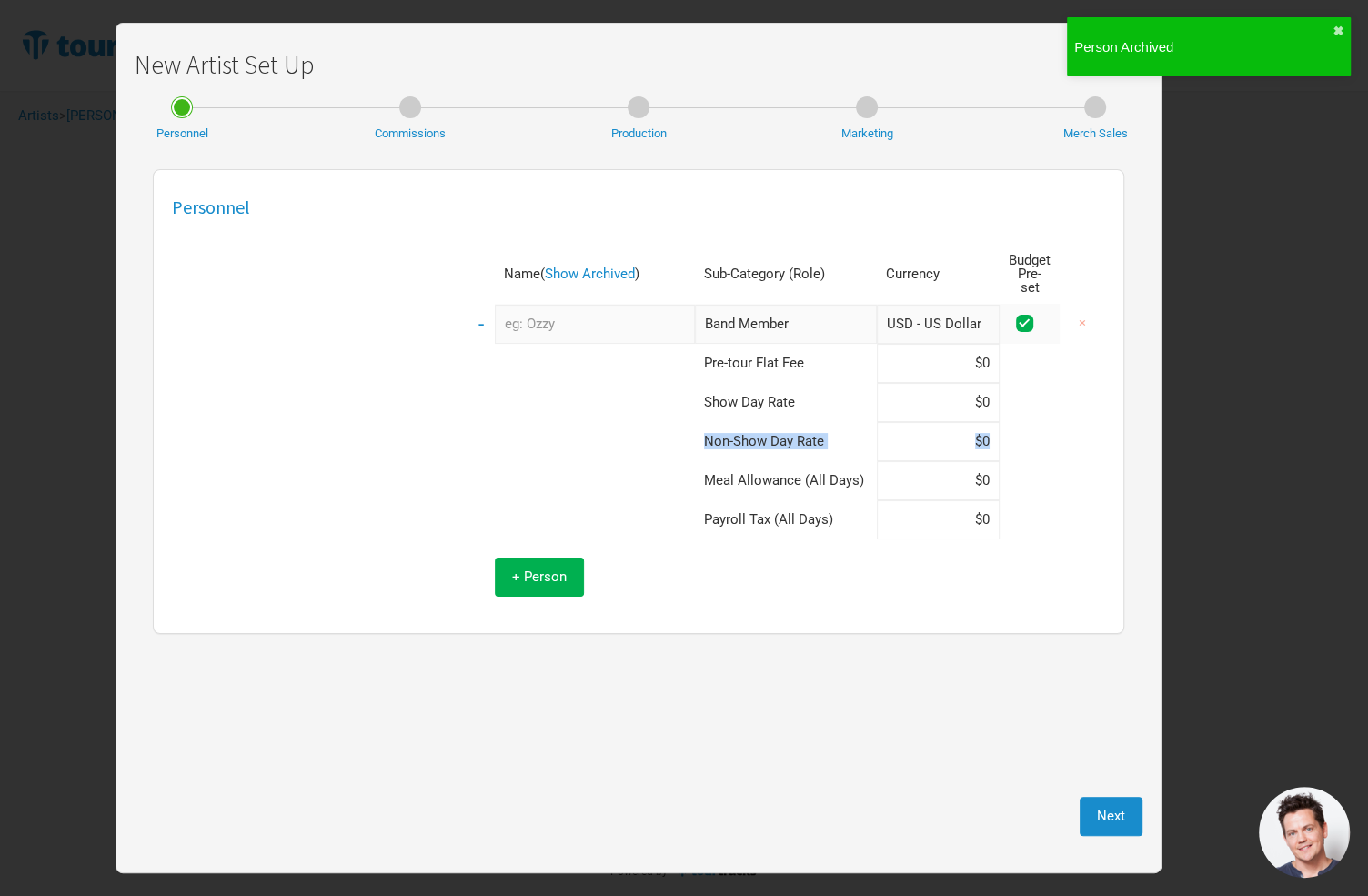 click on "- Band Member 1 selection USD - US Dollar 1 selection × Pre-tour Flat Fee $0 Show Day Rate $0 Non-Show Day Rate $0 Meal Allowance (All Days) $0 Payroll Tax (All Days) $0 + Person" at bounding box center (786, 459) 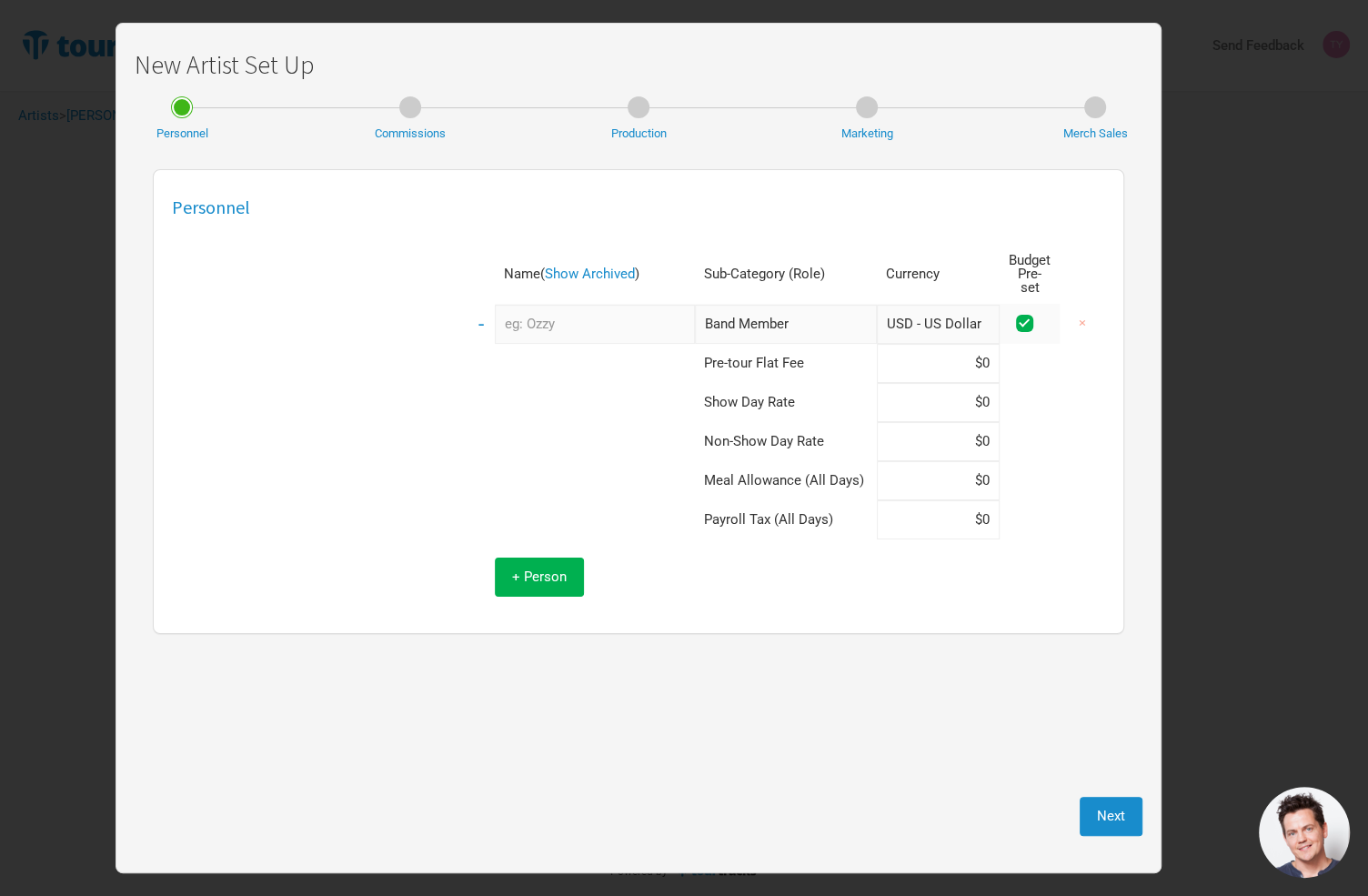 click at bounding box center [900, 577] 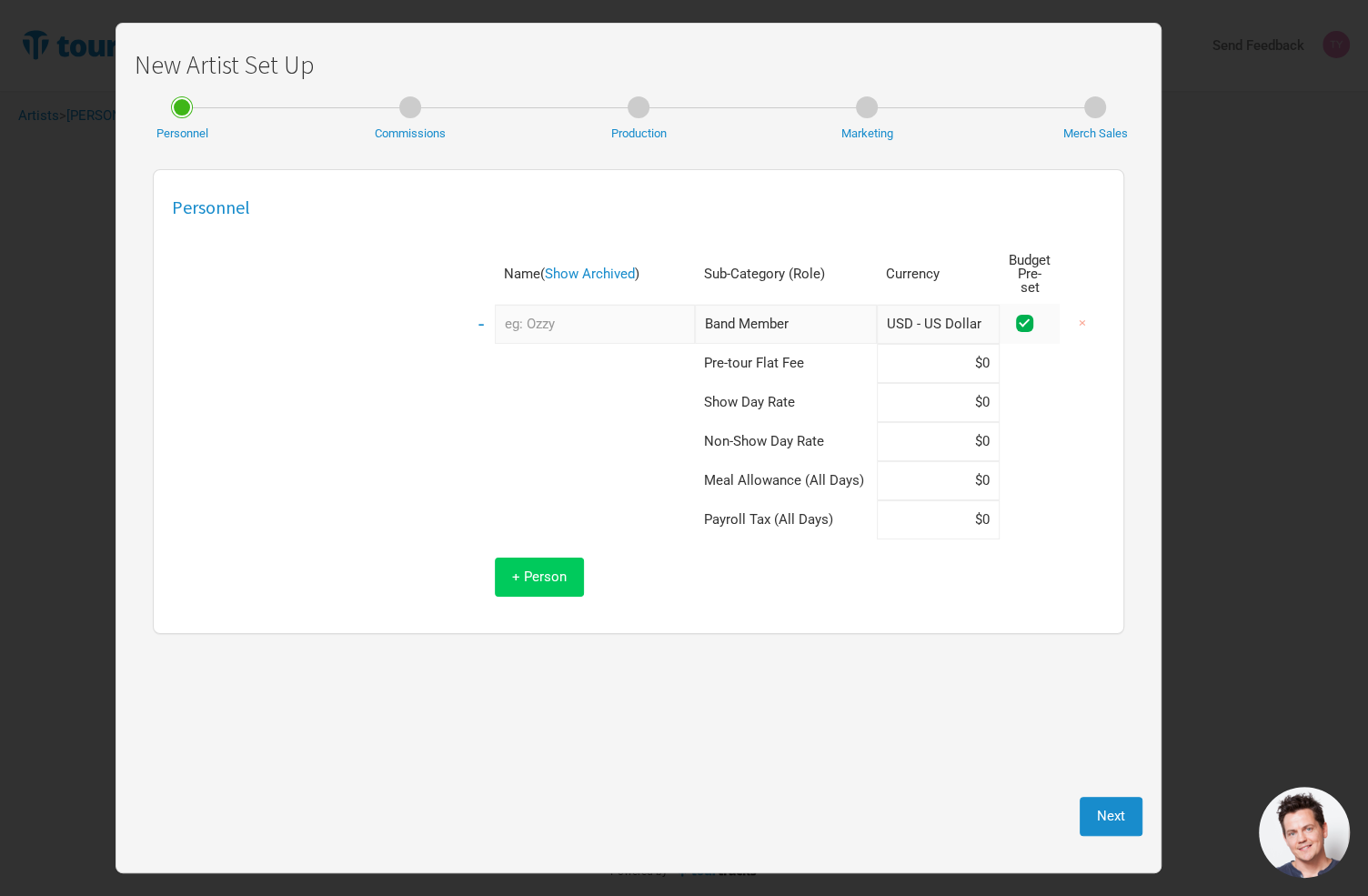 click on "+ Person" at bounding box center (539, 577) 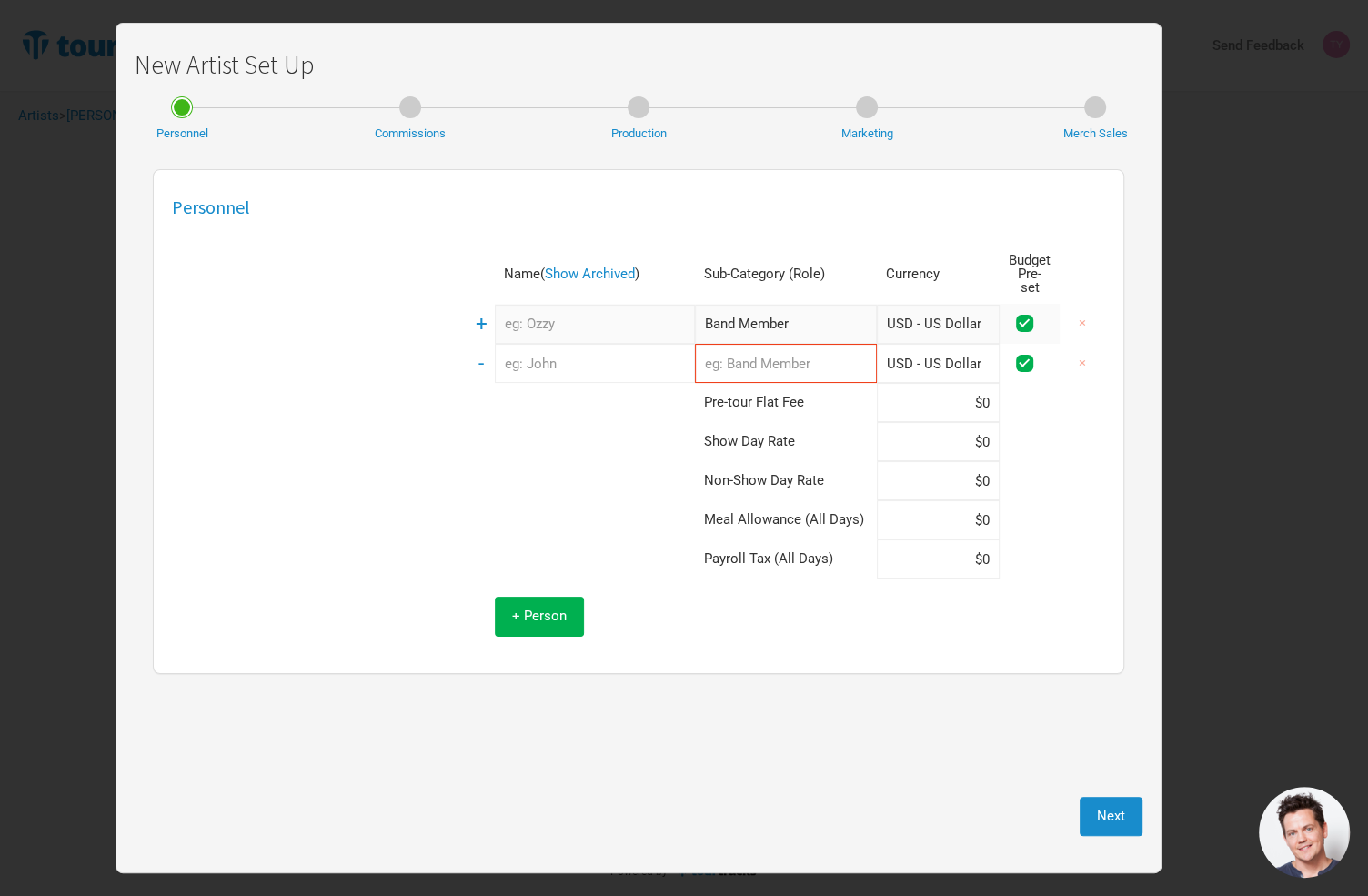 type 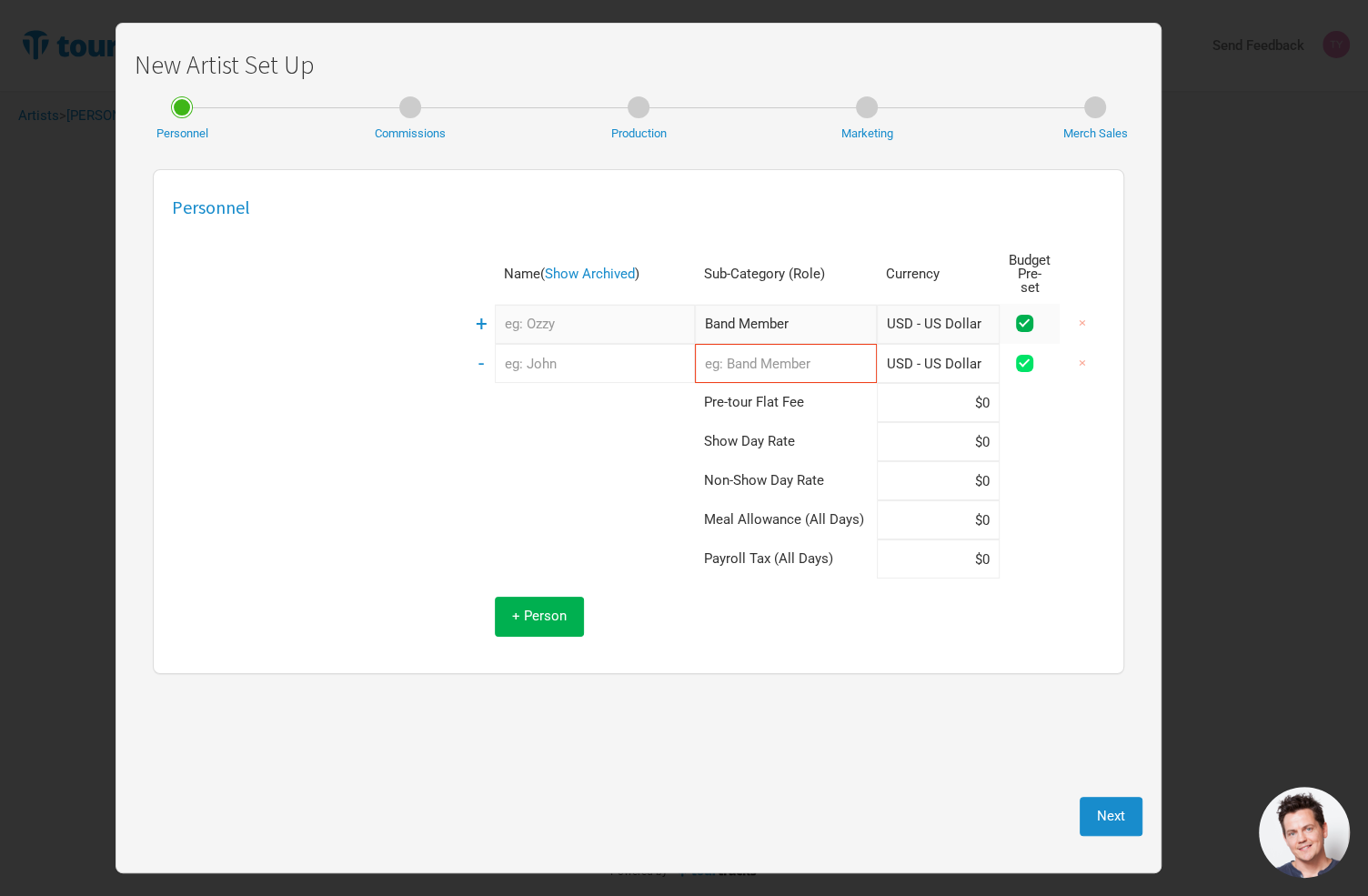 click at bounding box center [1024, 363] 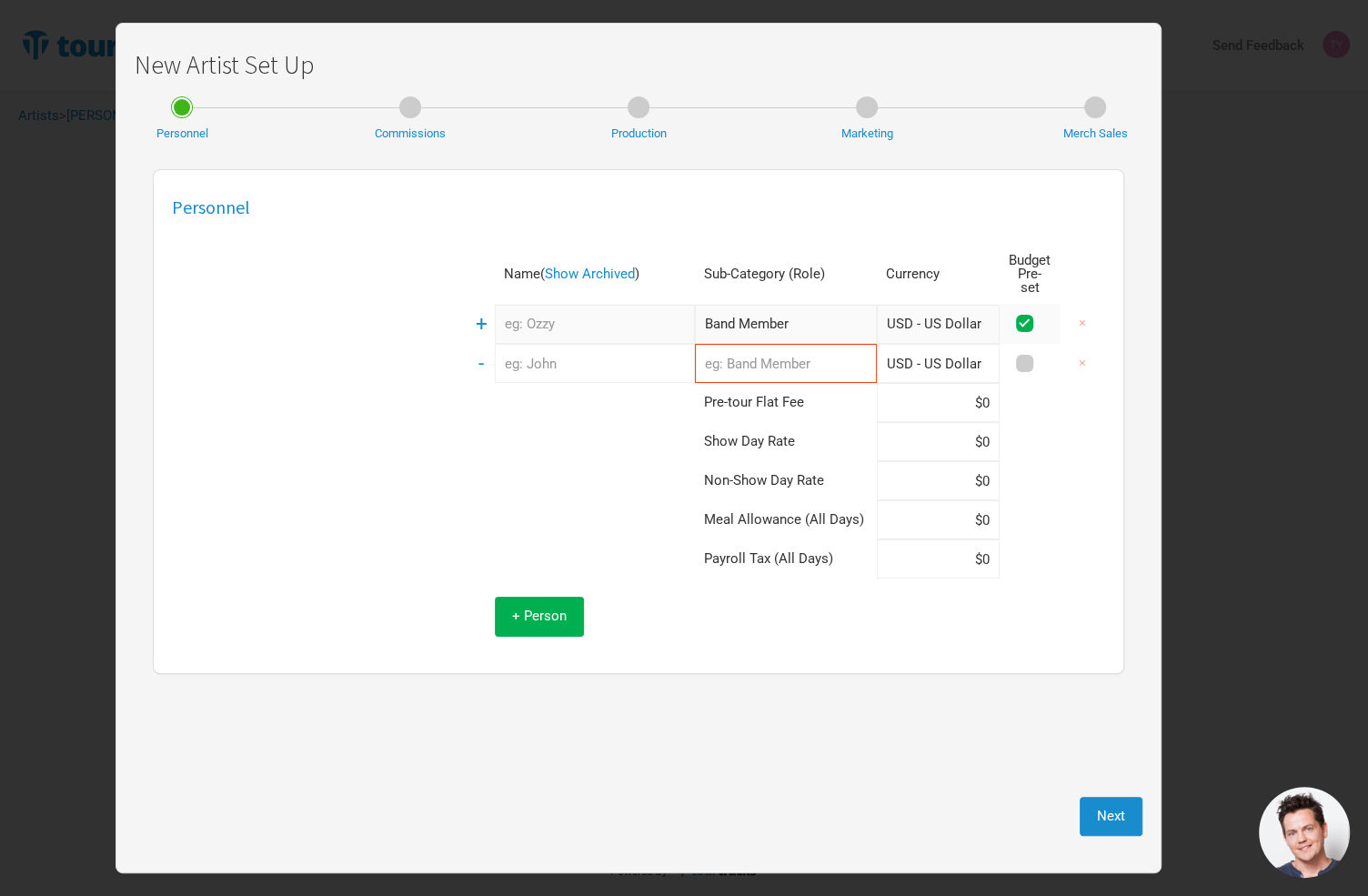 checkbox on "false" 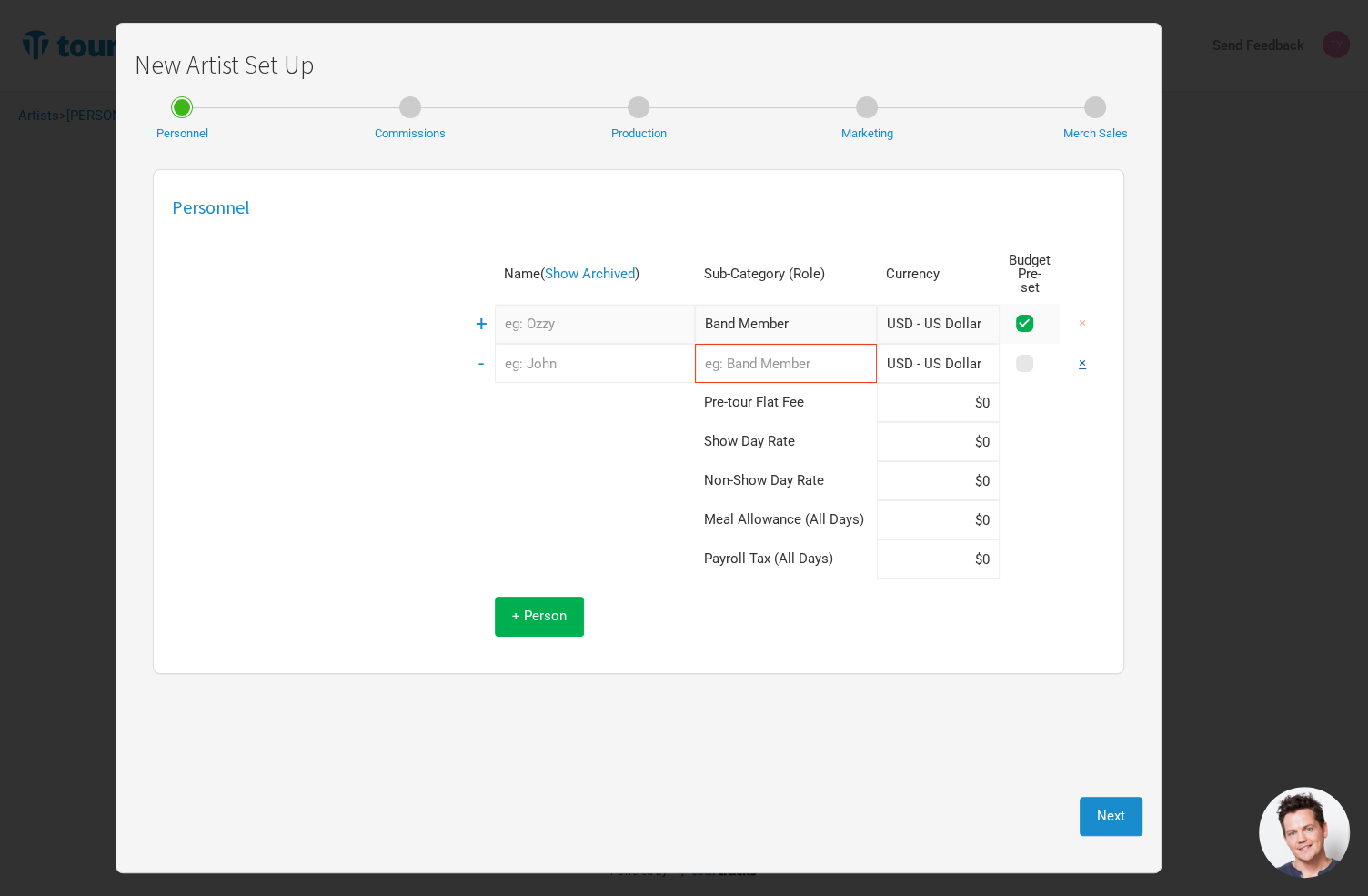 click on "×" at bounding box center (1082, 363) 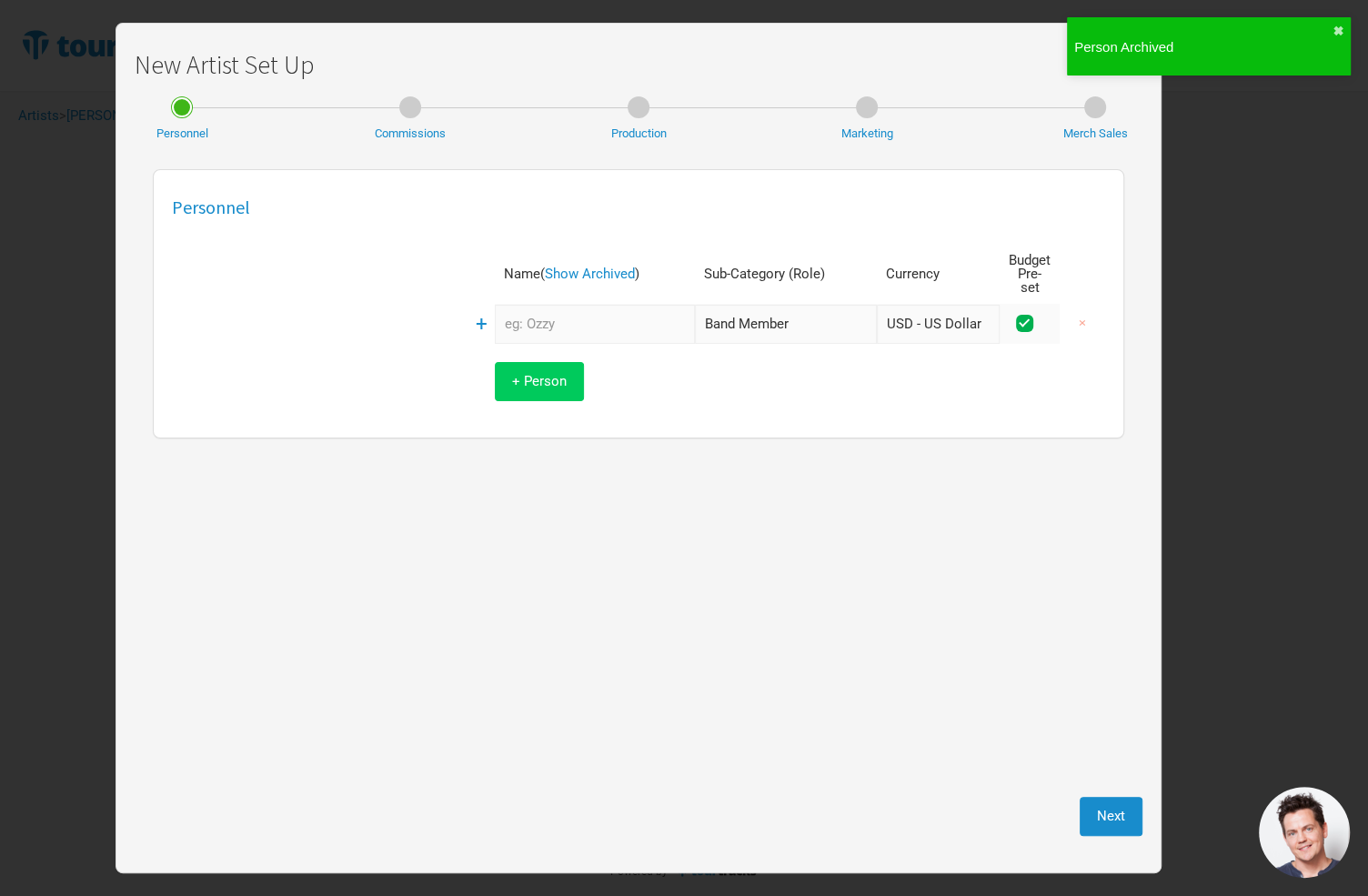 click on "+ Person" at bounding box center [539, 381] 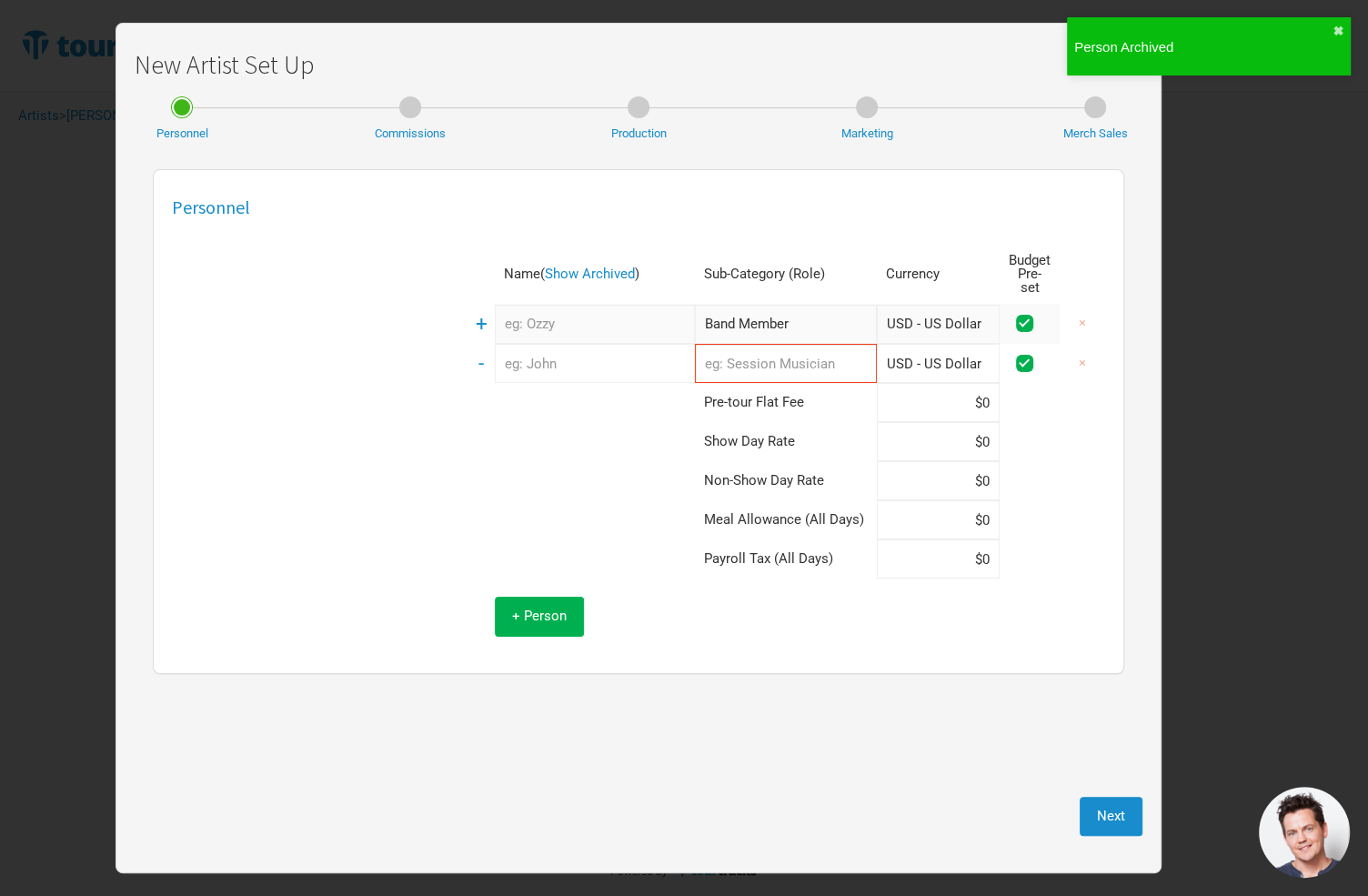 click at bounding box center [786, 363] 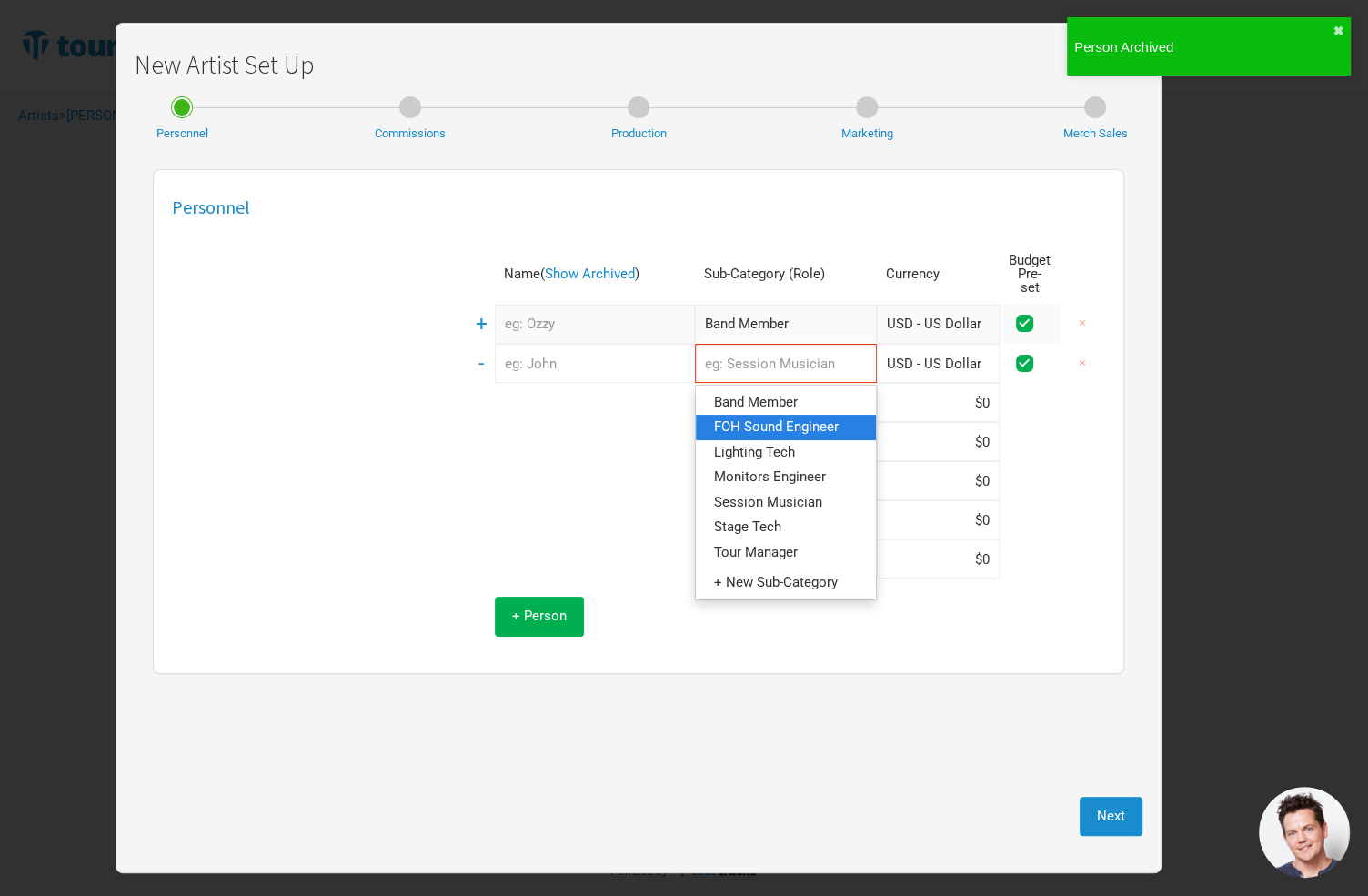 click on "FOH Sound Engineer" at bounding box center [776, 427] 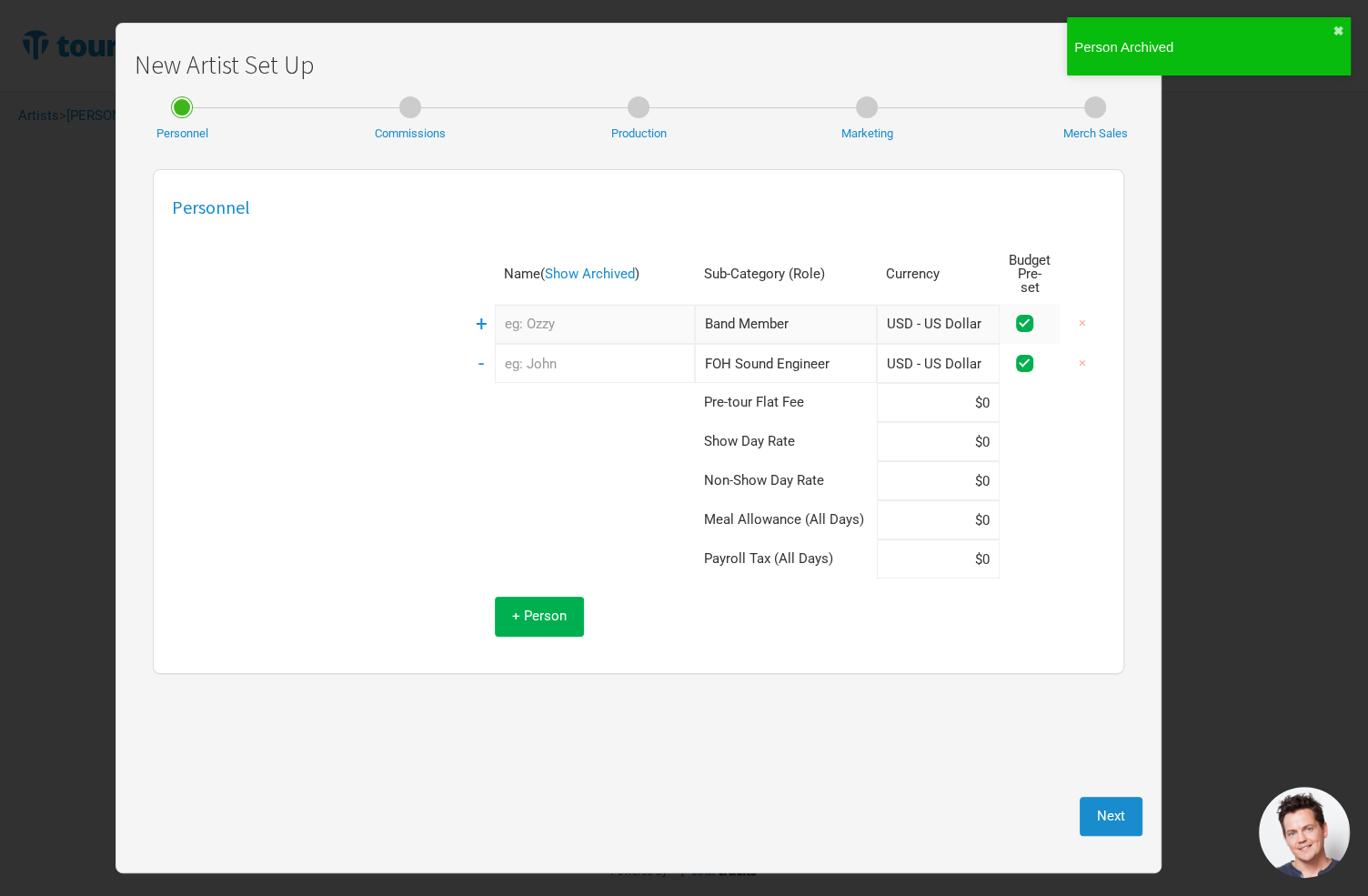 click on "Band Member" at bounding box center [786, 324] 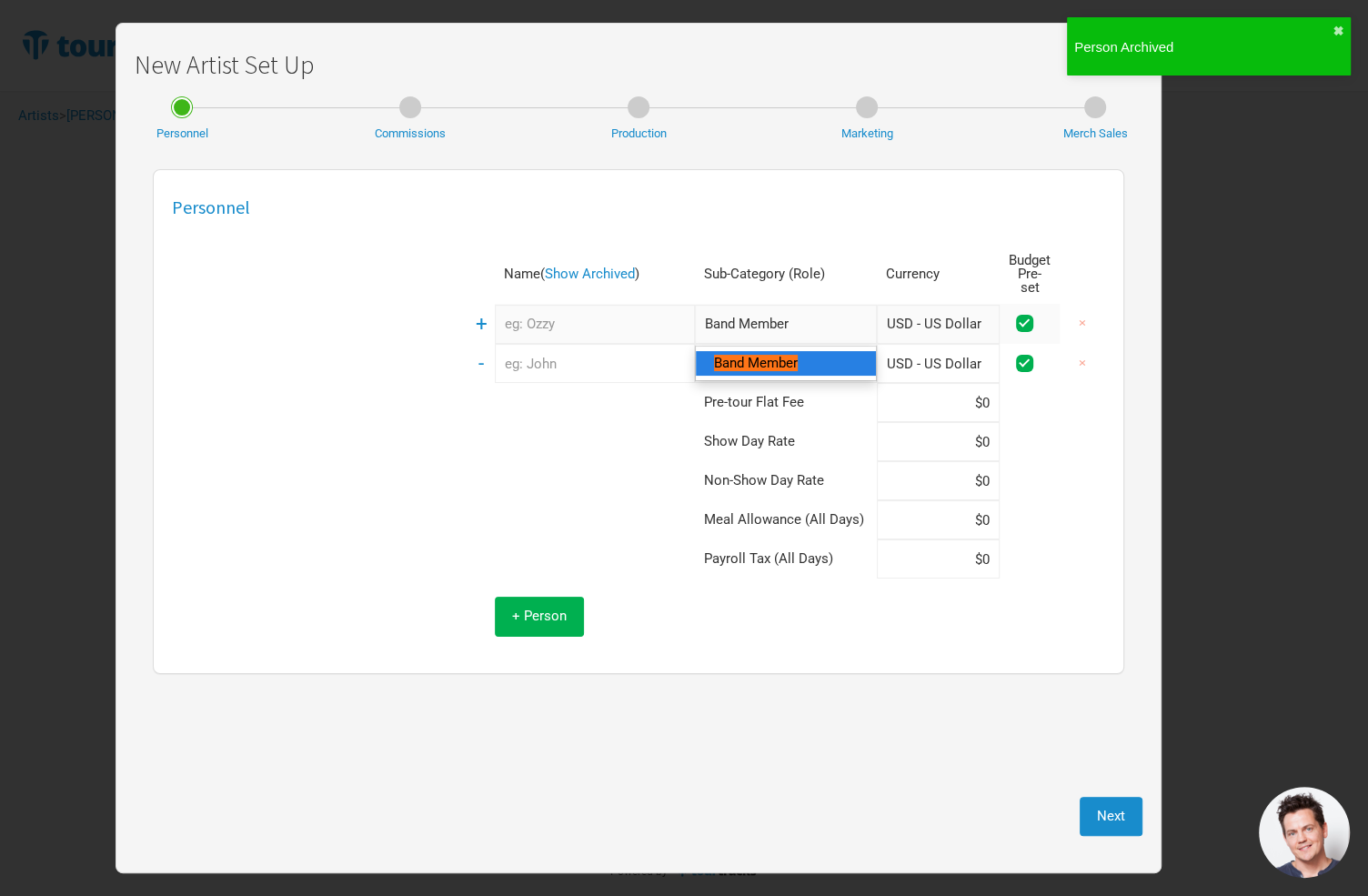 click on "Band Member" at bounding box center [786, 363] 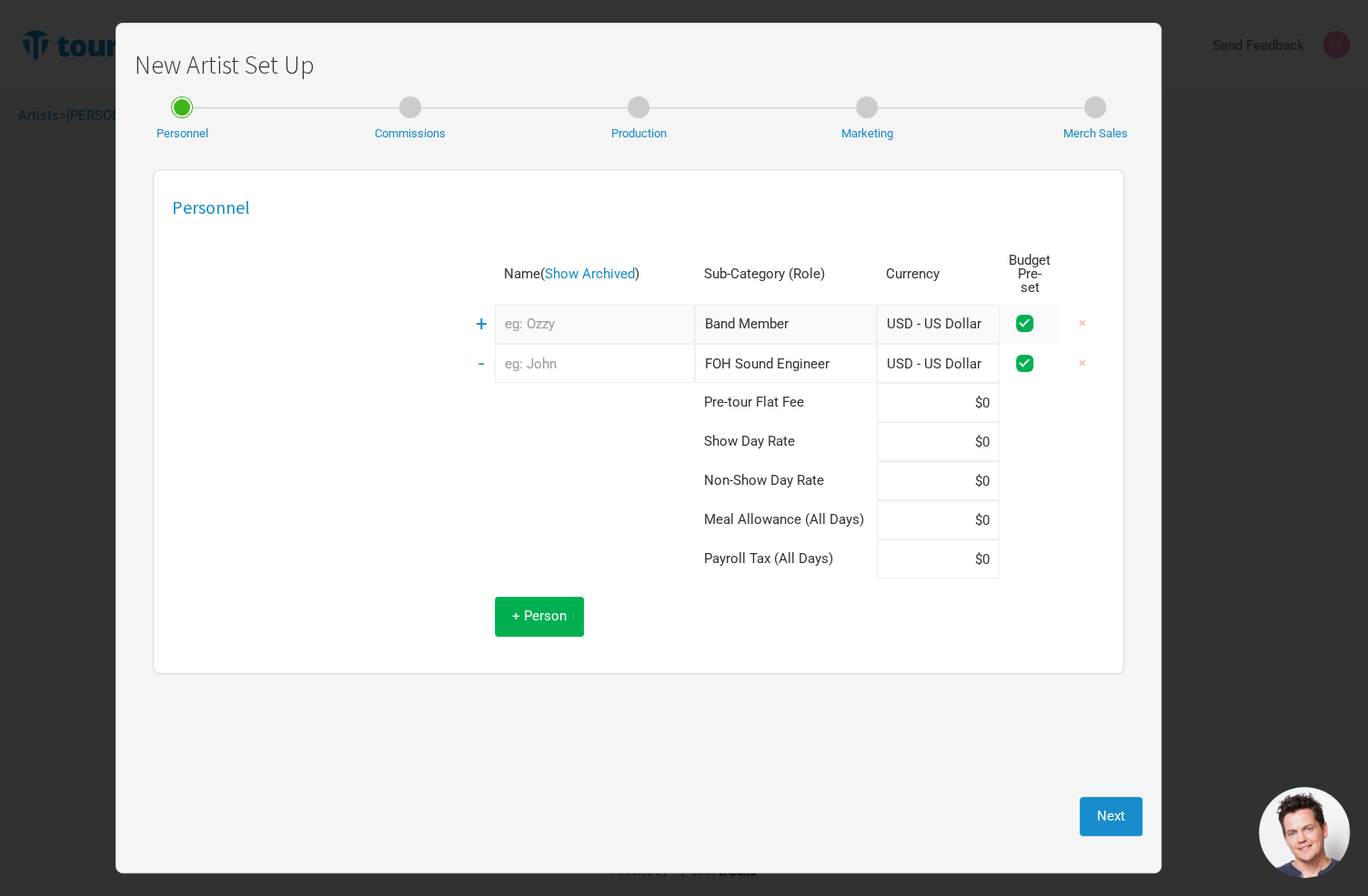 click at bounding box center [581, 402] 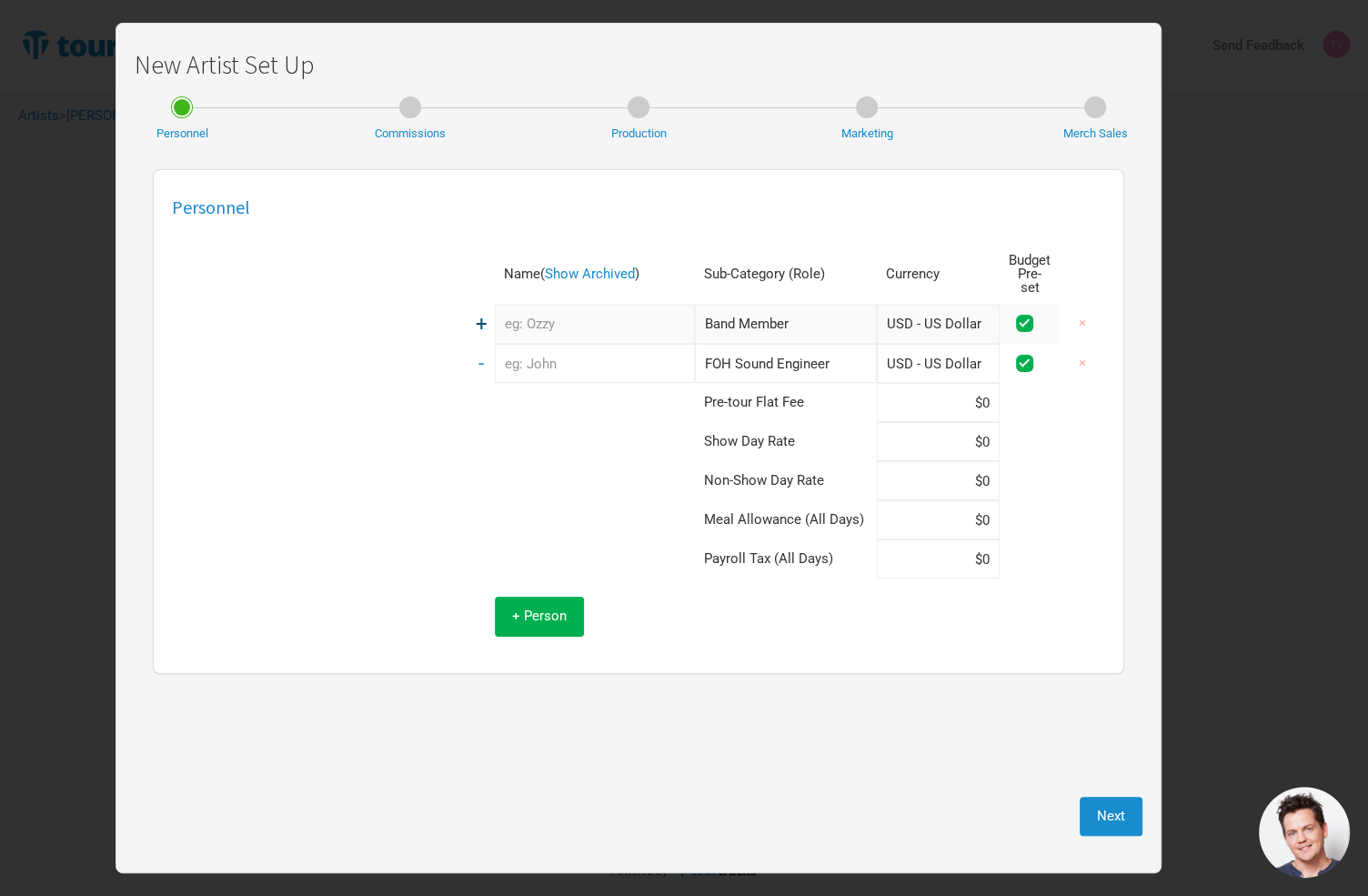 click on "+" at bounding box center (481, 324) 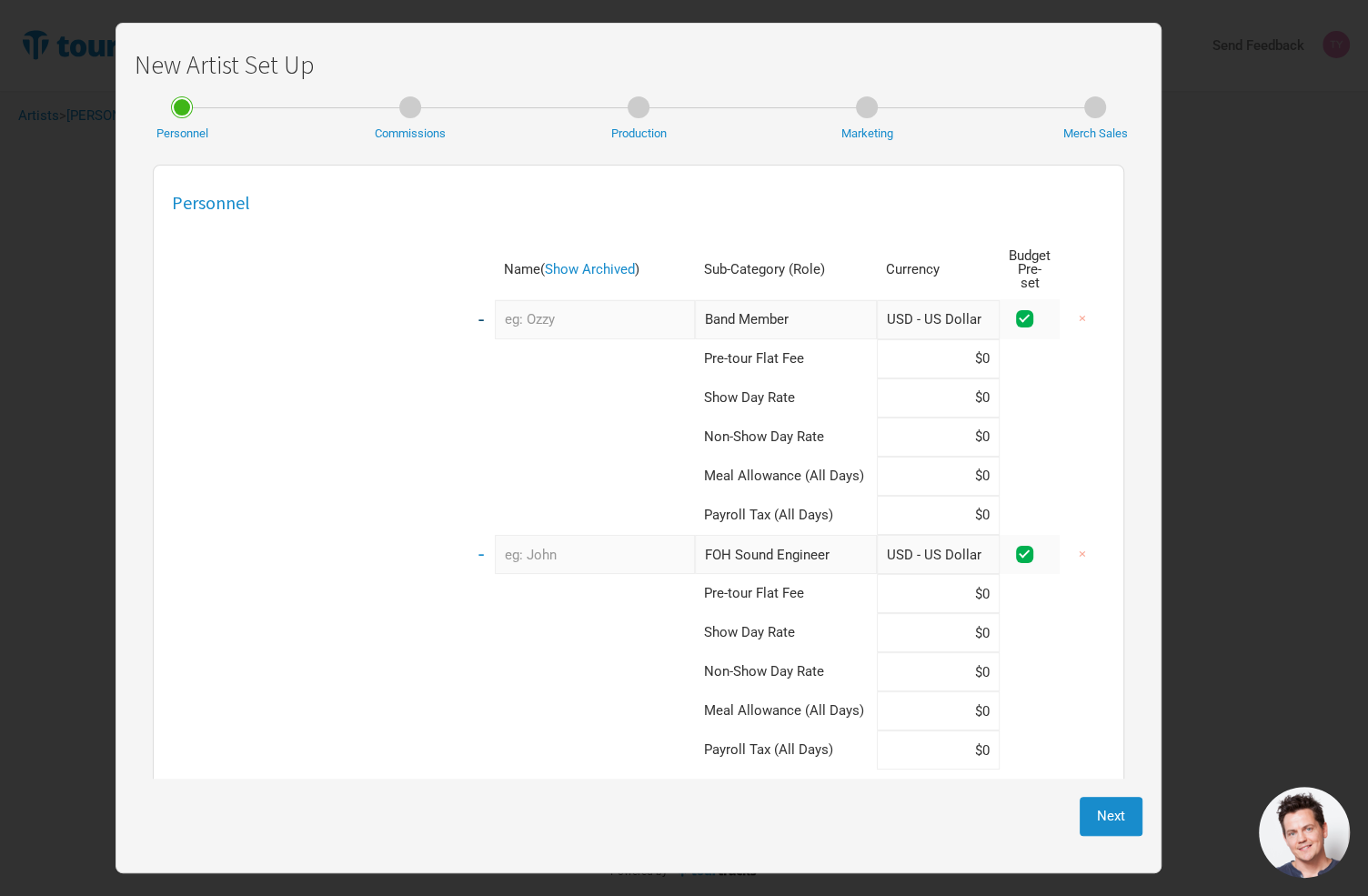 scroll, scrollTop: 0, scrollLeft: 0, axis: both 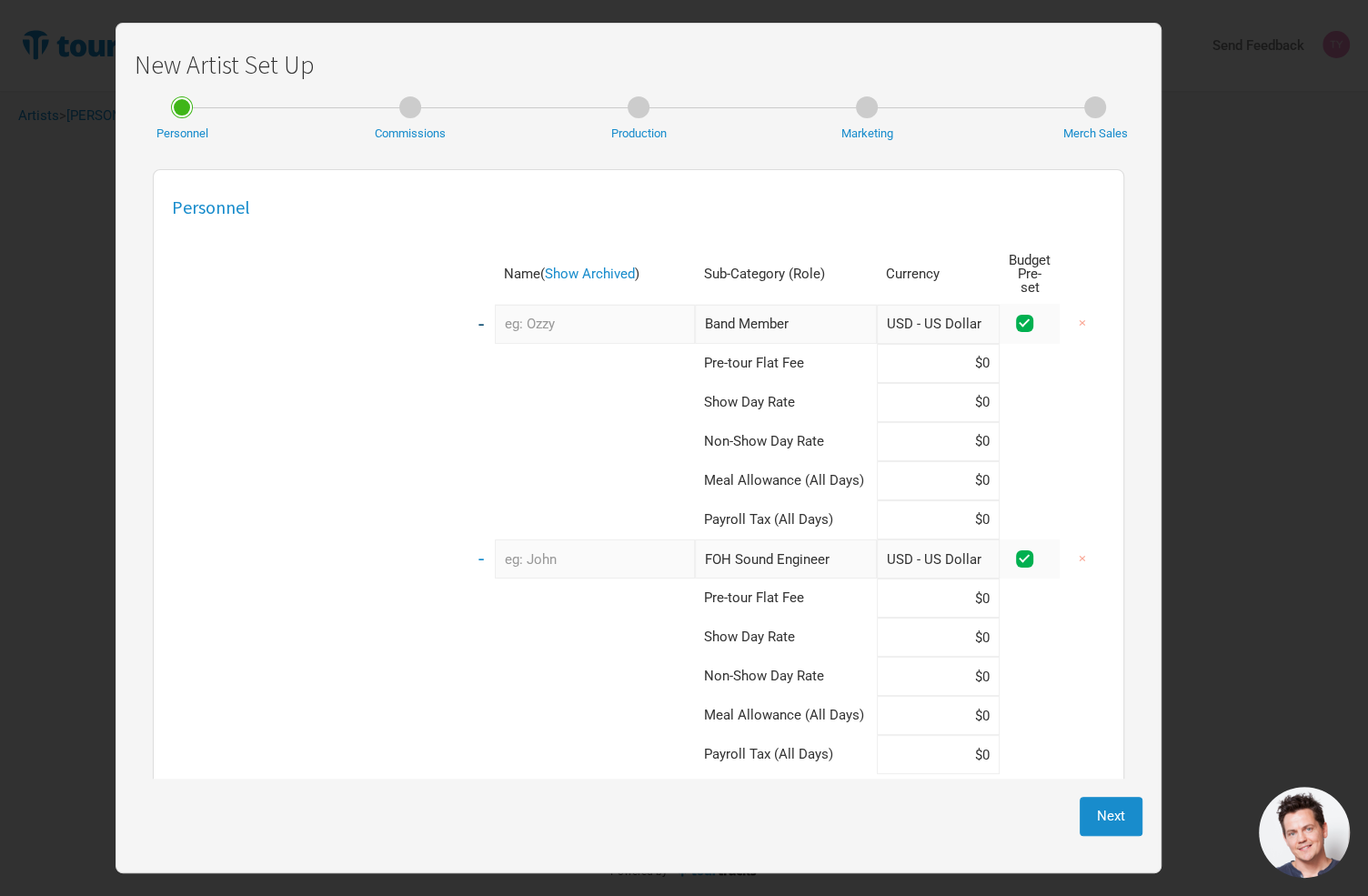 click at bounding box center [595, 559] 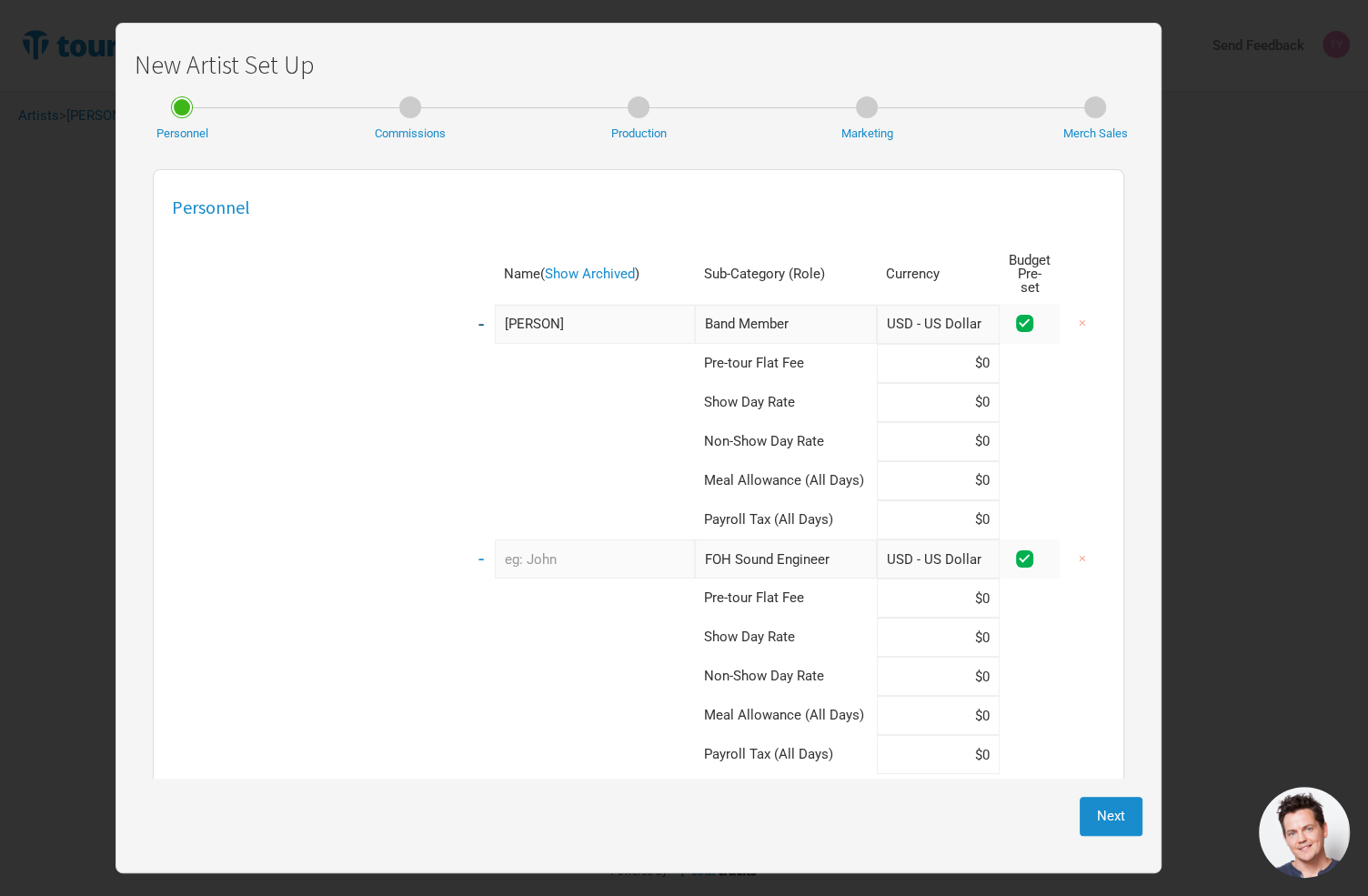 type on "Ozzy" 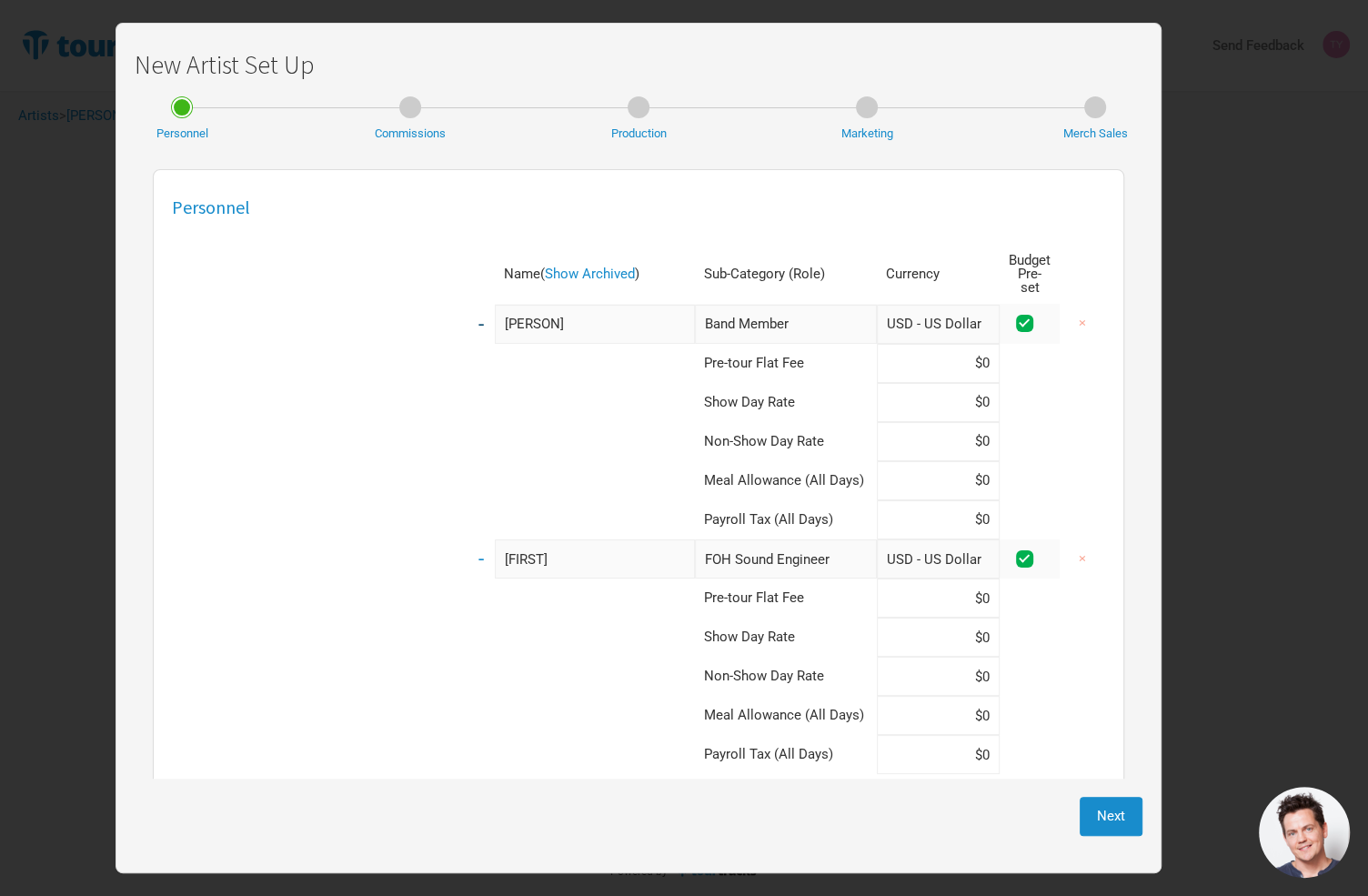 type on "John" 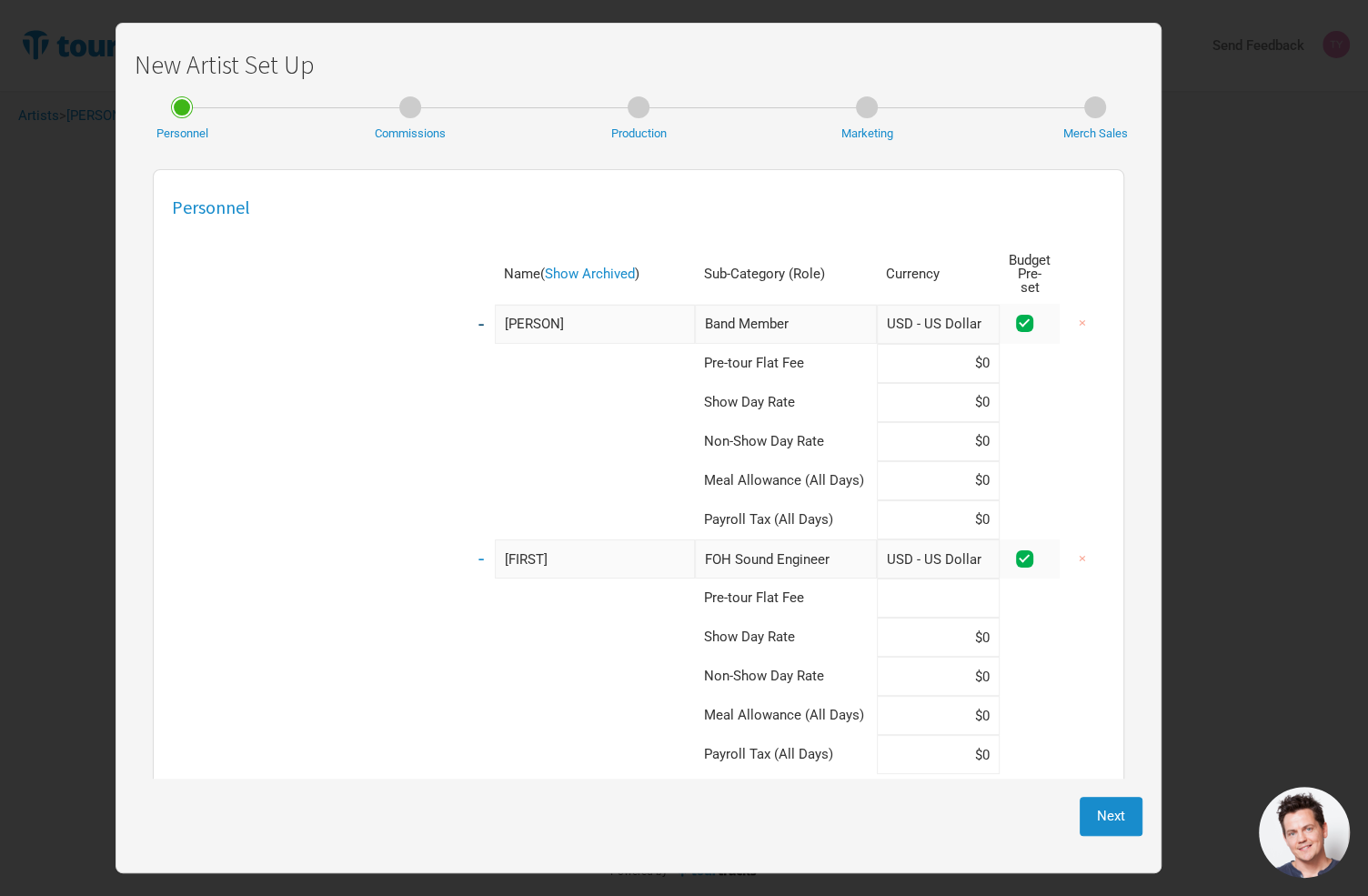 click at bounding box center [938, 598] 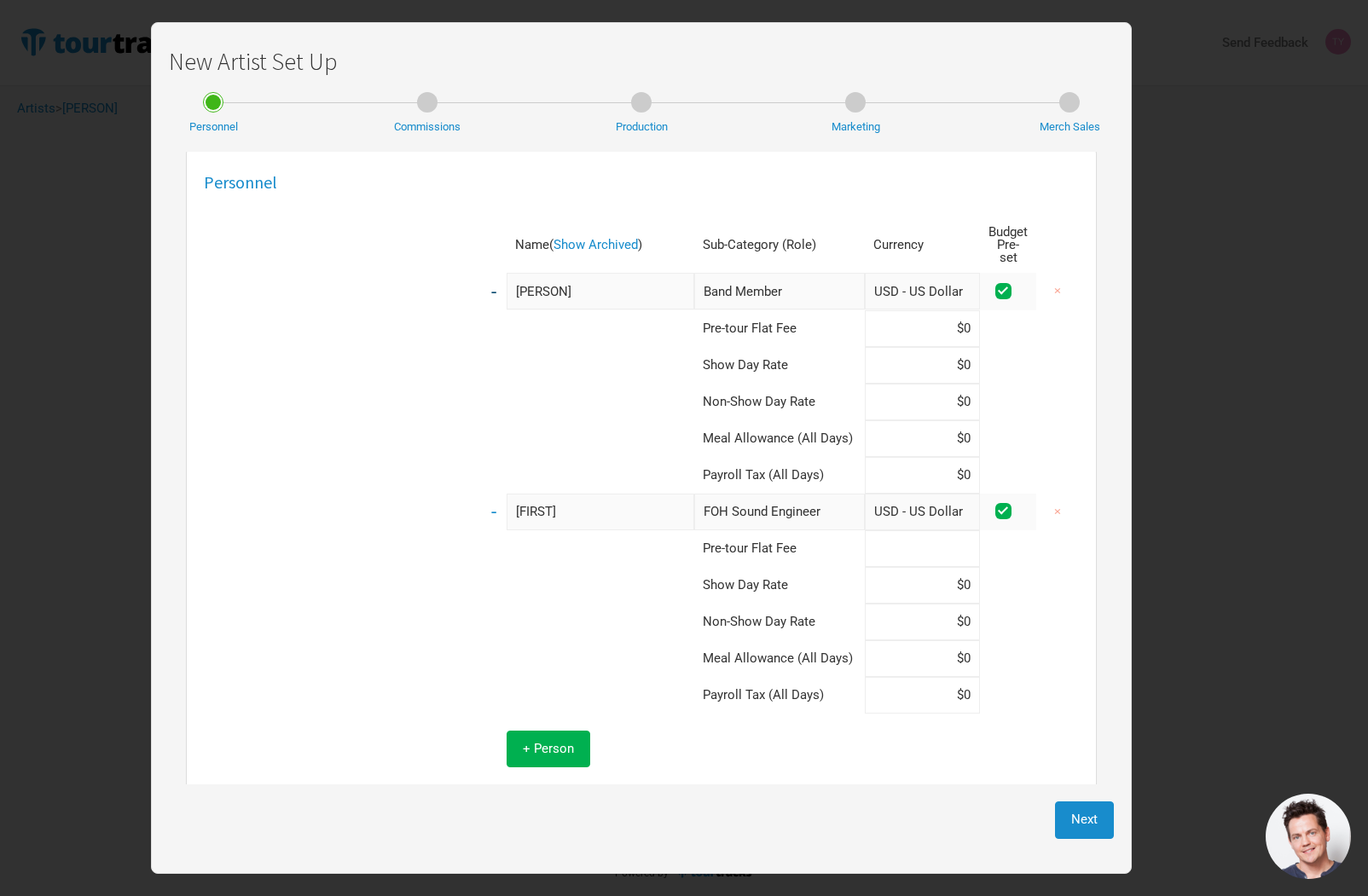 scroll, scrollTop: 4, scrollLeft: 0, axis: vertical 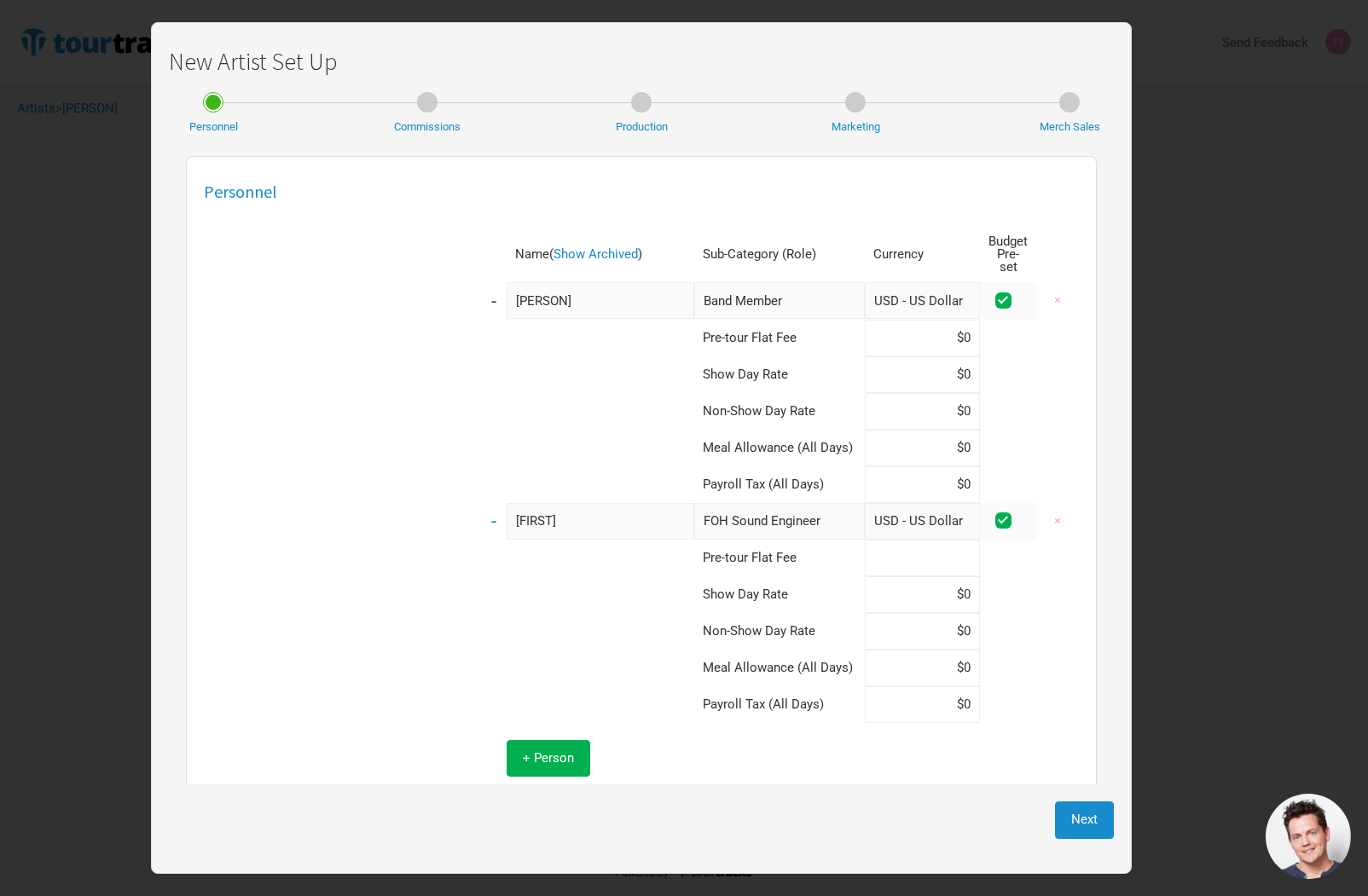 type on "$0" 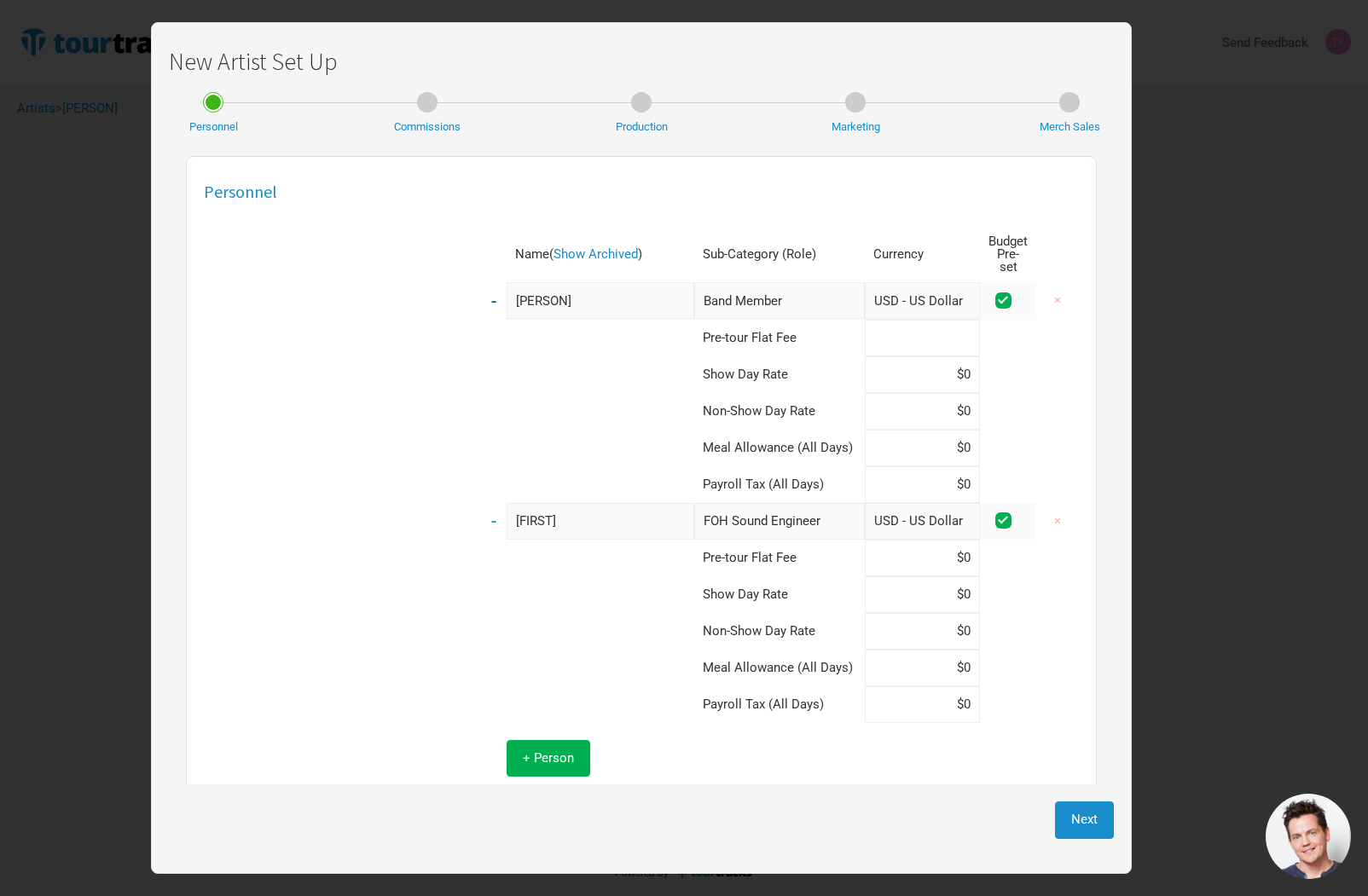 click at bounding box center (922, 338) 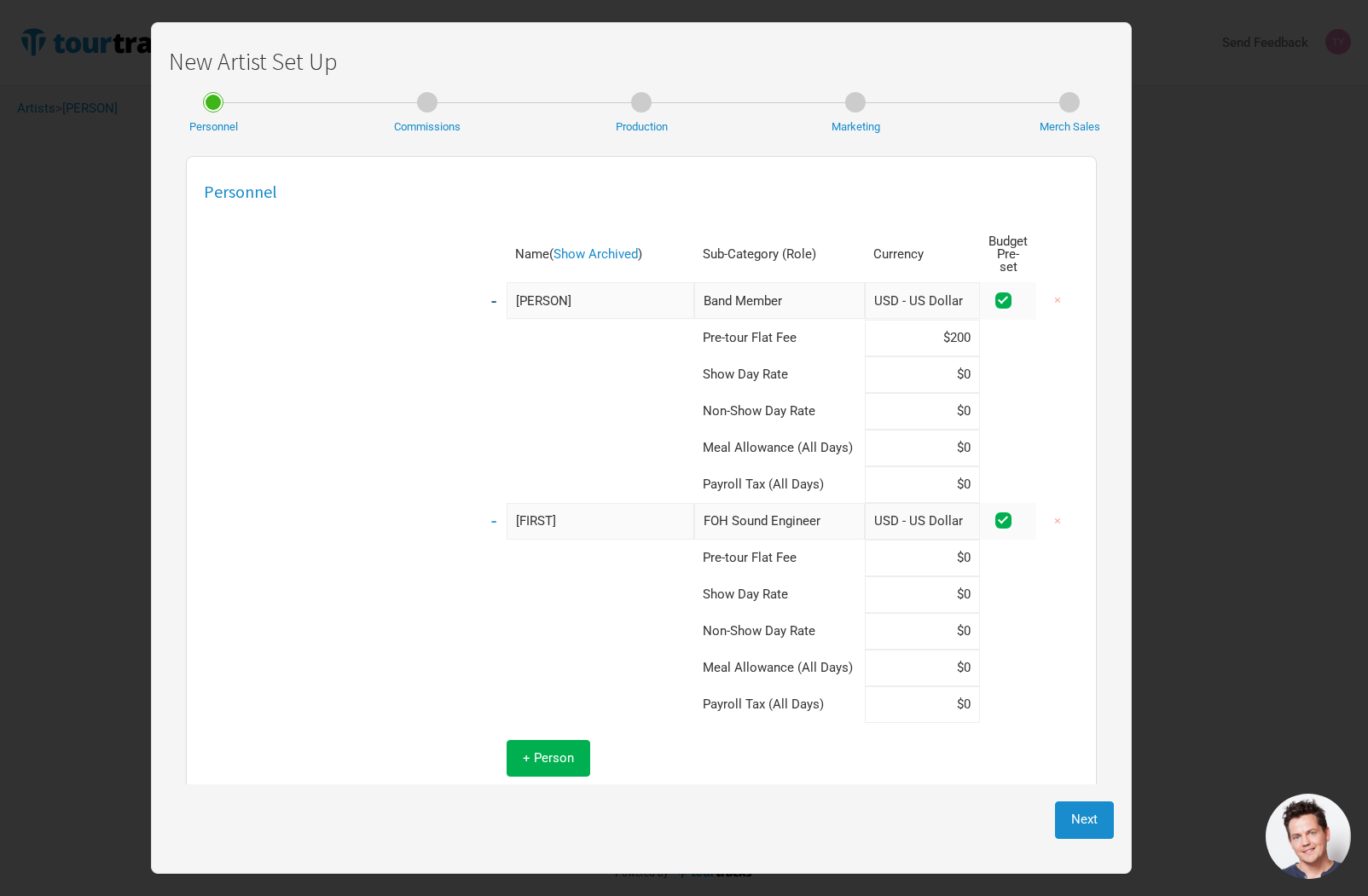 type on "$200" 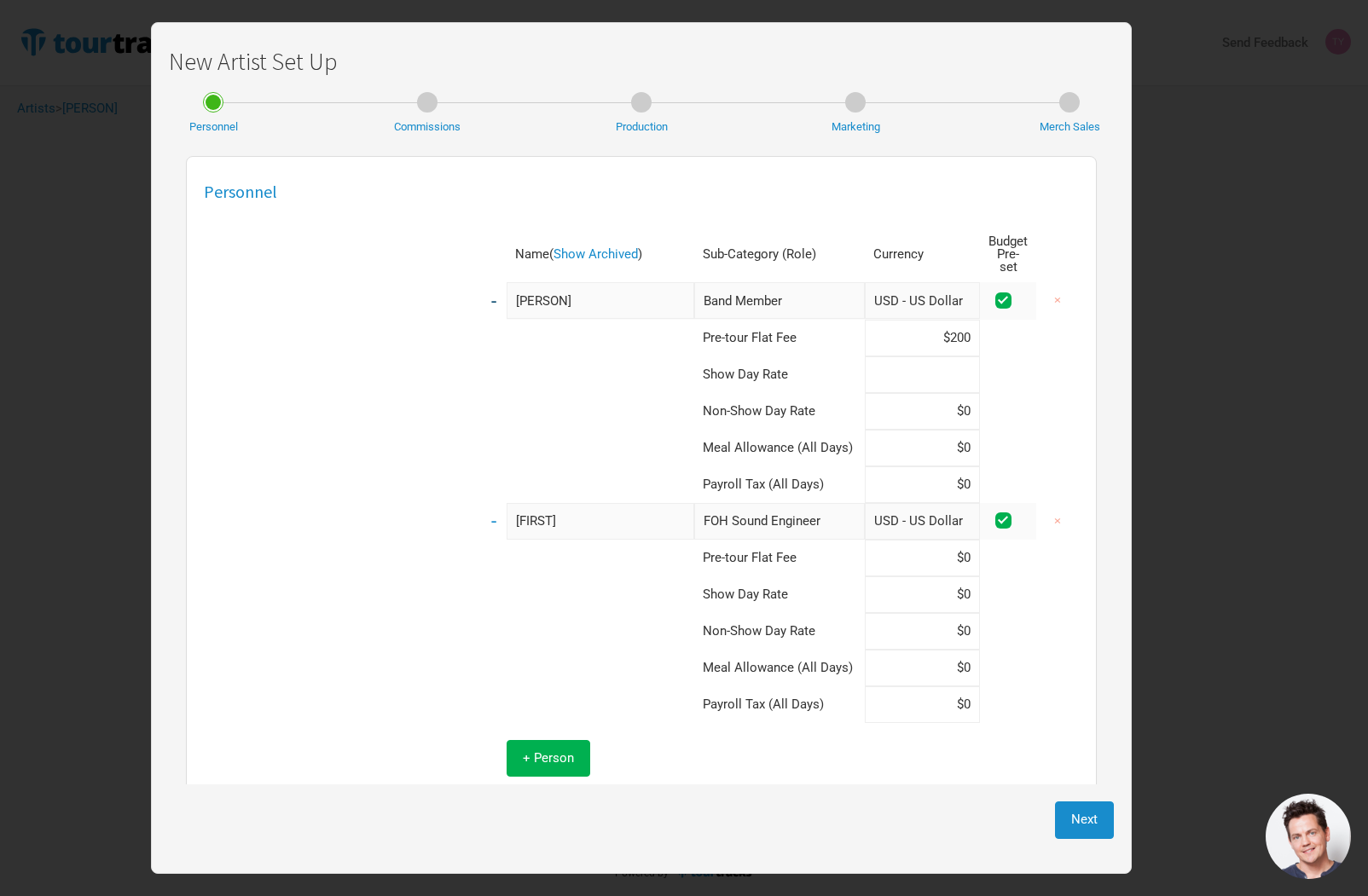 click at bounding box center (922, 374) 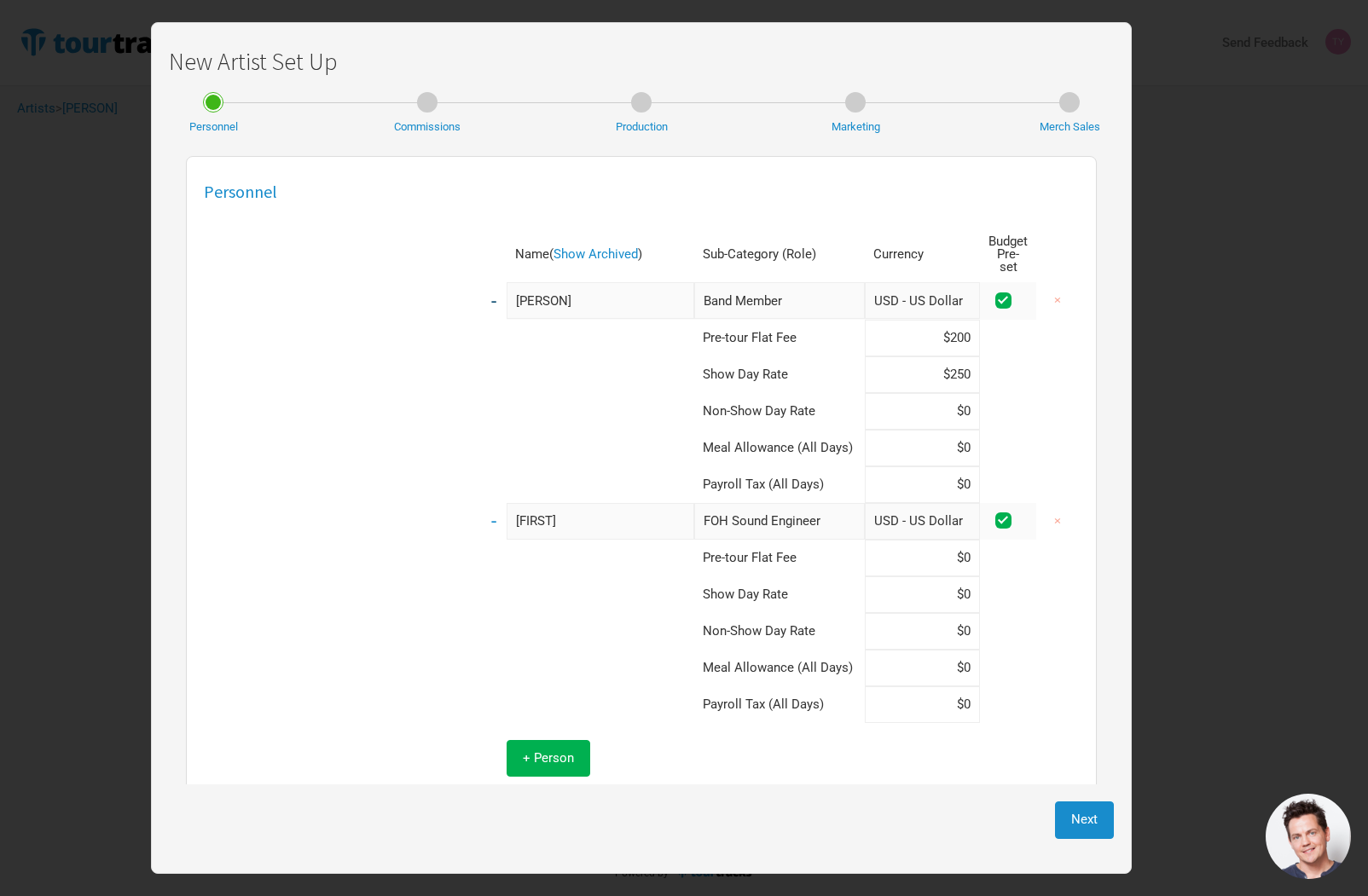 type on "$250" 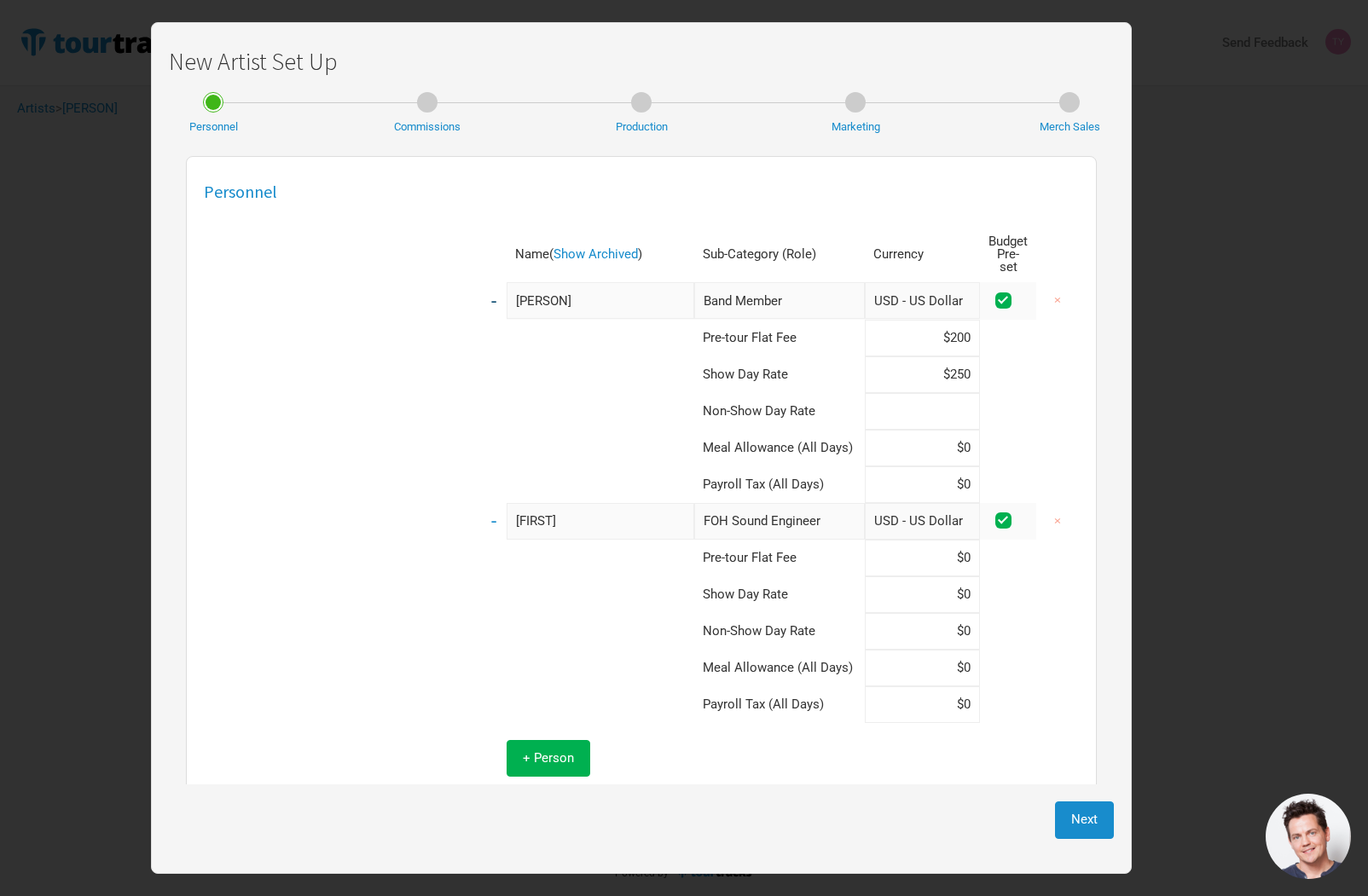 click at bounding box center (922, 411) 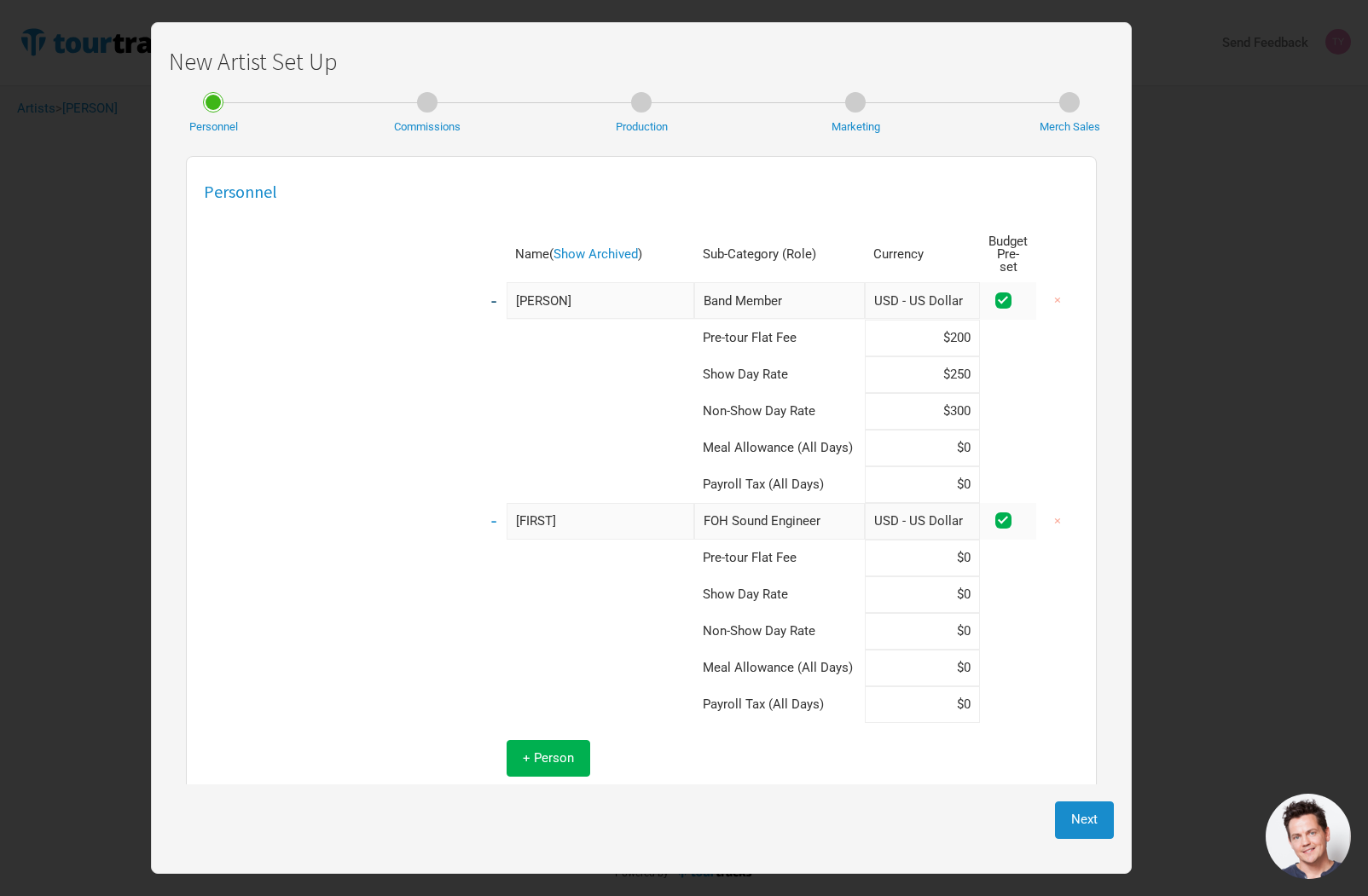 type on "$300" 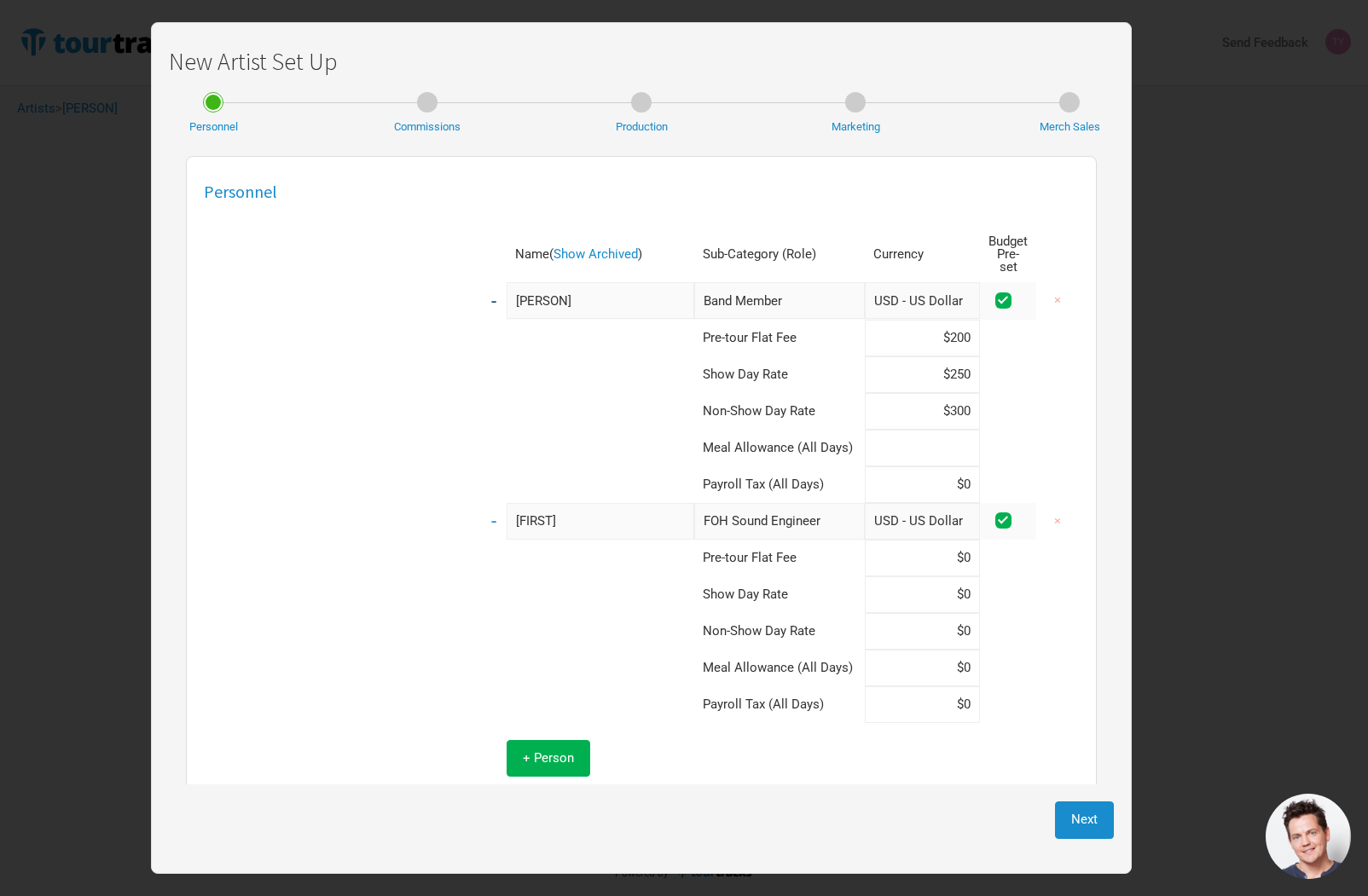 click at bounding box center (922, 448) 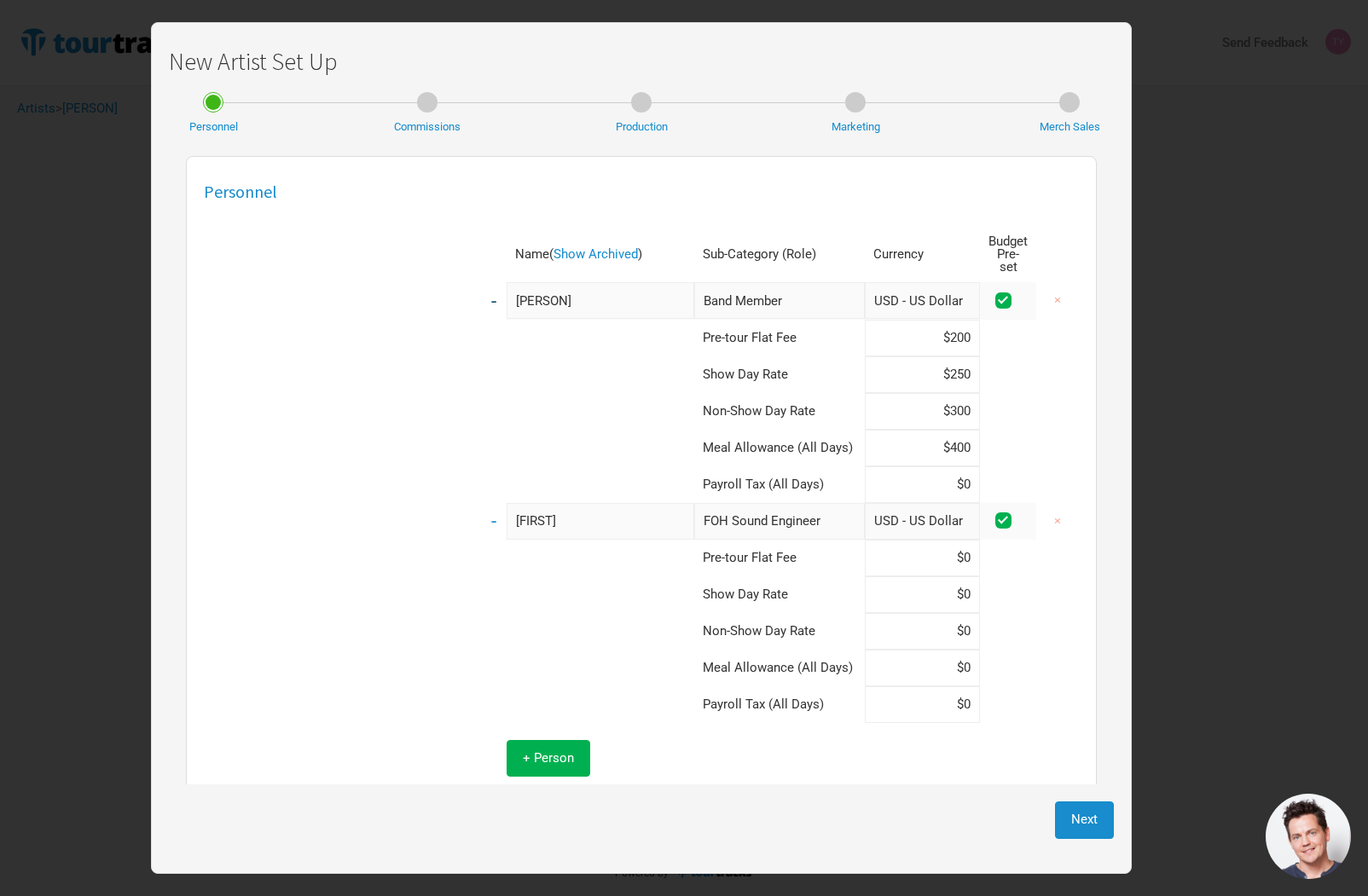 type on "$400" 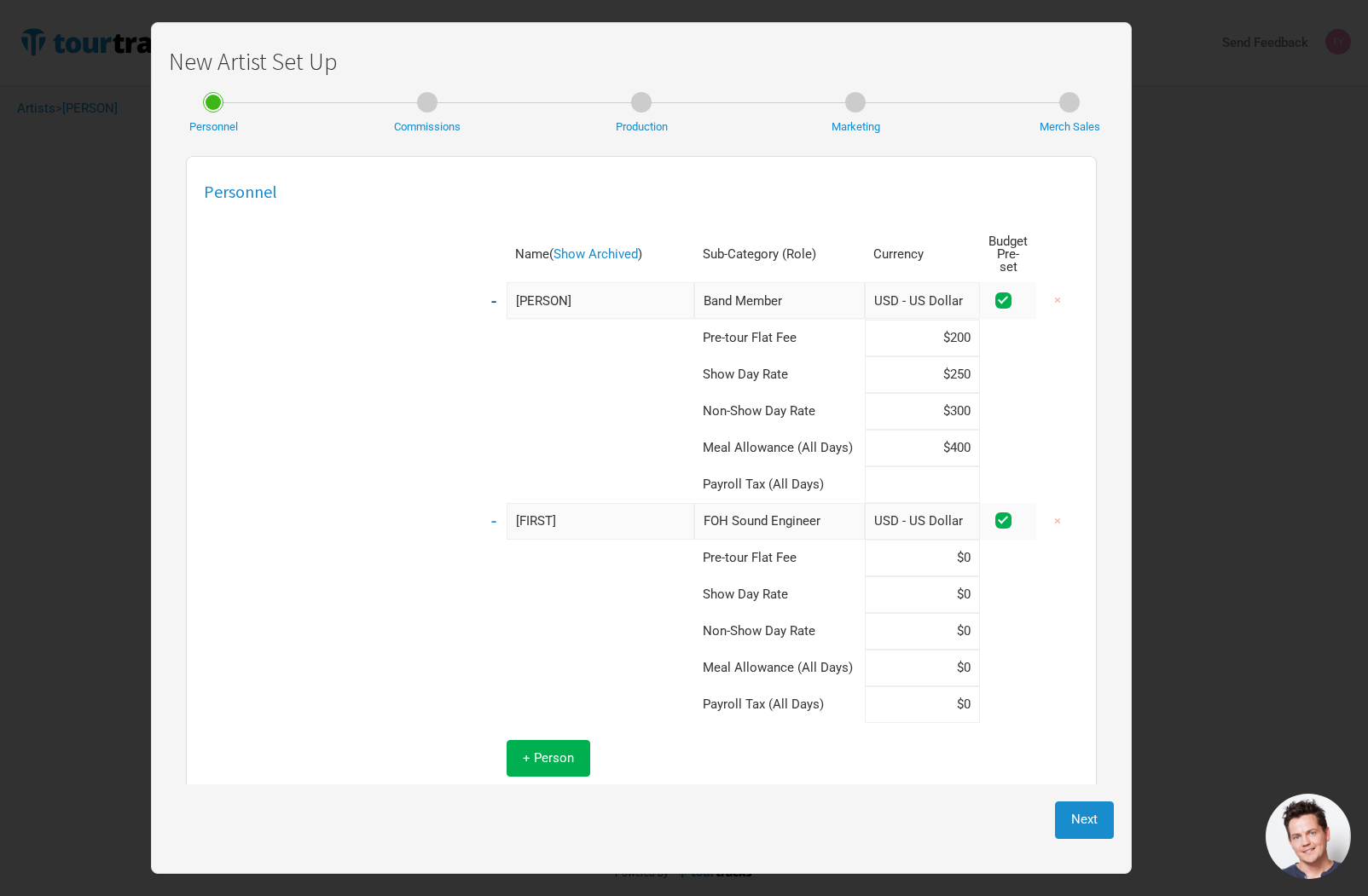 click at bounding box center (922, 484) 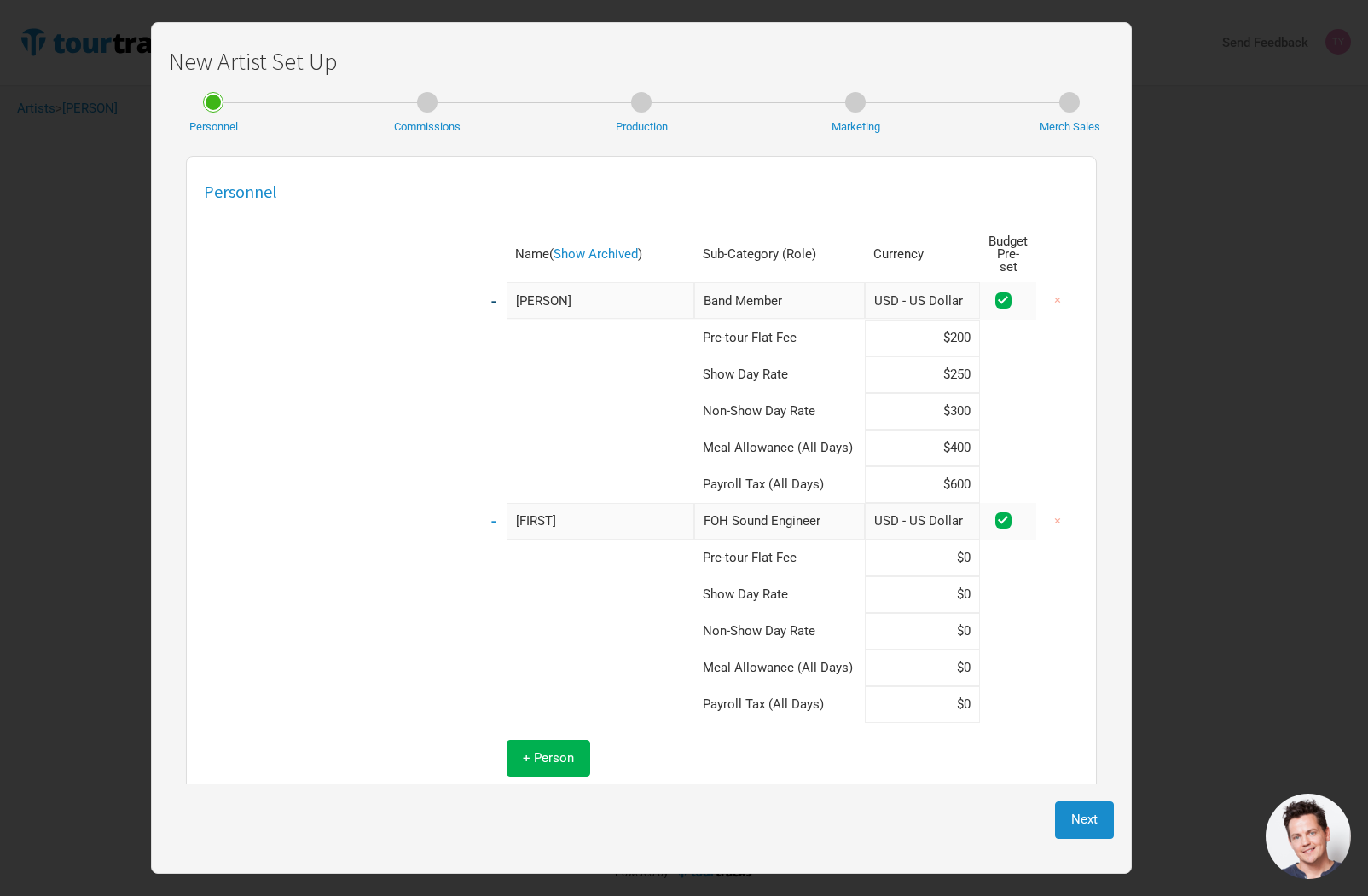 type on "$600" 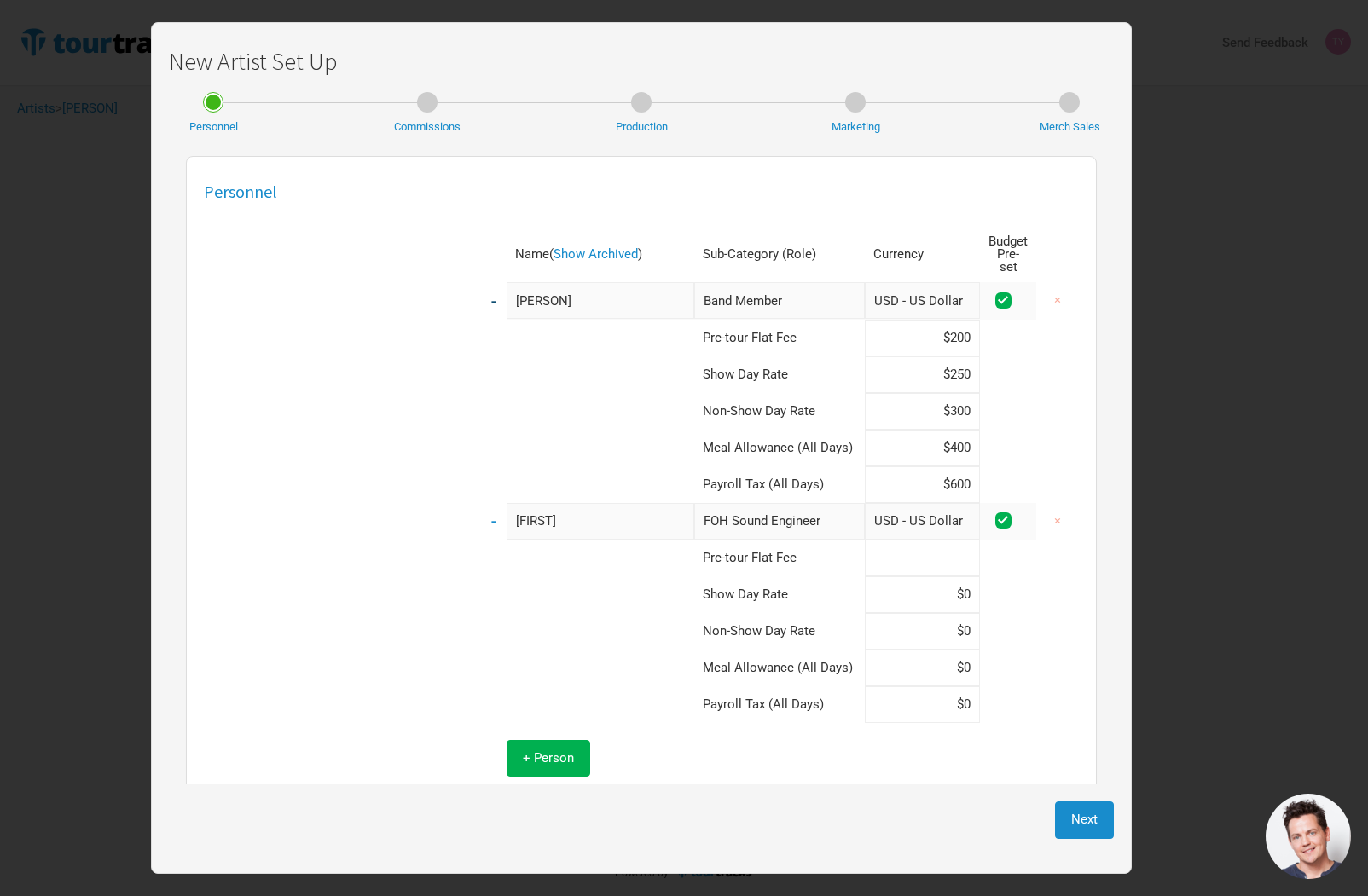 click at bounding box center (922, 558) 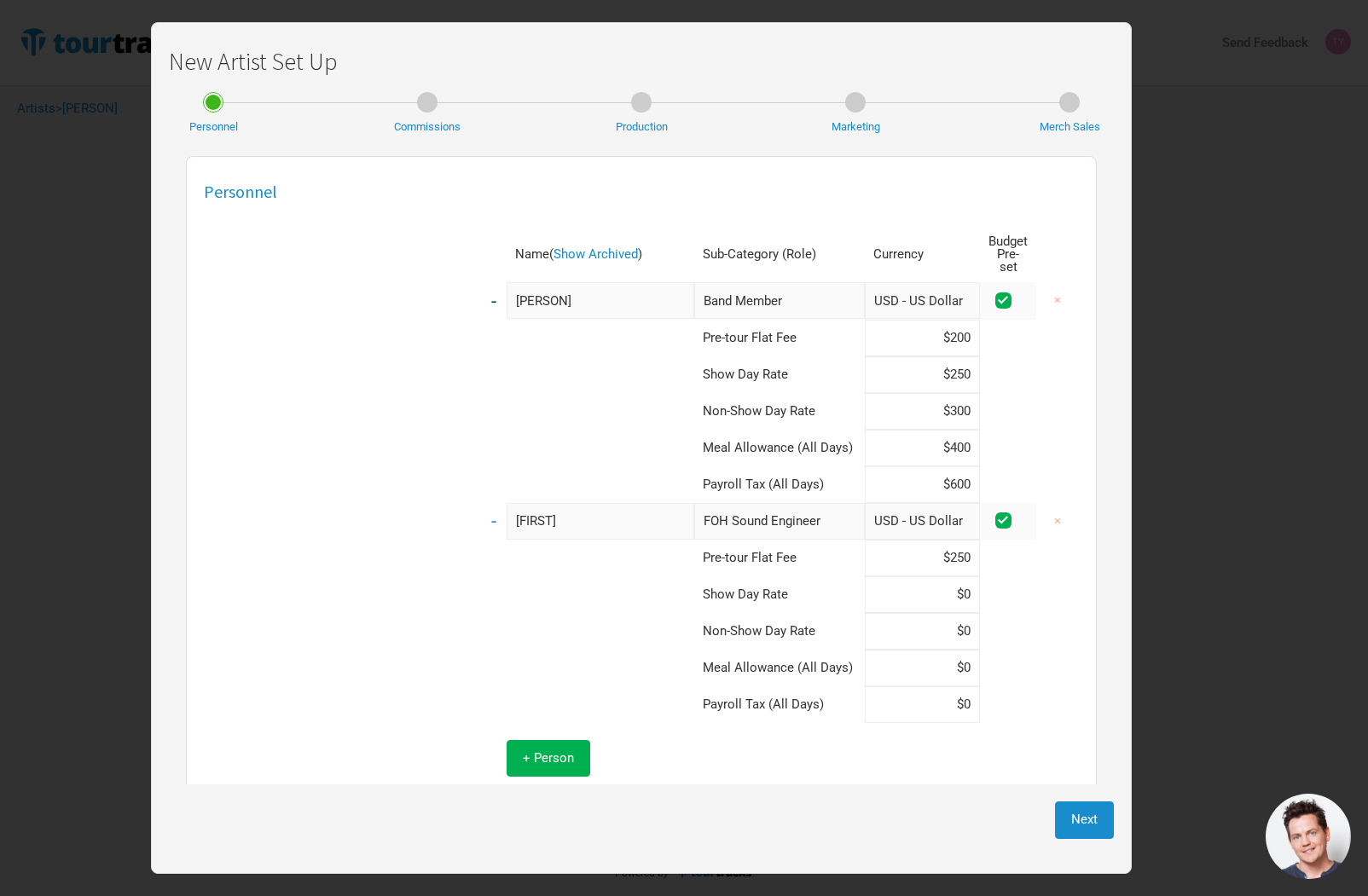 type on "$250" 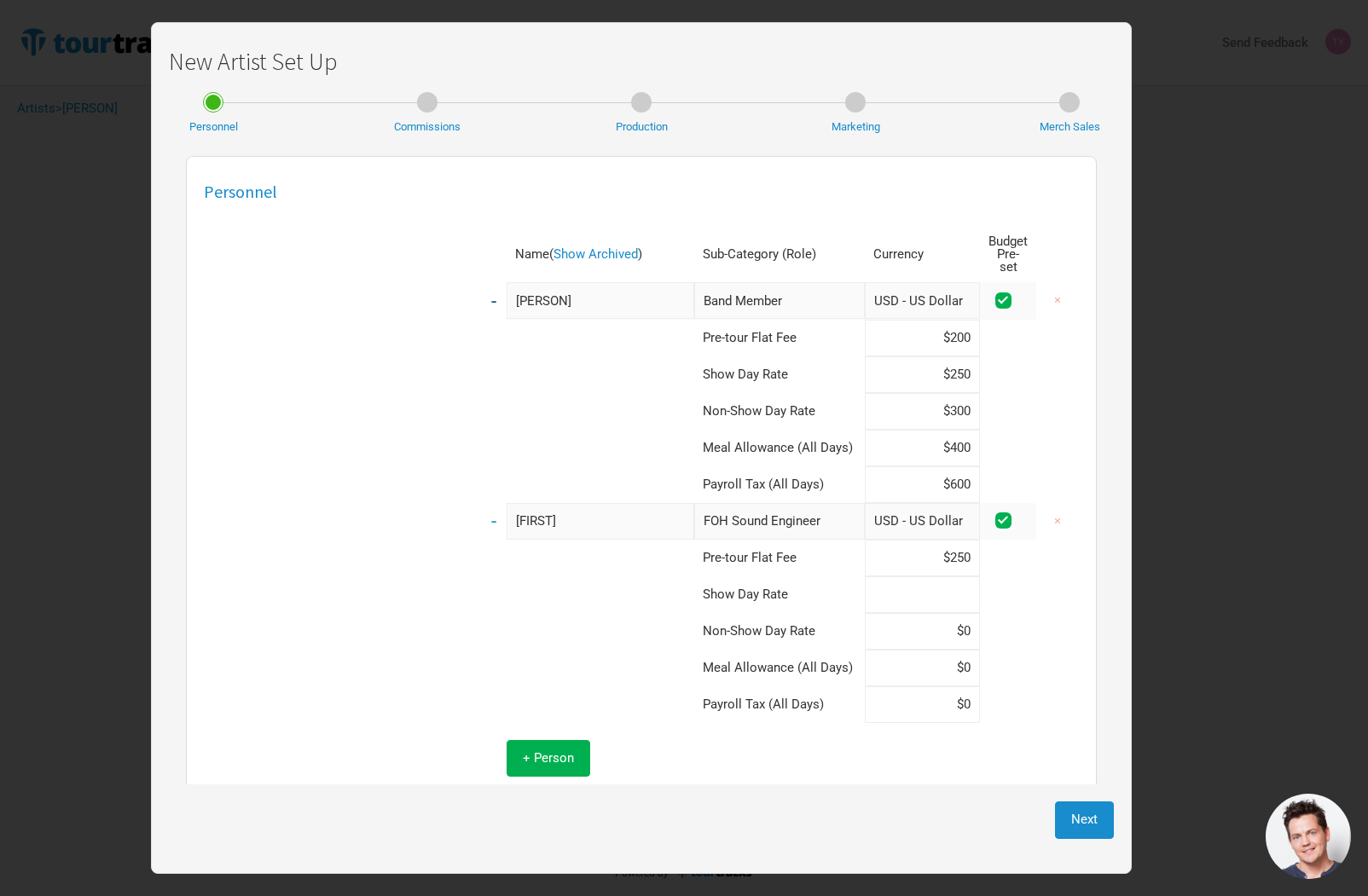click at bounding box center (922, 594) 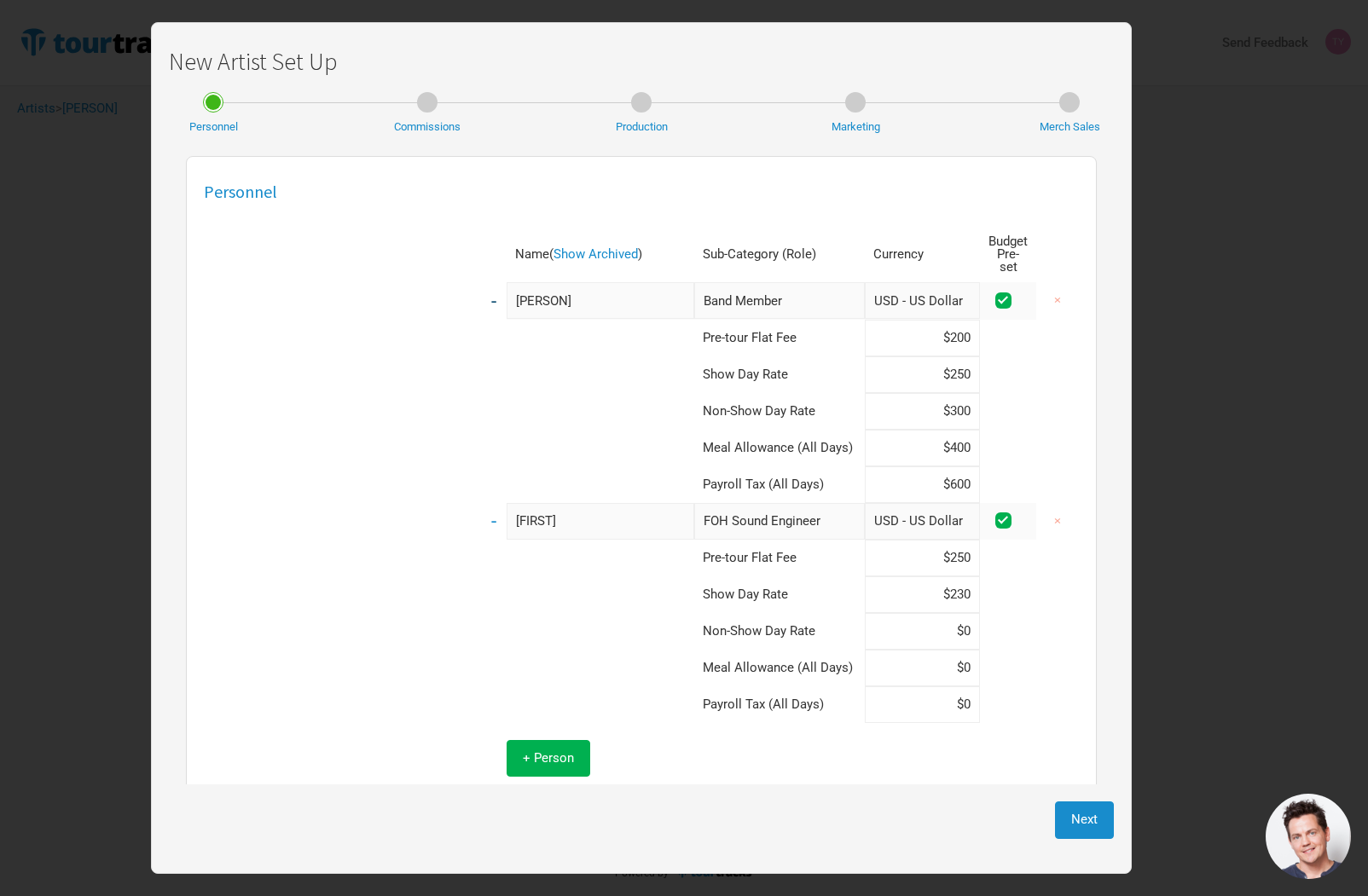 type on "$230" 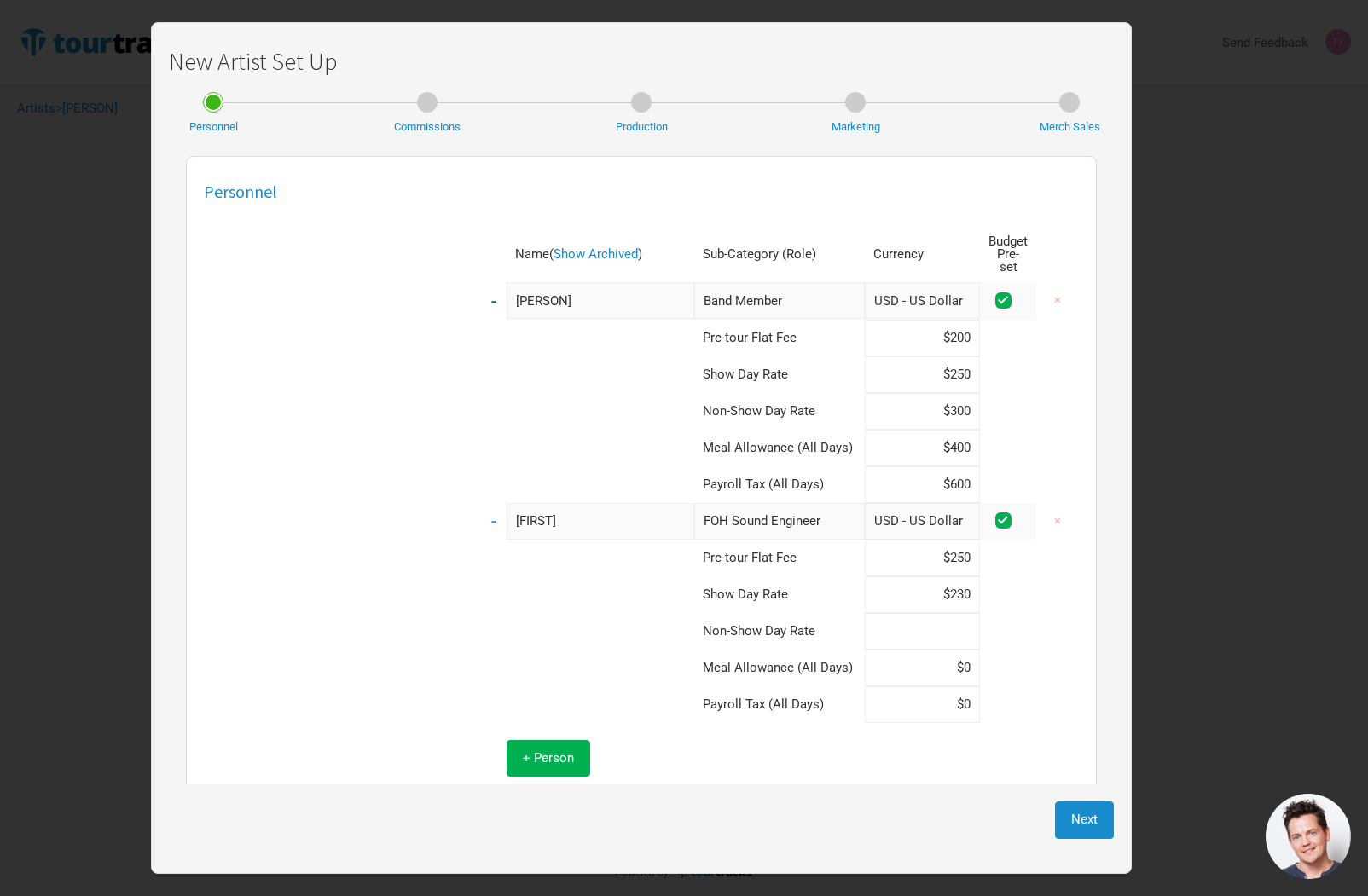 click at bounding box center (922, 631) 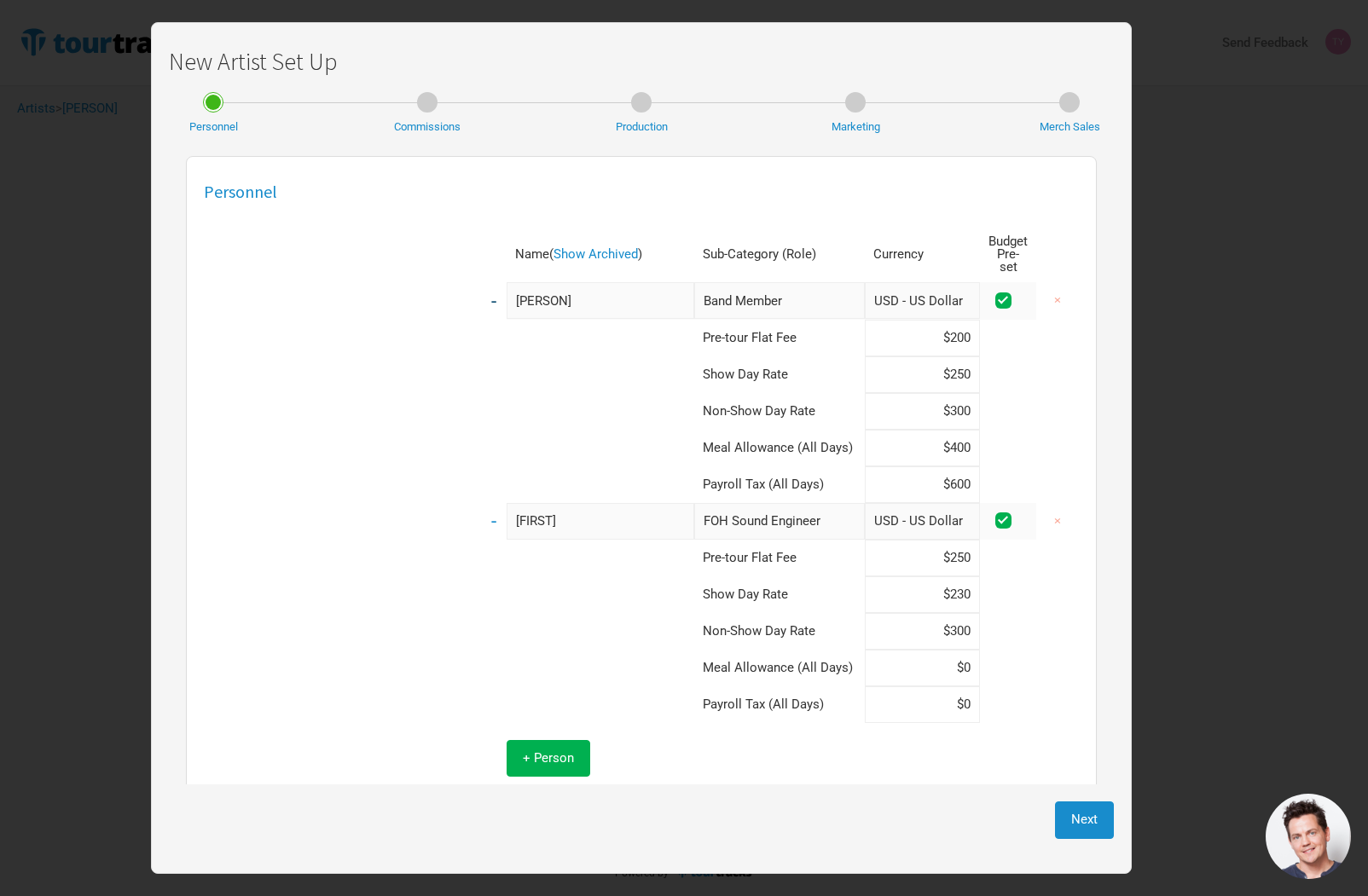 type on "$300" 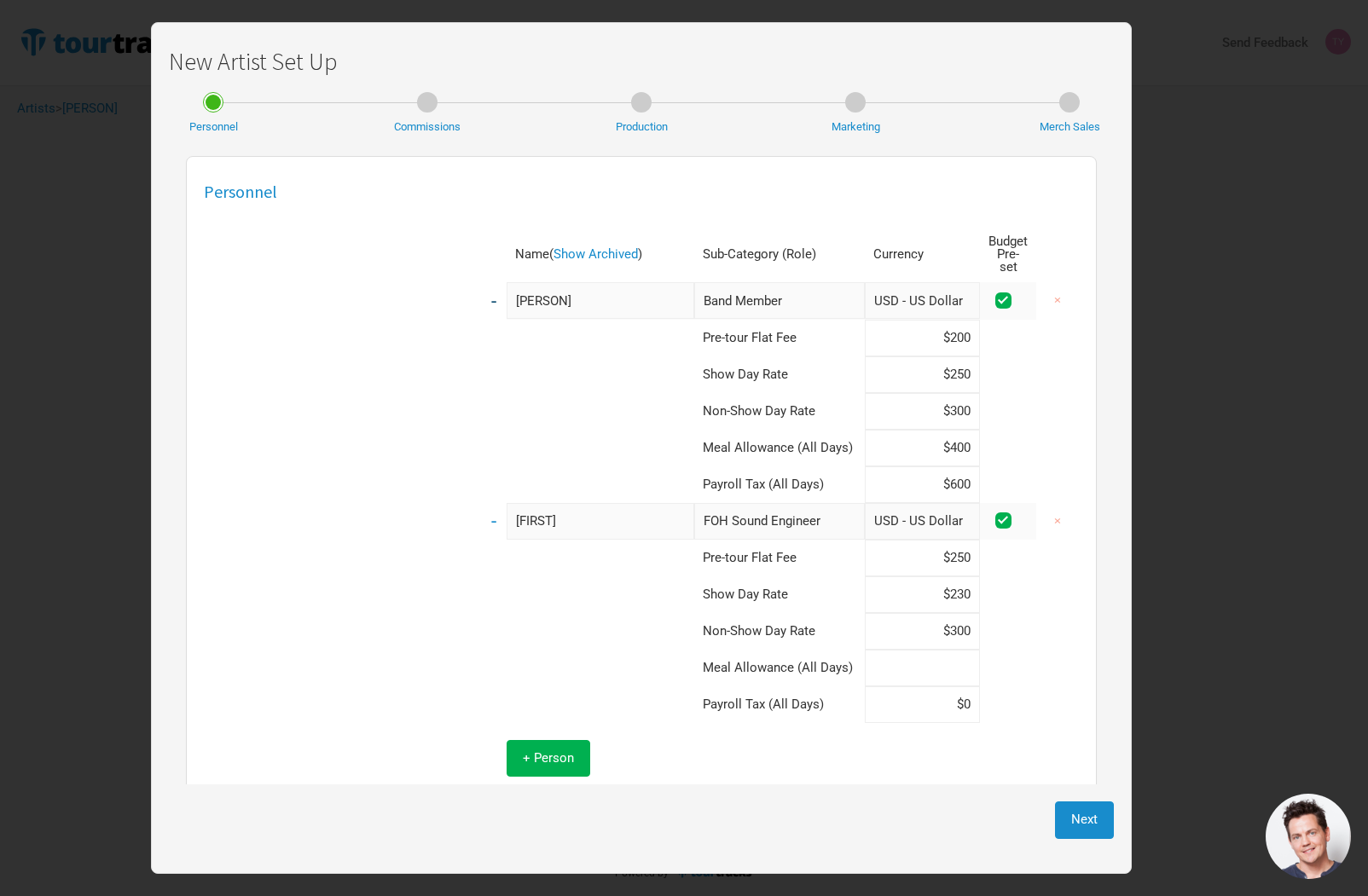 click at bounding box center (922, 668) 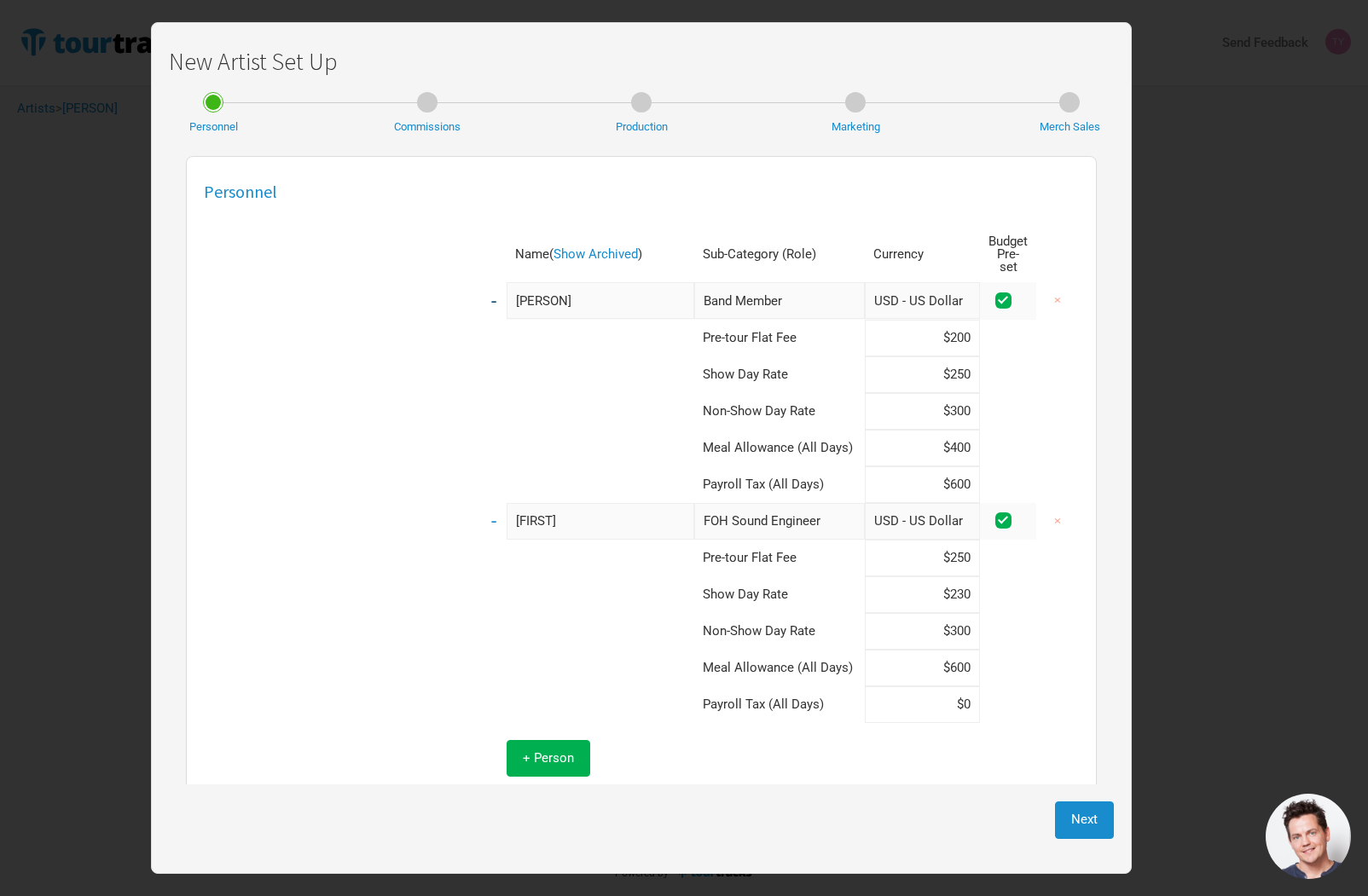 type on "$600" 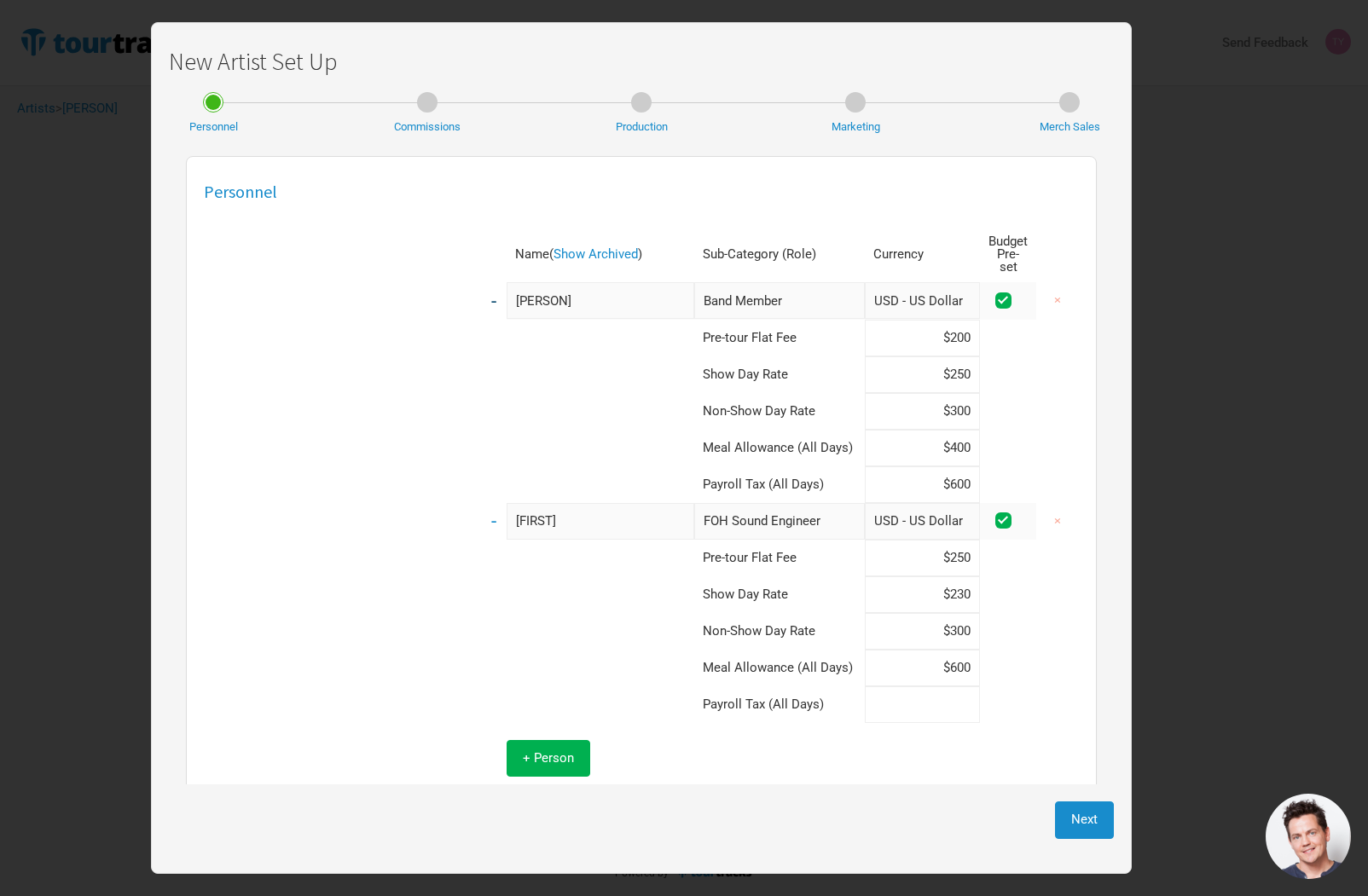 click at bounding box center (922, 704) 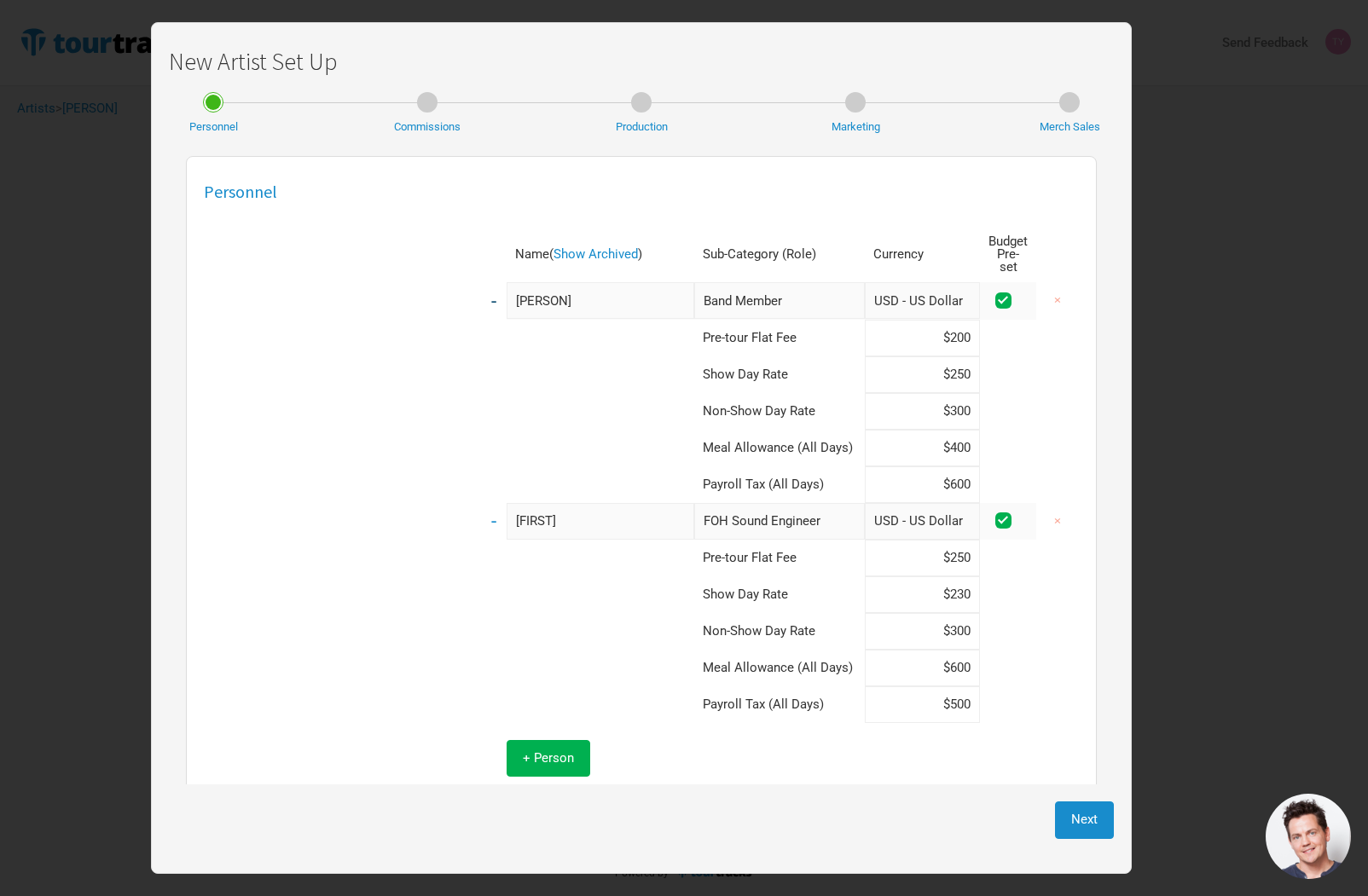 type on "$500" 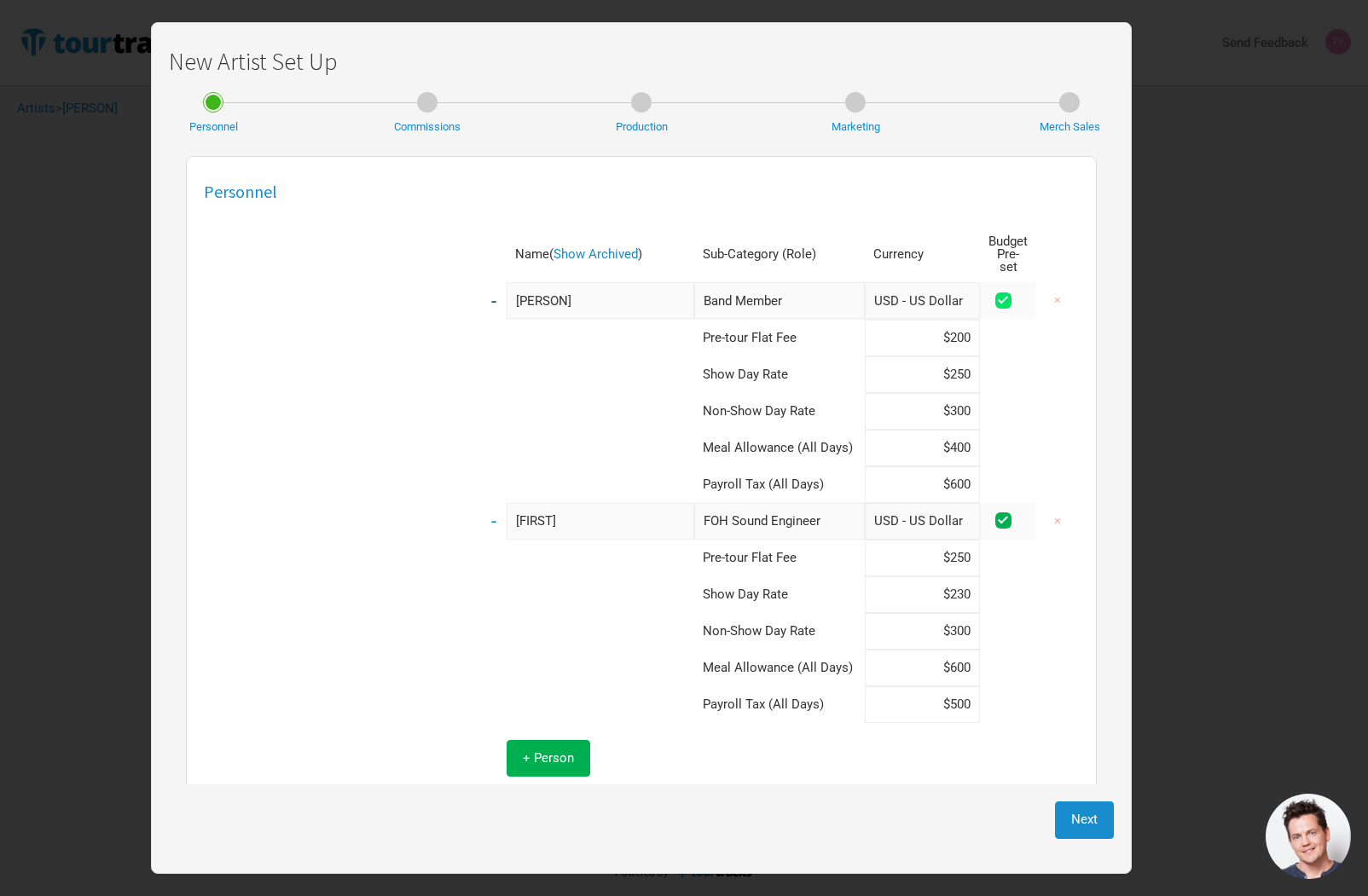 click at bounding box center (1003, 300) 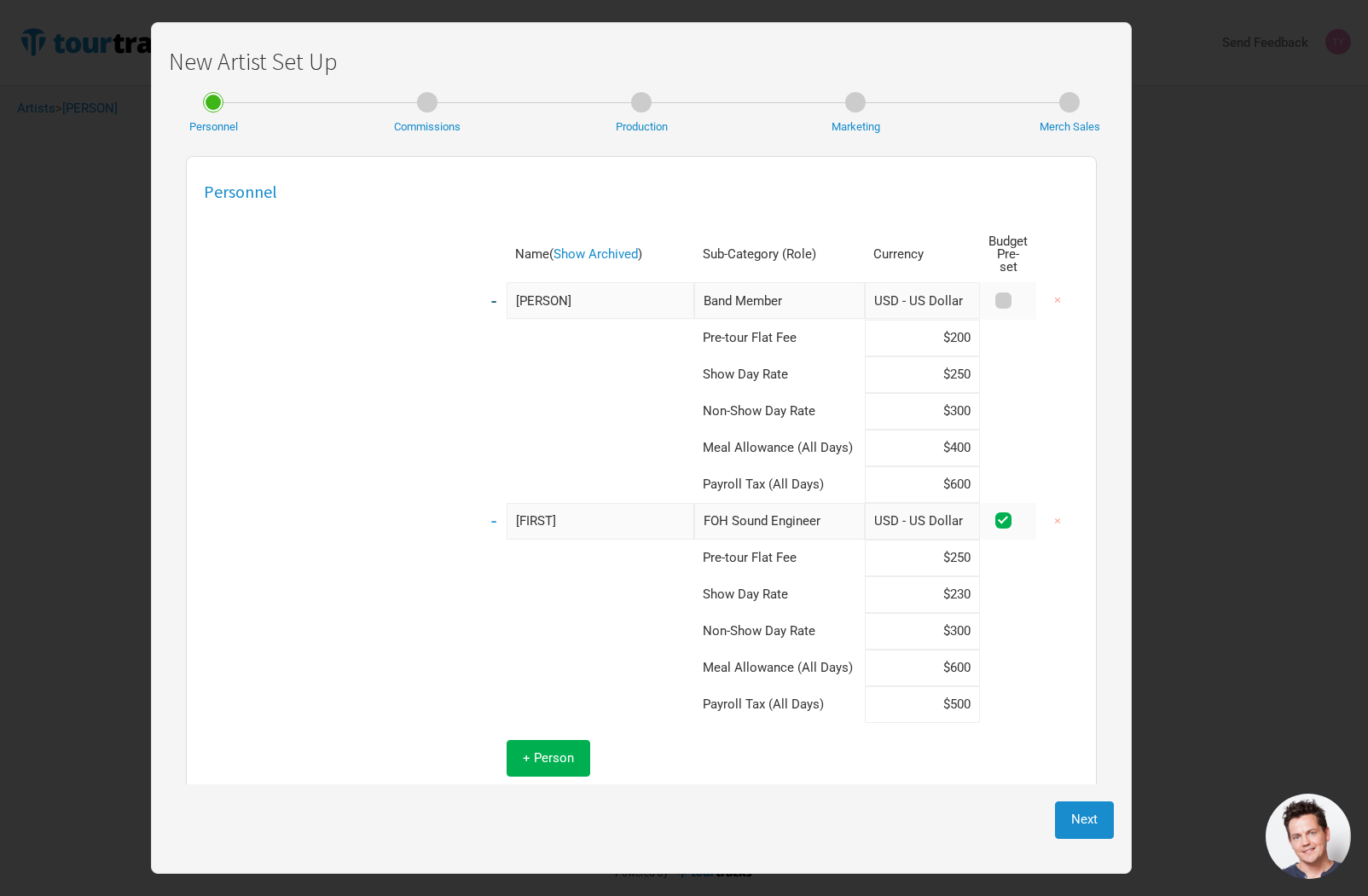 checkbox on "false" 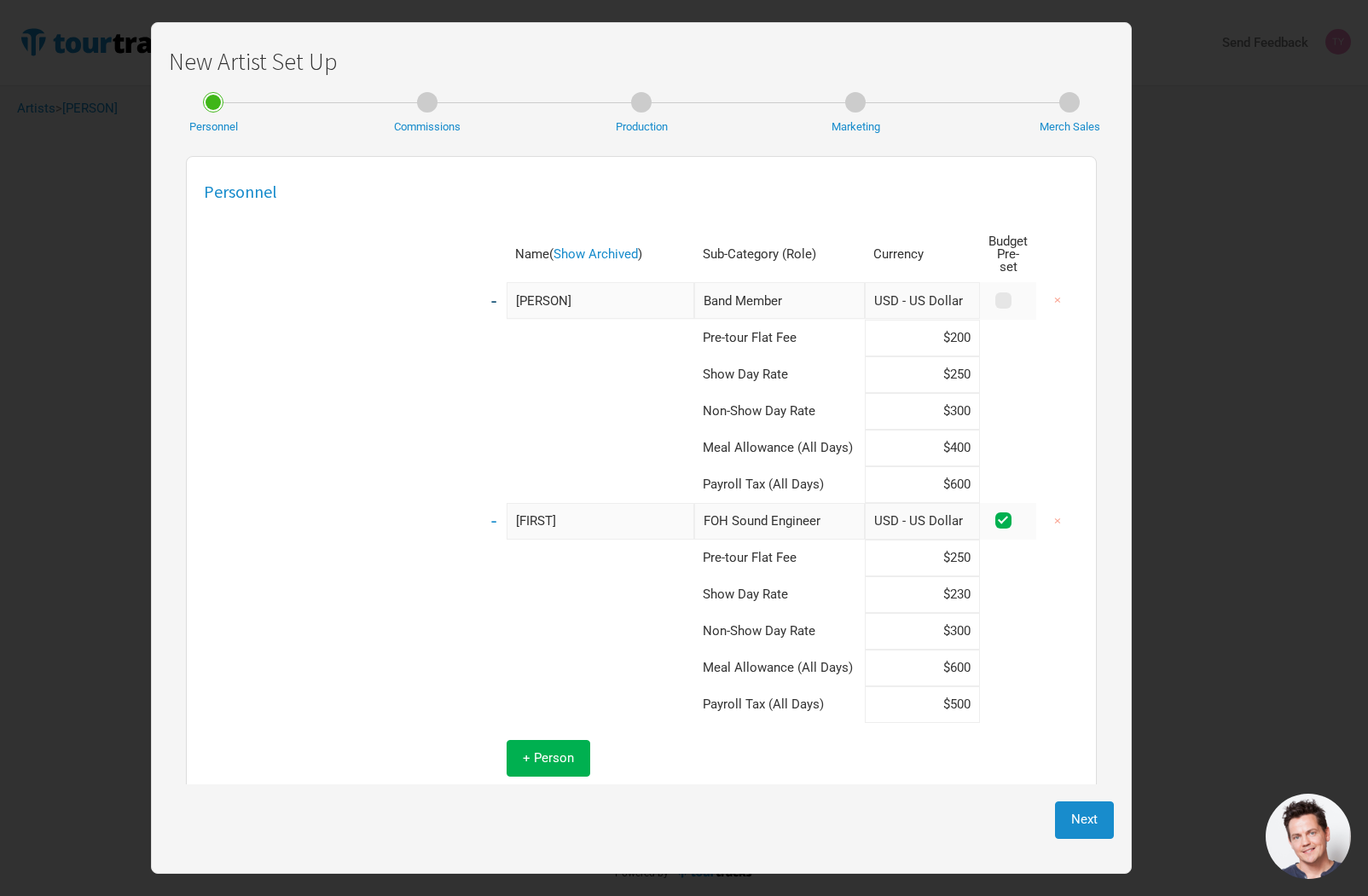 click on "Non-Show Day Rate" at bounding box center (780, 411) 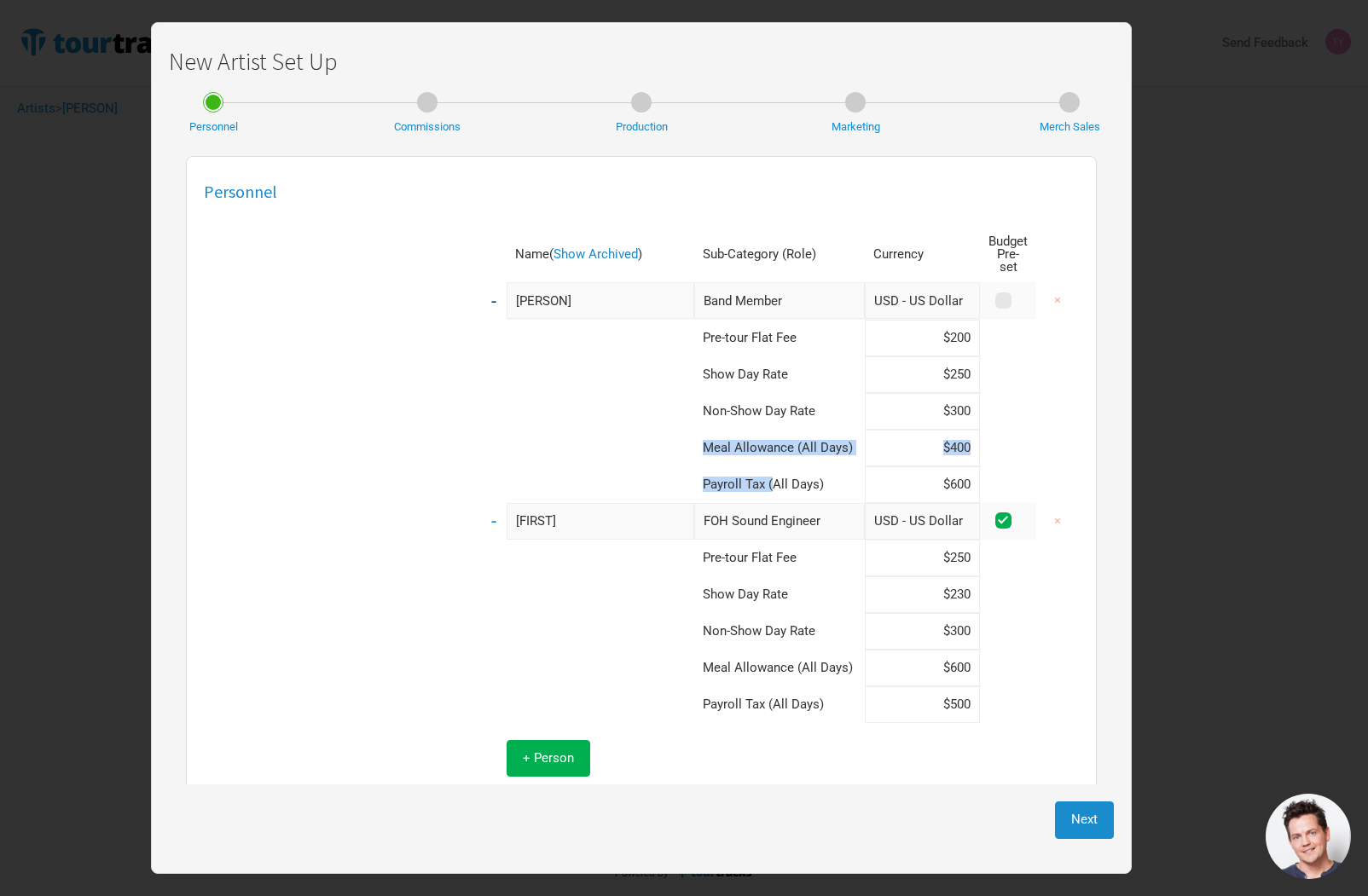 drag, startPoint x: 773, startPoint y: 475, endPoint x: 688, endPoint y: 430, distance: 96.17692 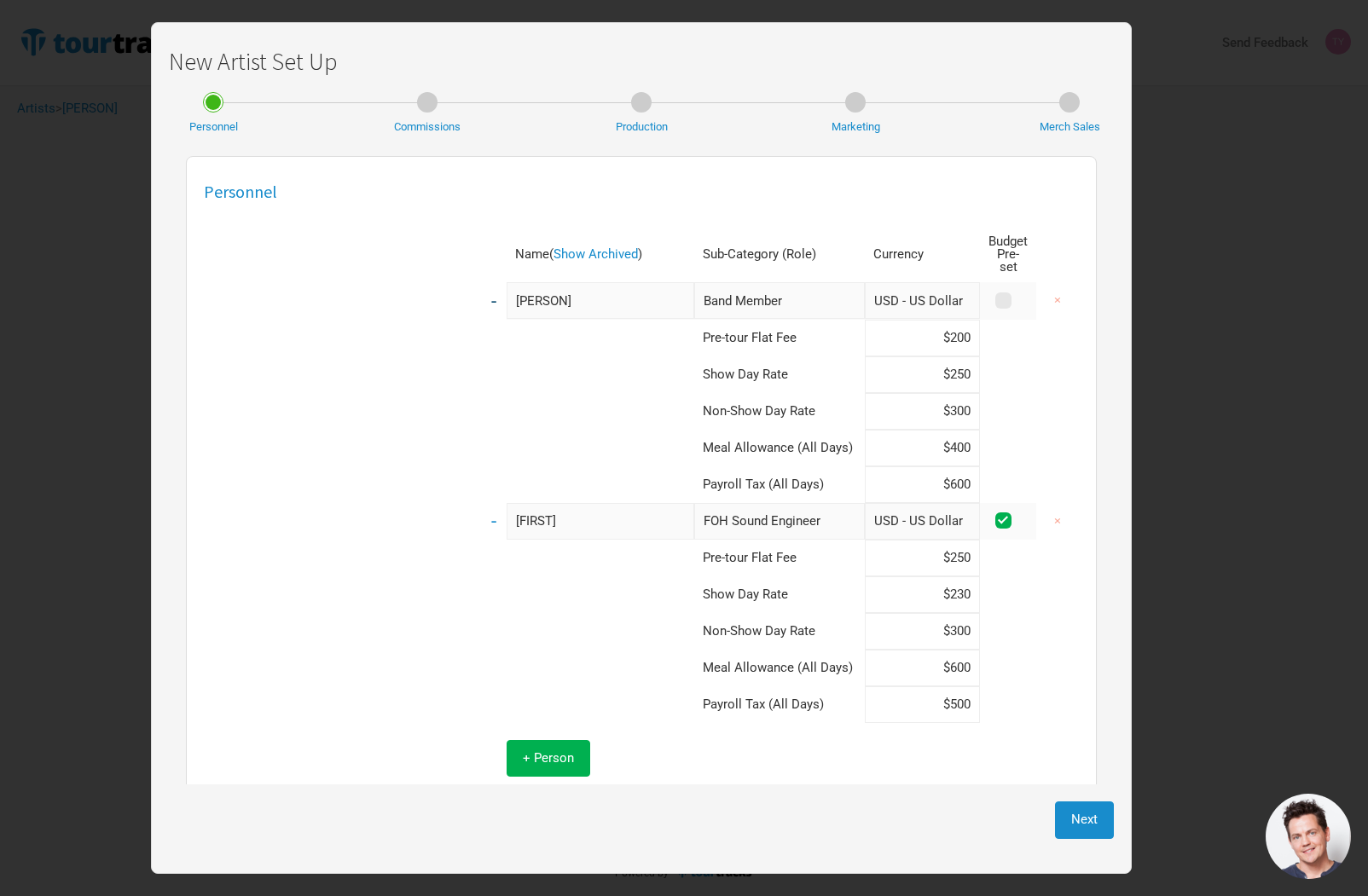 click on "Meal Allowance (All Days)" at bounding box center [780, 448] 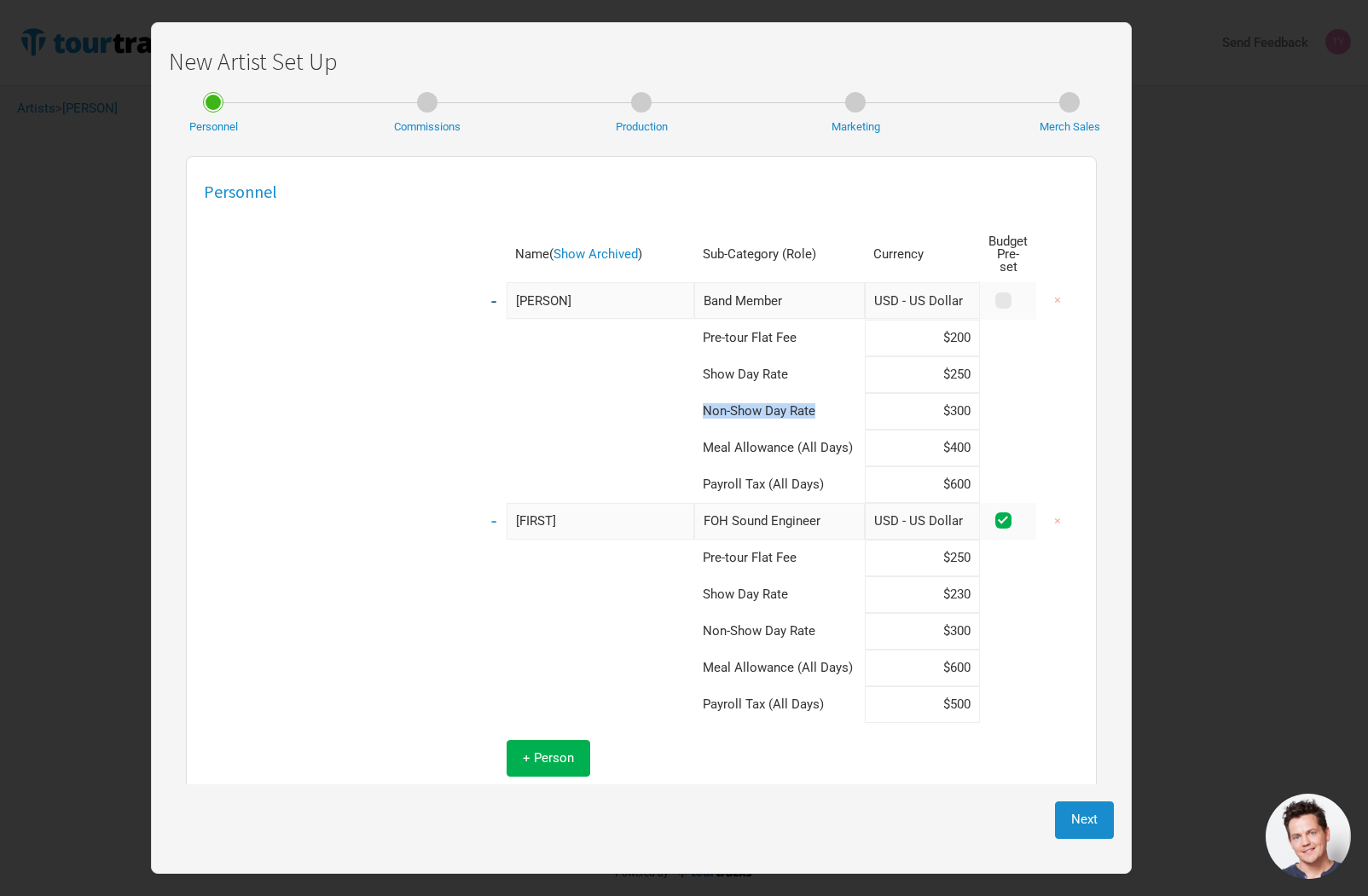 click on "Non-Show Day Rate" at bounding box center (780, 411) 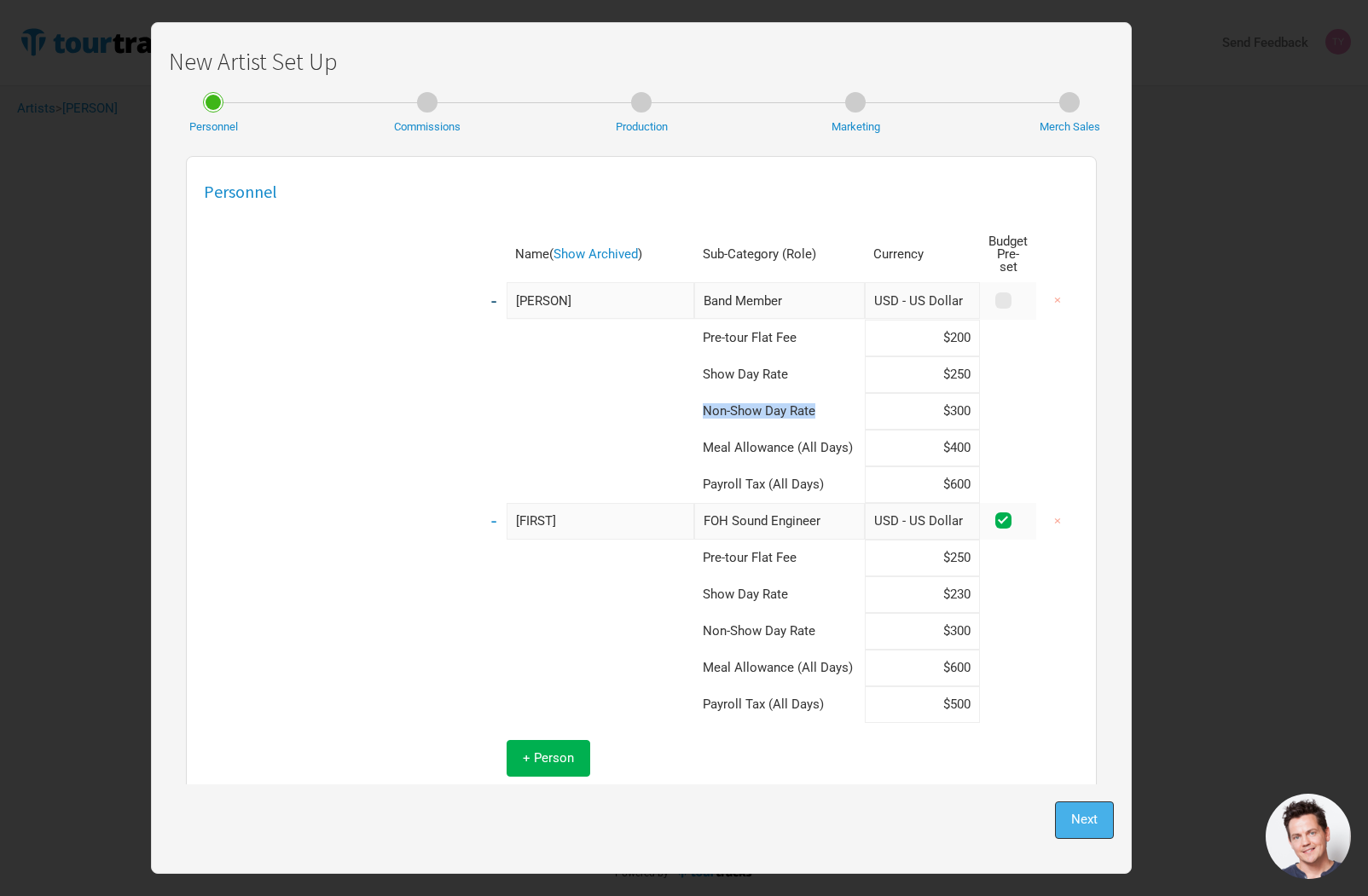 click on "Next" at bounding box center (1084, 819) 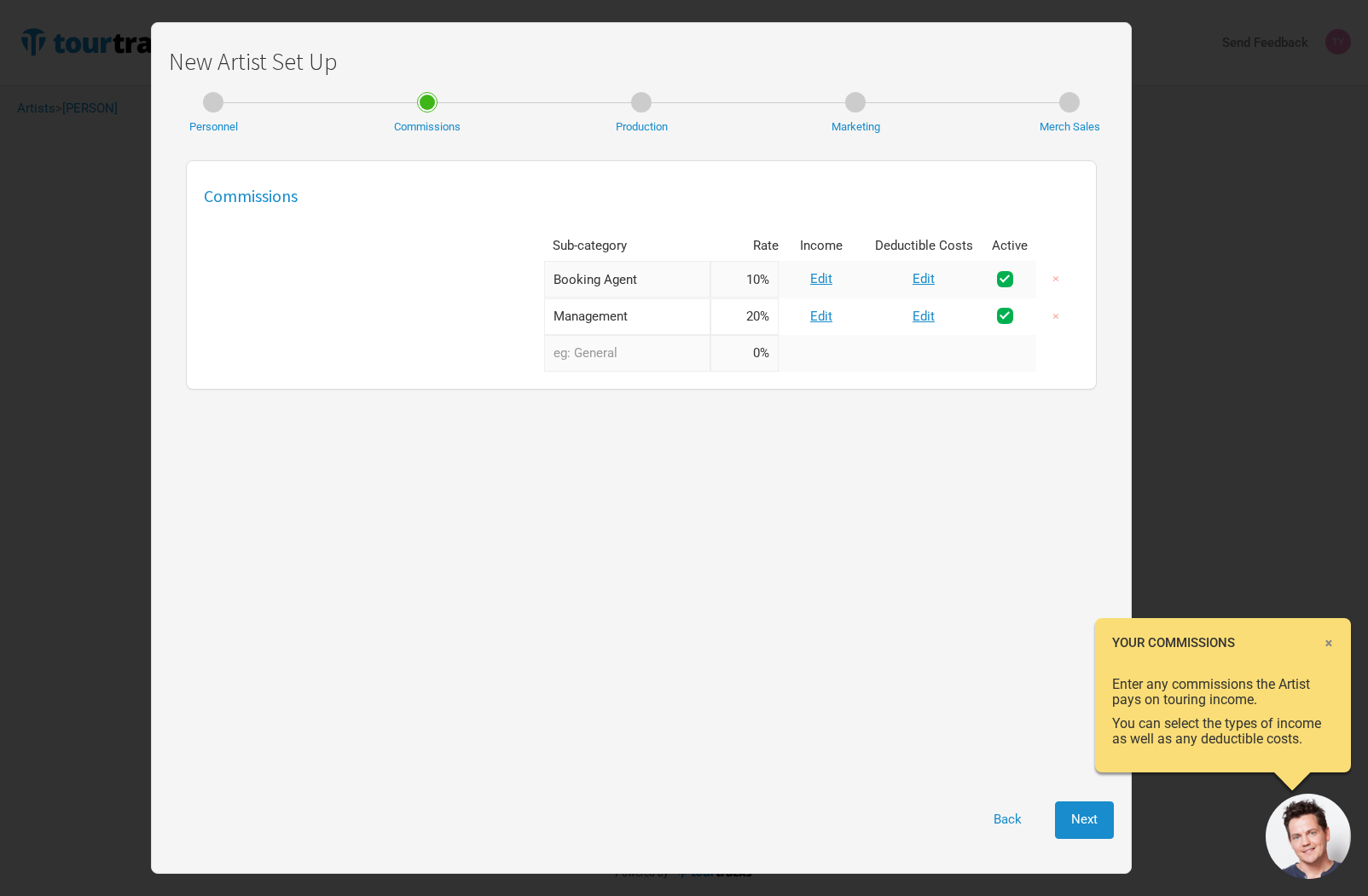 click on "Commissions Sub-category Rate Income Deductible Costs Active   Booking Agent 1 selection 10% Edit Edit × Management 1 selection 20% Edit Edit × 0 selections 0%" at bounding box center [641, 468] 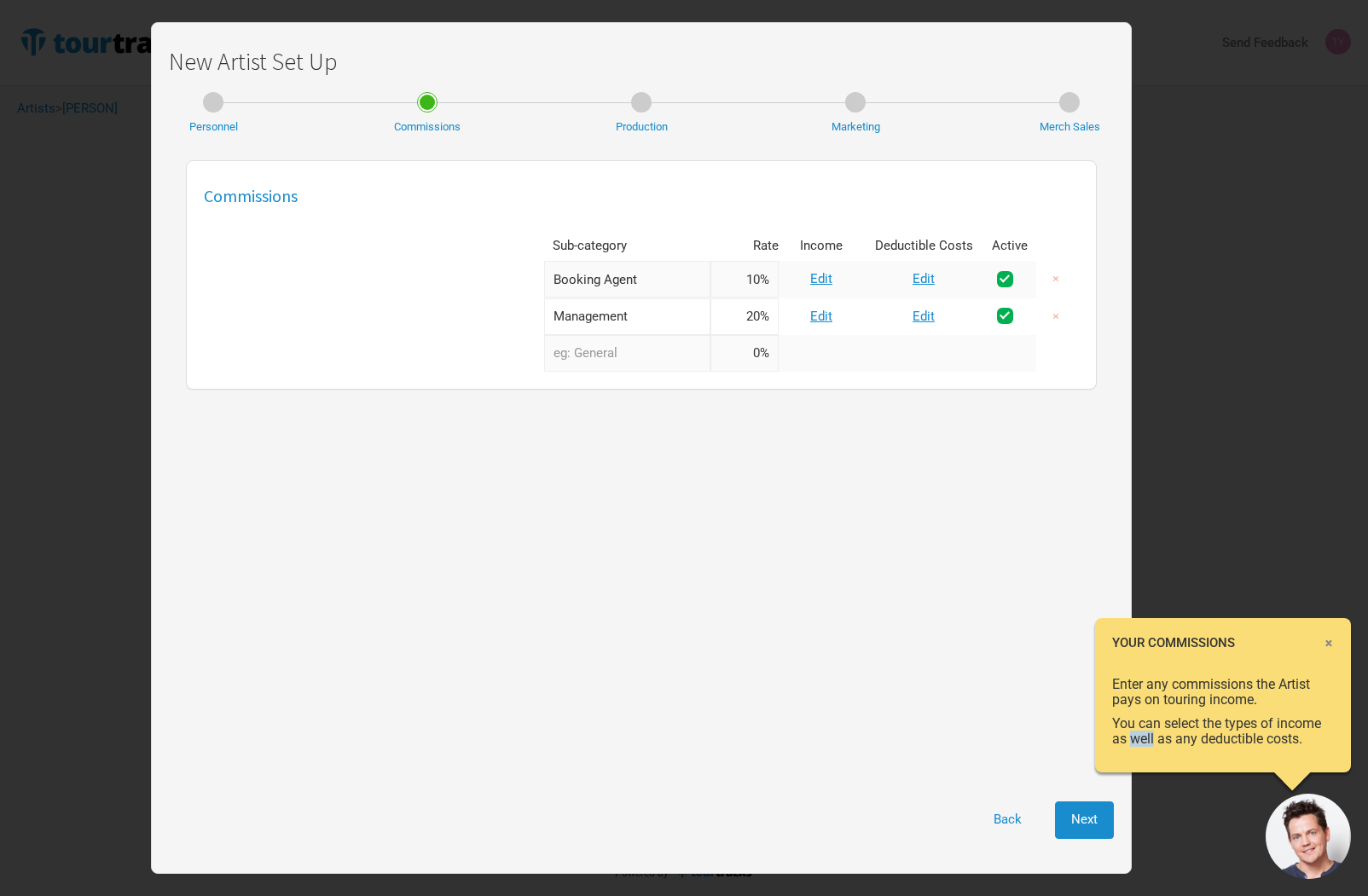 click on "You can select the types of income as well as any deductible costs." at bounding box center [1223, 731] 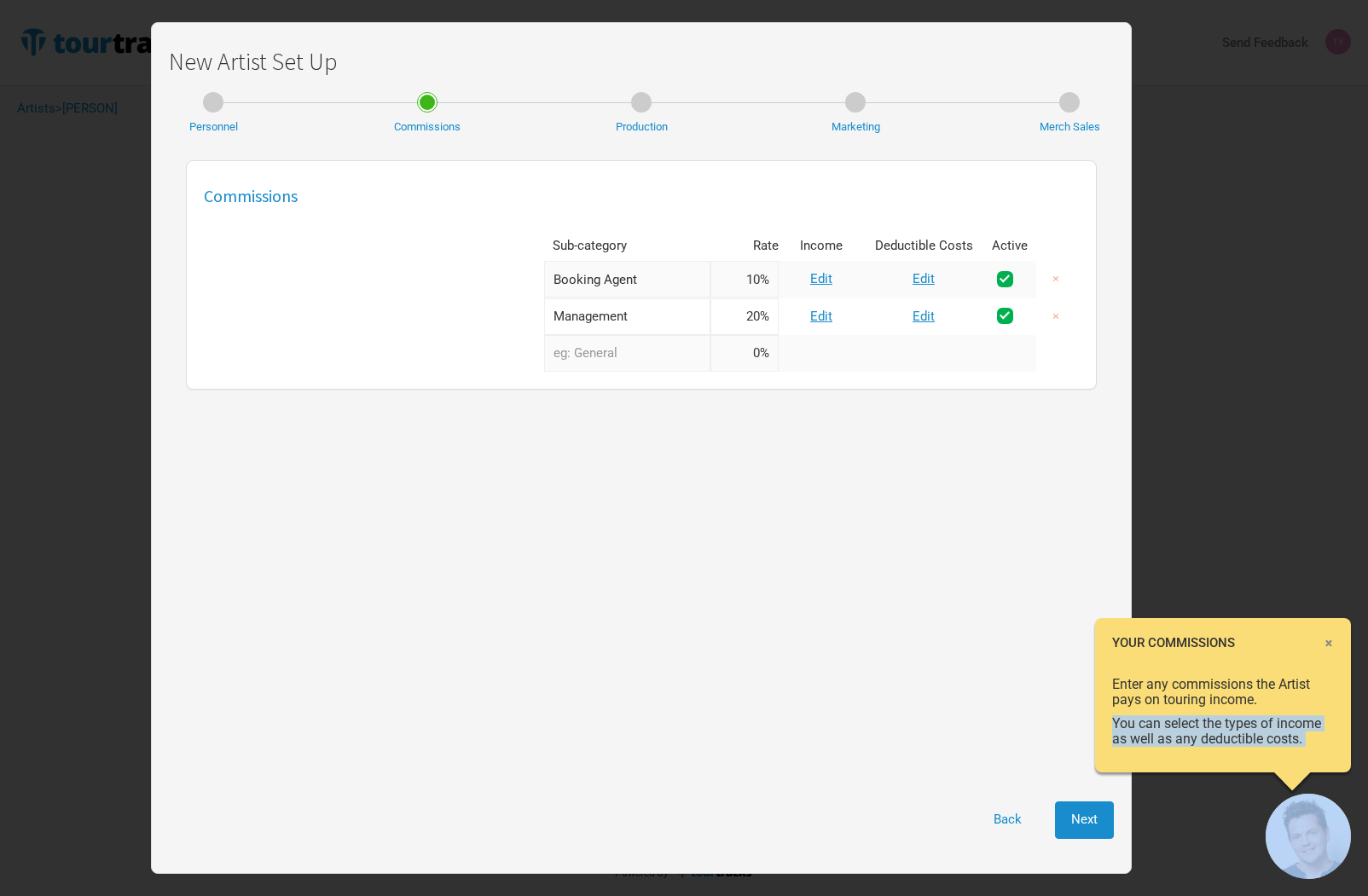 click on "You can select the types of income as well as any deductible costs." at bounding box center [1223, 731] 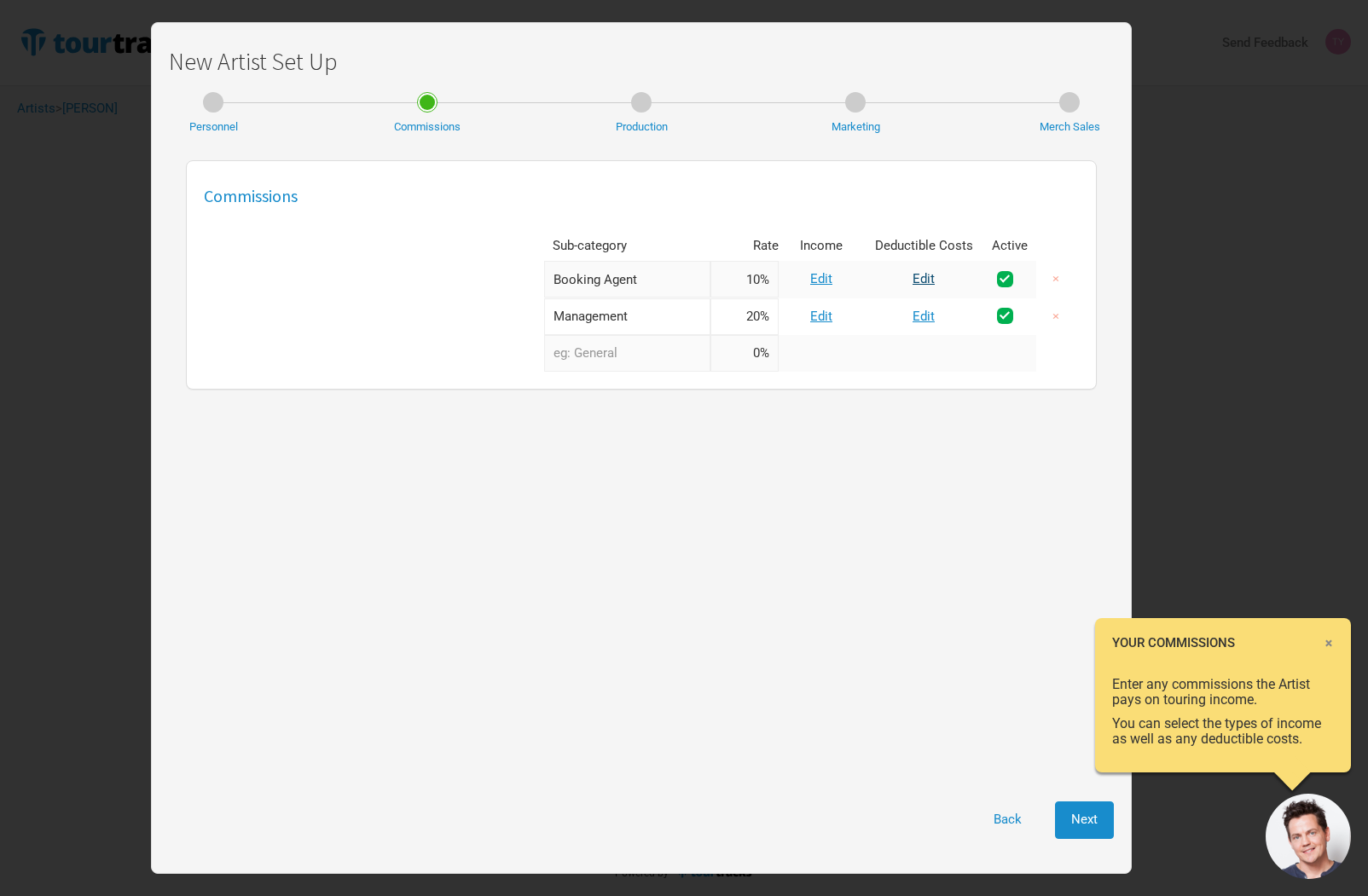 click on "Edit" at bounding box center [924, 279] 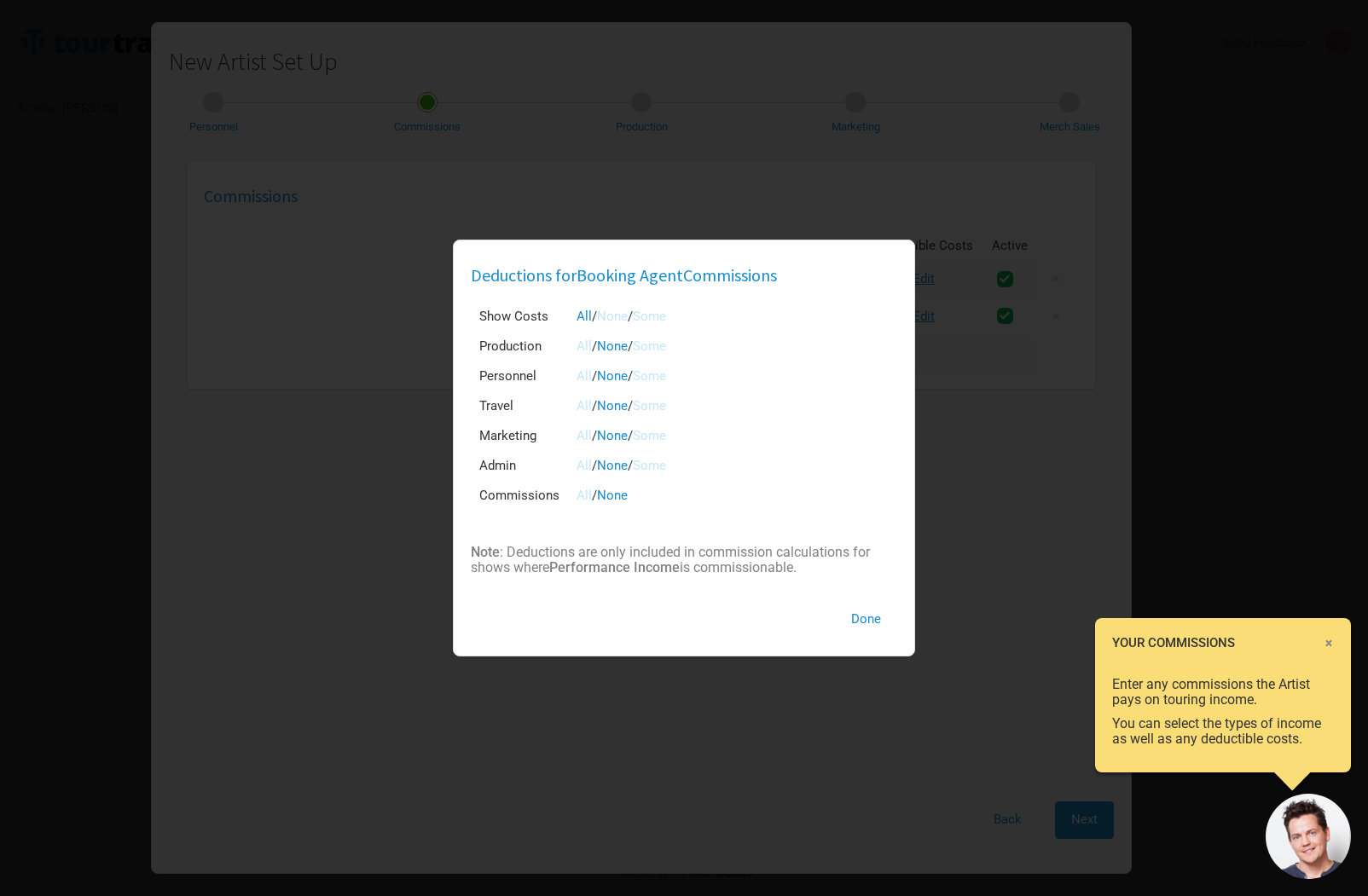 click on "None" at bounding box center (612, 316) 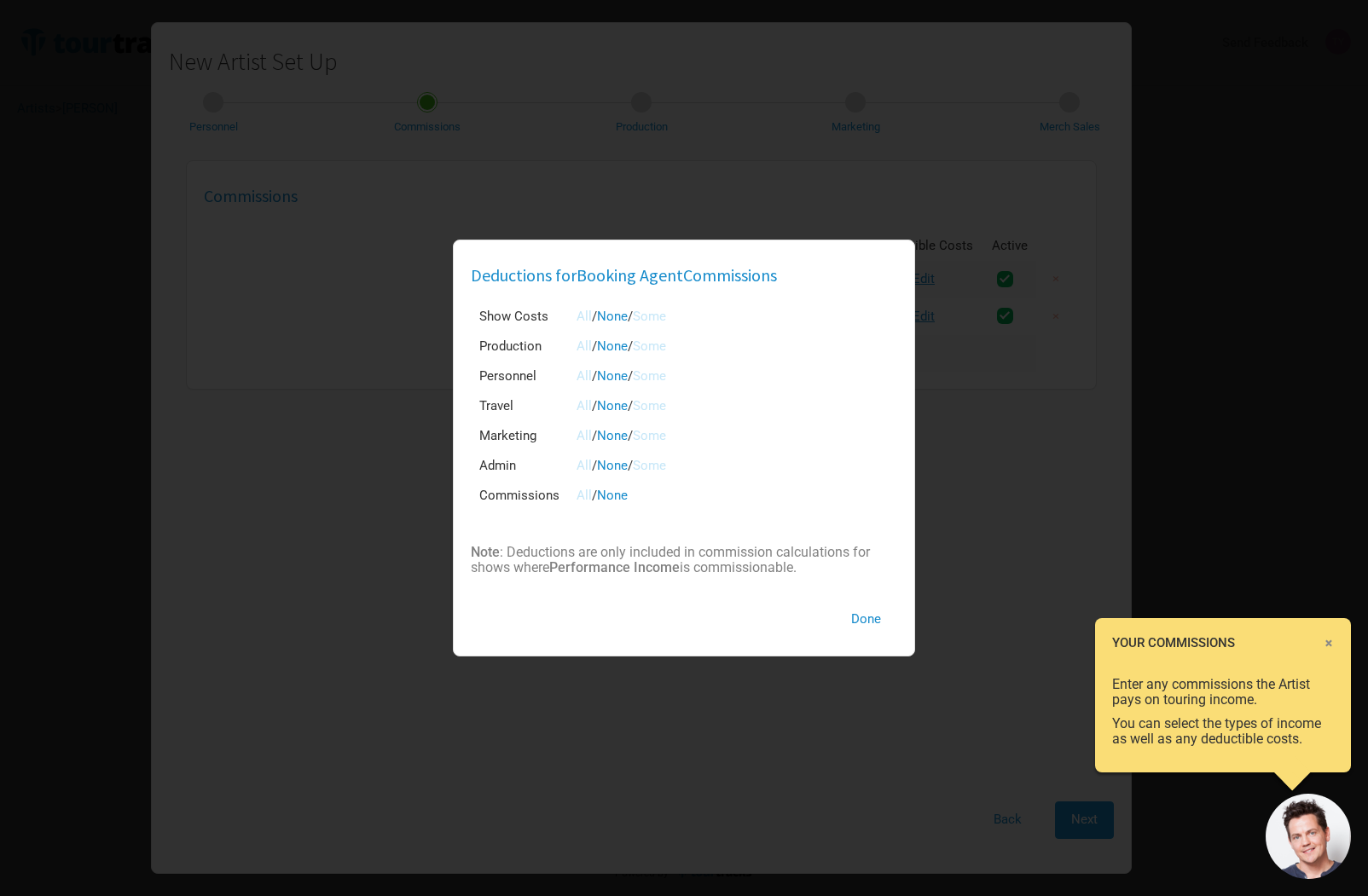 click on "All" at bounding box center [584, 316] 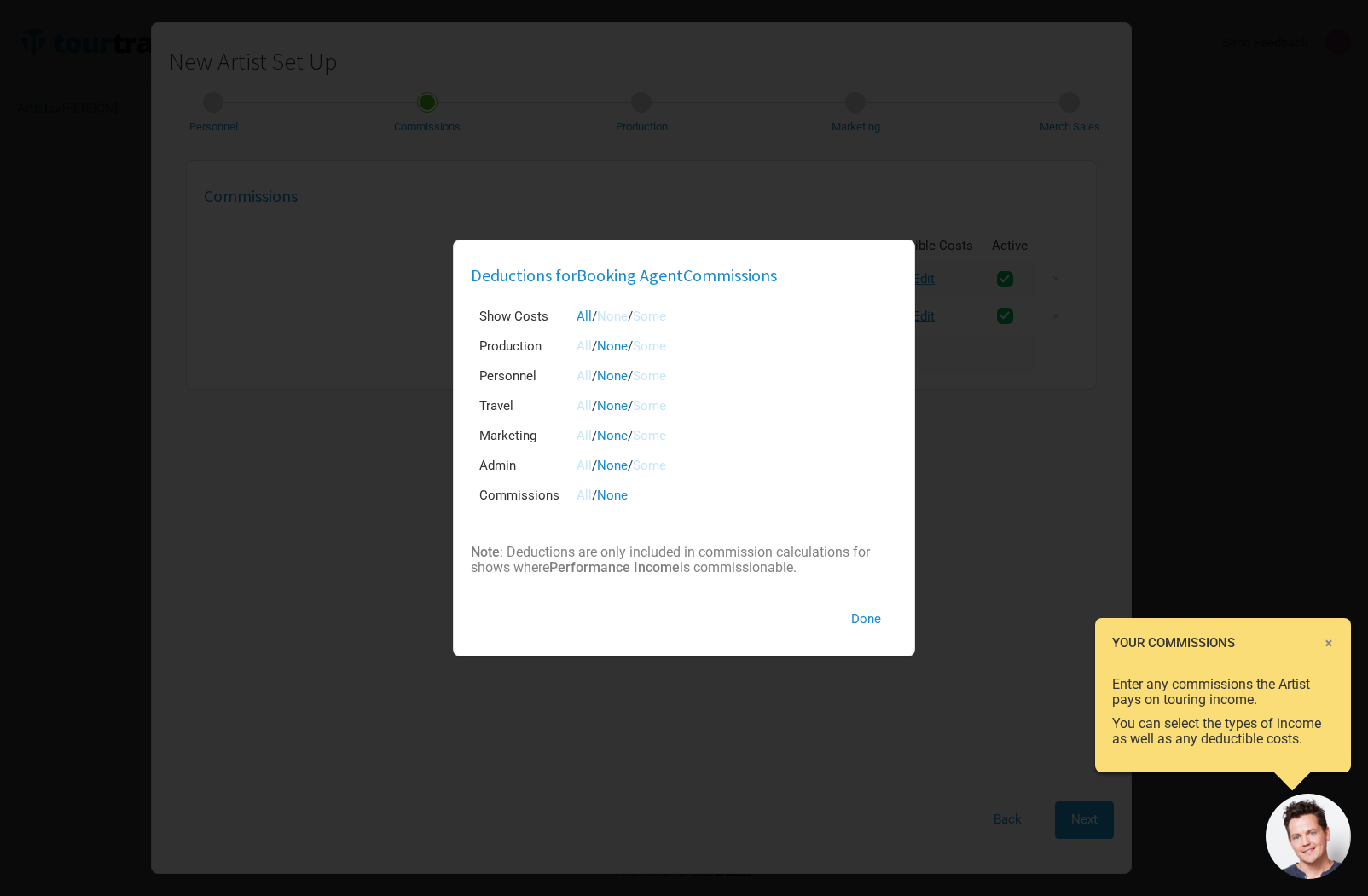 click on "Some" at bounding box center (649, 346) 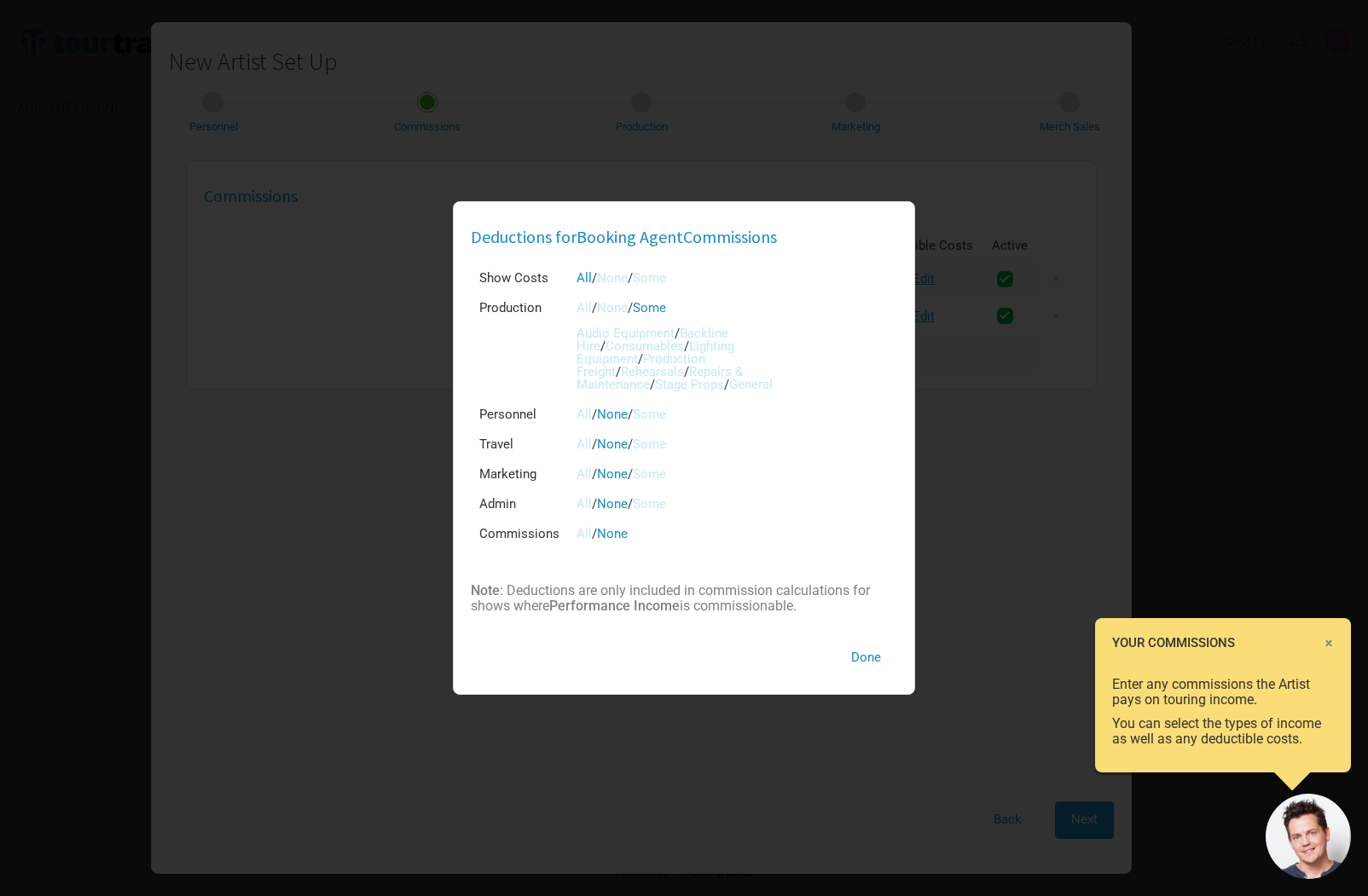 click on "/" at bounding box center (594, 414) 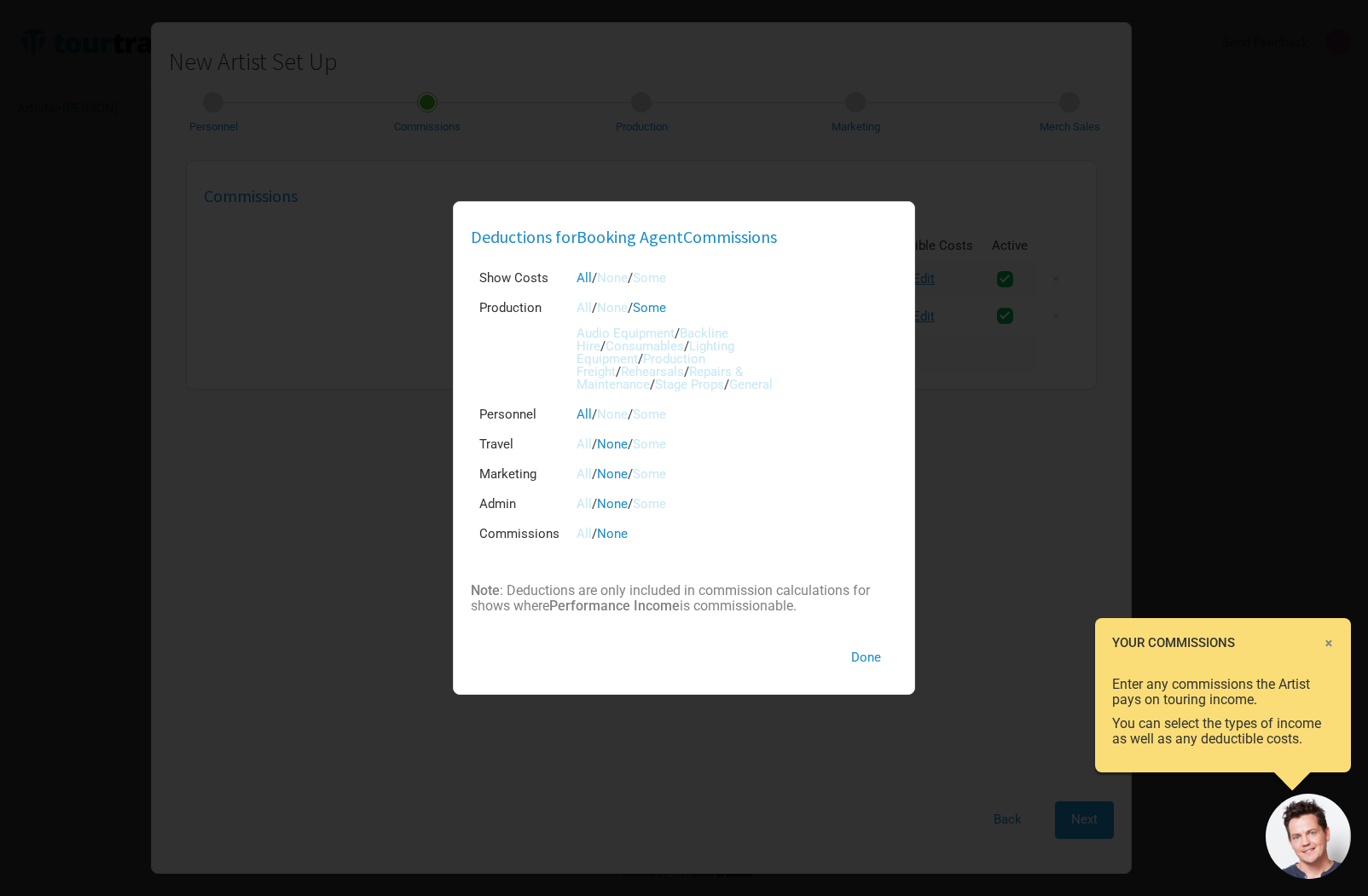 click on "All  /  None  /  Some" at bounding box center [696, 444] 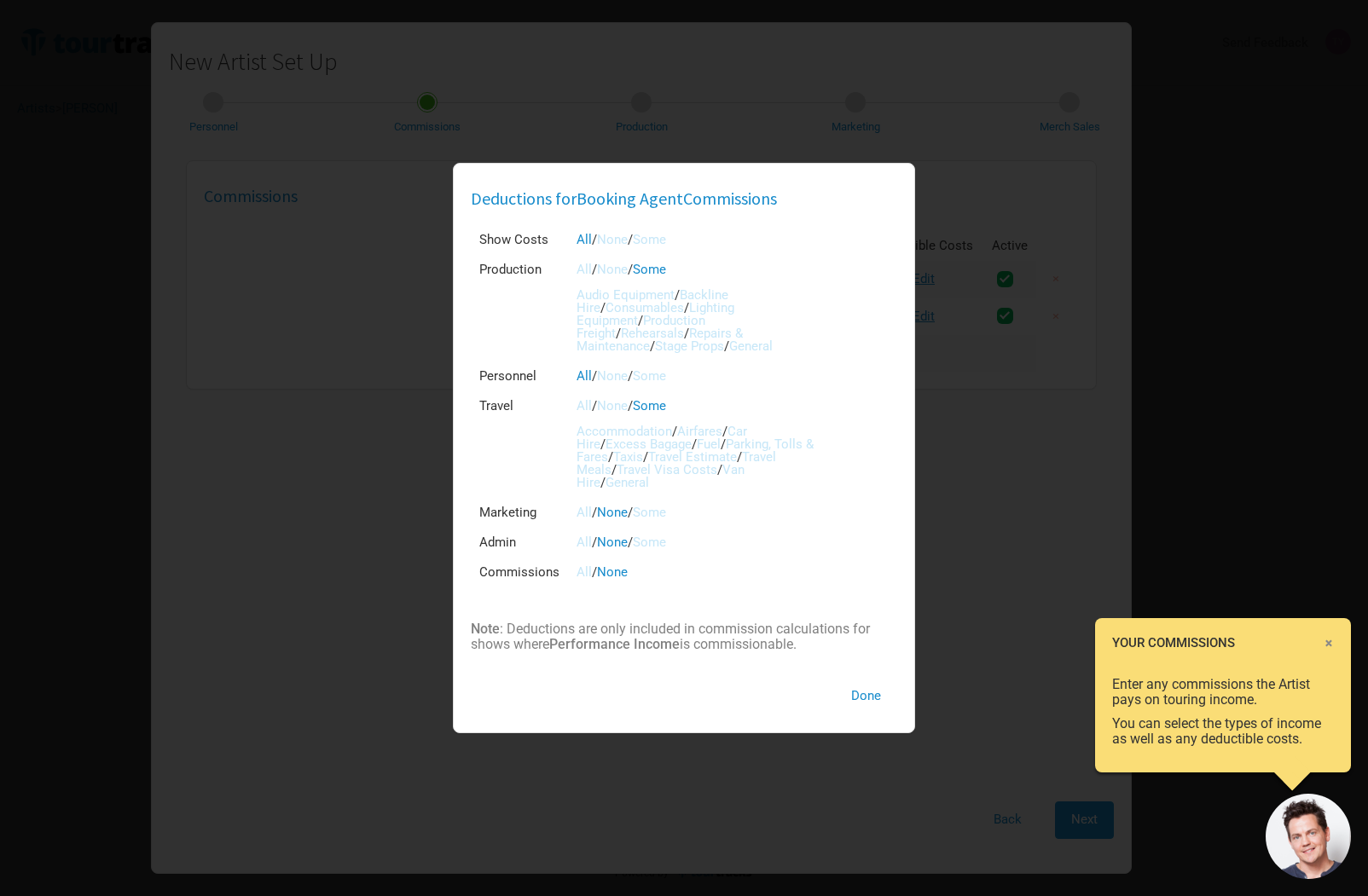 click on "All  /  None  /  Some" at bounding box center [696, 542] 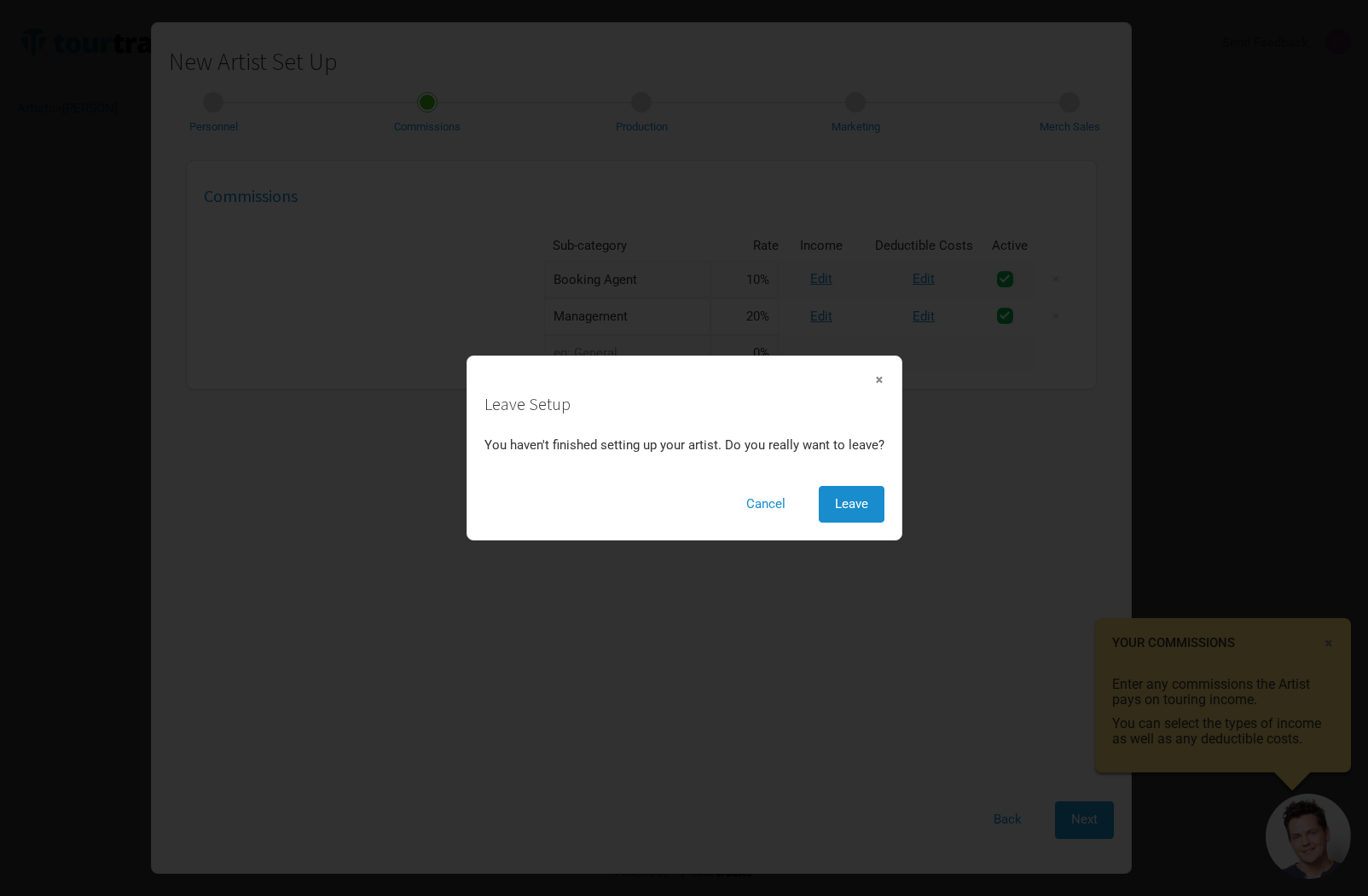 type 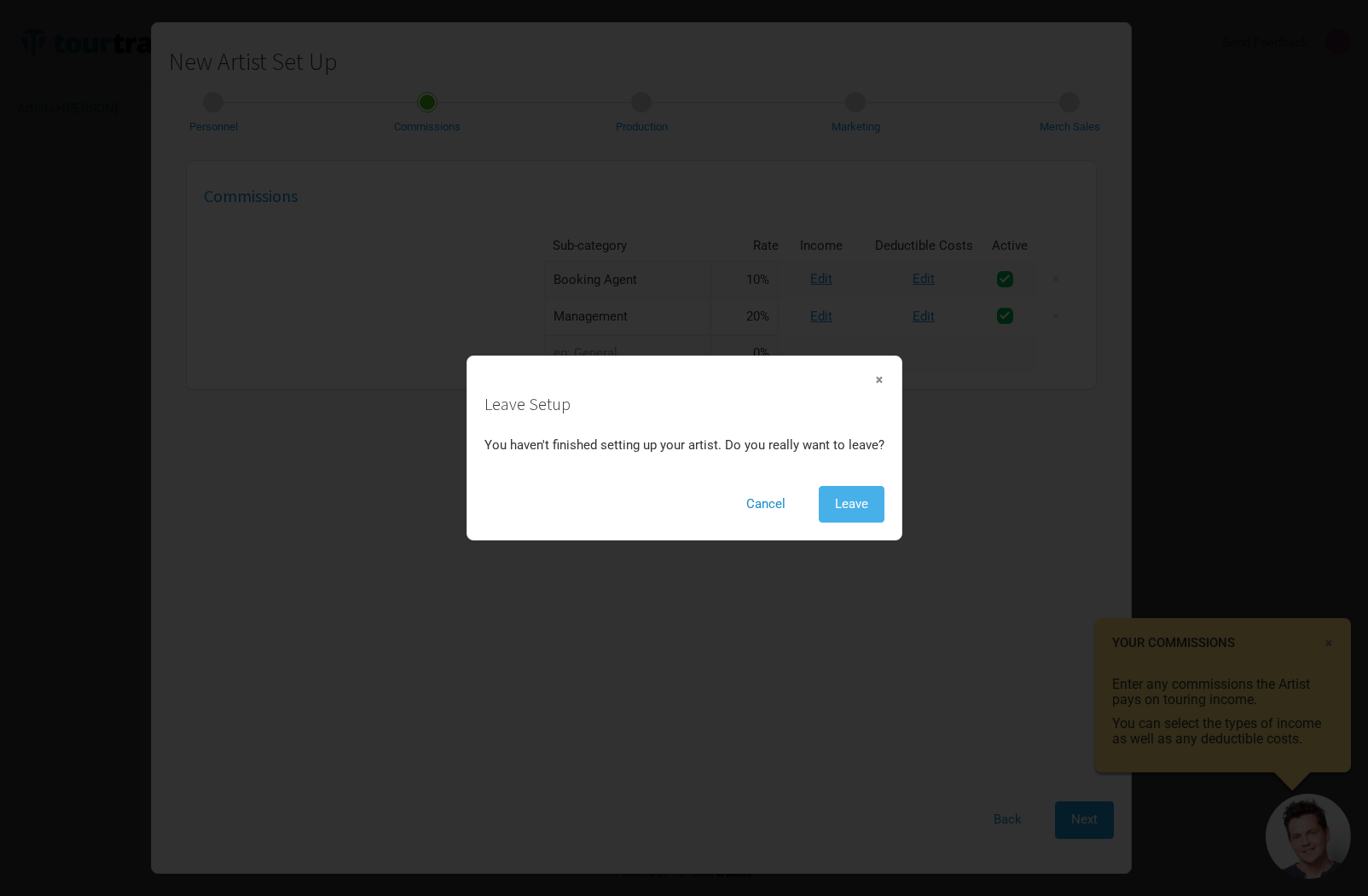 click on "Leave" at bounding box center (851, 504) 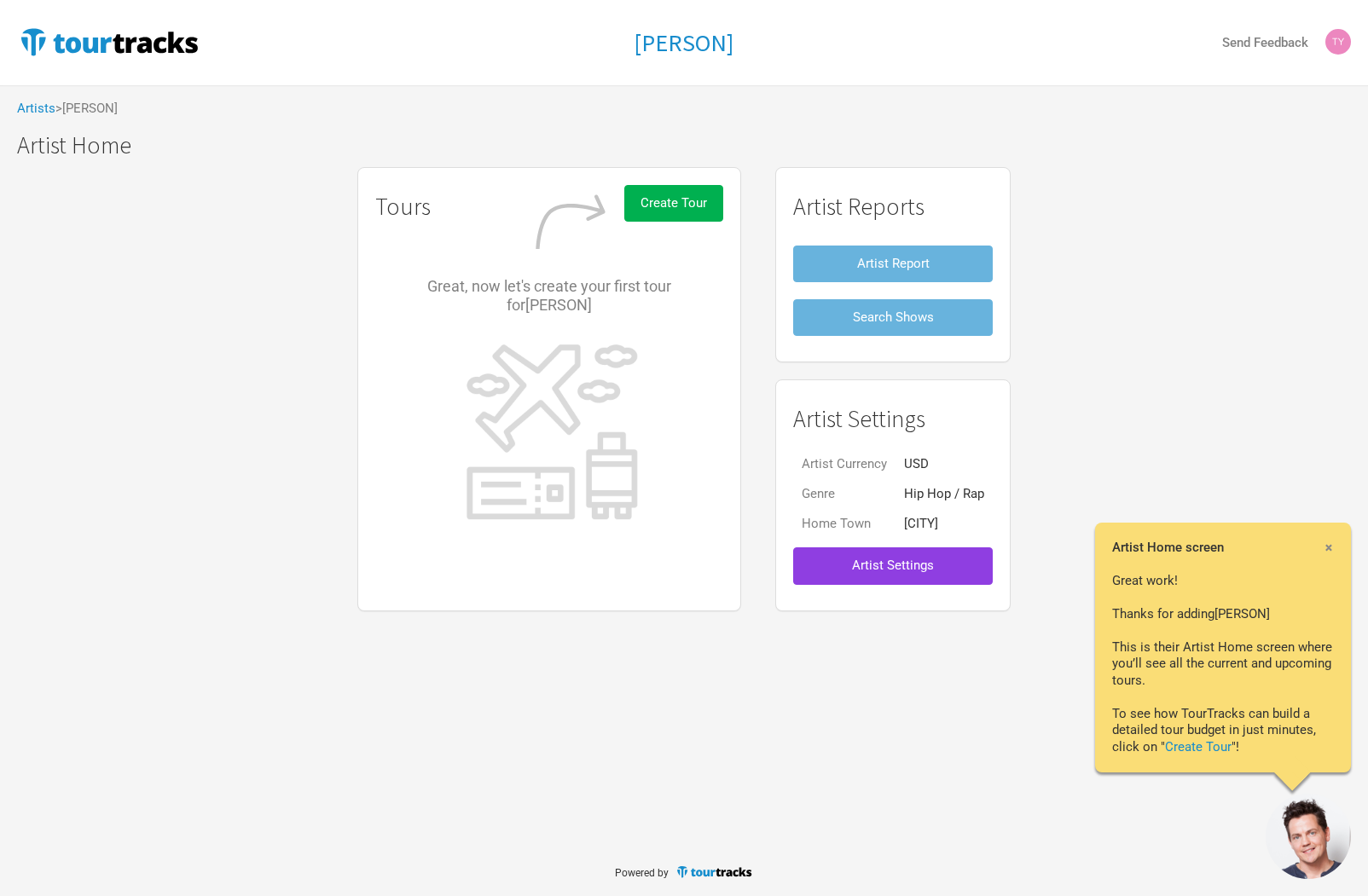 click on "Artist Settings" at bounding box center [893, 565] 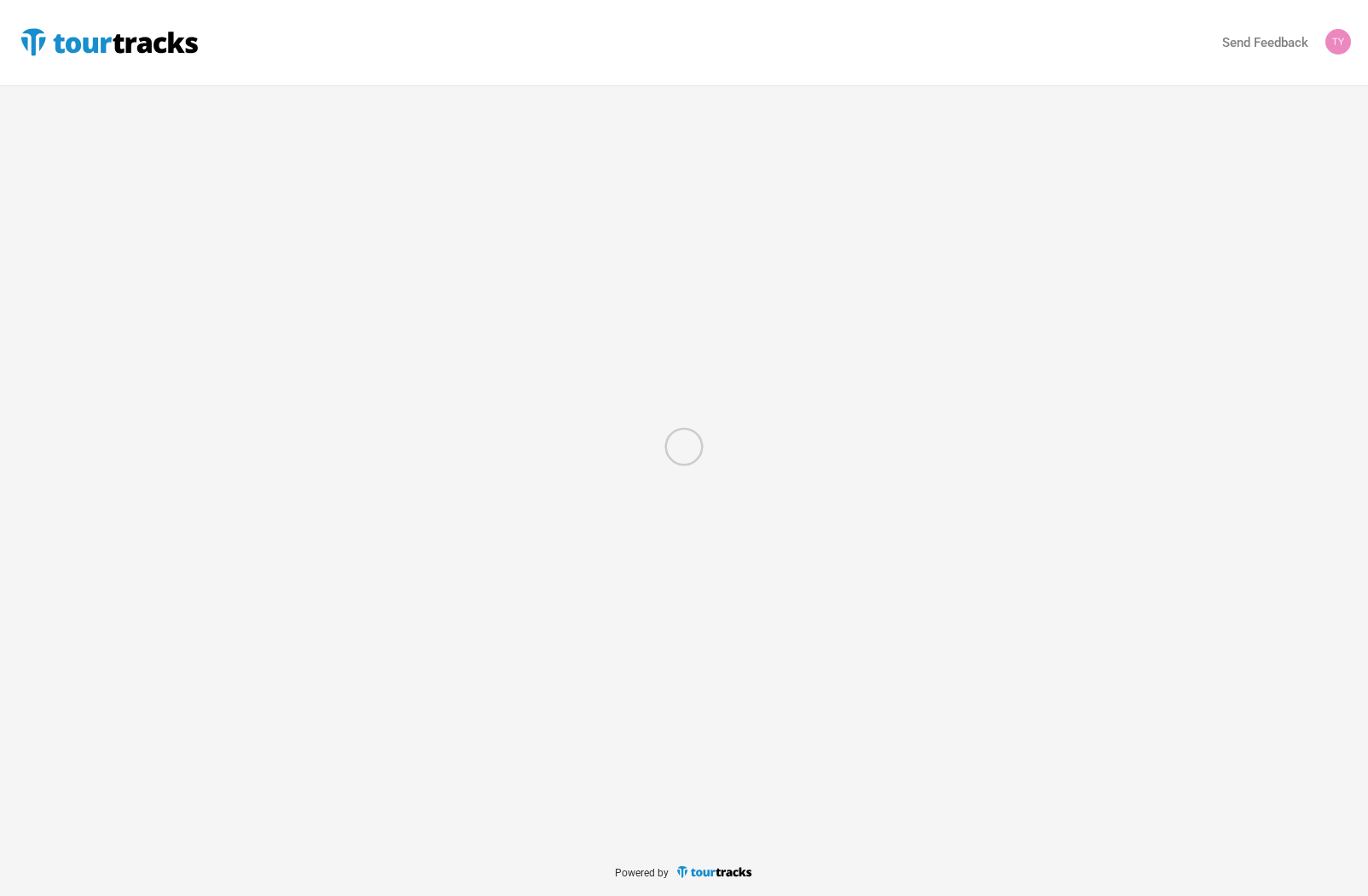 scroll, scrollTop: 0, scrollLeft: 0, axis: both 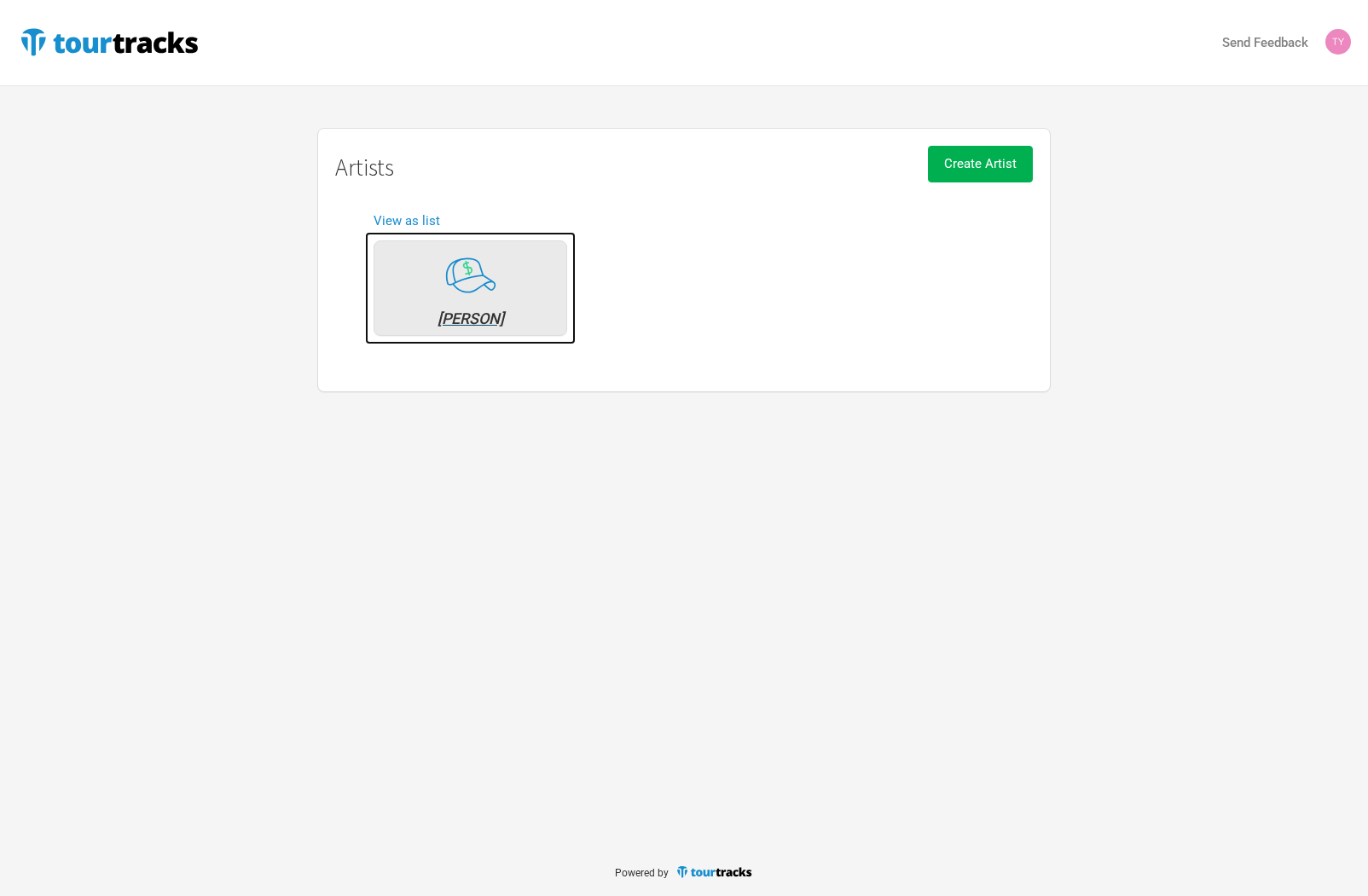 click on "[PERSON]" at bounding box center (470, 319) 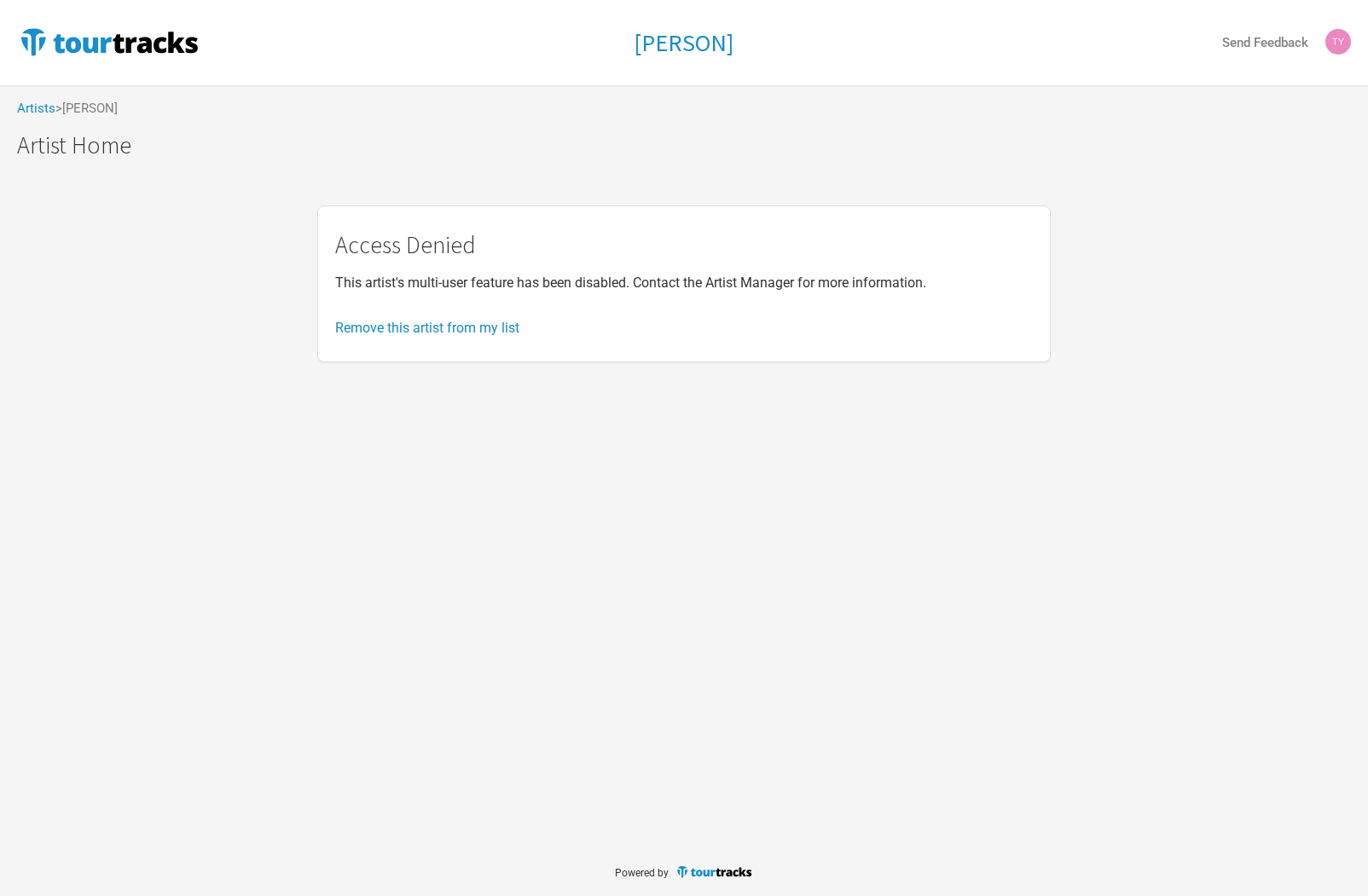 click on "Artist Home" at bounding box center (693, 145) 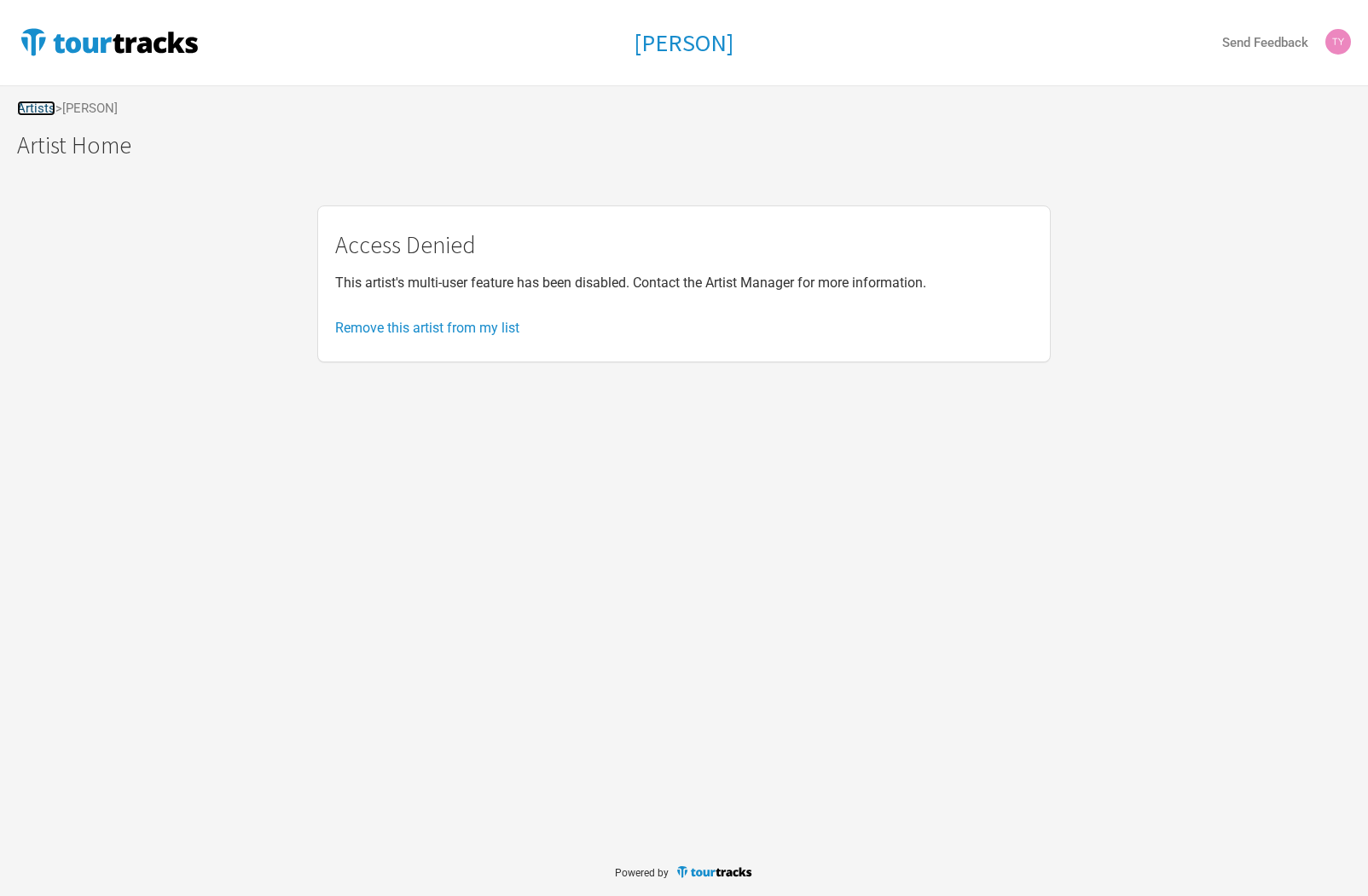 click on "Artists" at bounding box center (36, 108) 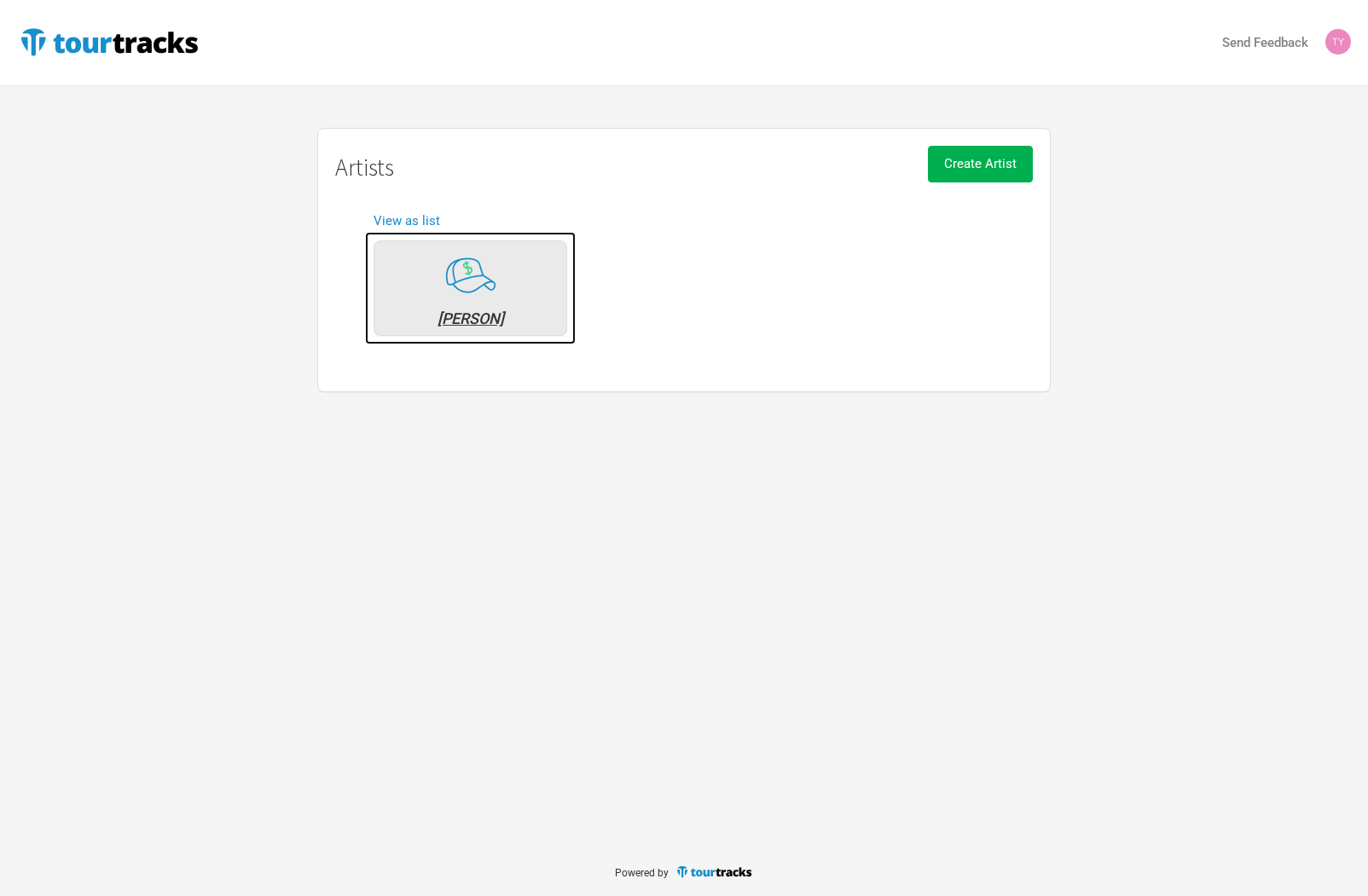click on "[PERSON]" at bounding box center (470, 288) 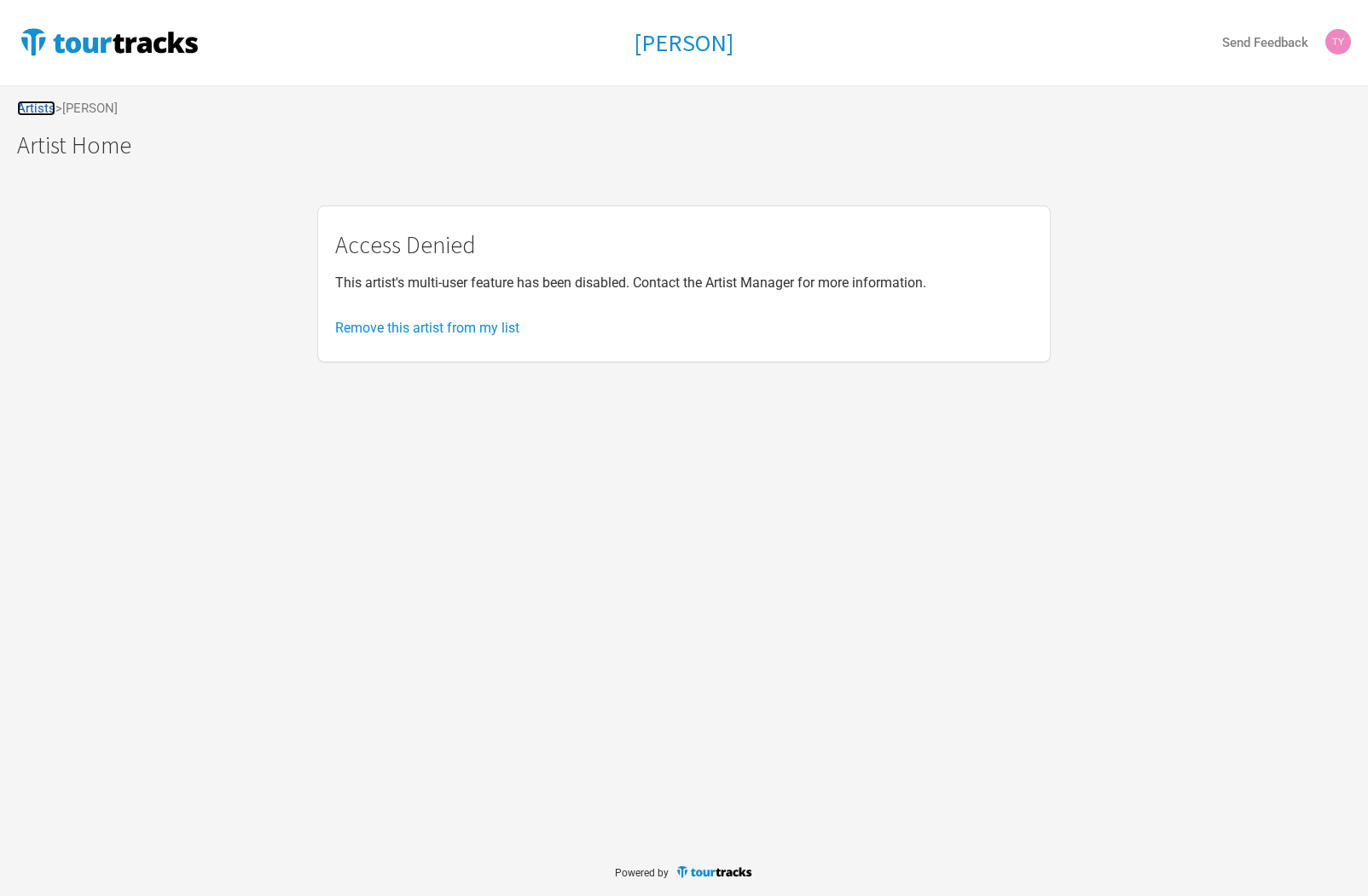 click on "Artists" at bounding box center (36, 108) 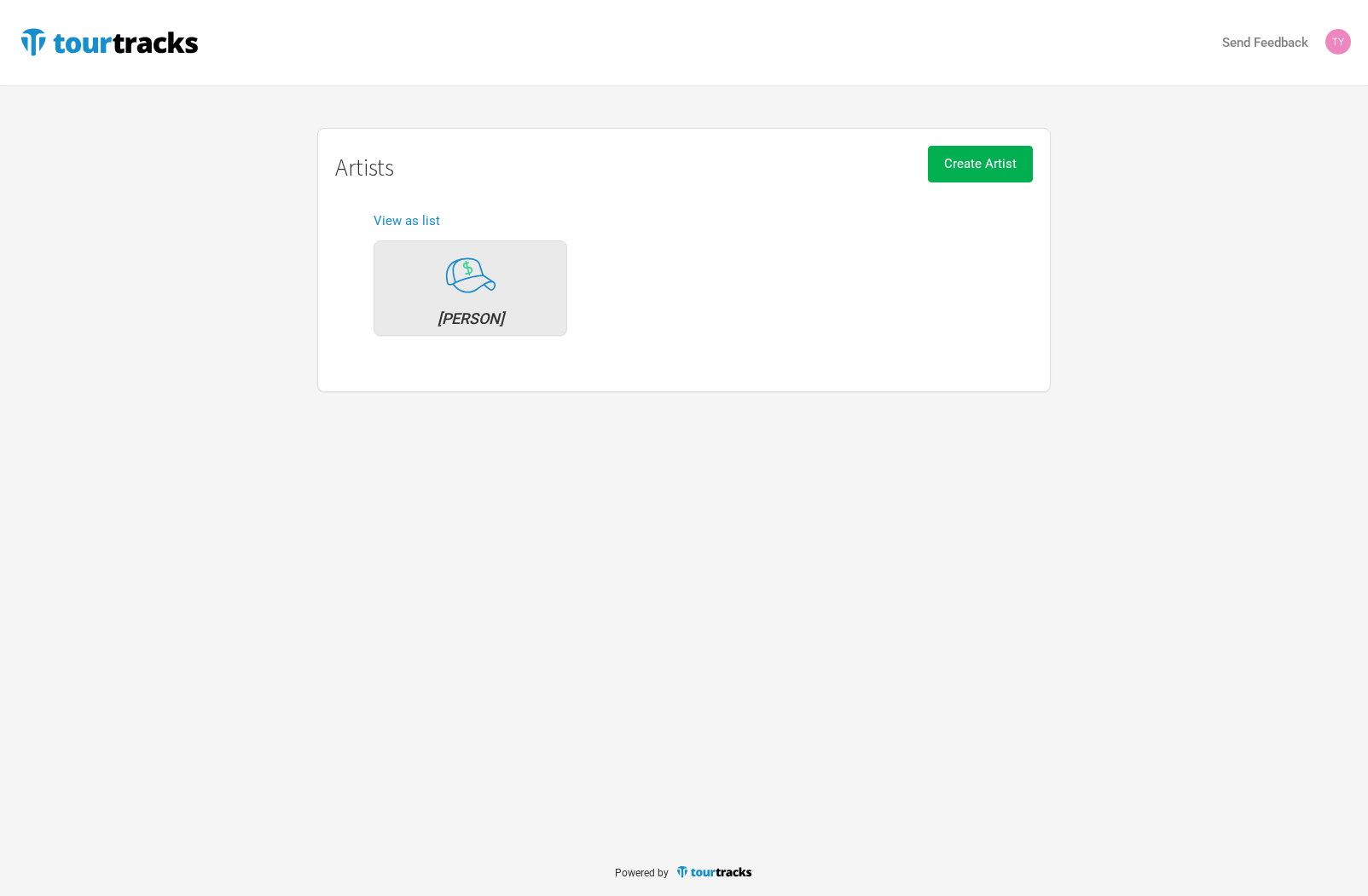 click on "View as list" at bounding box center (684, 221) 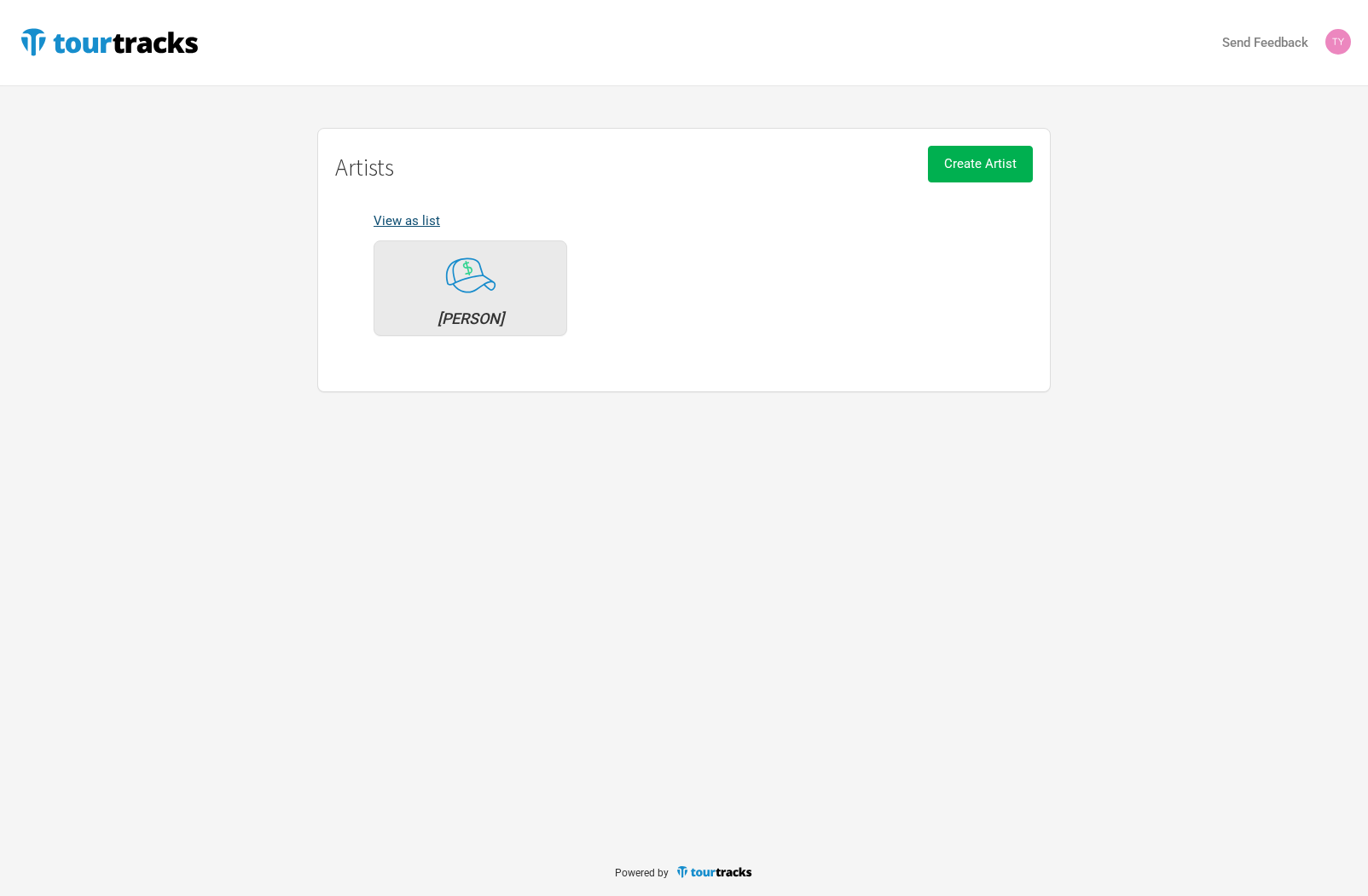 click on "View as list" at bounding box center (407, 221) 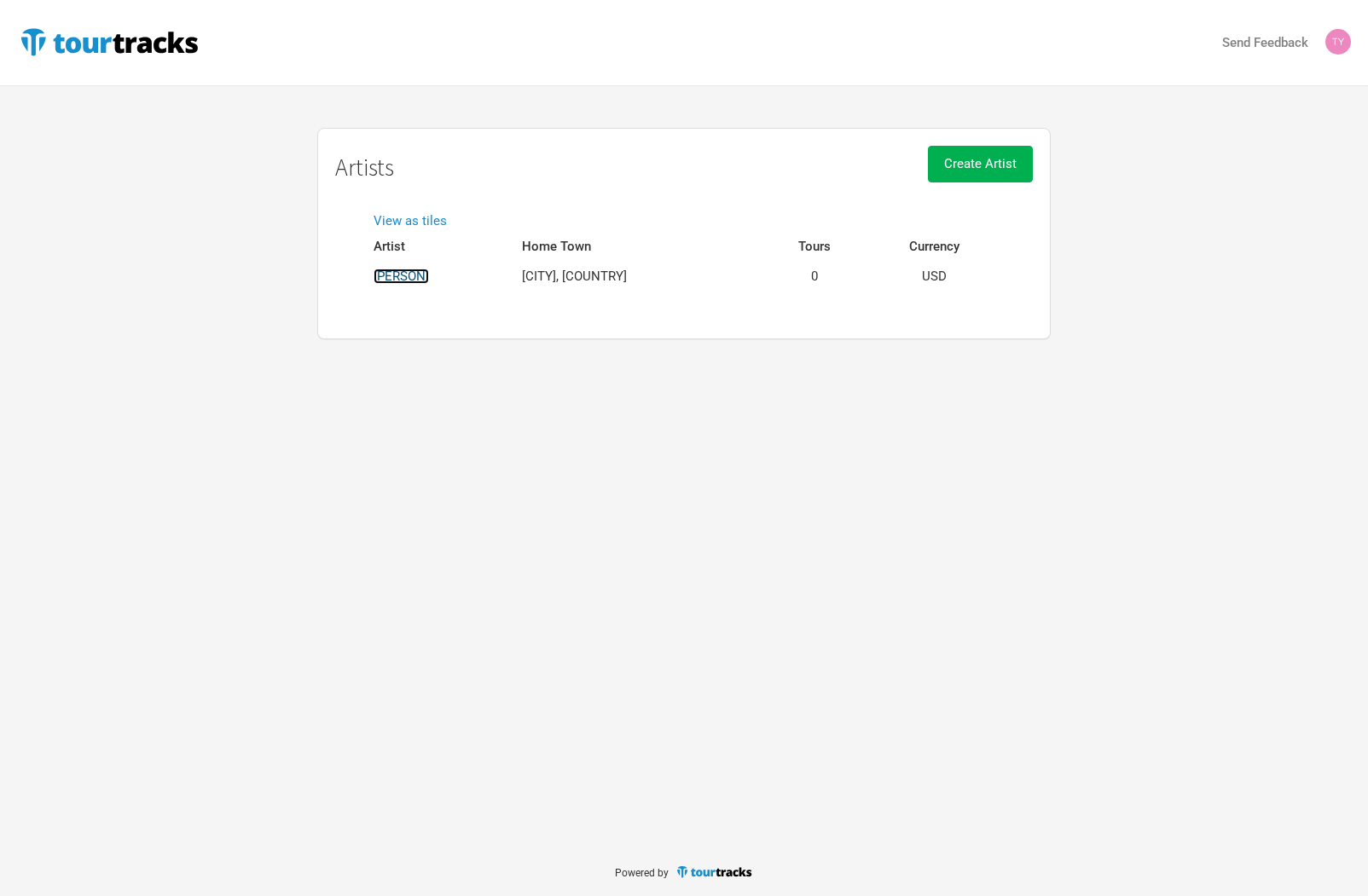 click on "[PERSON]" at bounding box center (401, 276) 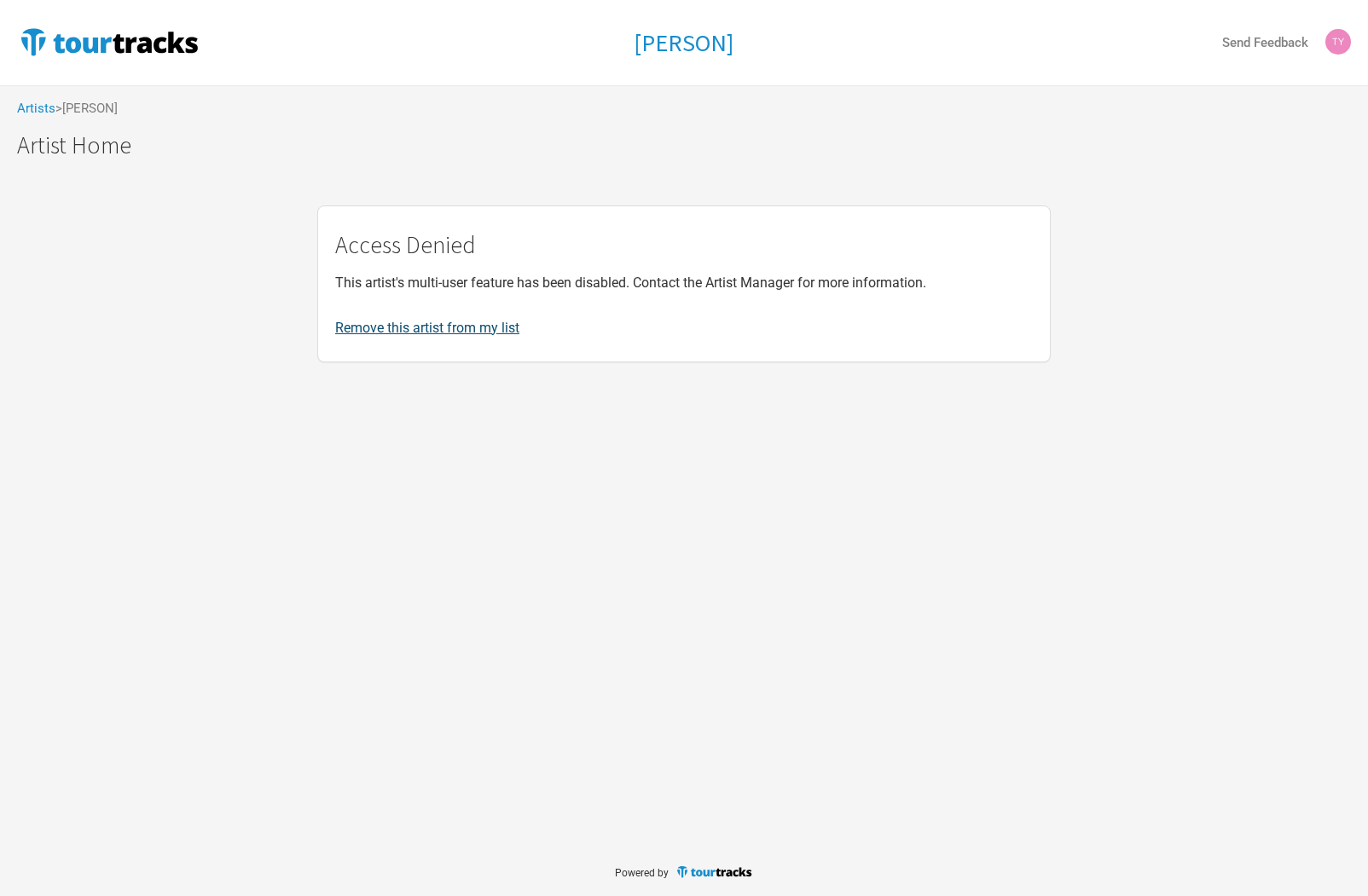click on "Remove this artist from my list" at bounding box center [427, 327] 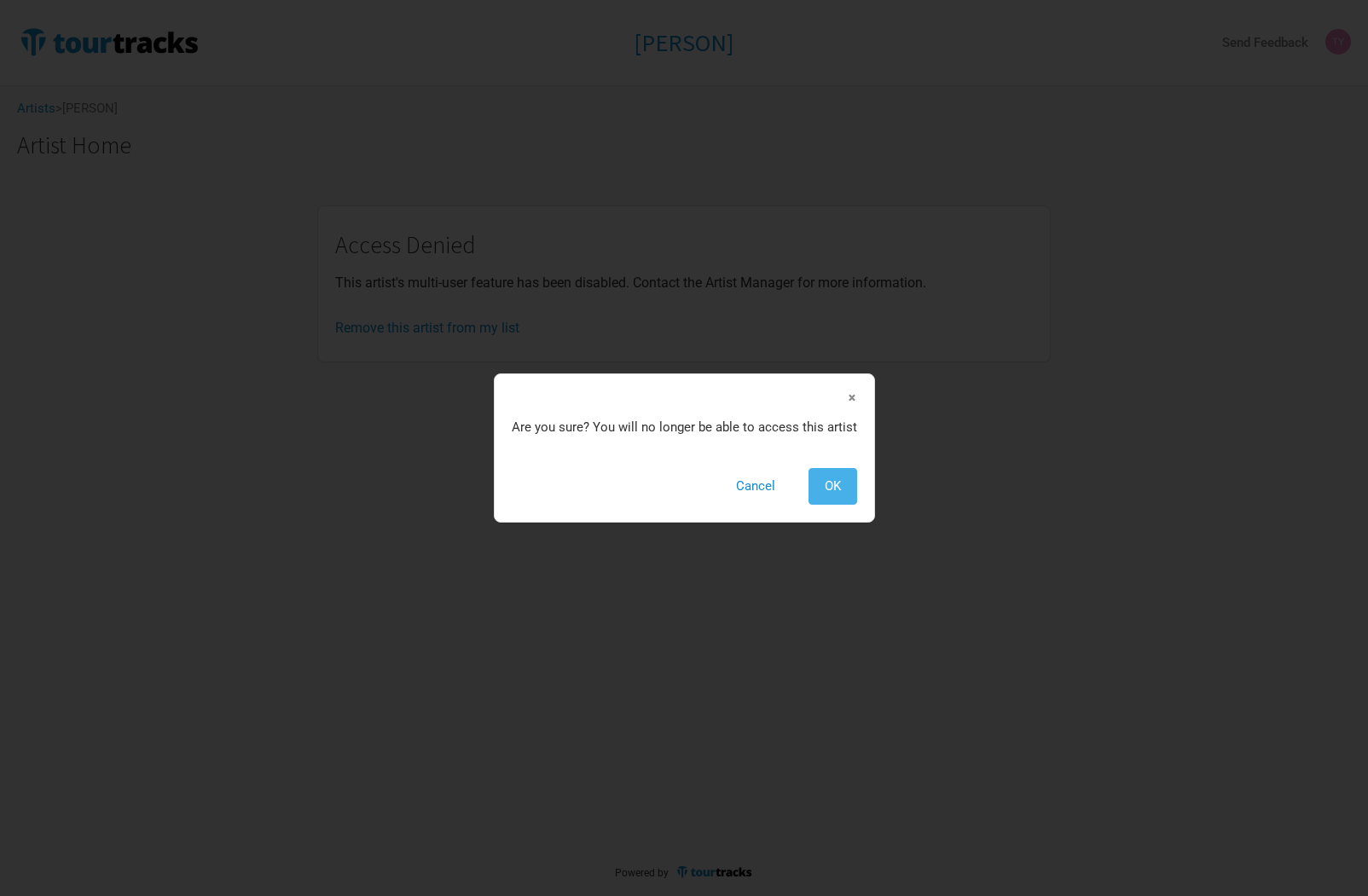 click on "OK" at bounding box center [832, 486] 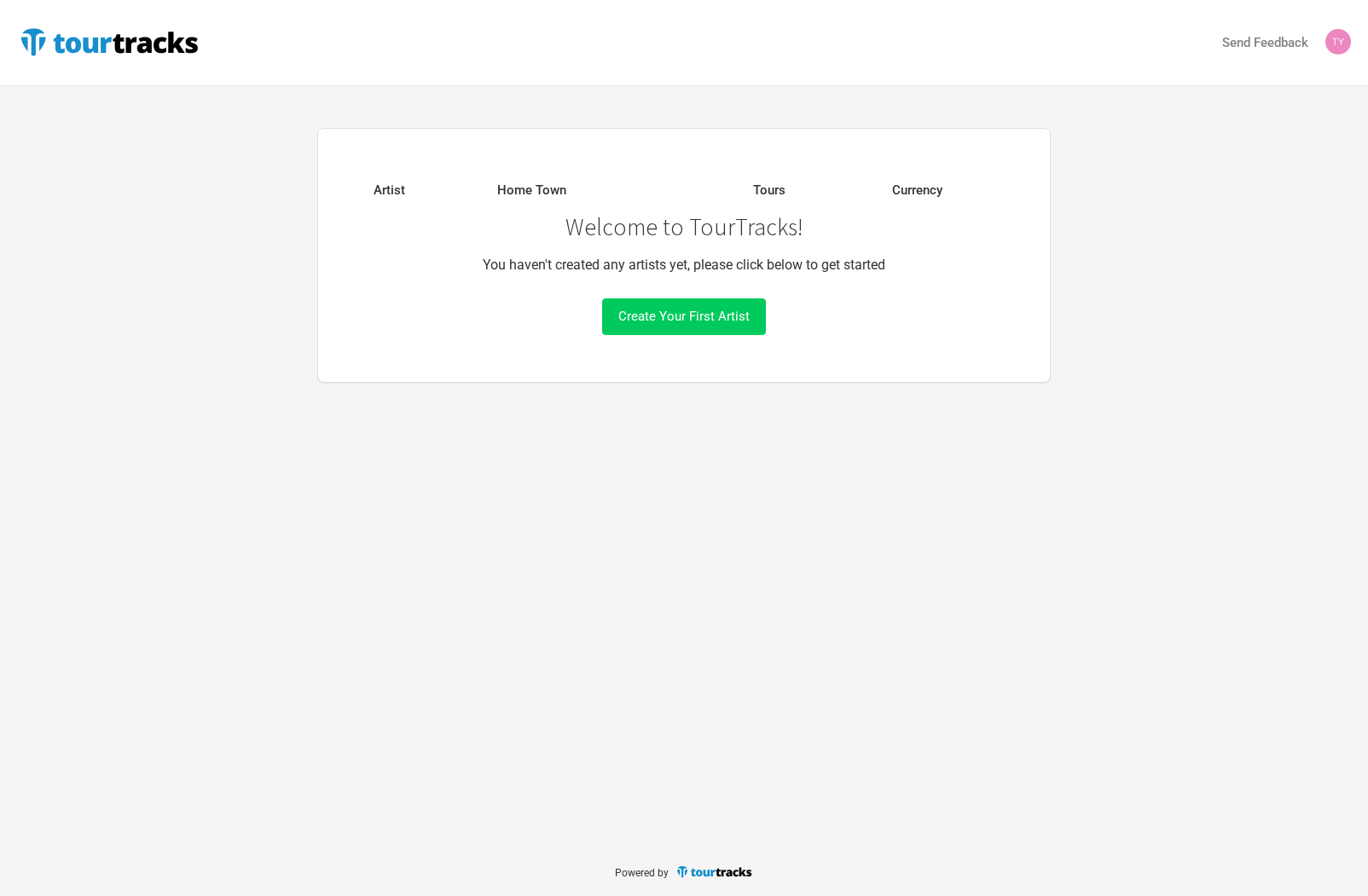 click on "Create Your First Artist" at bounding box center [684, 316] 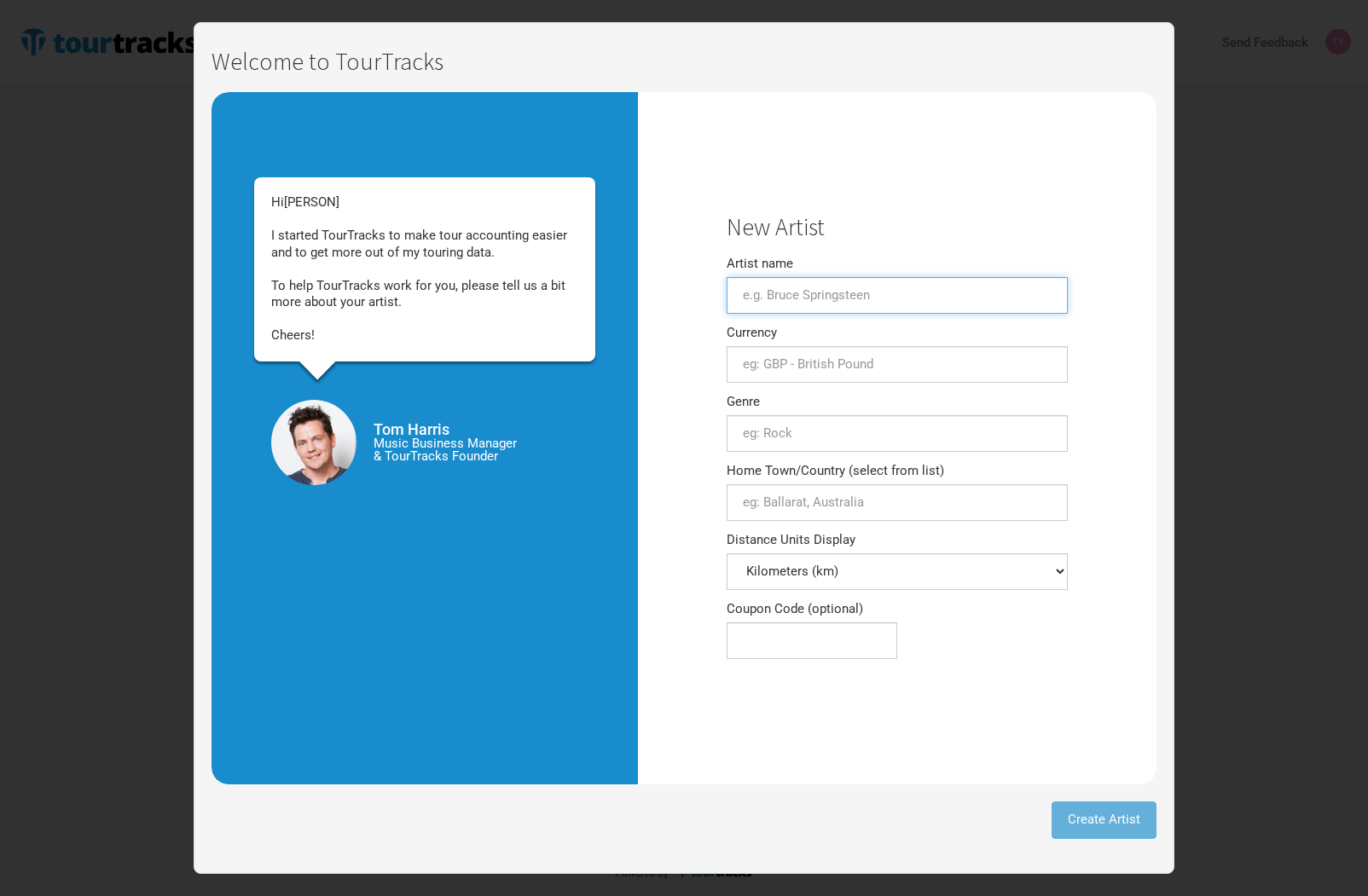 click on "Artist name" at bounding box center [897, 295] 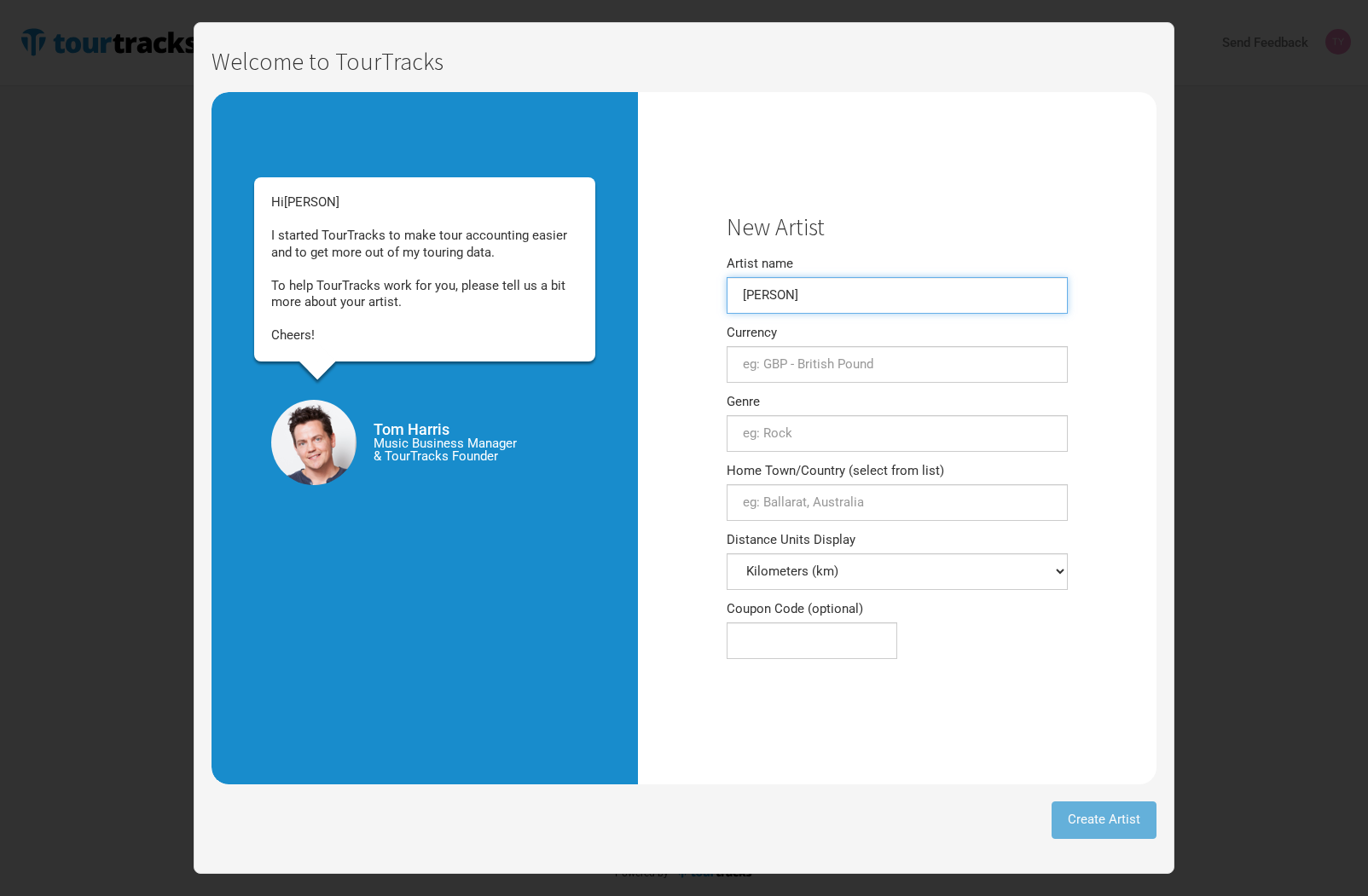 type on "[PERSON]" 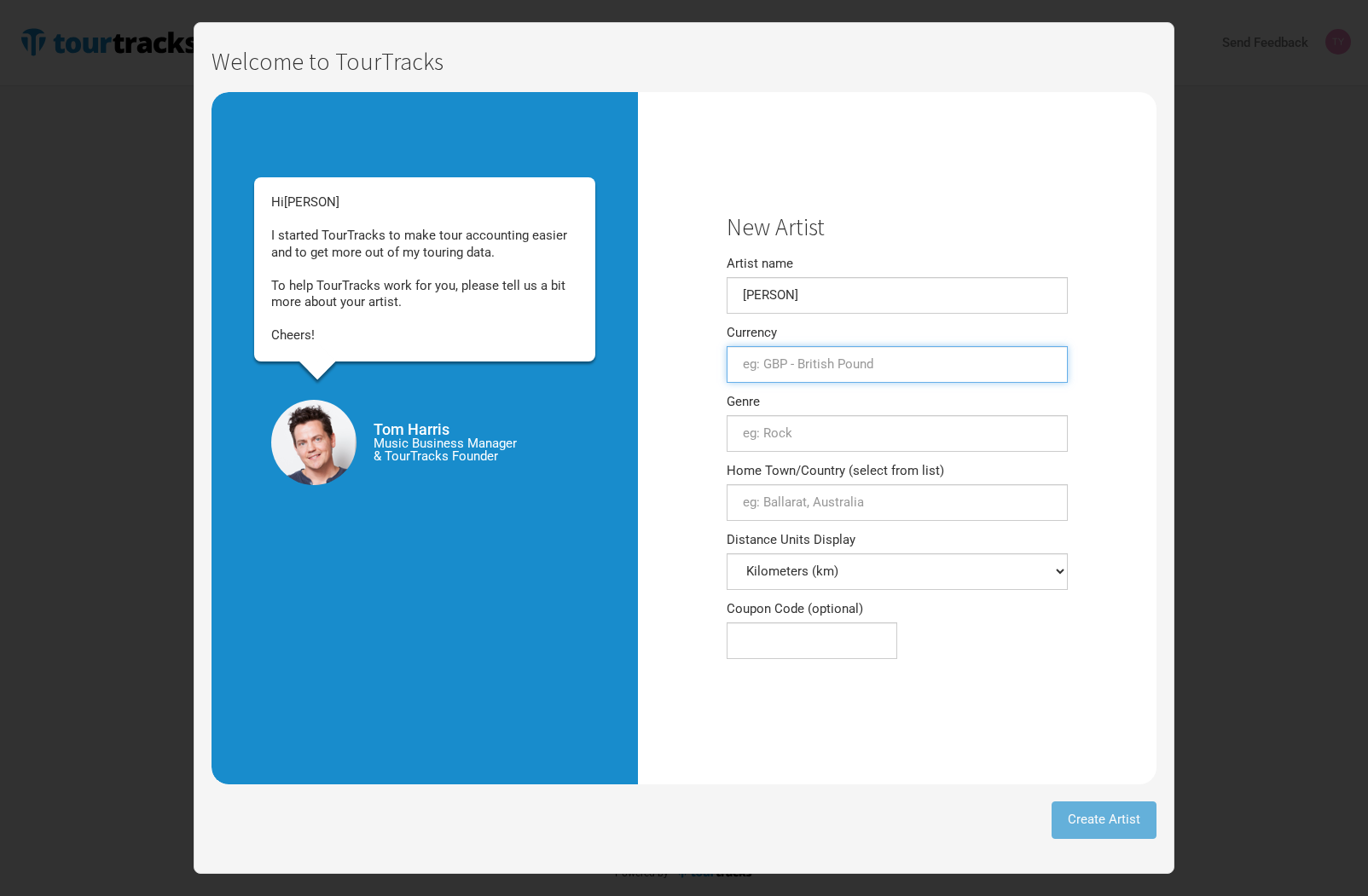 click at bounding box center (897, 364) 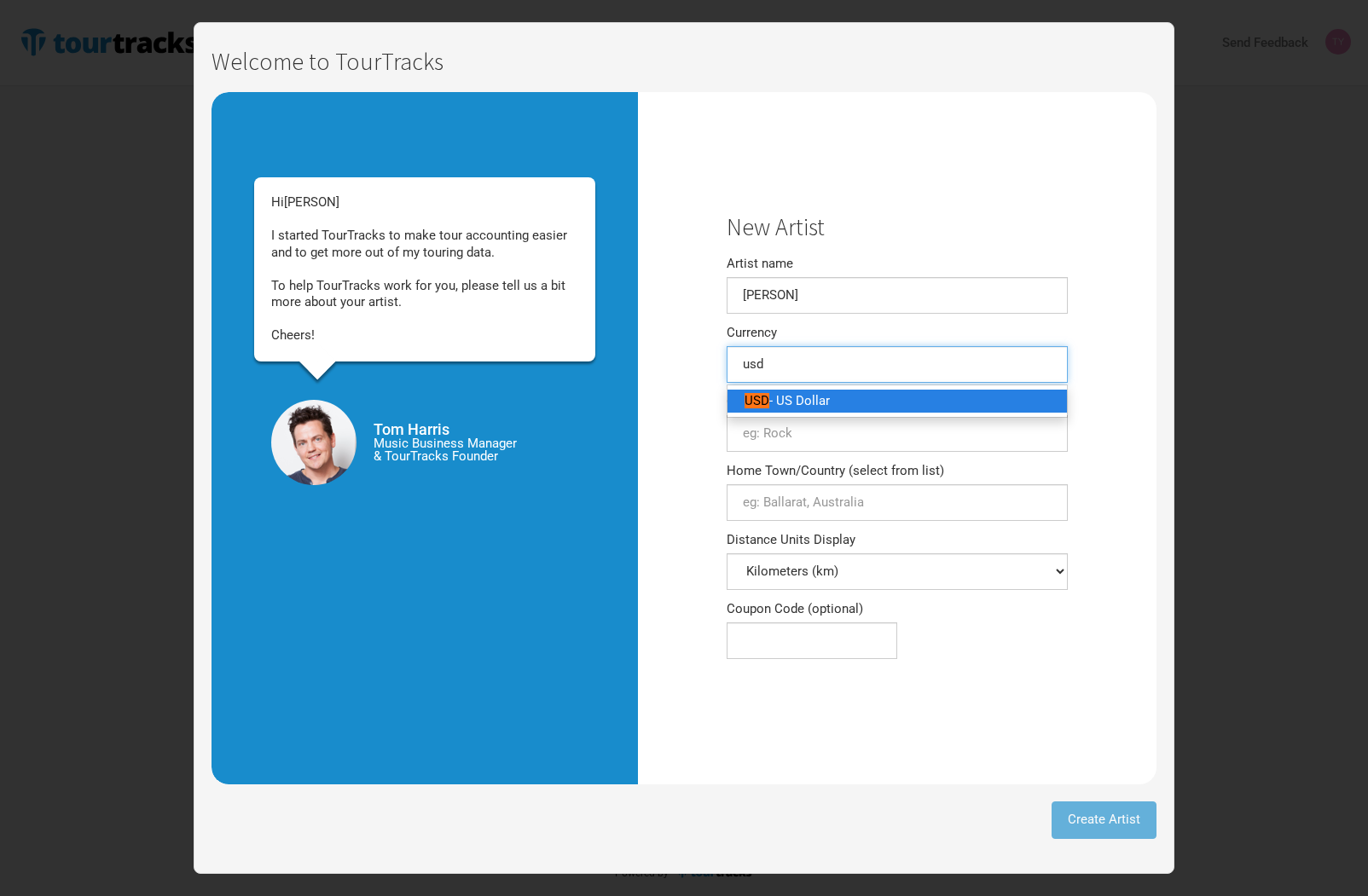 click on "USD  - US Dollar" at bounding box center (897, 401) 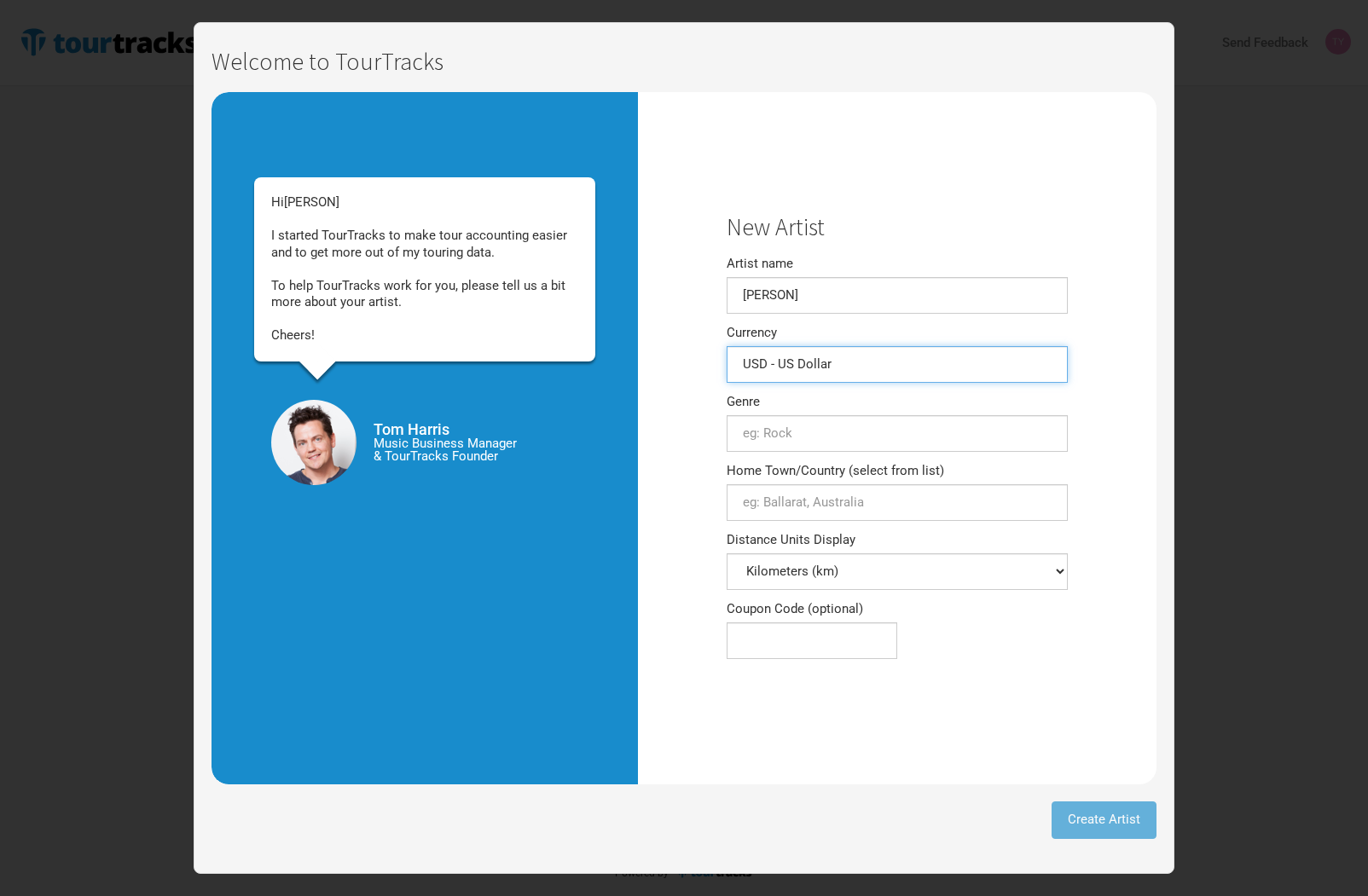 type on "USD - US Dollar" 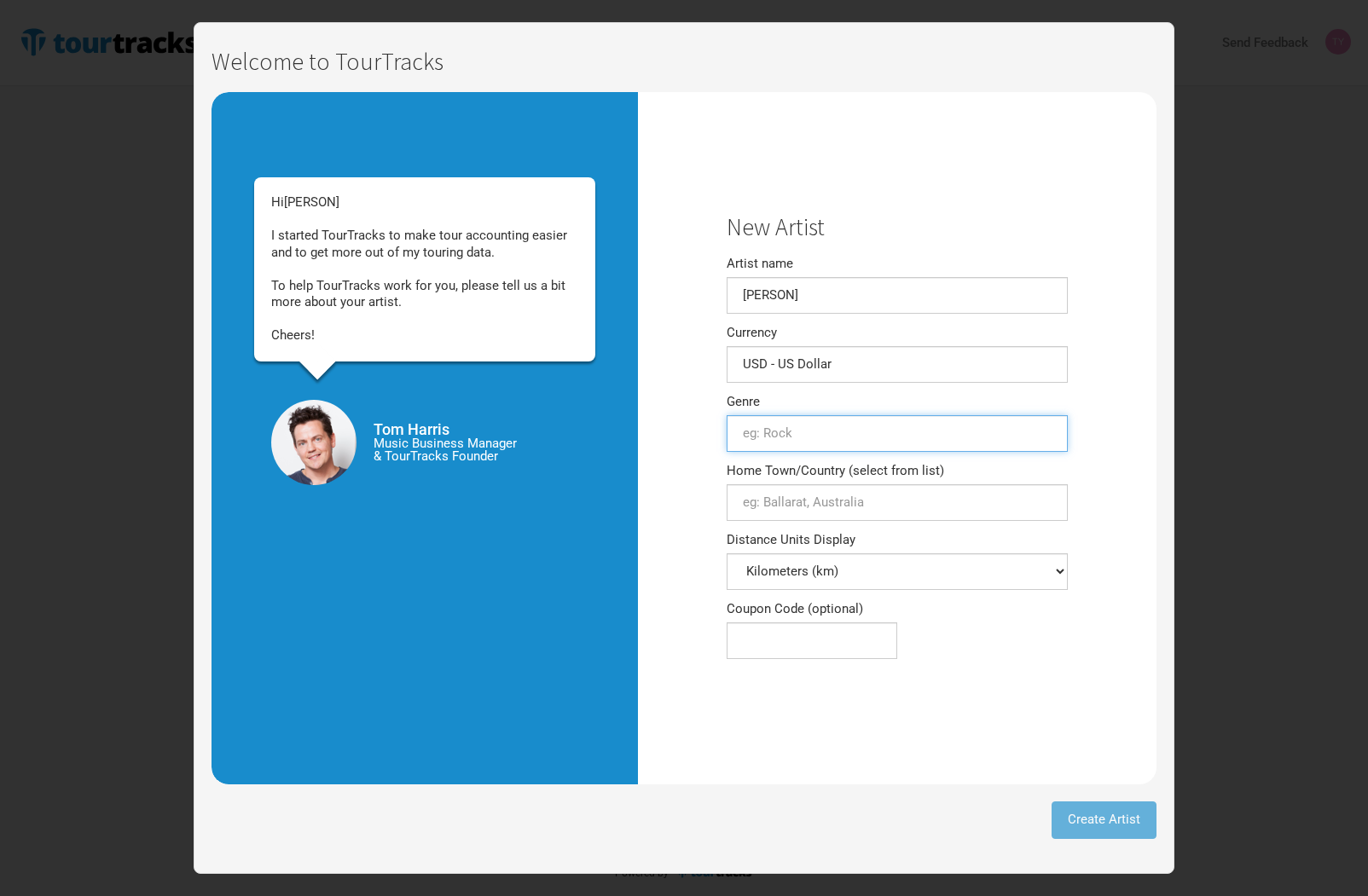 click at bounding box center (897, 433) 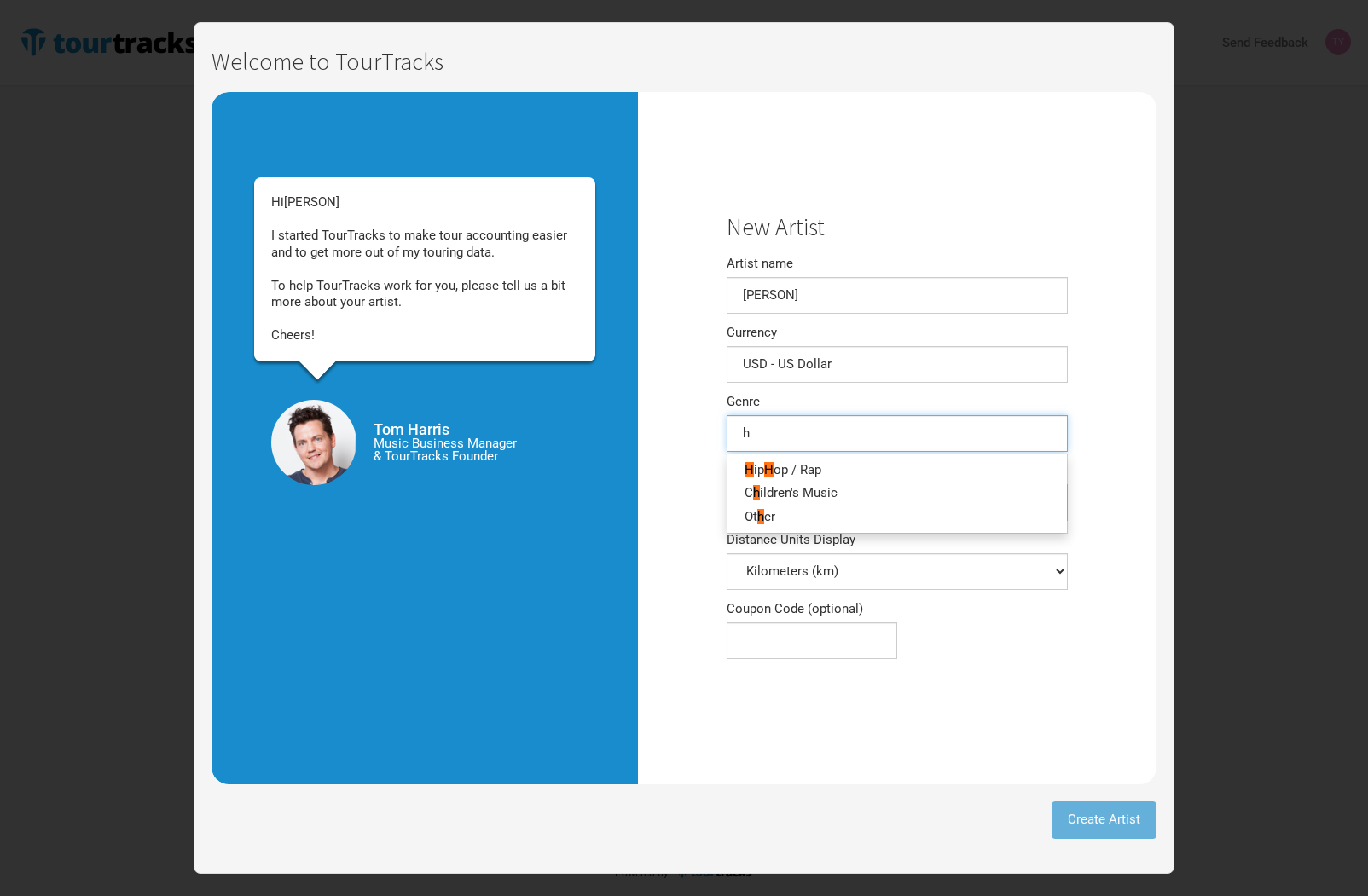 type on "hi" 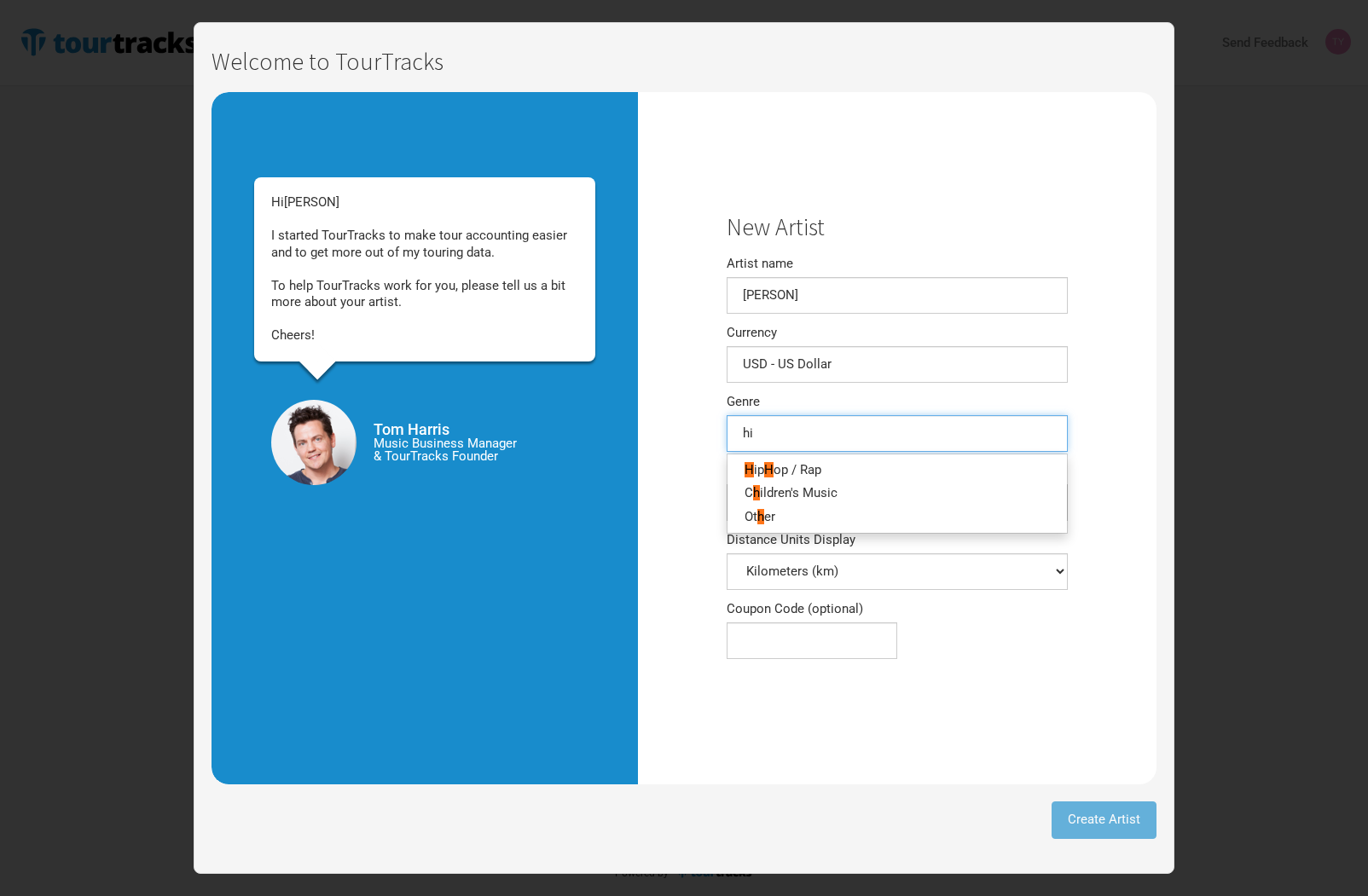 type on "hip" 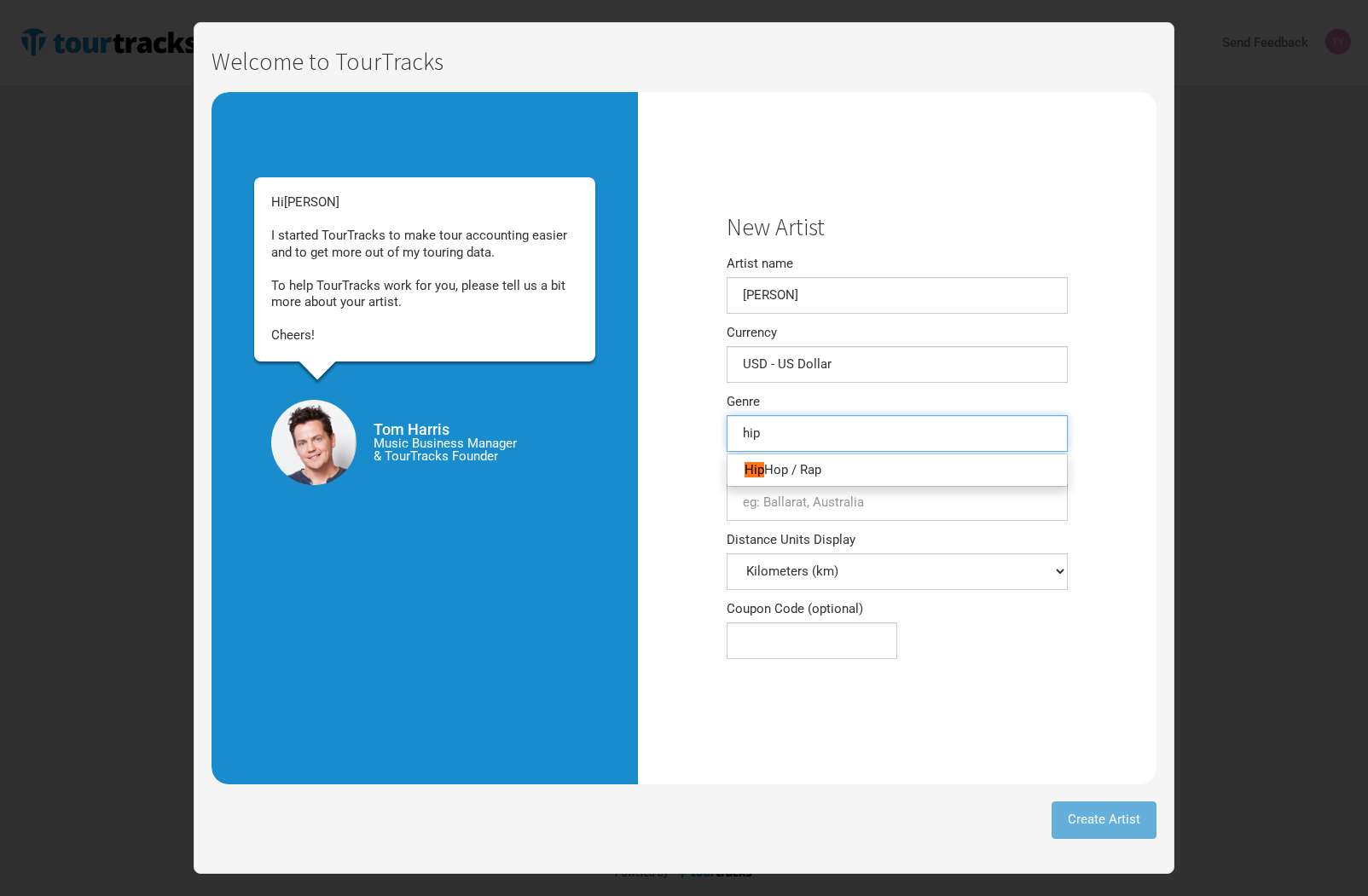 click on "Hop / Rap" at bounding box center [792, 470] 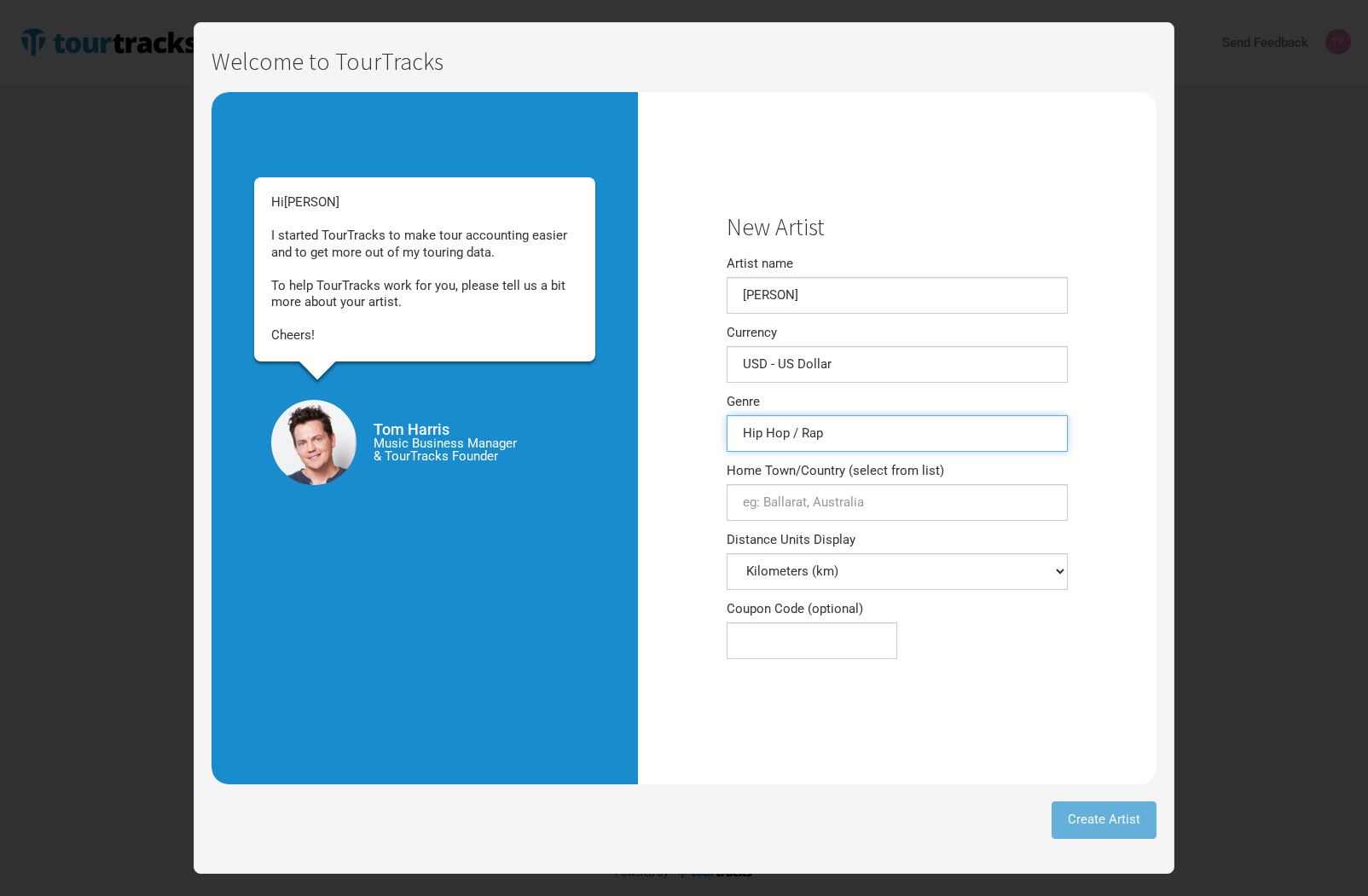 type on "Hip Hop / Rap" 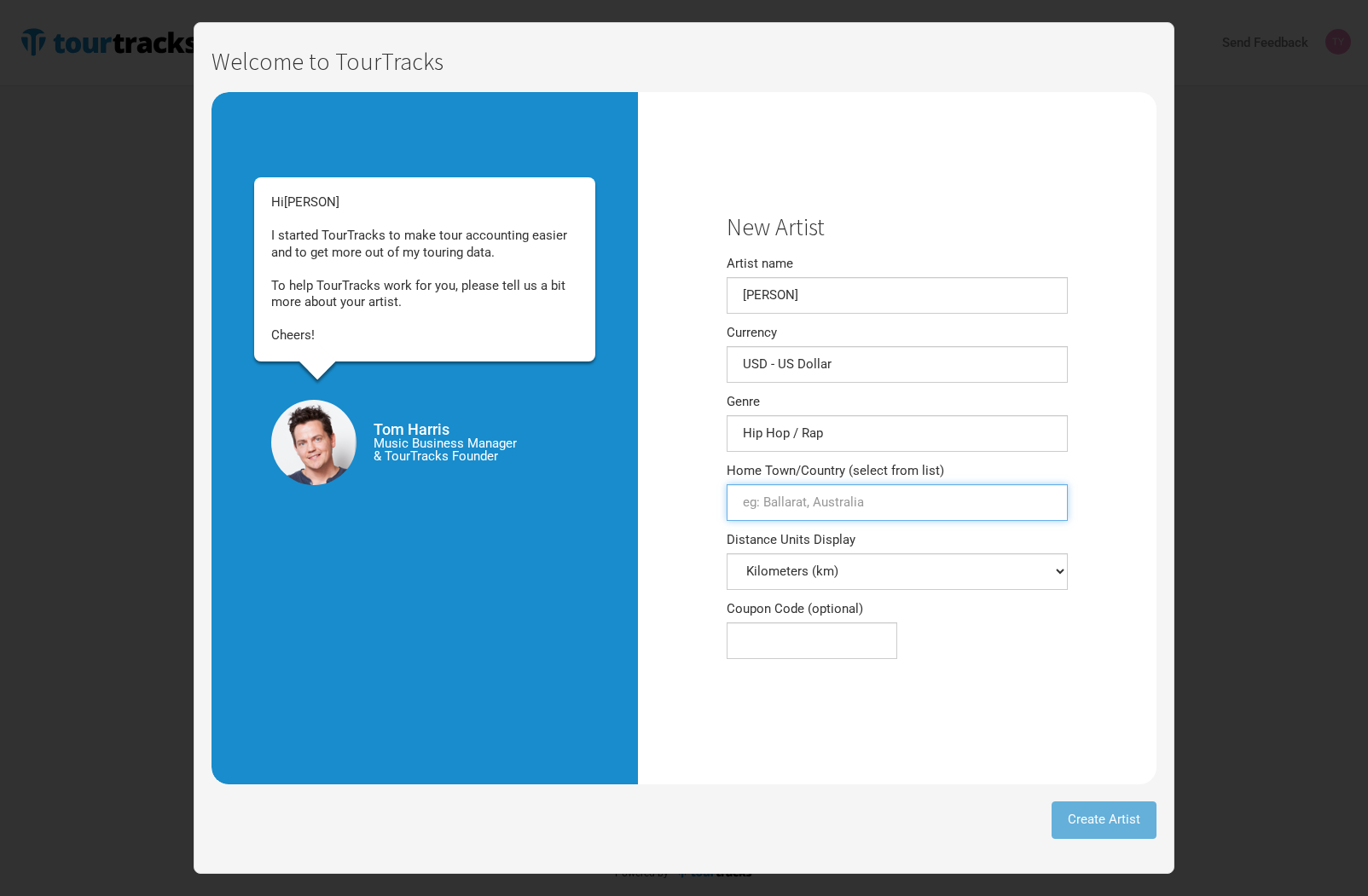 click on "Home Town/Country (select from list)" at bounding box center [897, 502] 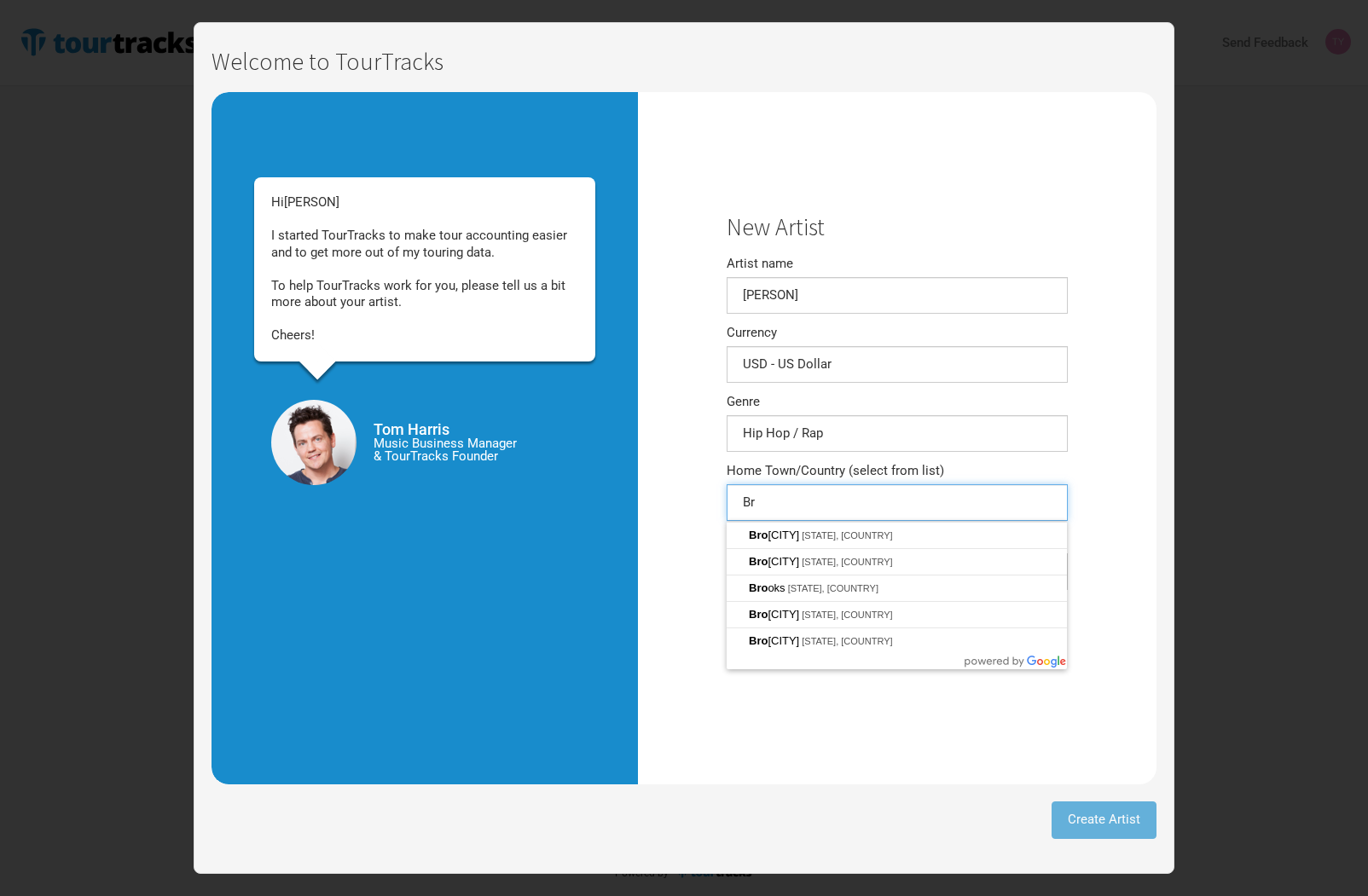 type on "B" 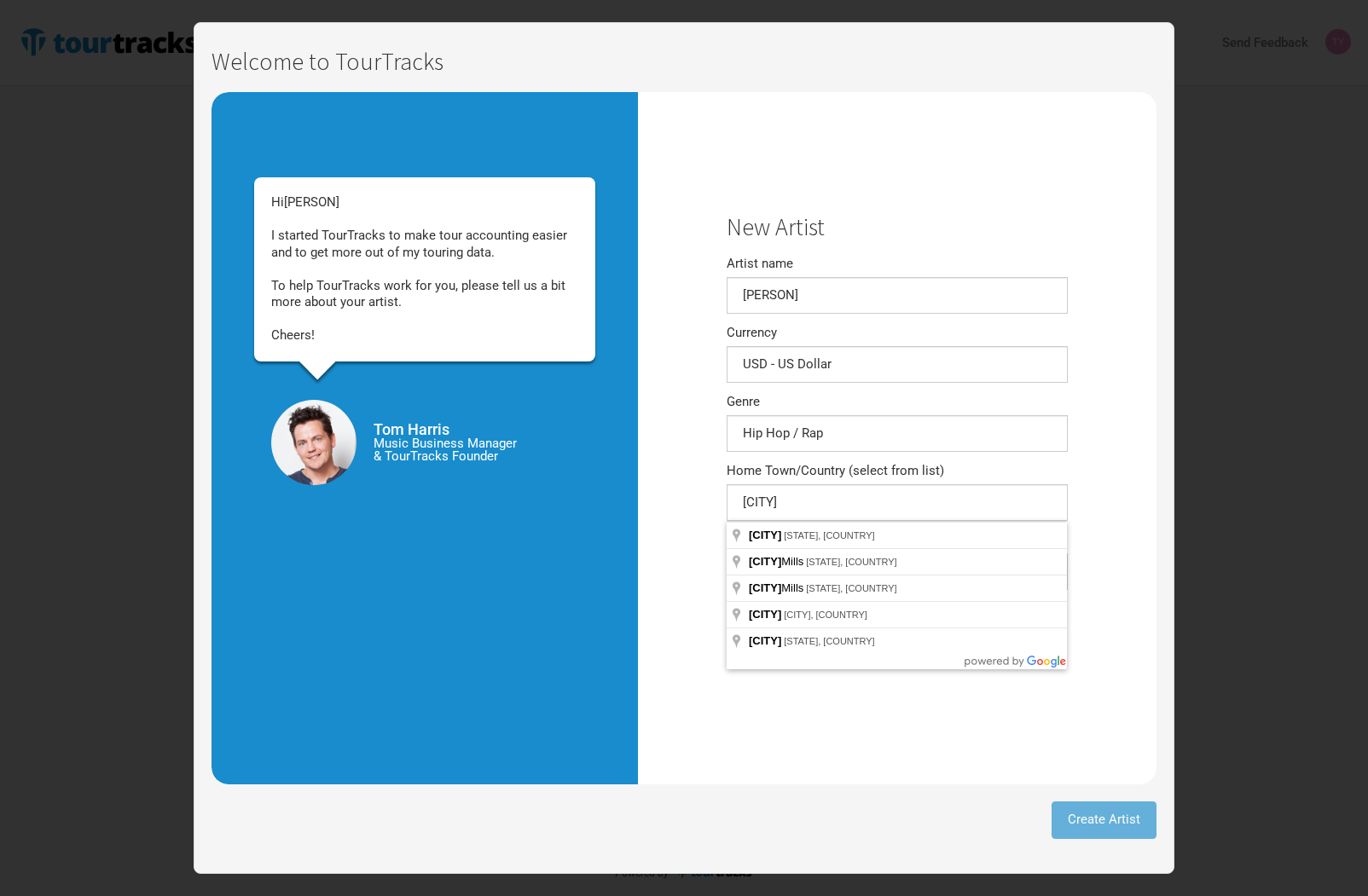 type on "[CITY], [STATE], [COUNTRY]" 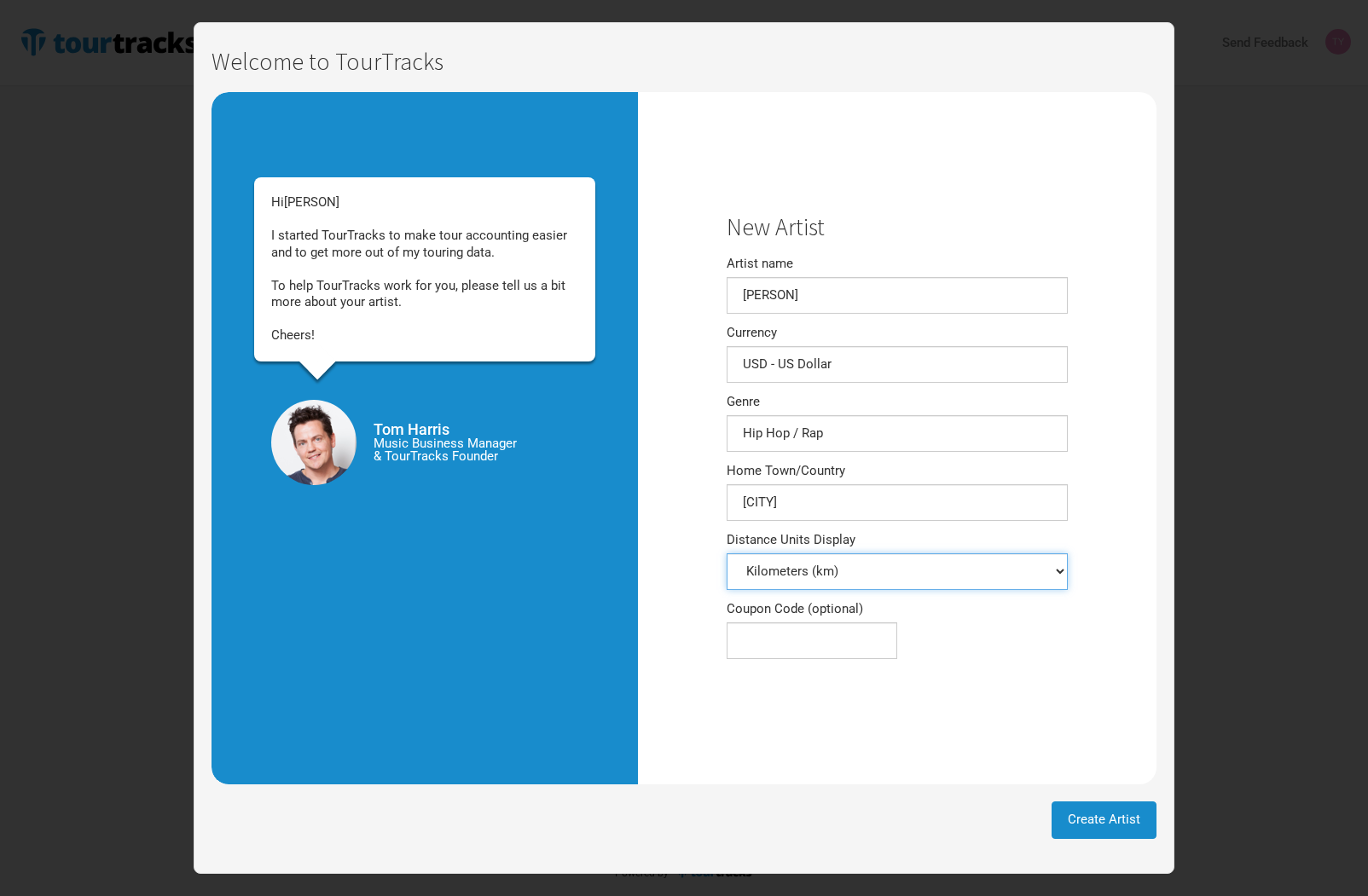 click on "Kilometers (km) Miles (mi)" at bounding box center [897, 571] 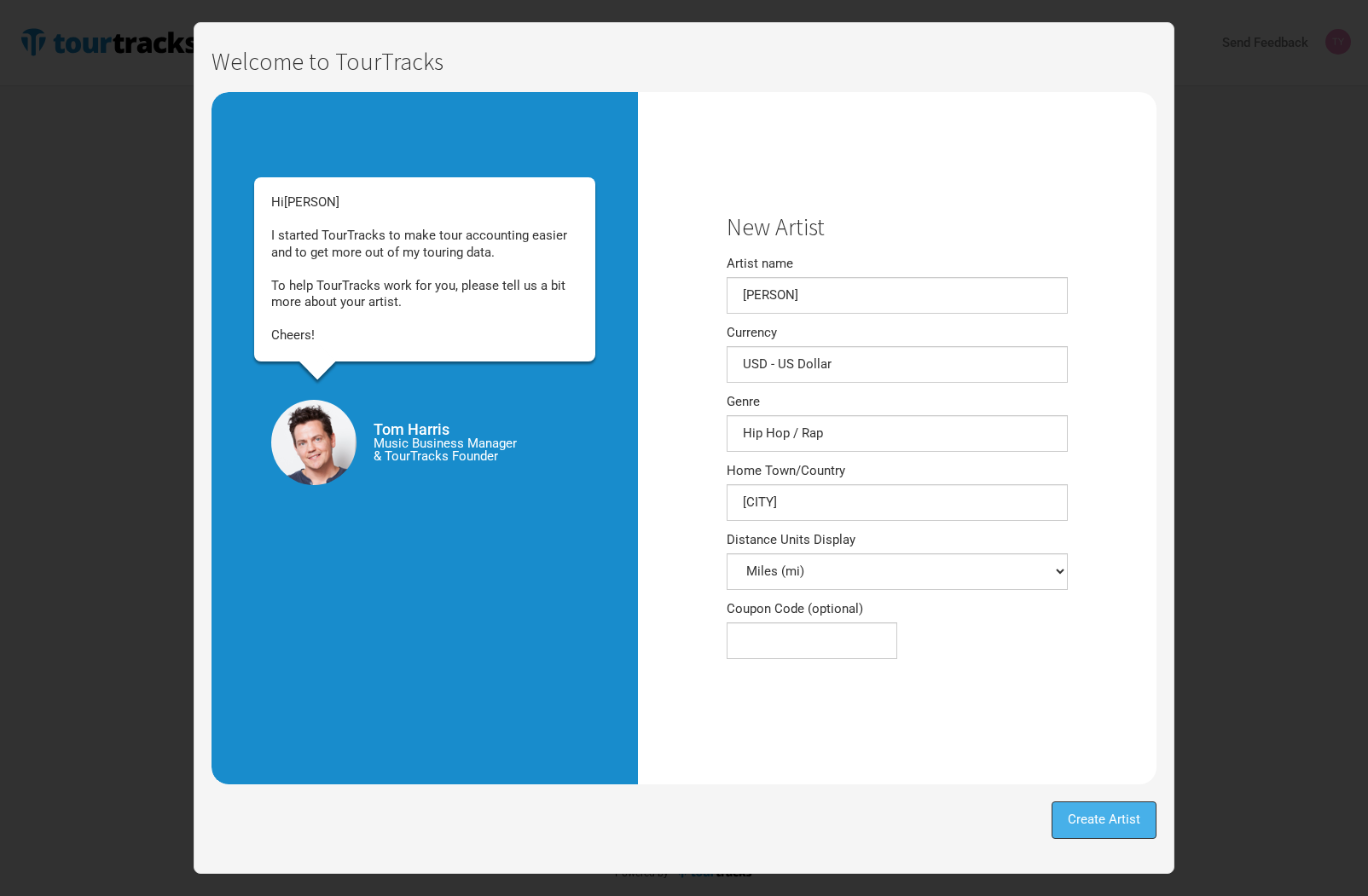 click on "Create Artist" at bounding box center (1104, 819) 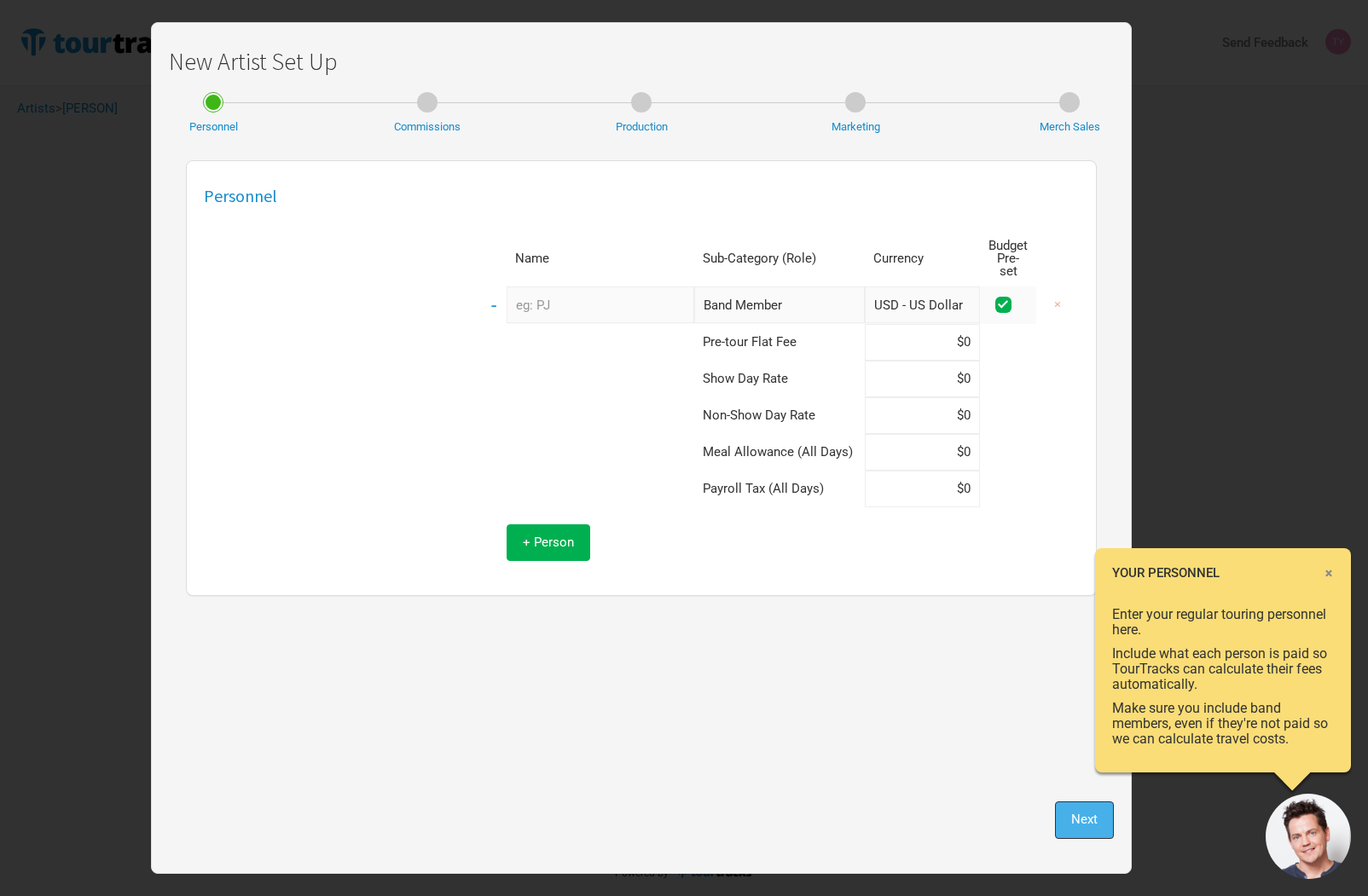 click on "Next" at bounding box center (1084, 819) 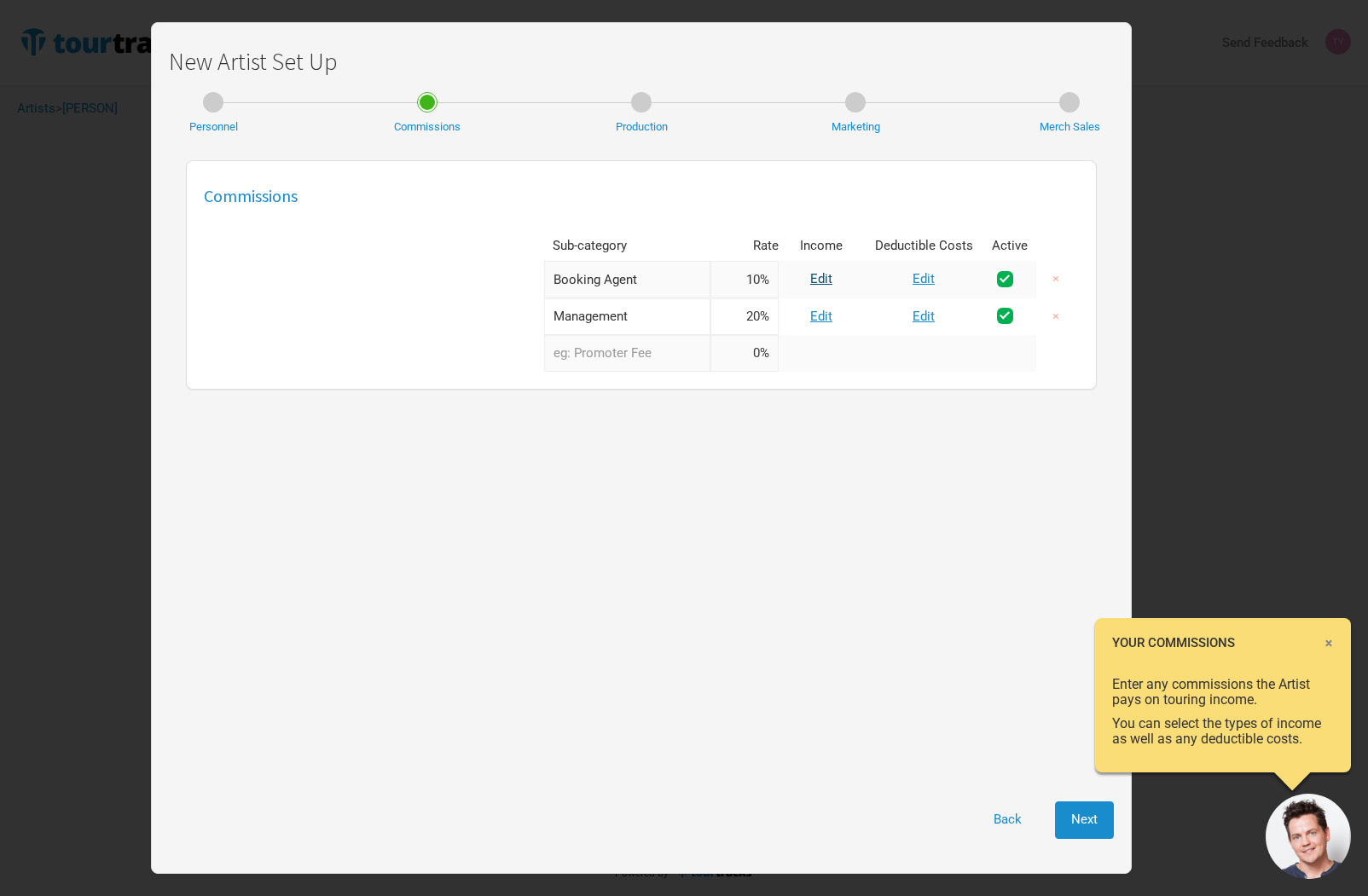 click on "Edit" at bounding box center (821, 279) 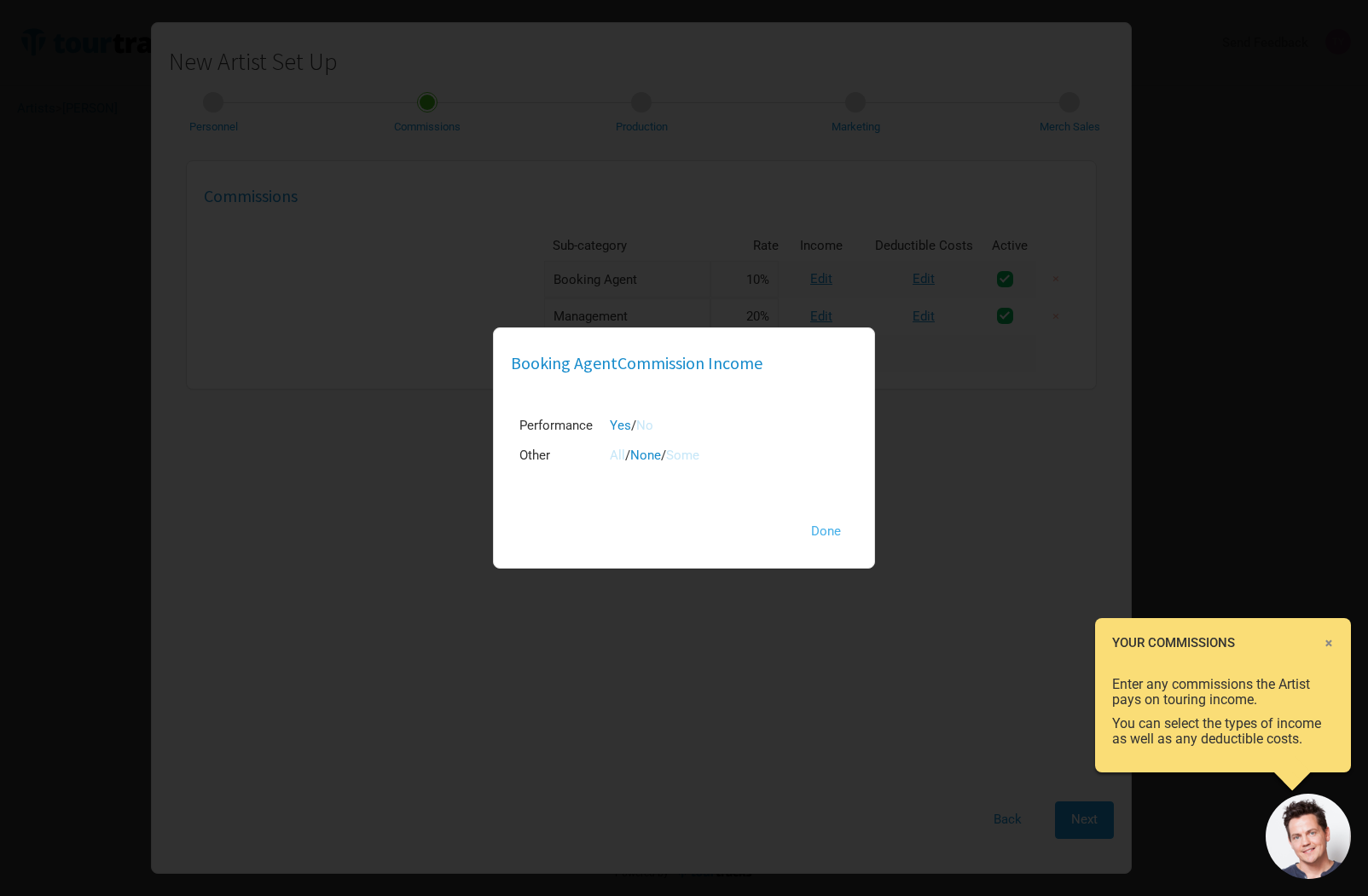 click on "Done" at bounding box center [826, 531] 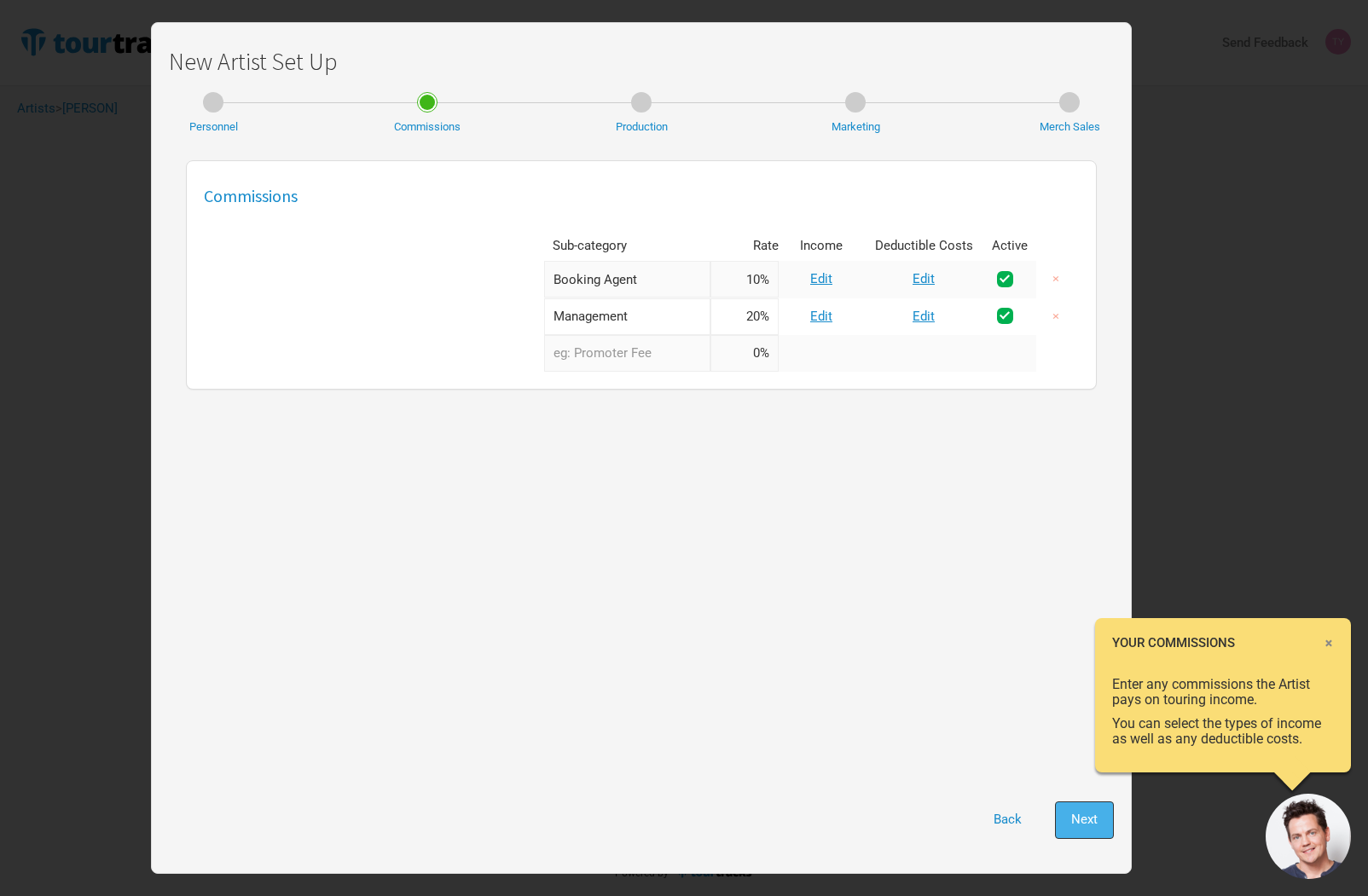 click on "Next" at bounding box center [1084, 819] 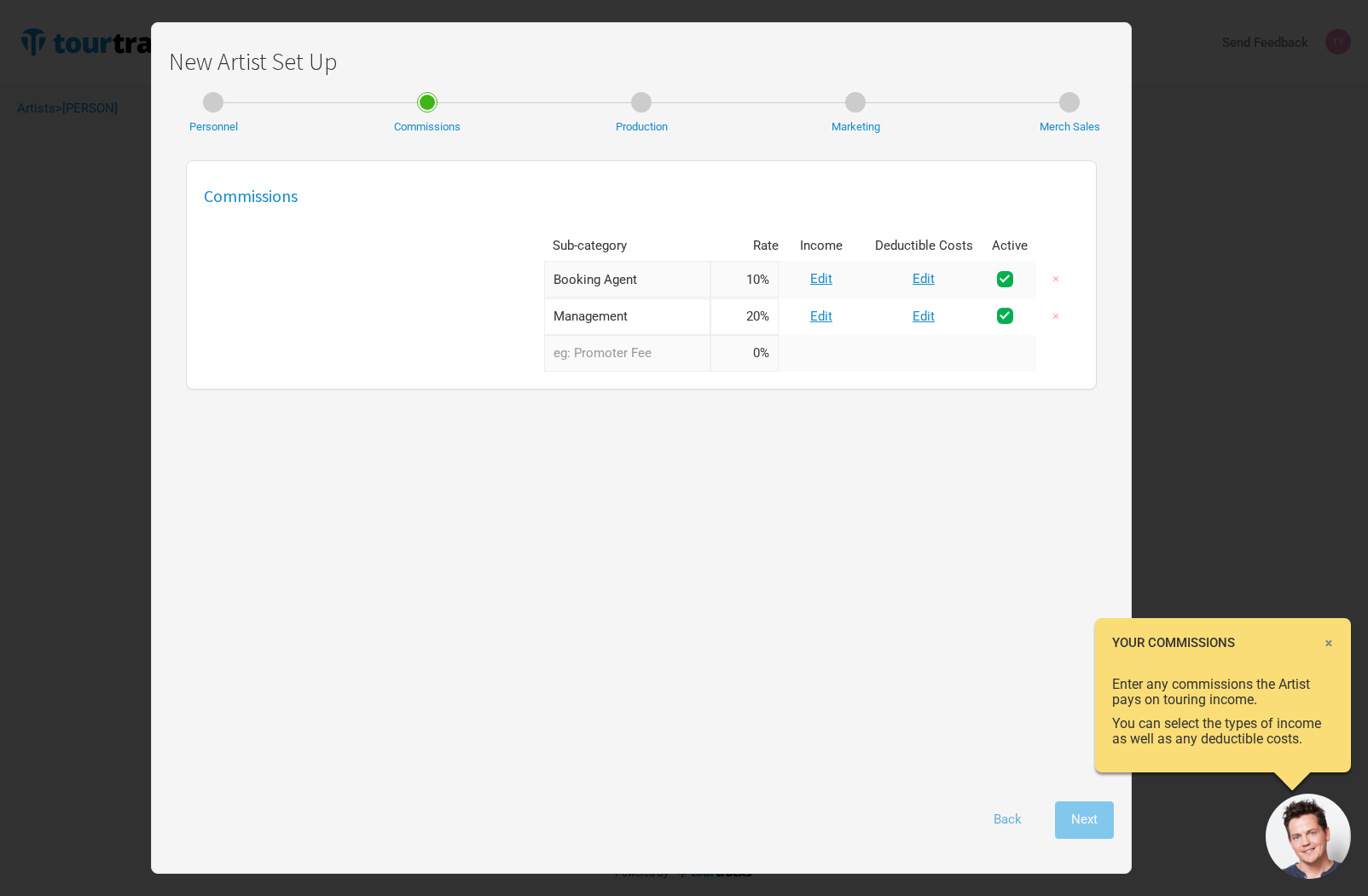 select on "Show Days" 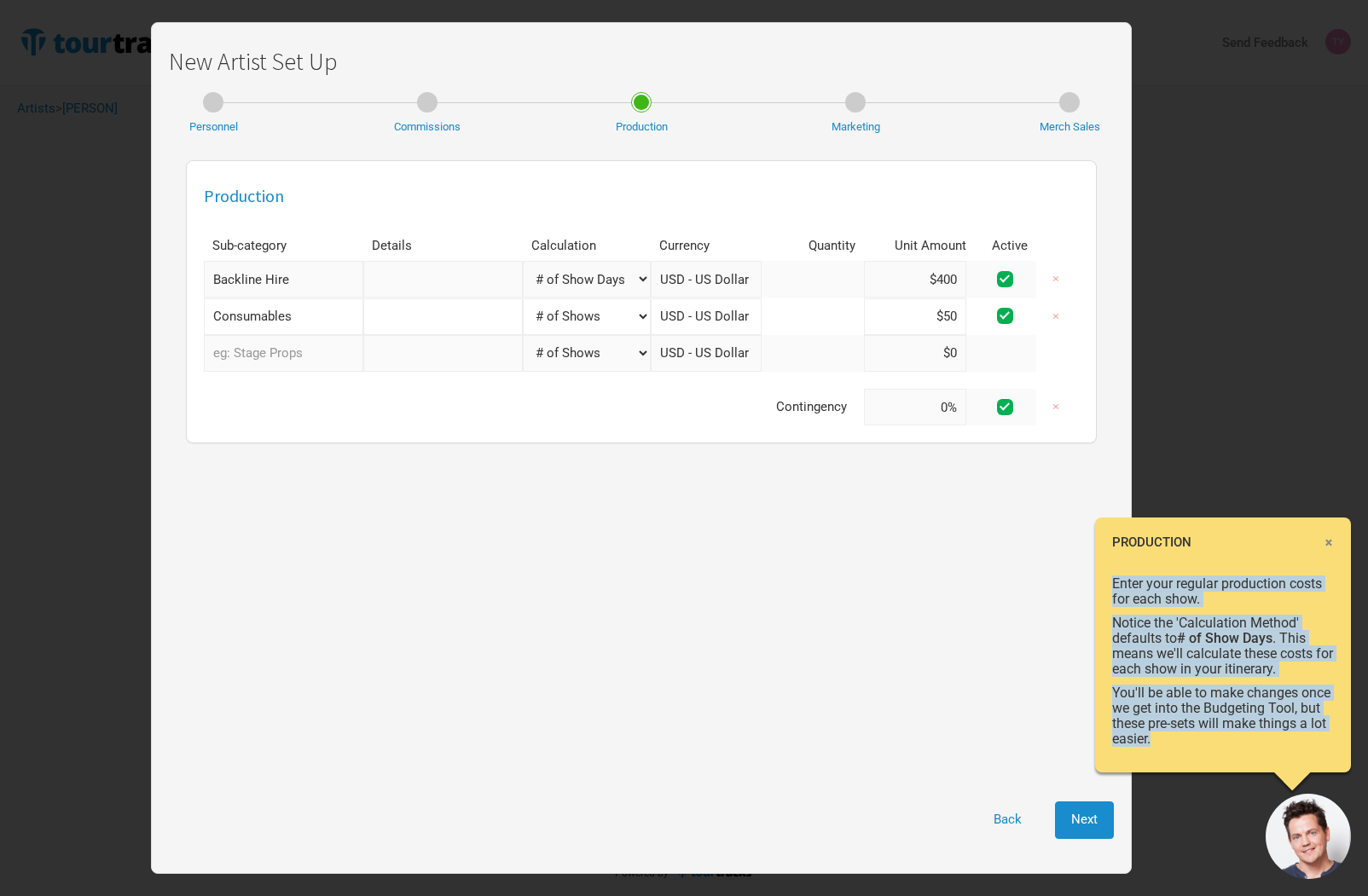 drag, startPoint x: 1104, startPoint y: 587, endPoint x: 1172, endPoint y: 754, distance: 180.31362 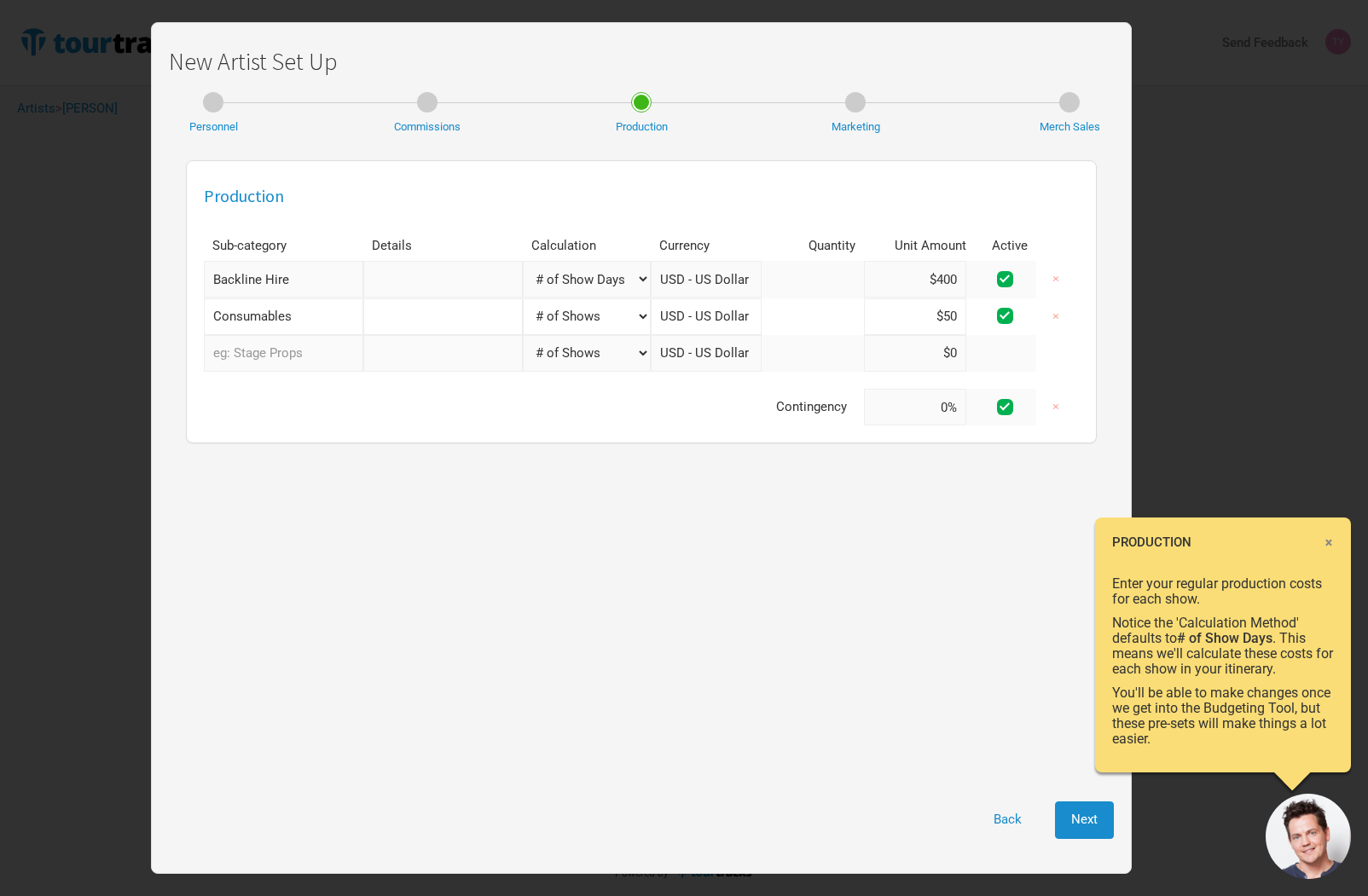 click at bounding box center (813, 279) 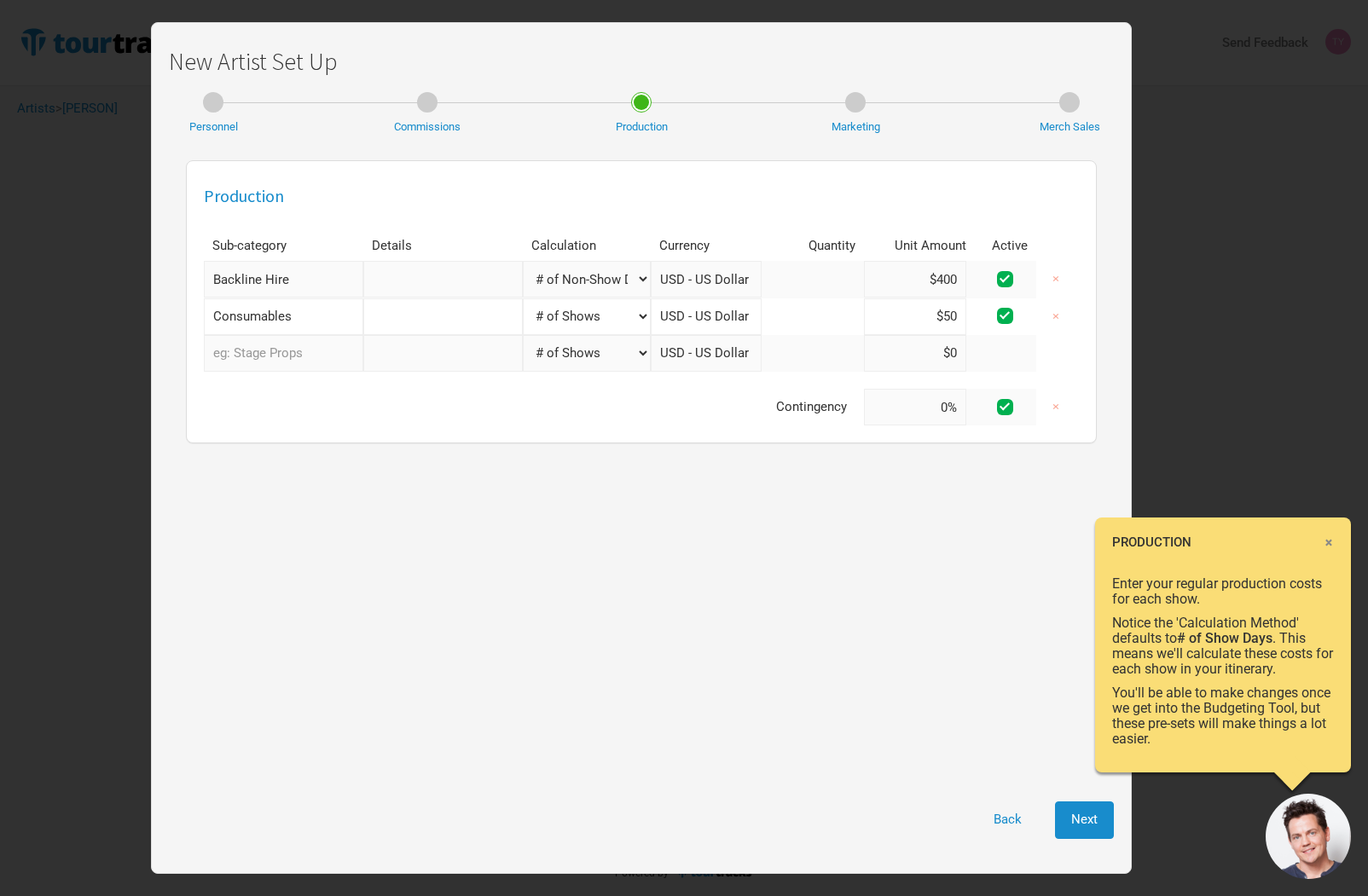 click at bounding box center (813, 279) 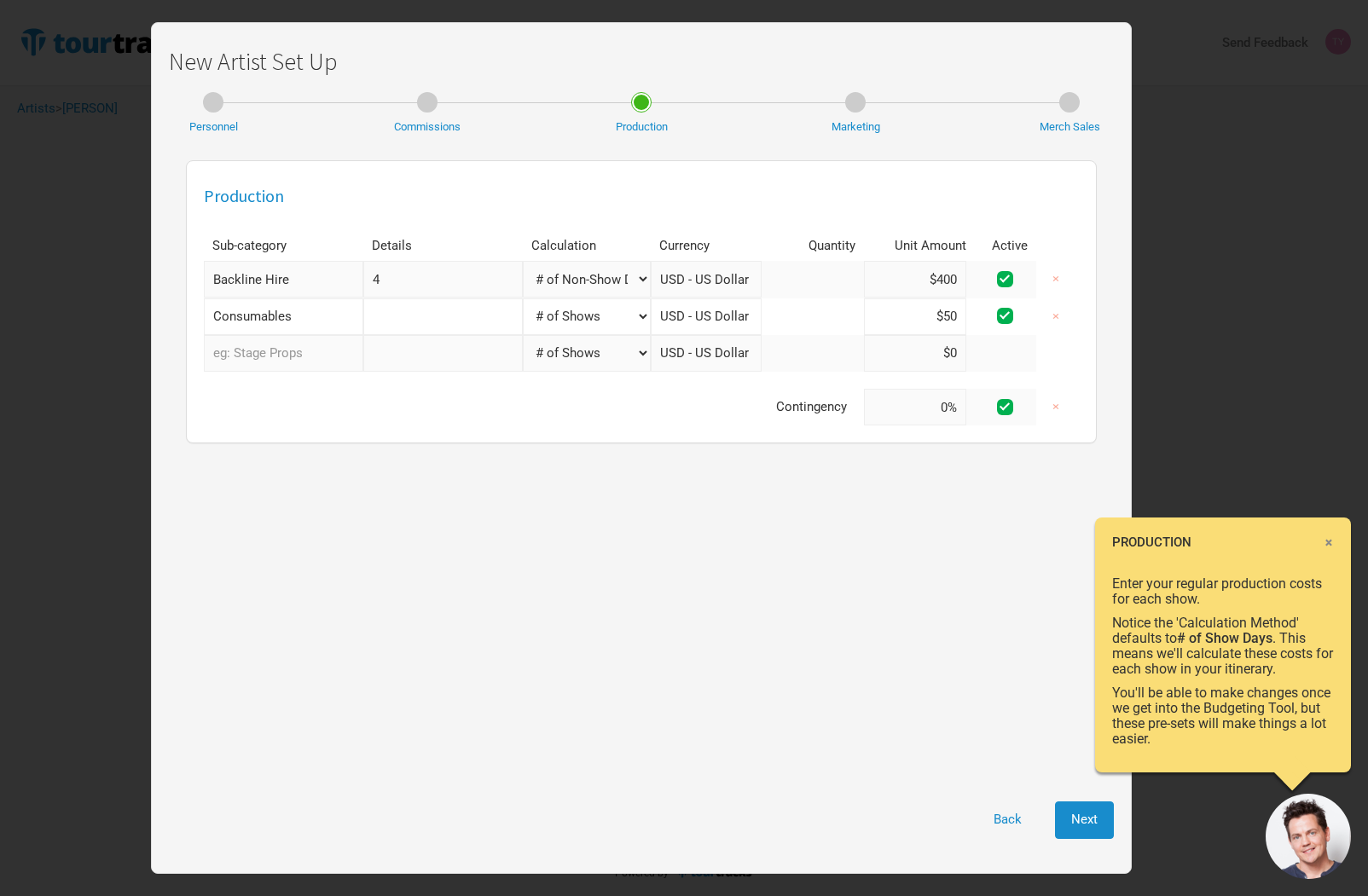type on "44" 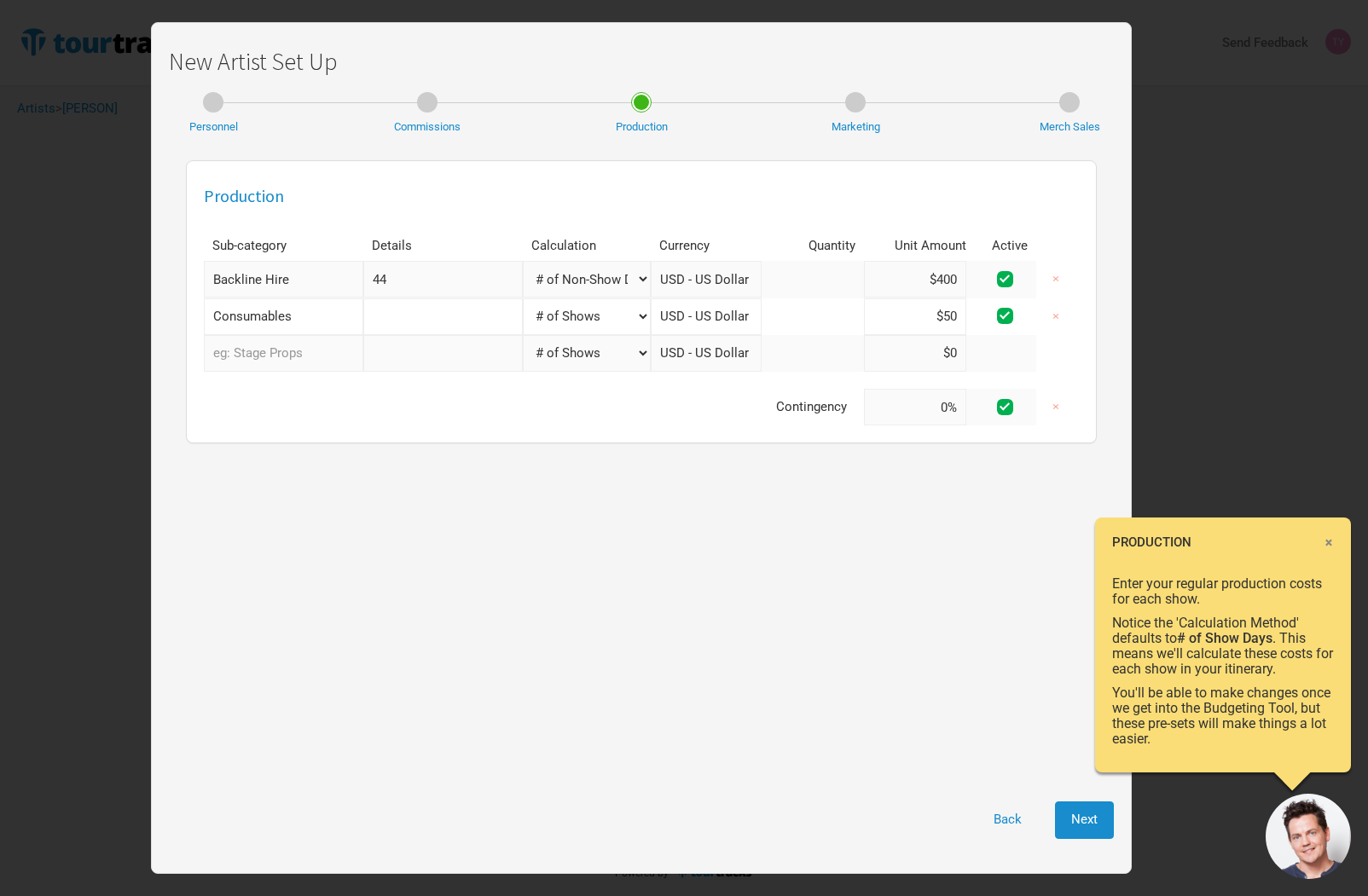 type 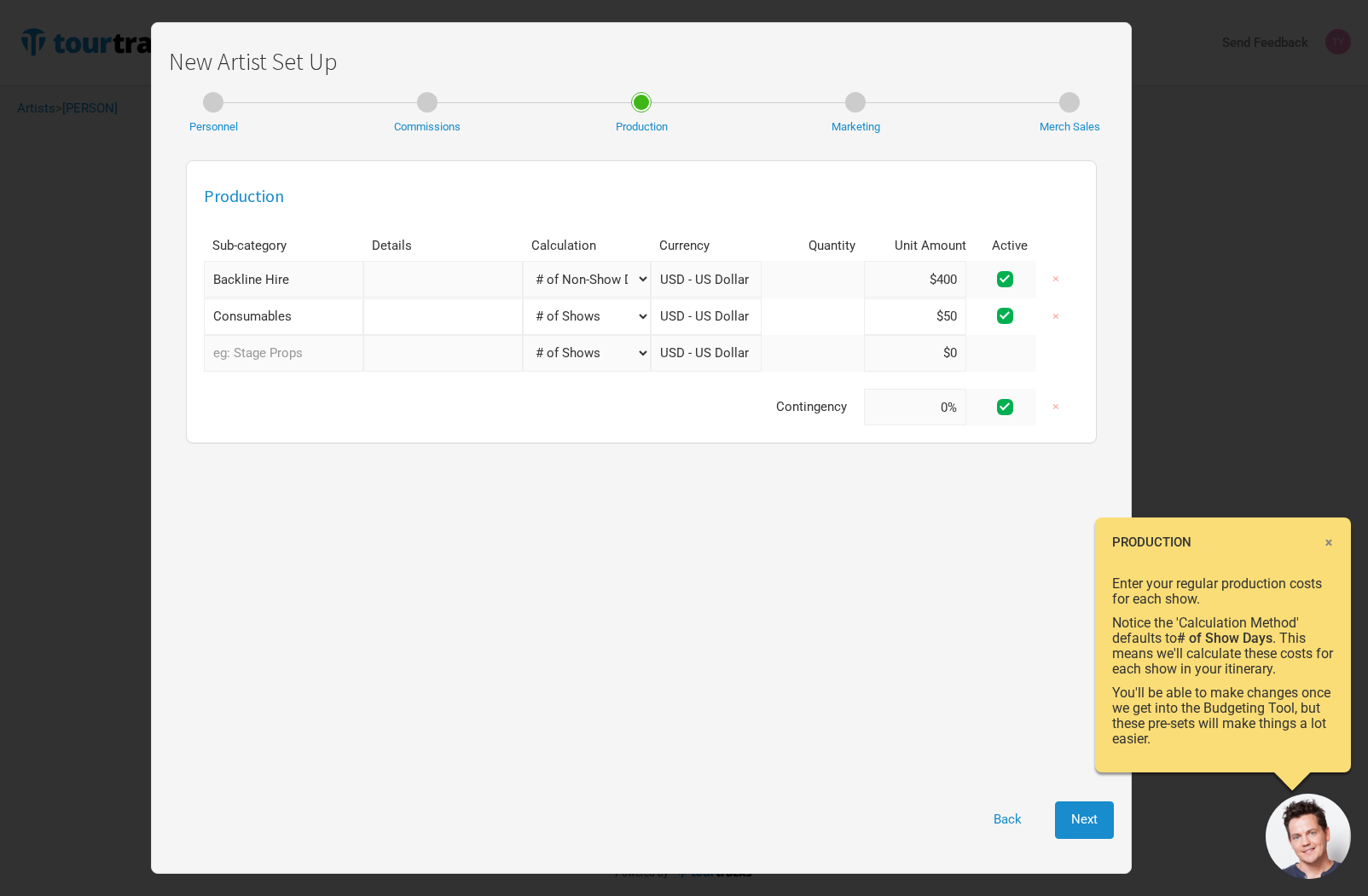 click on "Production Sub-category Details Calculation Currency Quantity Unit Amount Active   Backline Hire 1 selection Manual # of Shows # of Show Days # of Non-Show Days # of Days # of Tickets Sold % of Tour Income USD - US Dollar 1 selection $400 × Consumables 1 selection Manual # of Shows # of Show Days # of Non-Show Days # of Days # of Tickets Sold % of Tour Income USD - US Dollar 1 selection $50 × 0 selections Manual # of Shows # of Show Days # of Non-Show Days # of Days # of Tickets Sold % of Tour Income USD - US Dollar 1 selection $0 Contingency 0% ×" at bounding box center (641, 468) 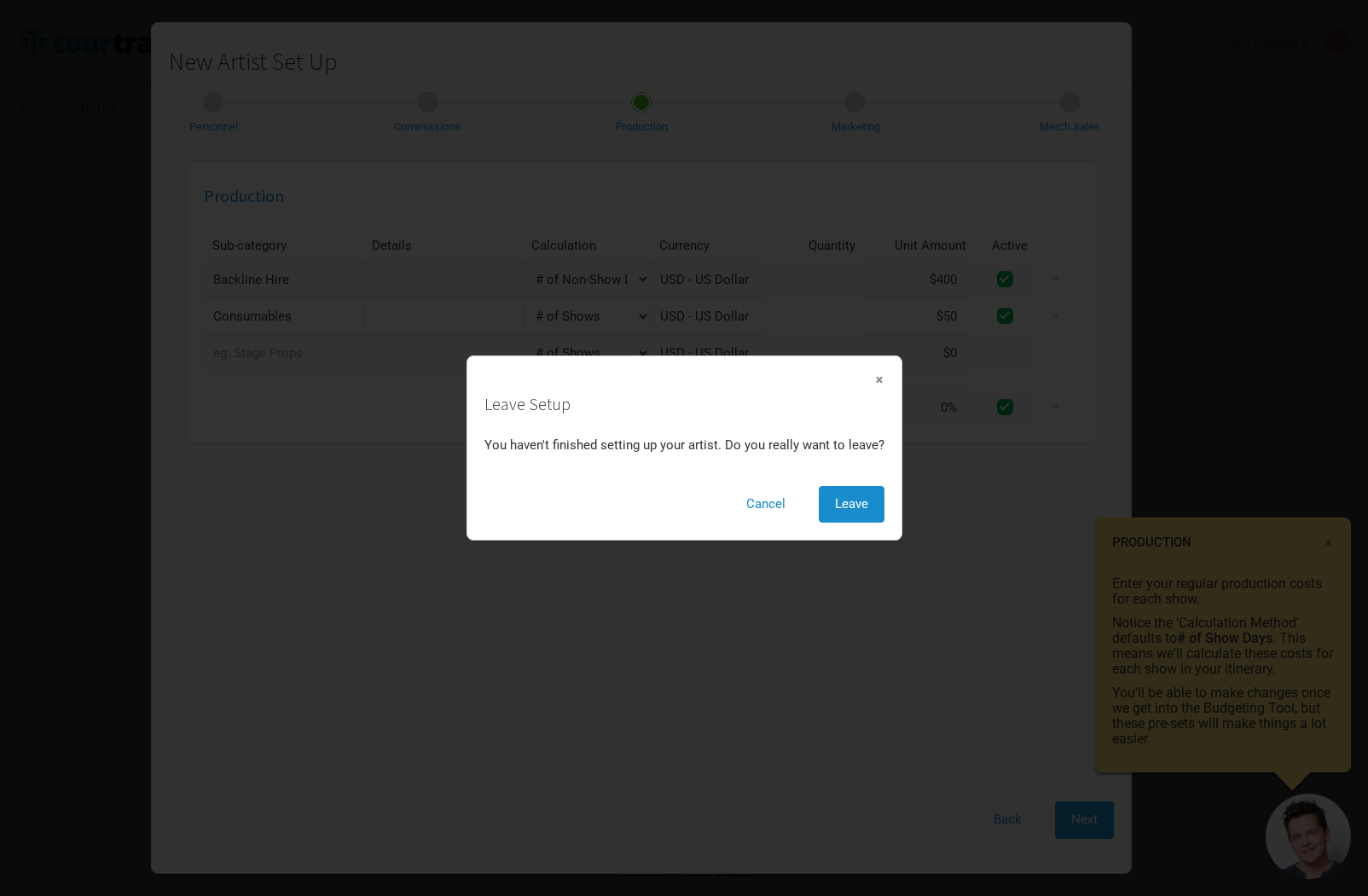 click on "×" at bounding box center [879, 379] 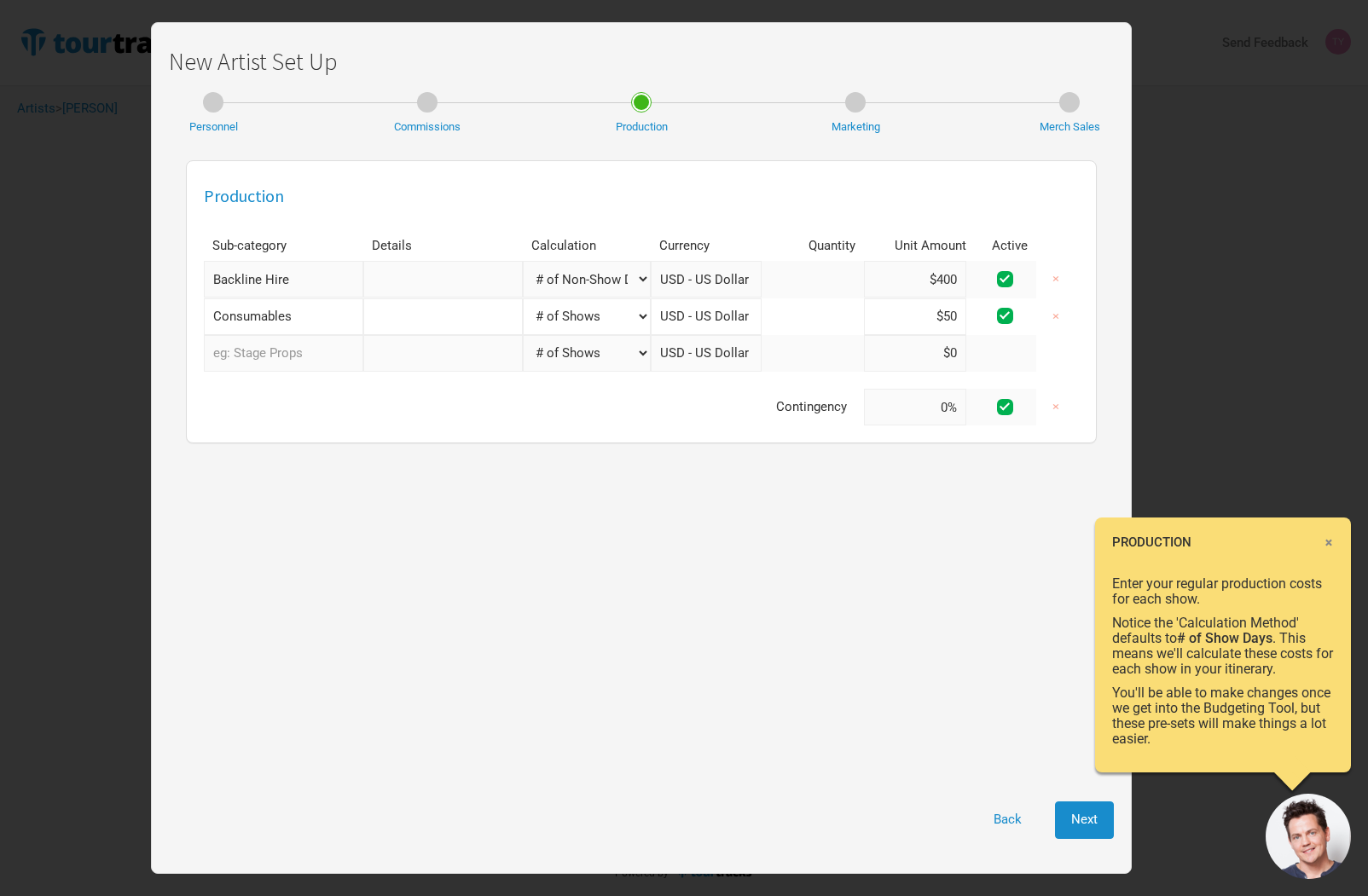 click on "Manual # of Shows # of Show Days # of Non-Show Days # of Days # of Tickets Sold % of Tour Income" at bounding box center (587, 279) 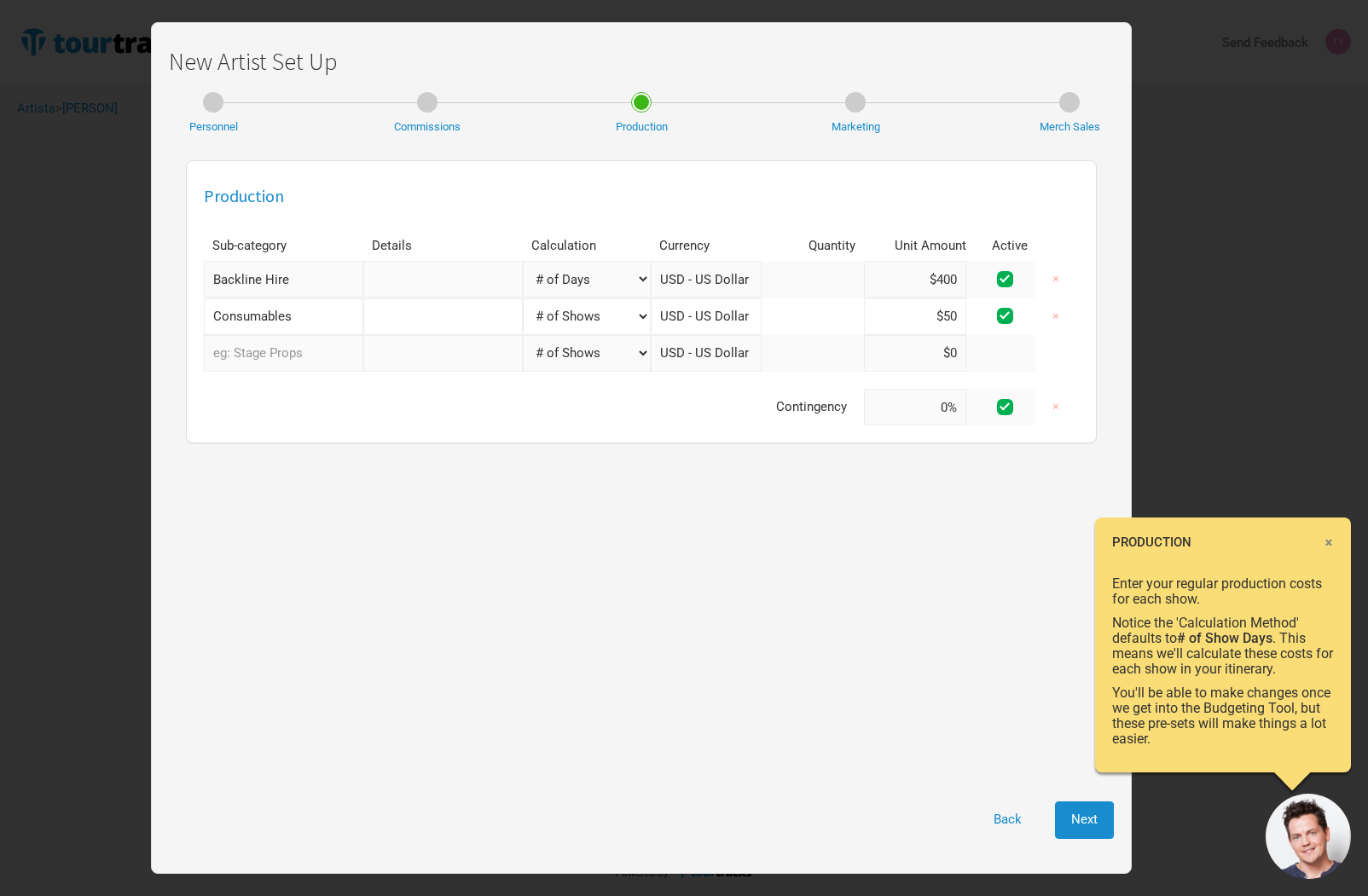 click at bounding box center [813, 279] 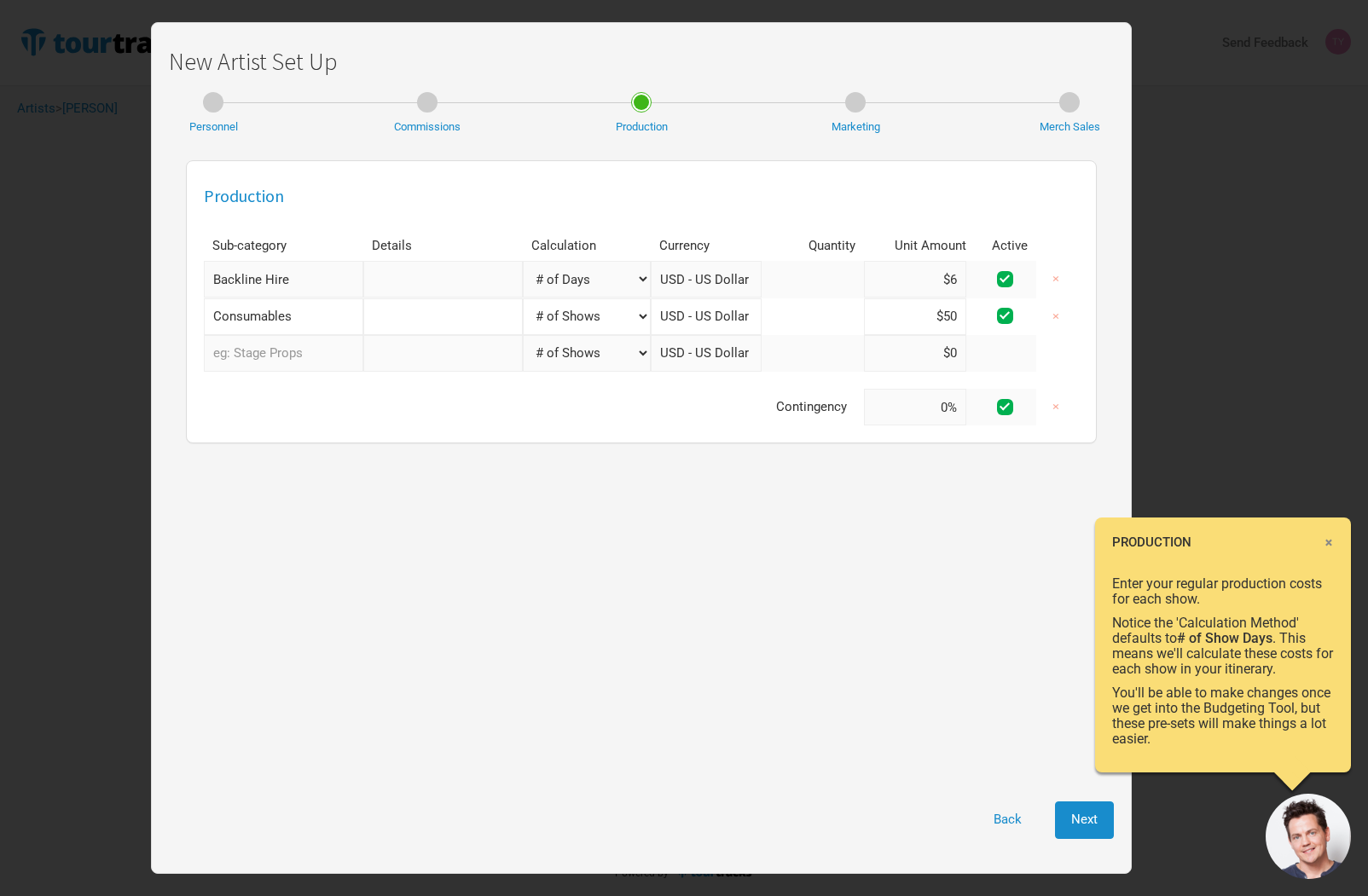 type on "$6" 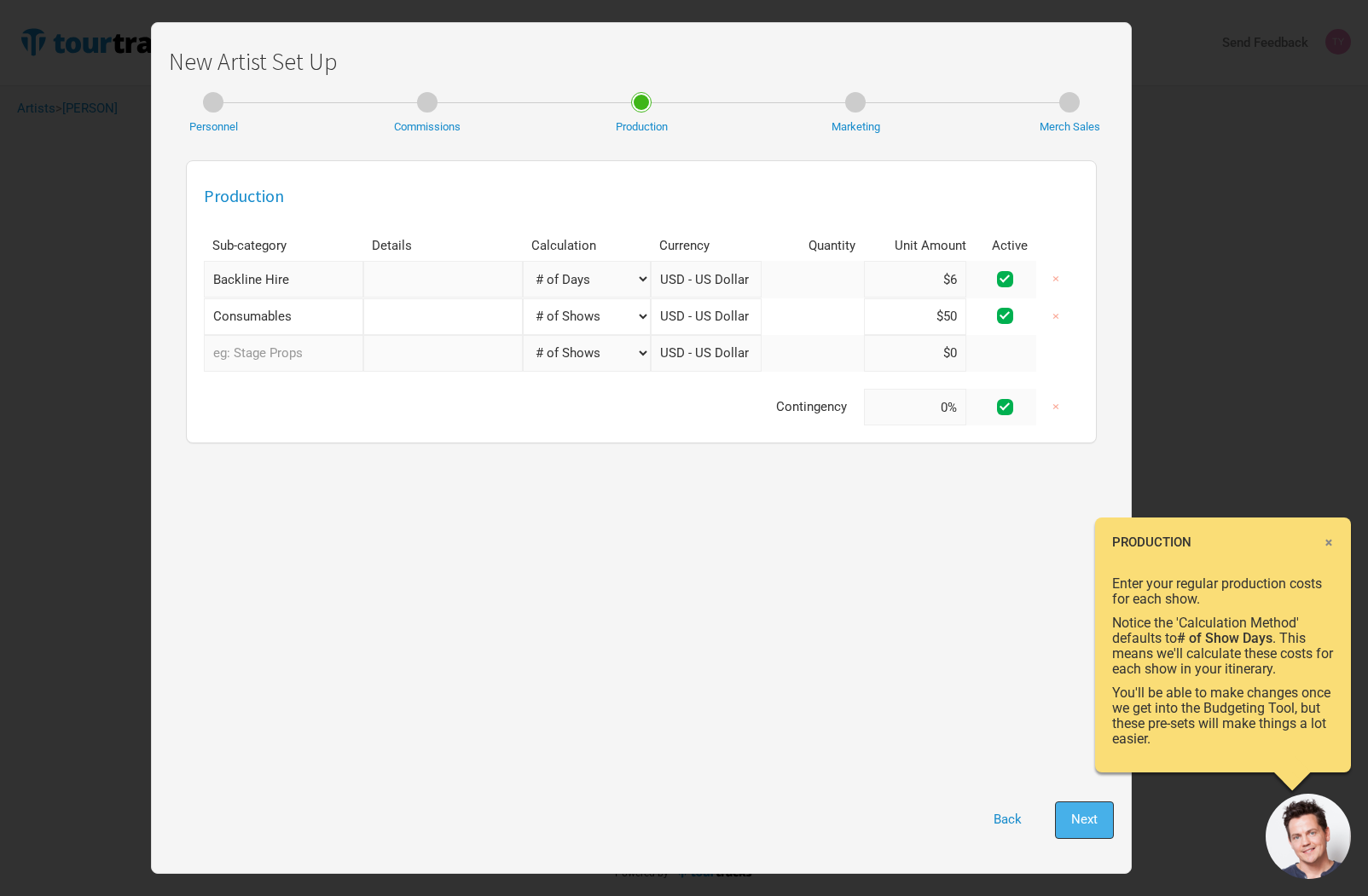 click on "Next" at bounding box center (1084, 819) 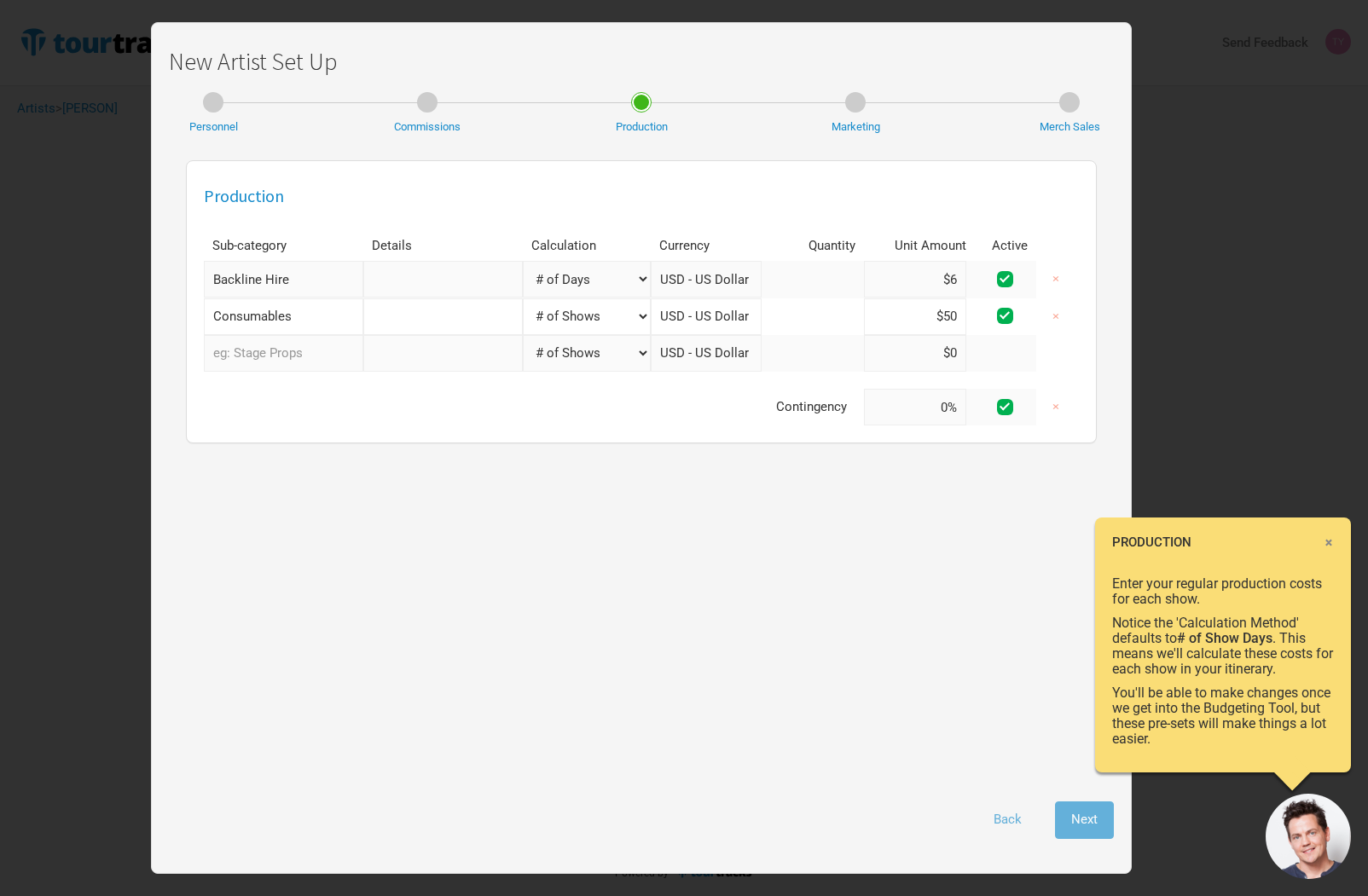select on "% of Gross" 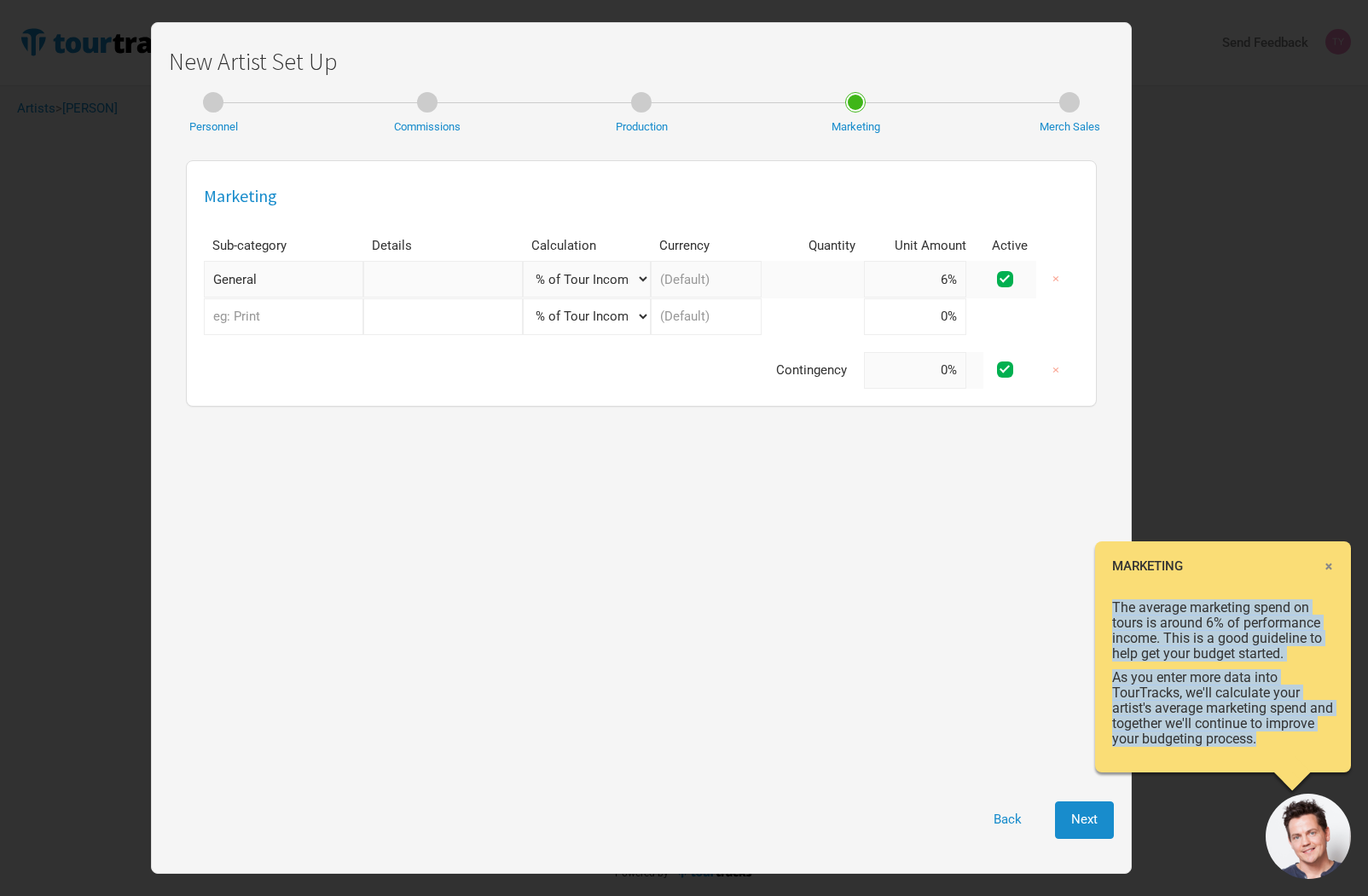 drag, startPoint x: 1110, startPoint y: 610, endPoint x: 1320, endPoint y: 738, distance: 245.93495 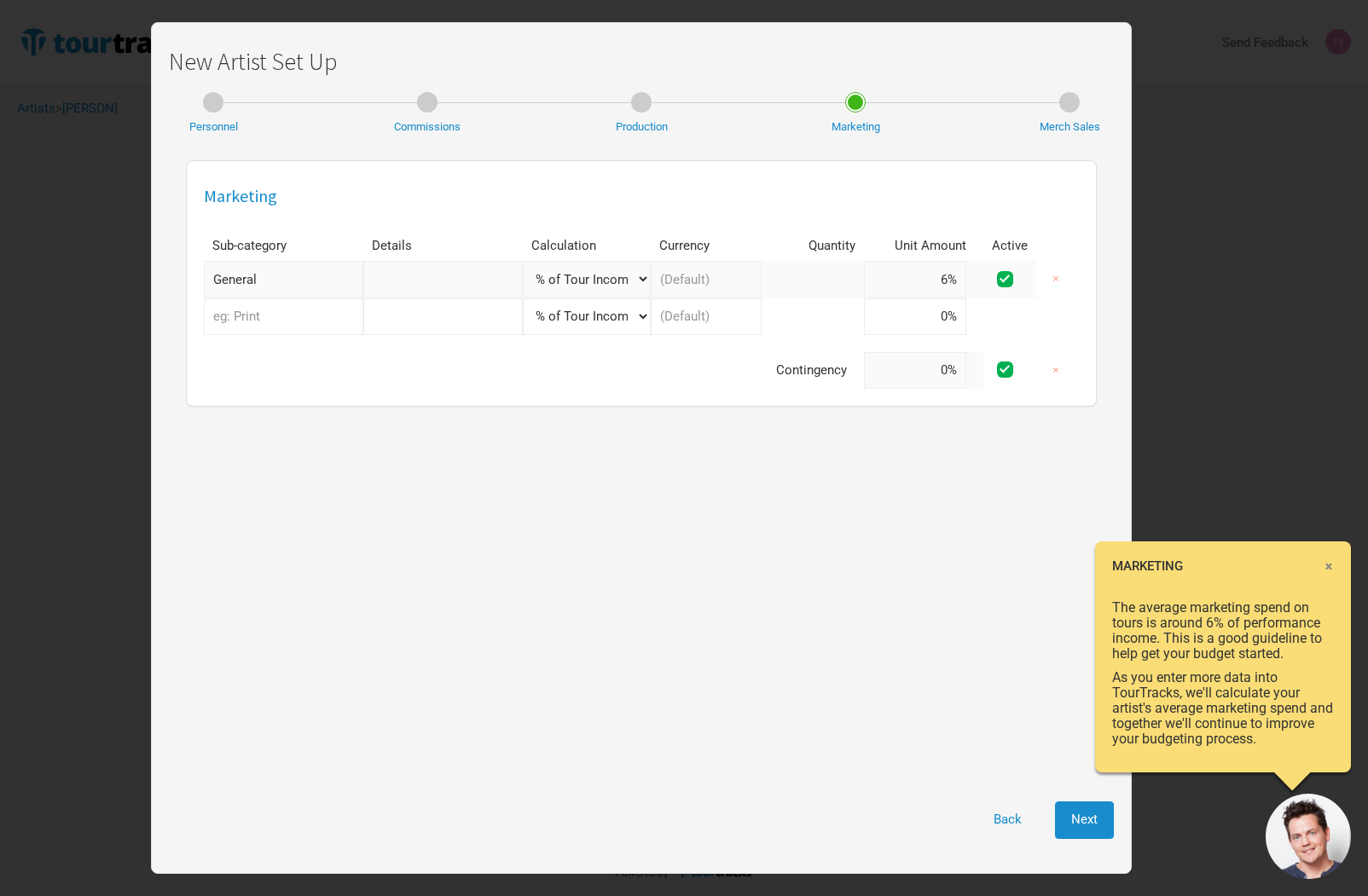 click on "Manual # of Shows # of Show Days # of Non-Show Days # of Days # of Tickets Sold % of Tour Income" at bounding box center (587, 279) 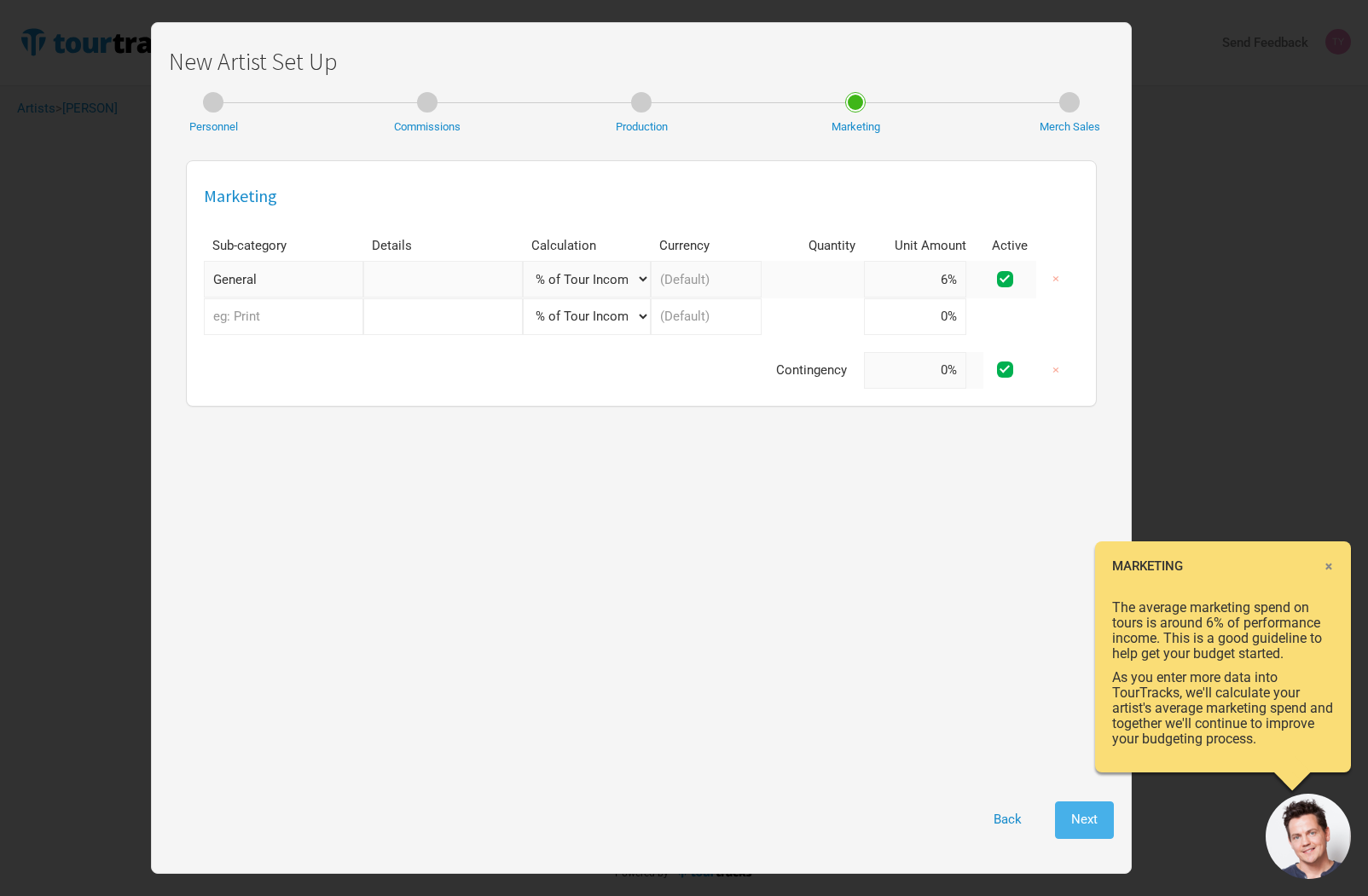 click on "Back Next" at bounding box center (641, 819) 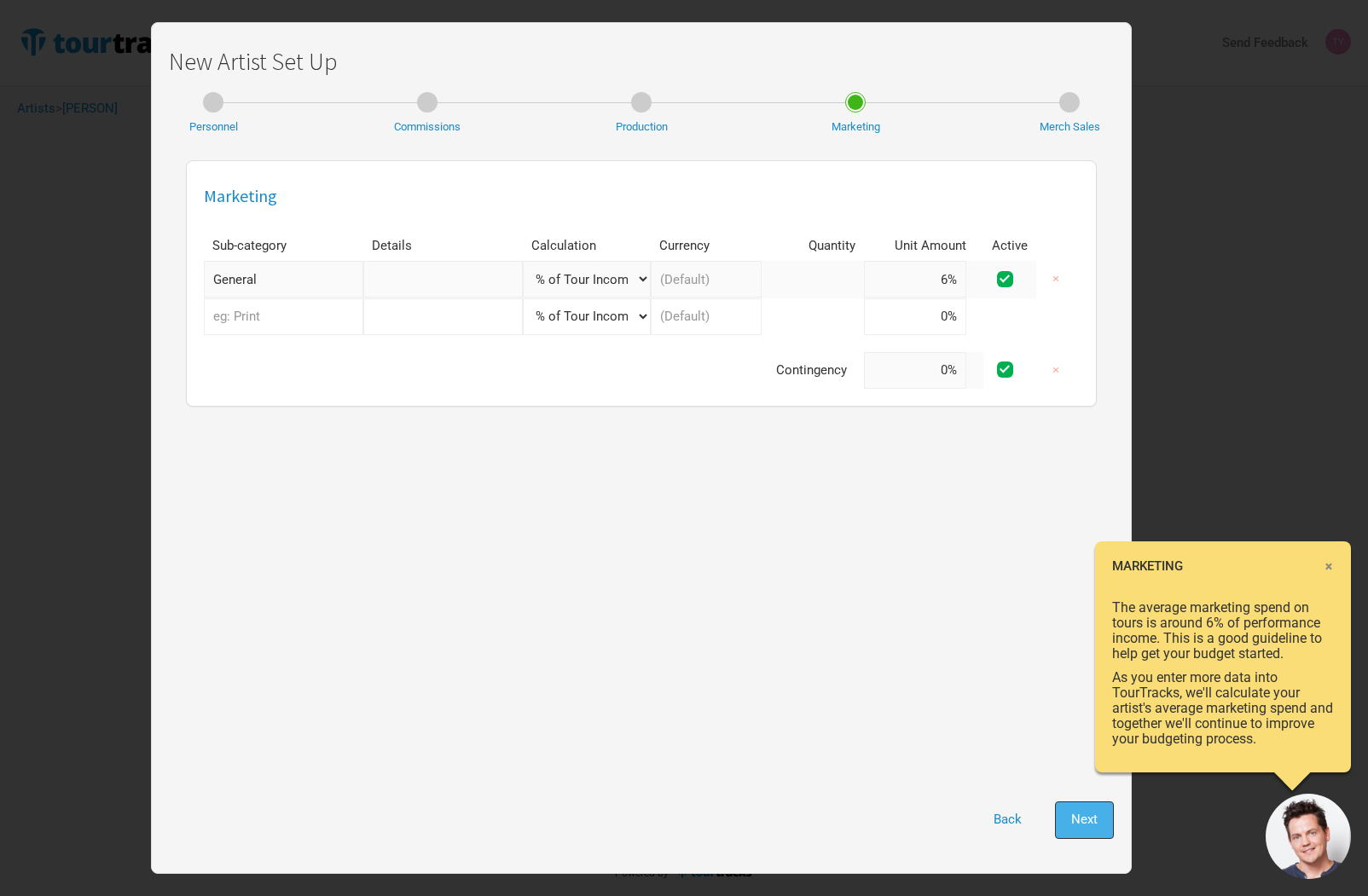 click on "Next" at bounding box center (1084, 819) 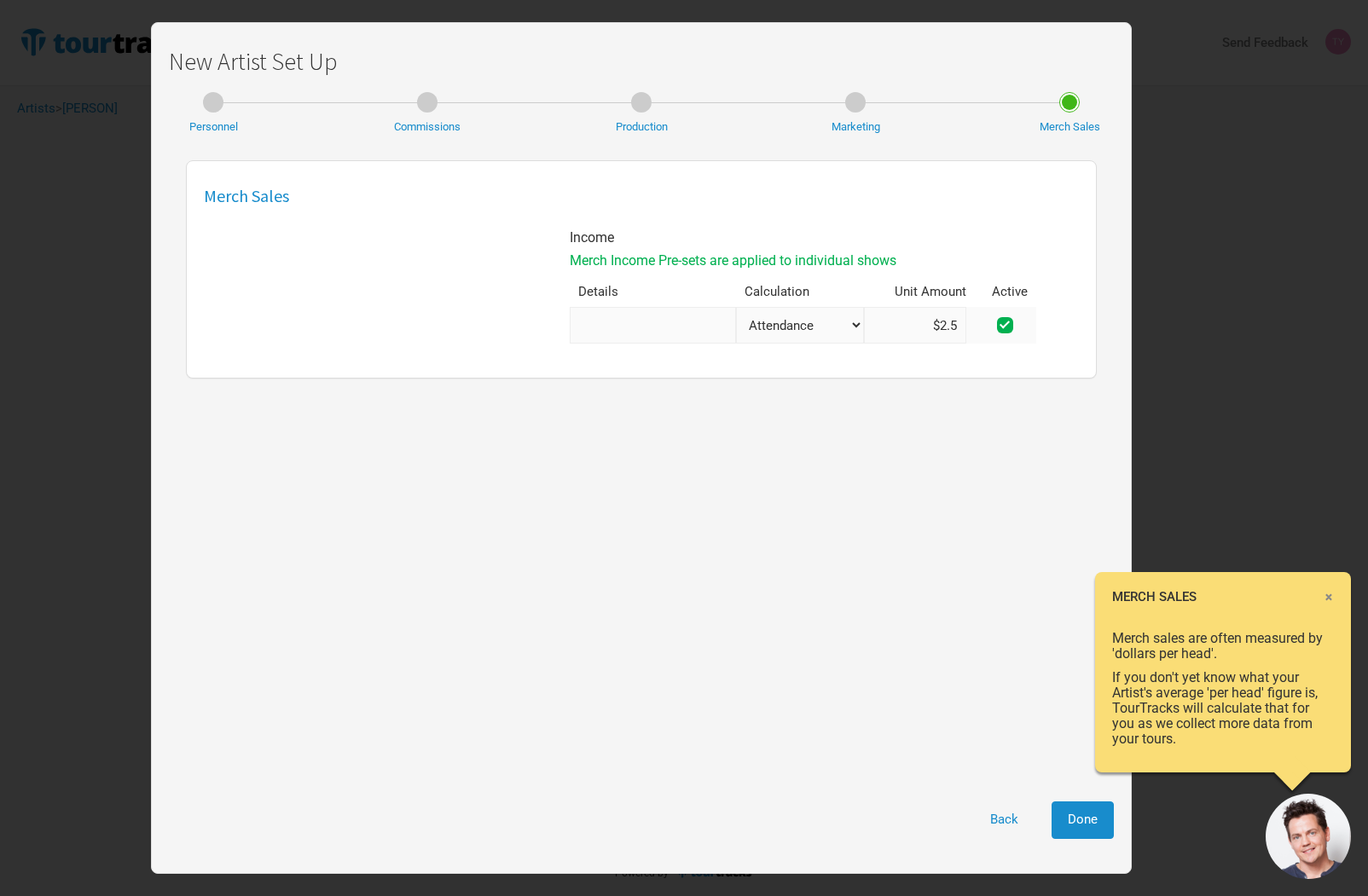 click on "Attendance Manual % of Performance Income" at bounding box center [800, 325] 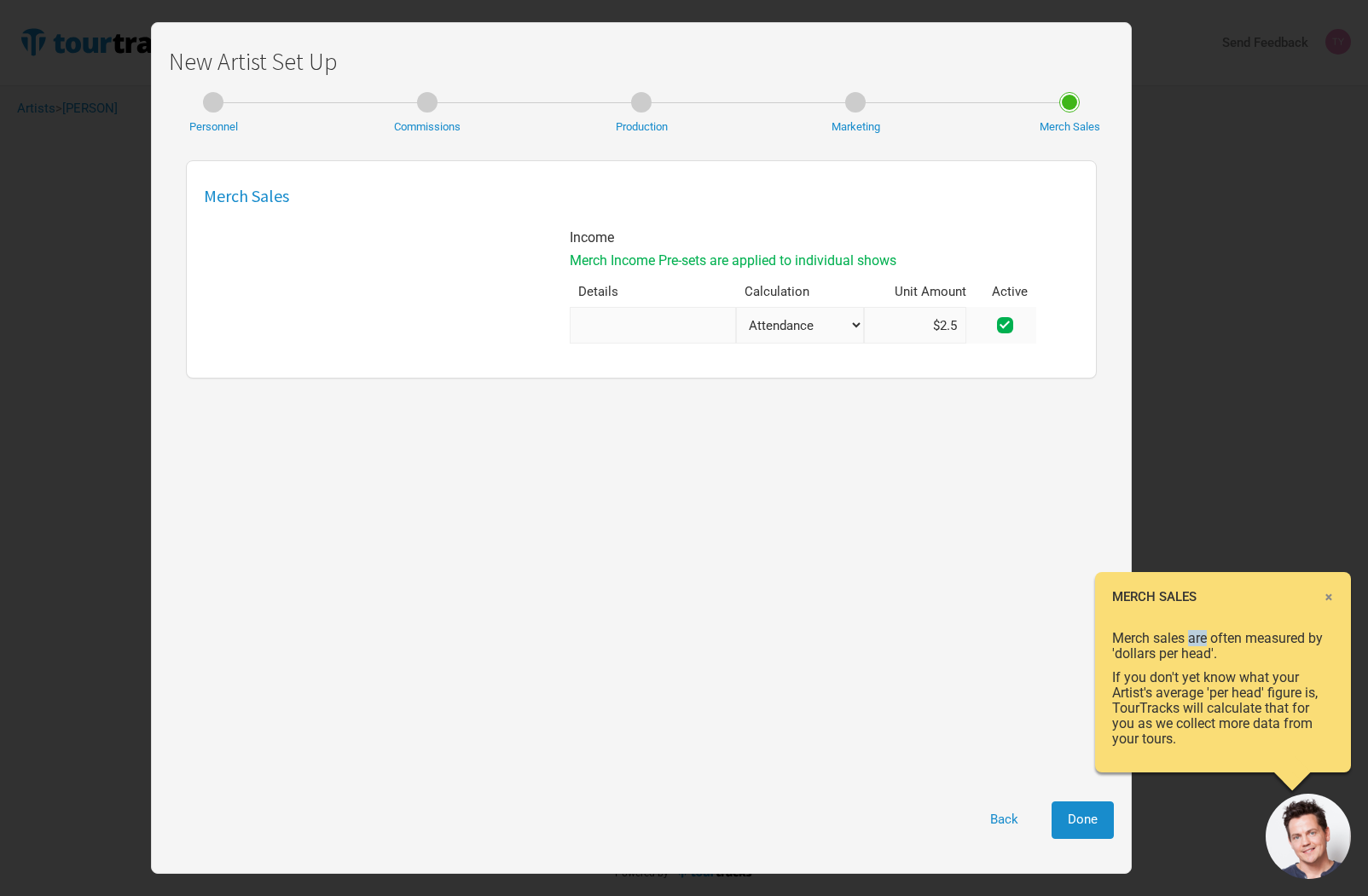 click on "Merch sales are often measured by 'dollars per head'." at bounding box center [1223, 646] 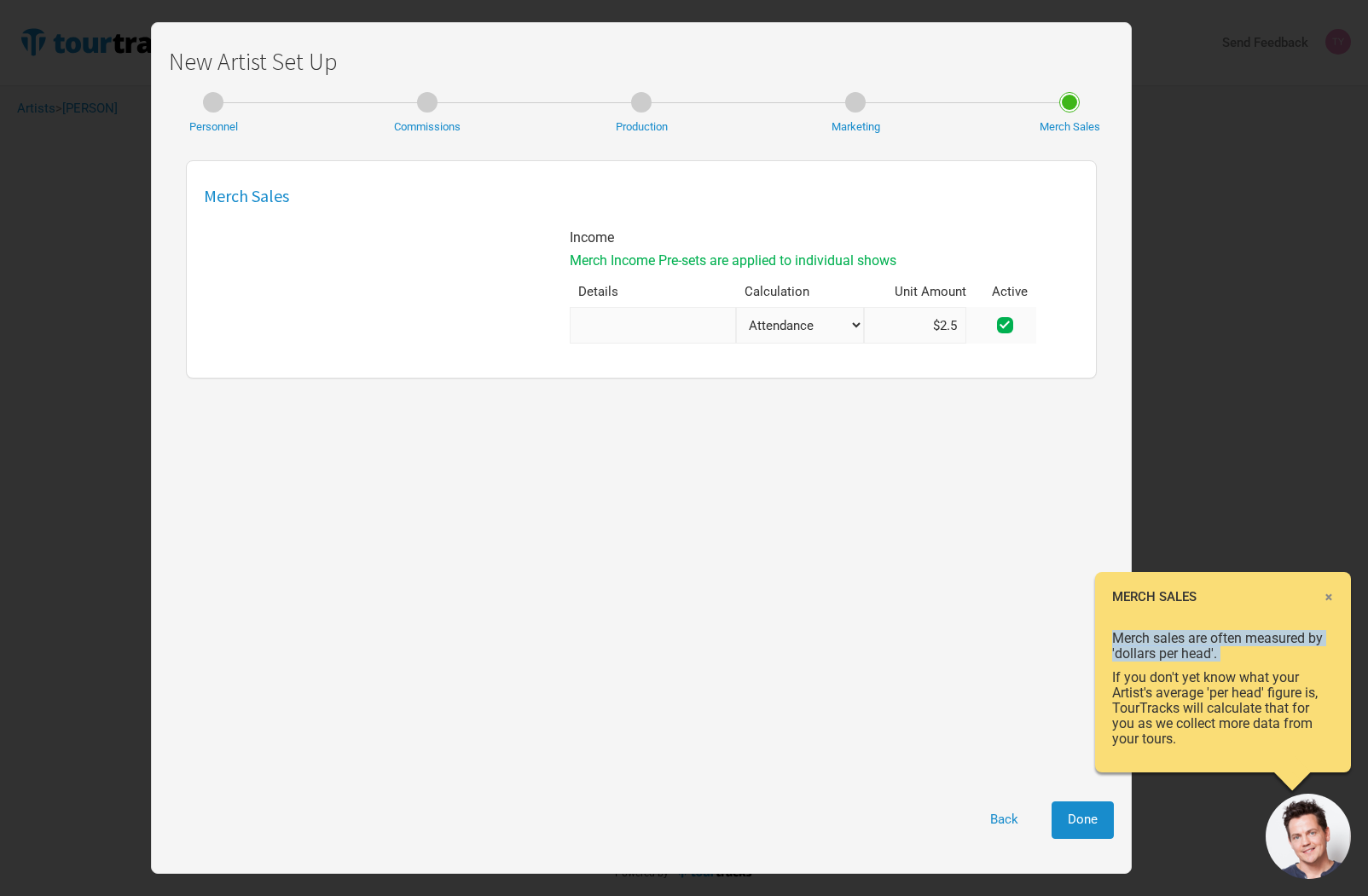 click on "Merch sales are often measured by 'dollars per head'." at bounding box center (1223, 646) 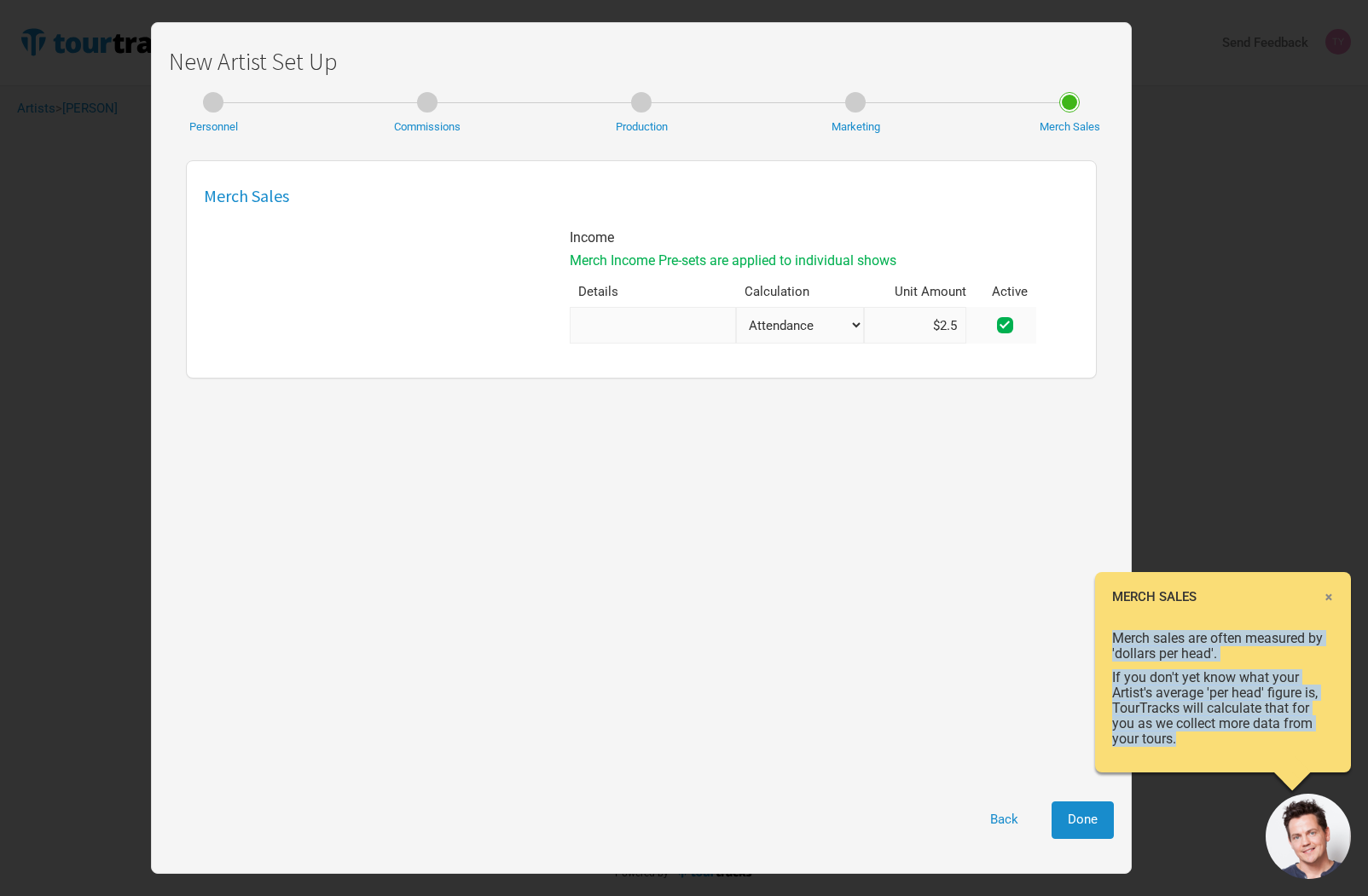 drag, startPoint x: 1220, startPoint y: 743, endPoint x: 1105, endPoint y: 631, distance: 160.52726 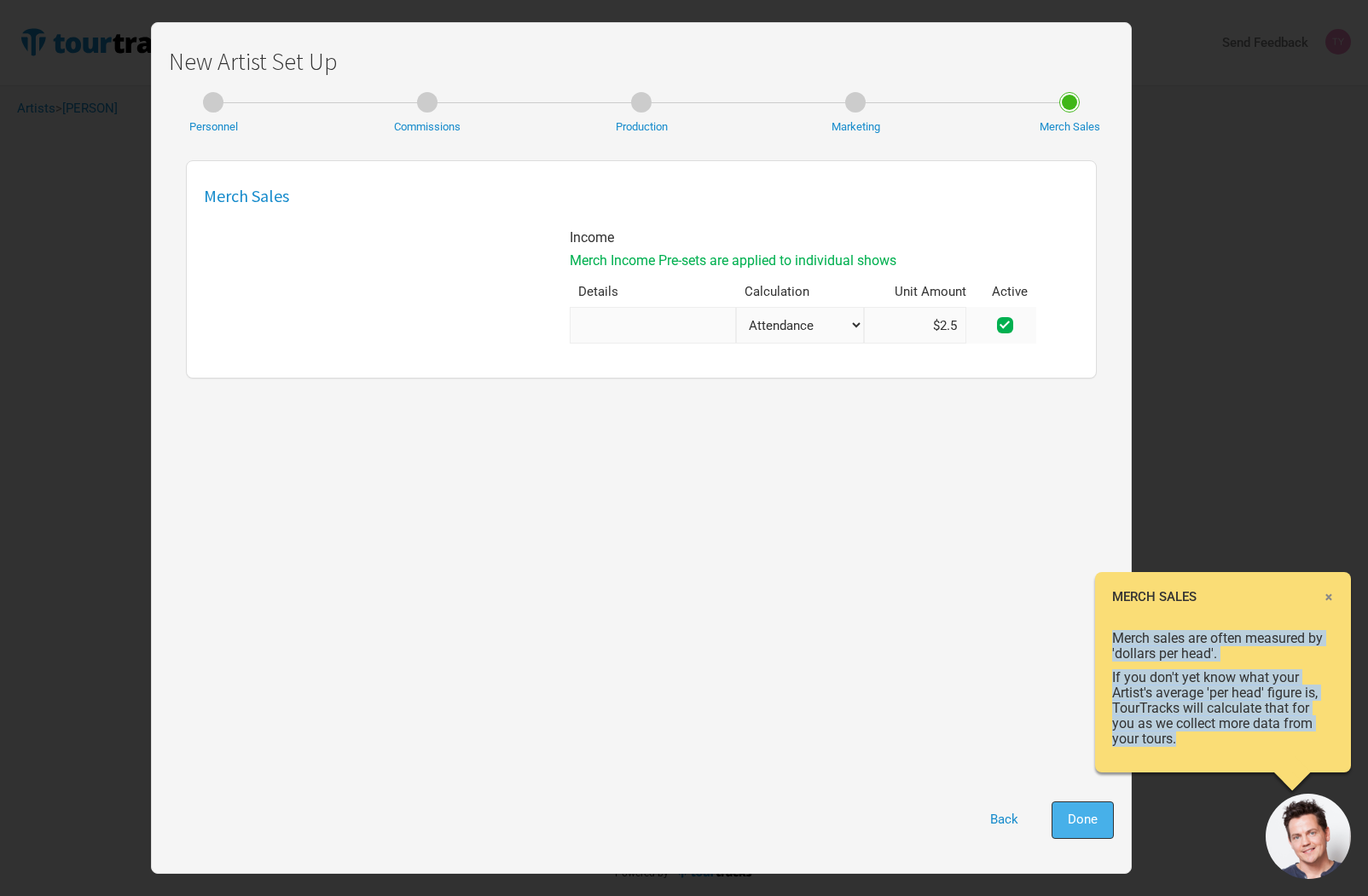 click on "Done" at bounding box center [1082, 819] 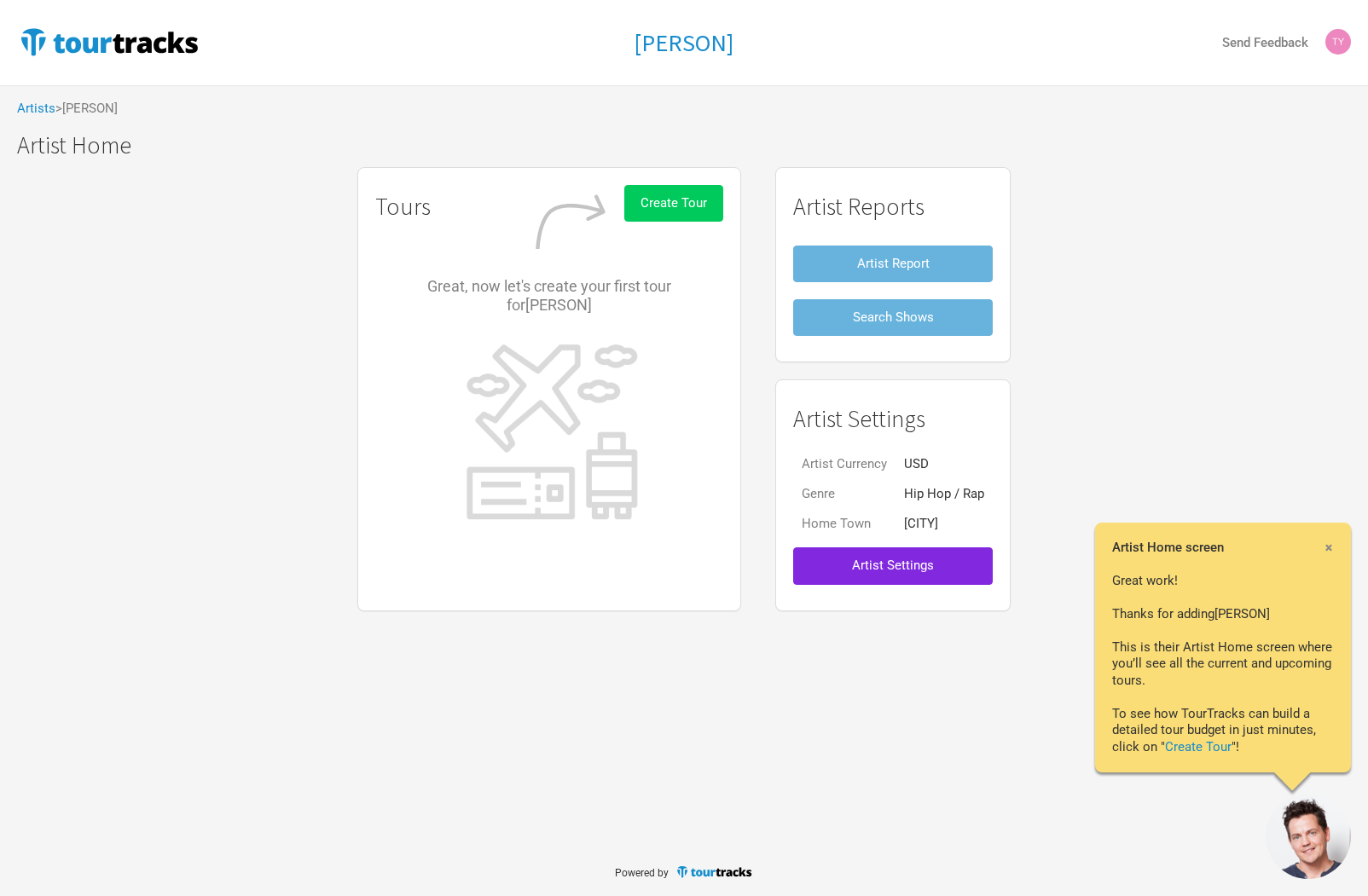 click on "Create Tour" at bounding box center [674, 203] 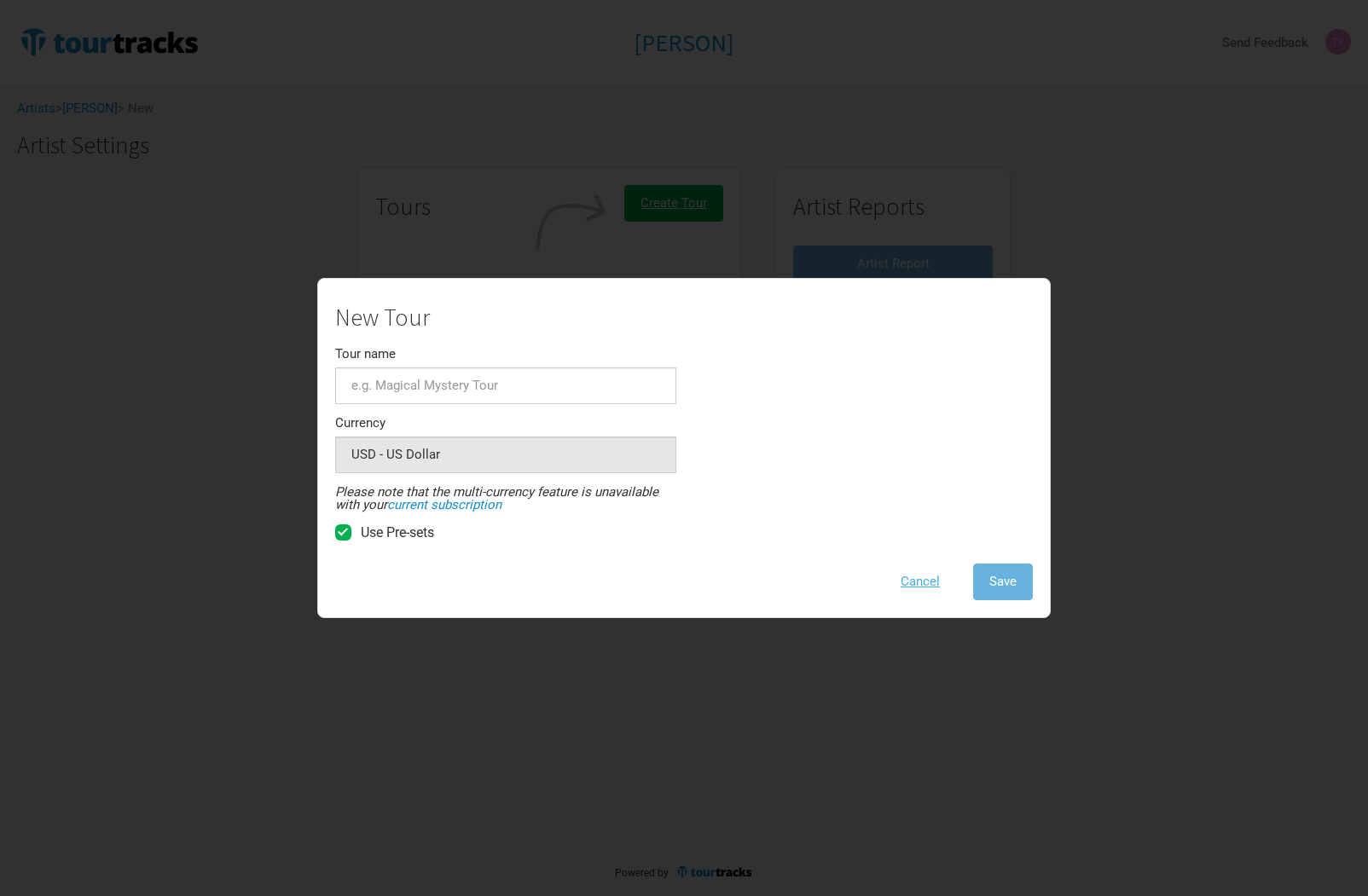 click on "Cancel" at bounding box center [920, 581] 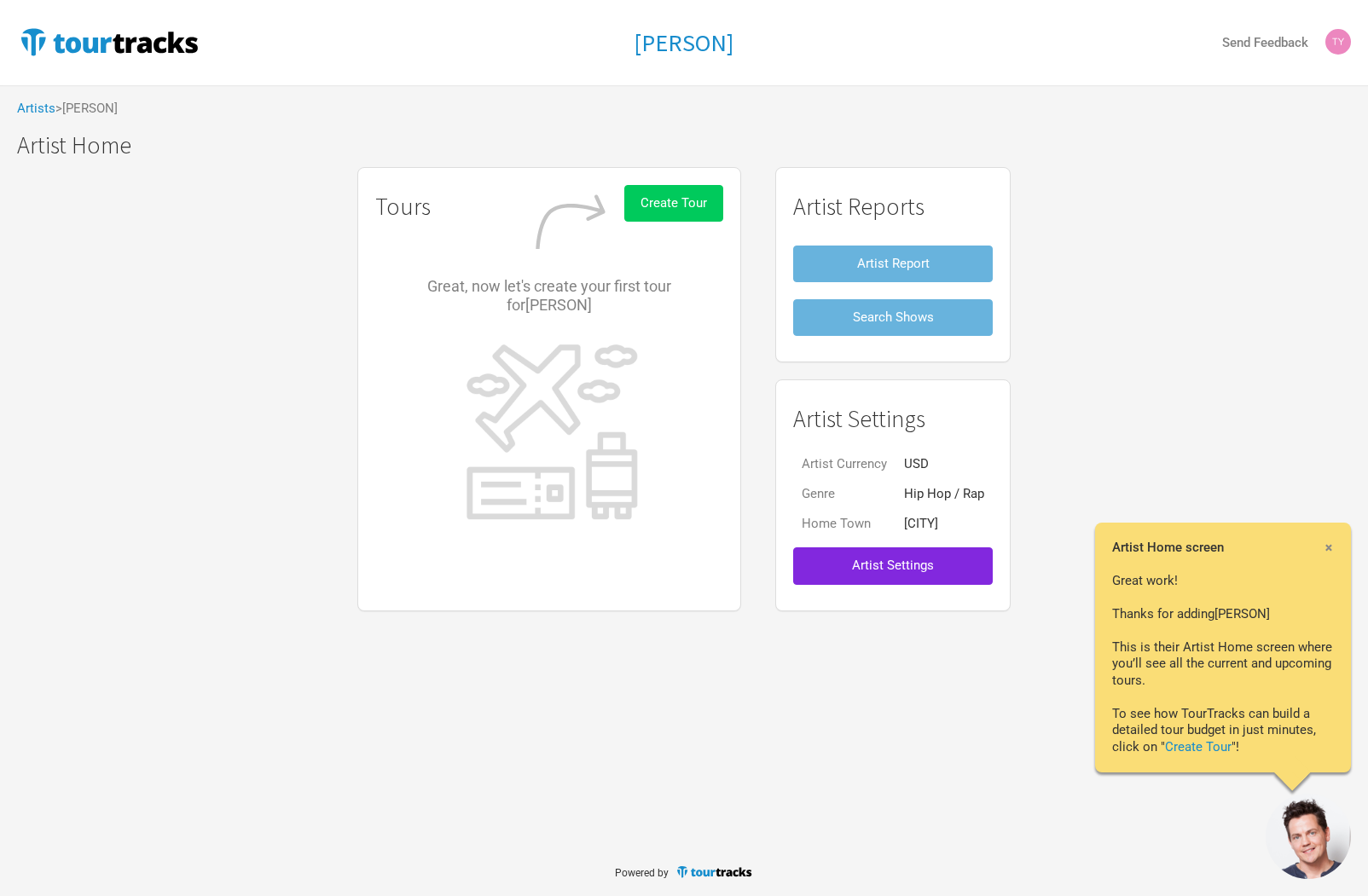 click on "Create Tour" at bounding box center [674, 203] 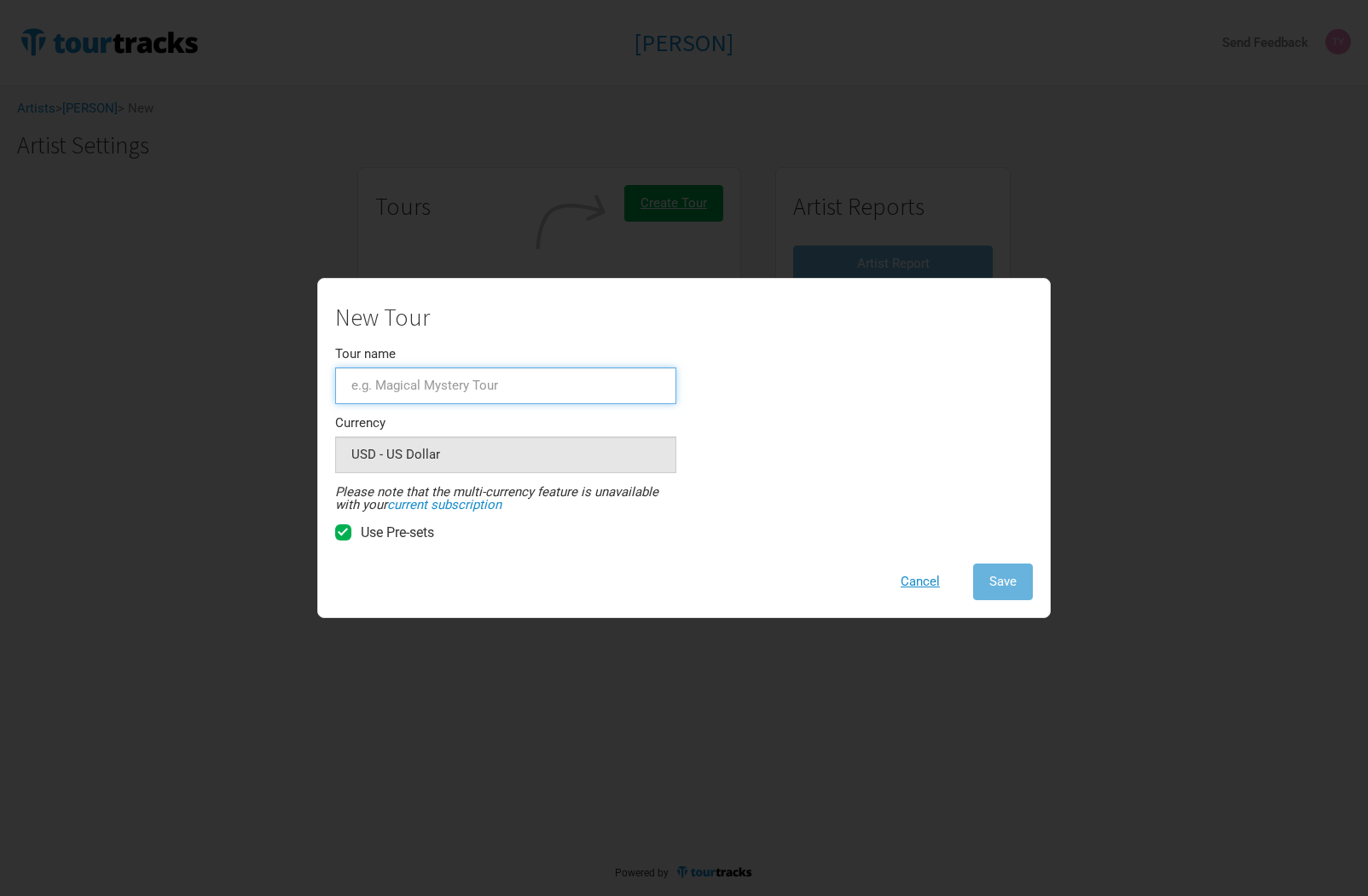 click on "Tour name" at bounding box center (506, 385) 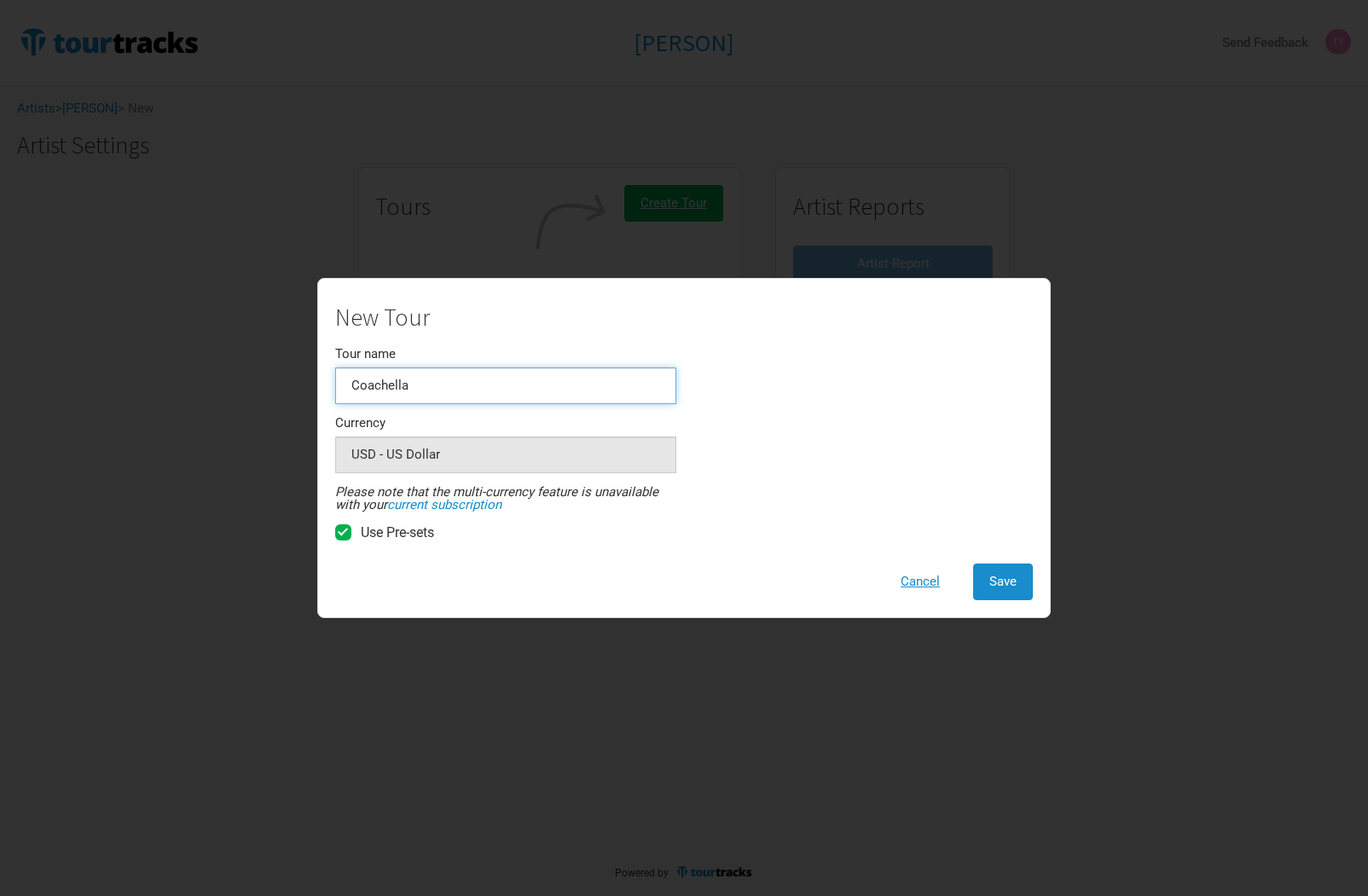 type on "Coachella" 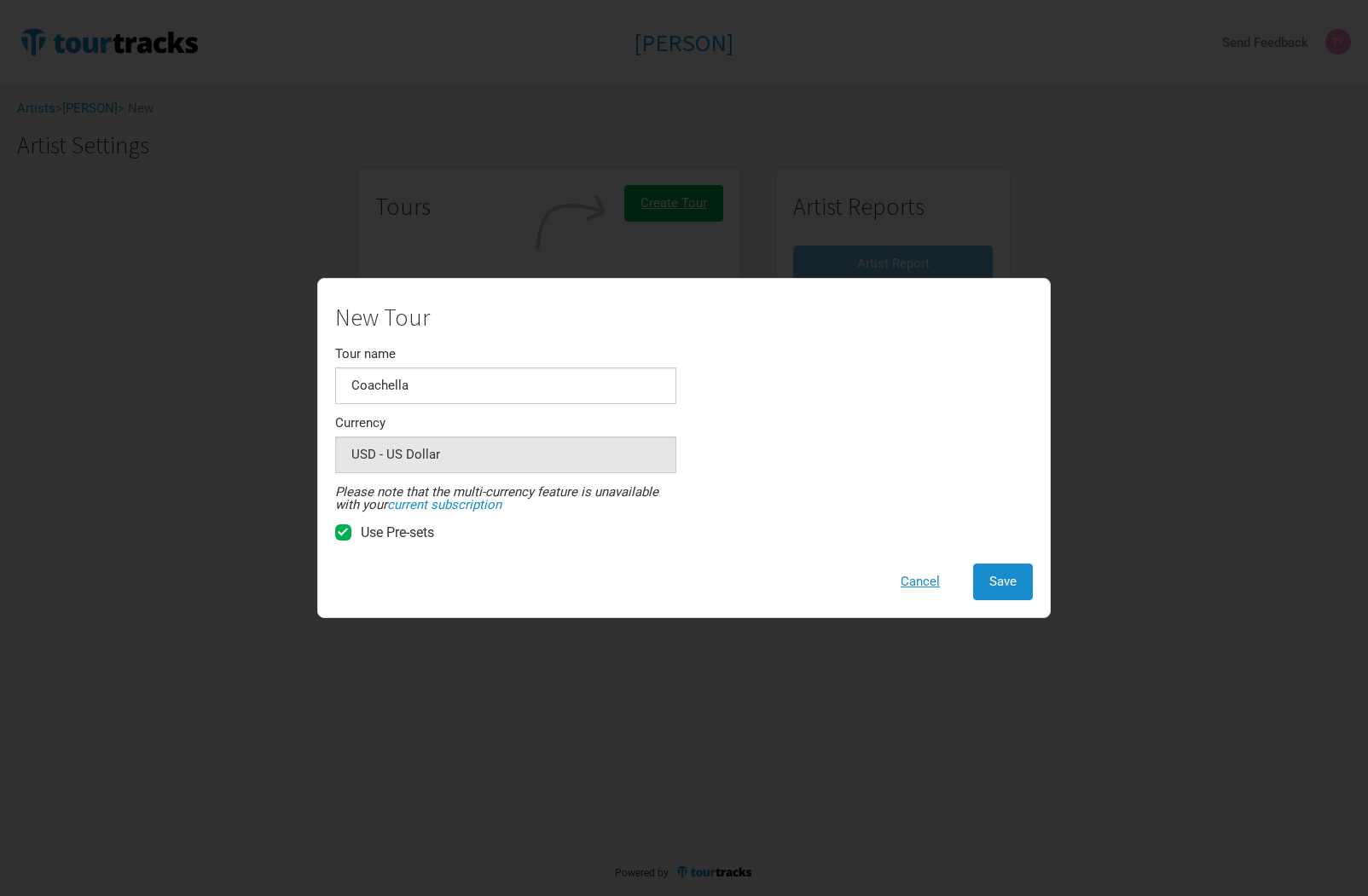 click on "New Tour Tour name [CITY] Currency USD - US Dollar 1 selection Please note that the multi-currency feature is unavailable with your  current subscription Use Pre-sets Cancel Save" at bounding box center [684, 452] 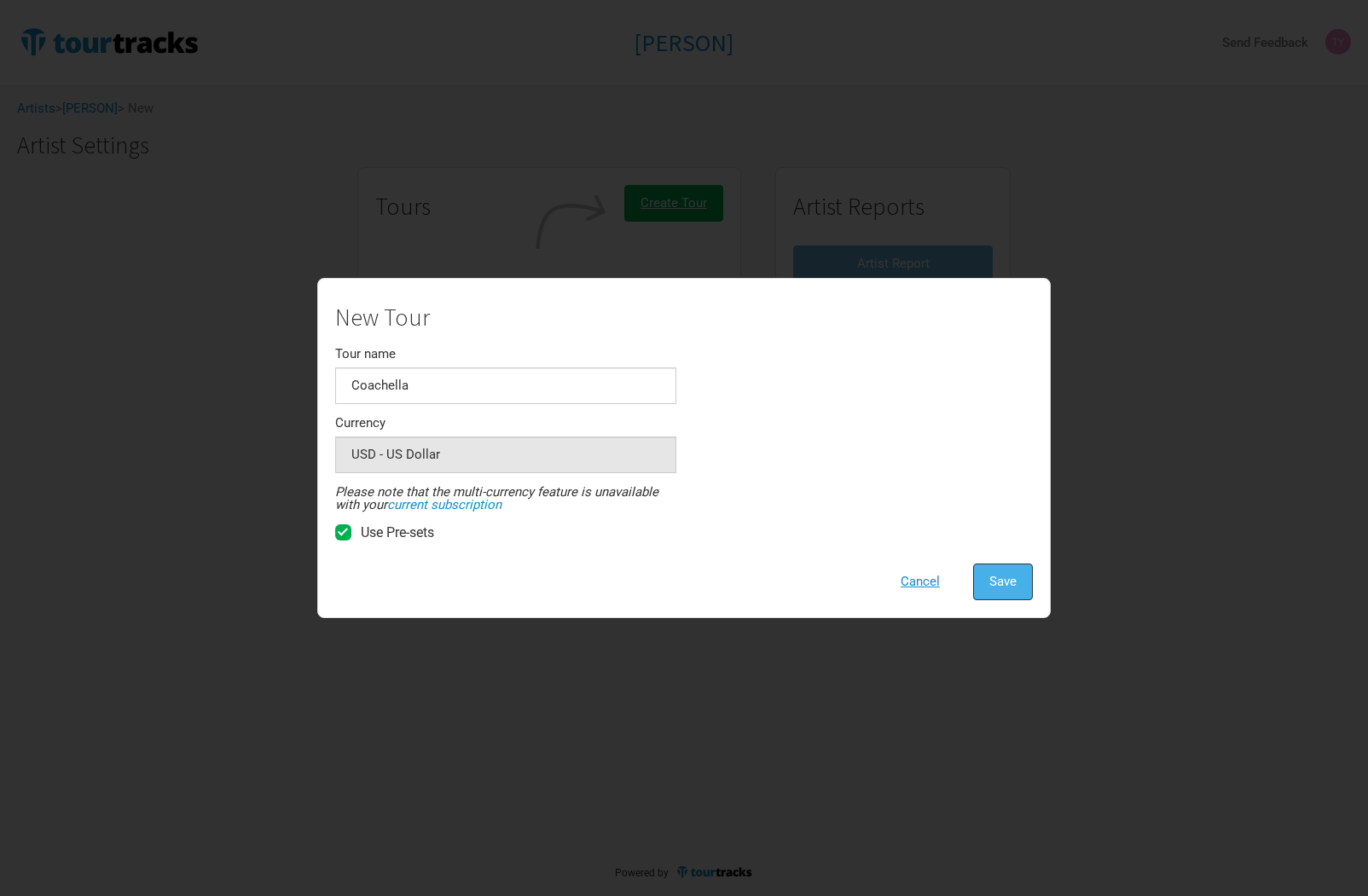 click on "Save" at bounding box center (1003, 581) 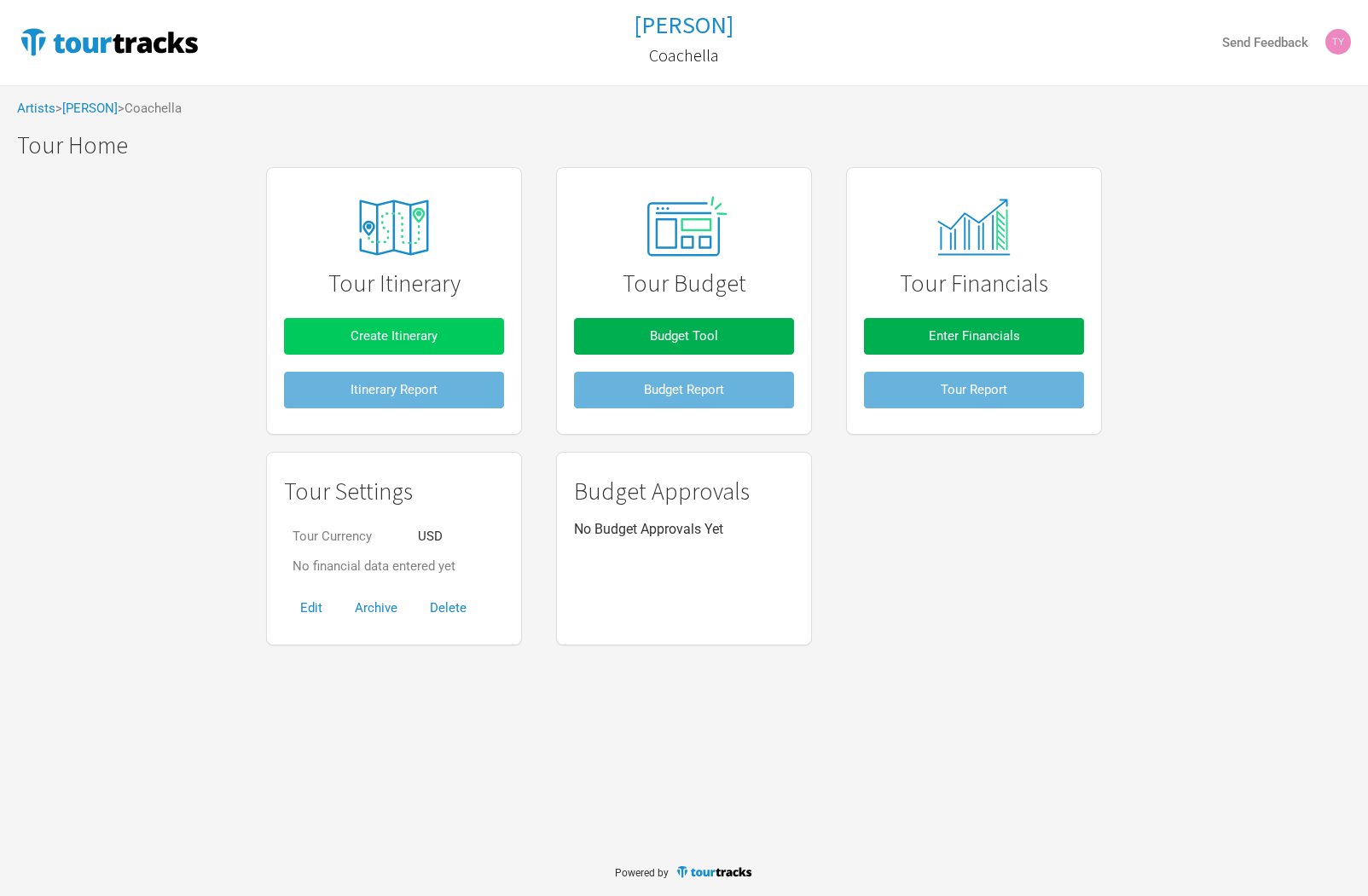 click on "Create Itinerary" at bounding box center (394, 336) 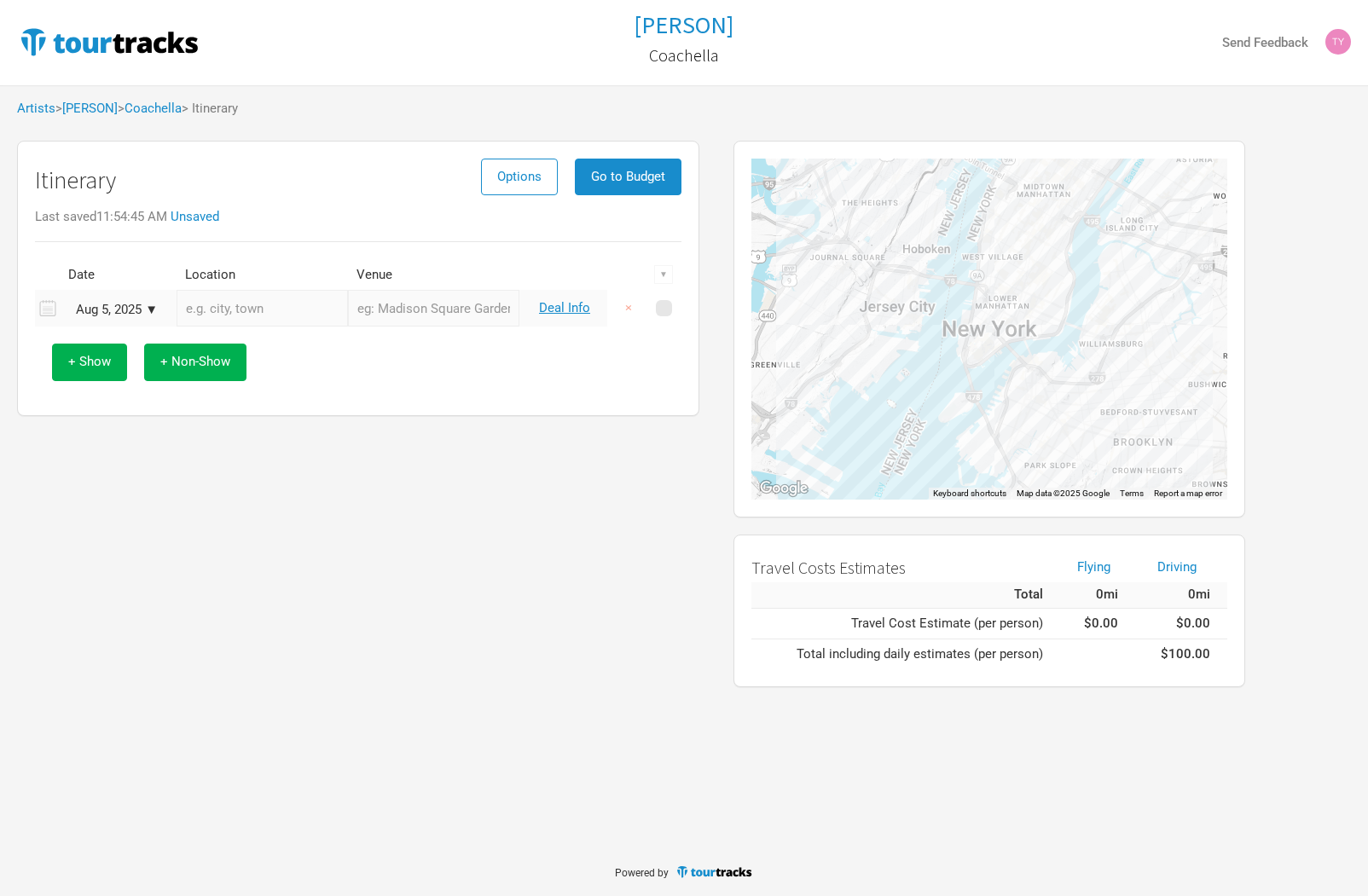 click at bounding box center (262, 308) 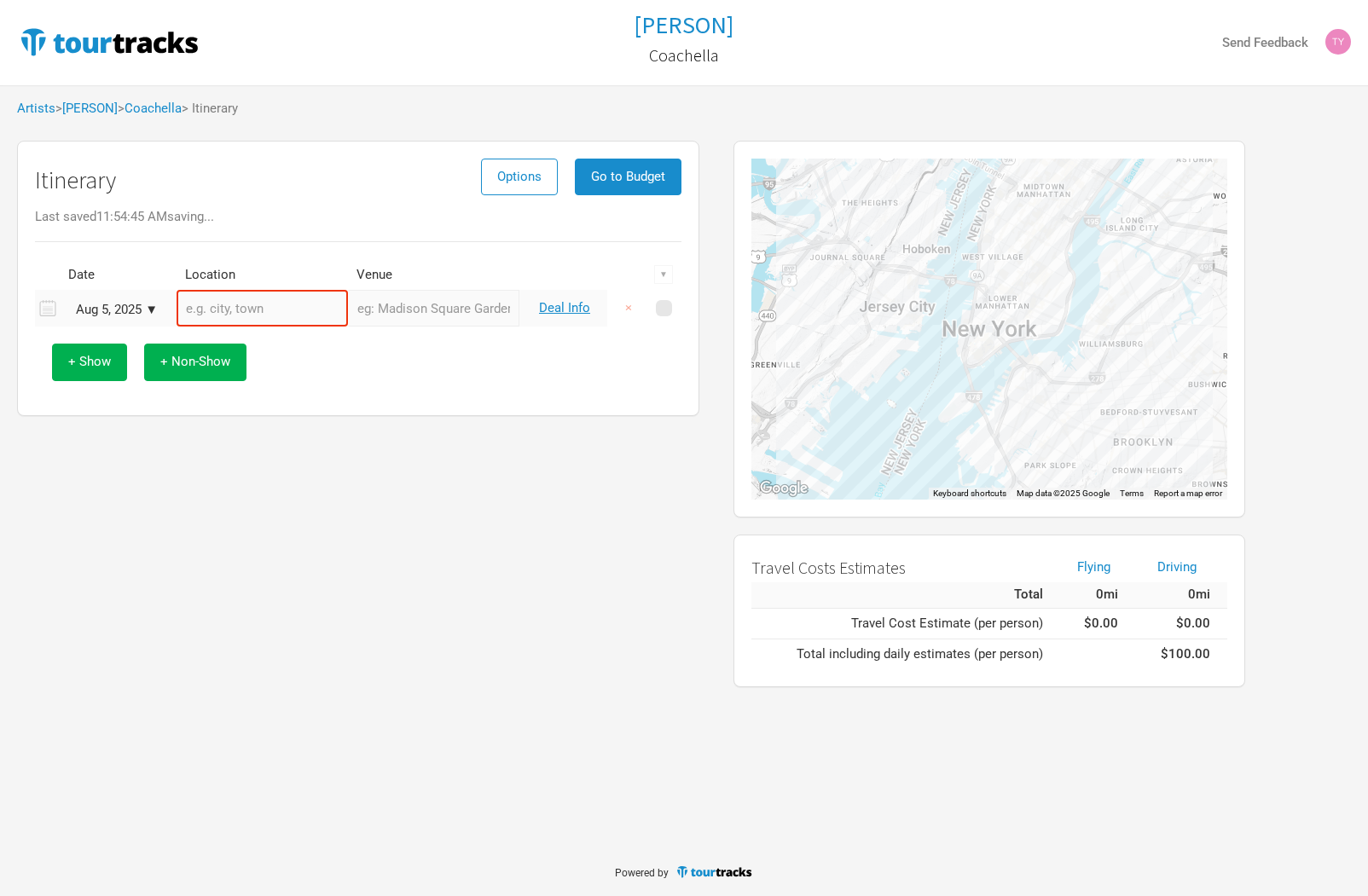 click on "Itinerary Options Go to Budget Last saved  11:54:45 AM  saving... Date Location Venue     ▼ Aug 5, 2025   ▼ Deal Info × + Show + Non-Show" at bounding box center [358, 413] 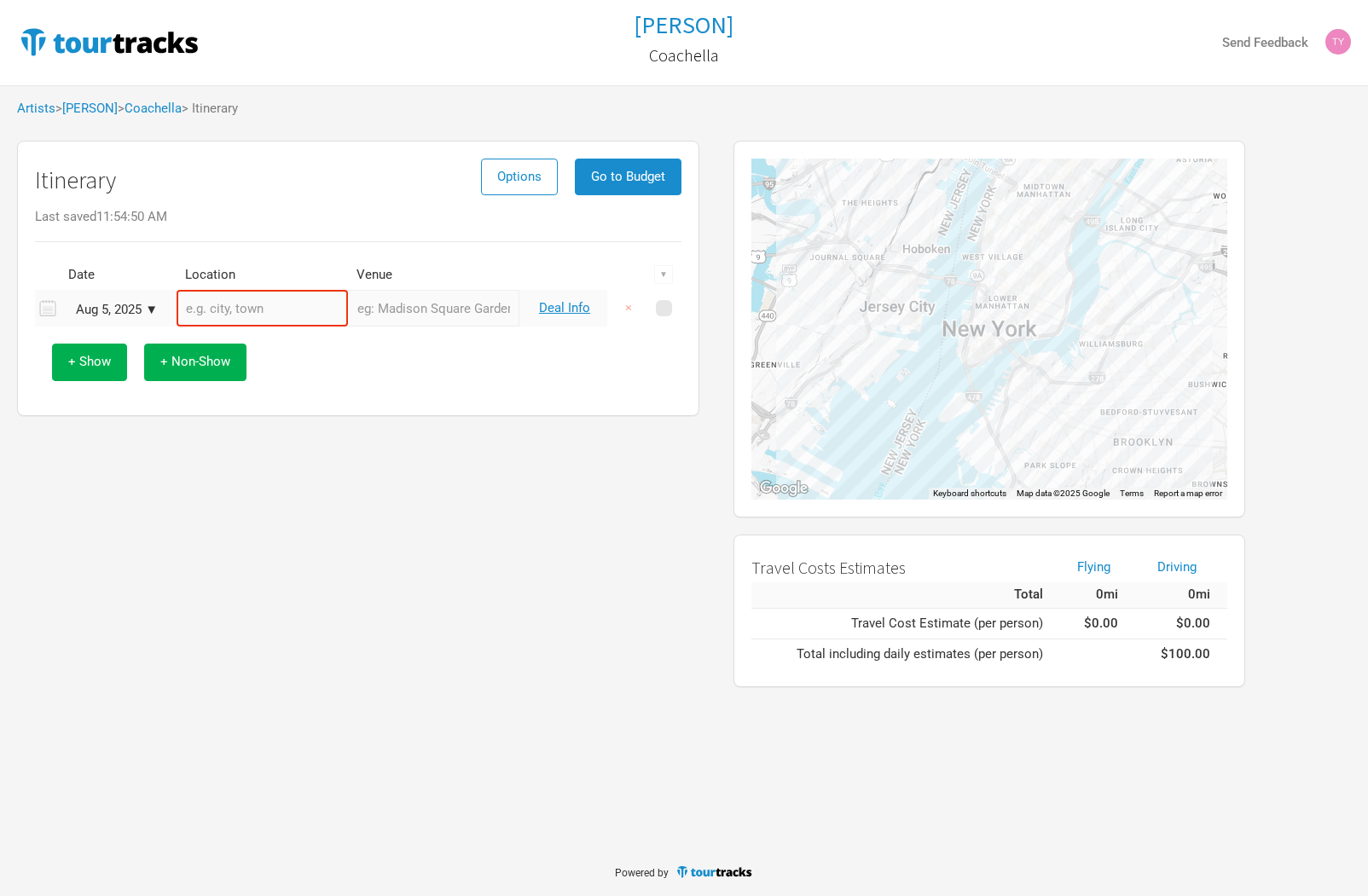 click at bounding box center (262, 308) 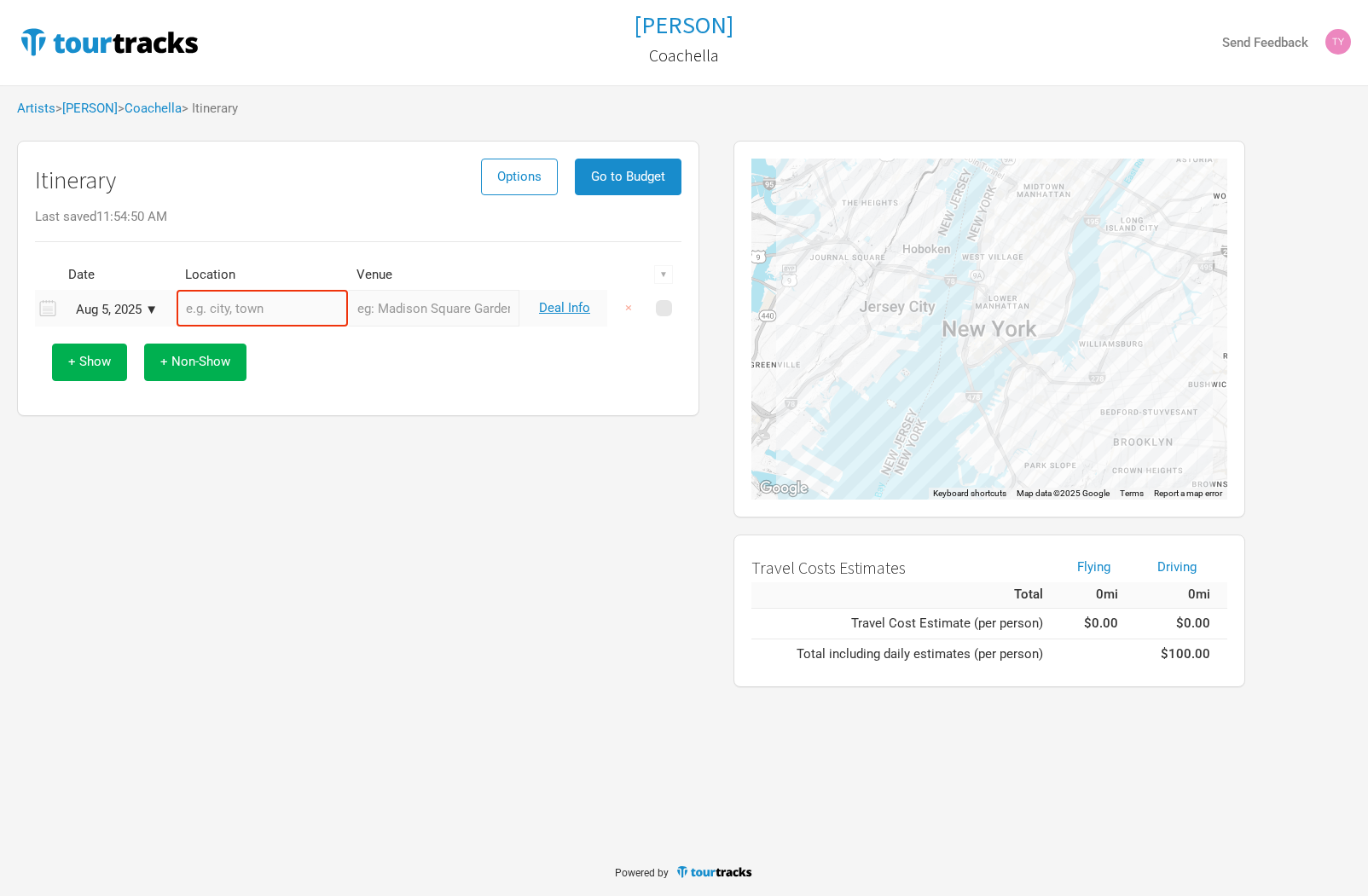 click at bounding box center (433, 308) 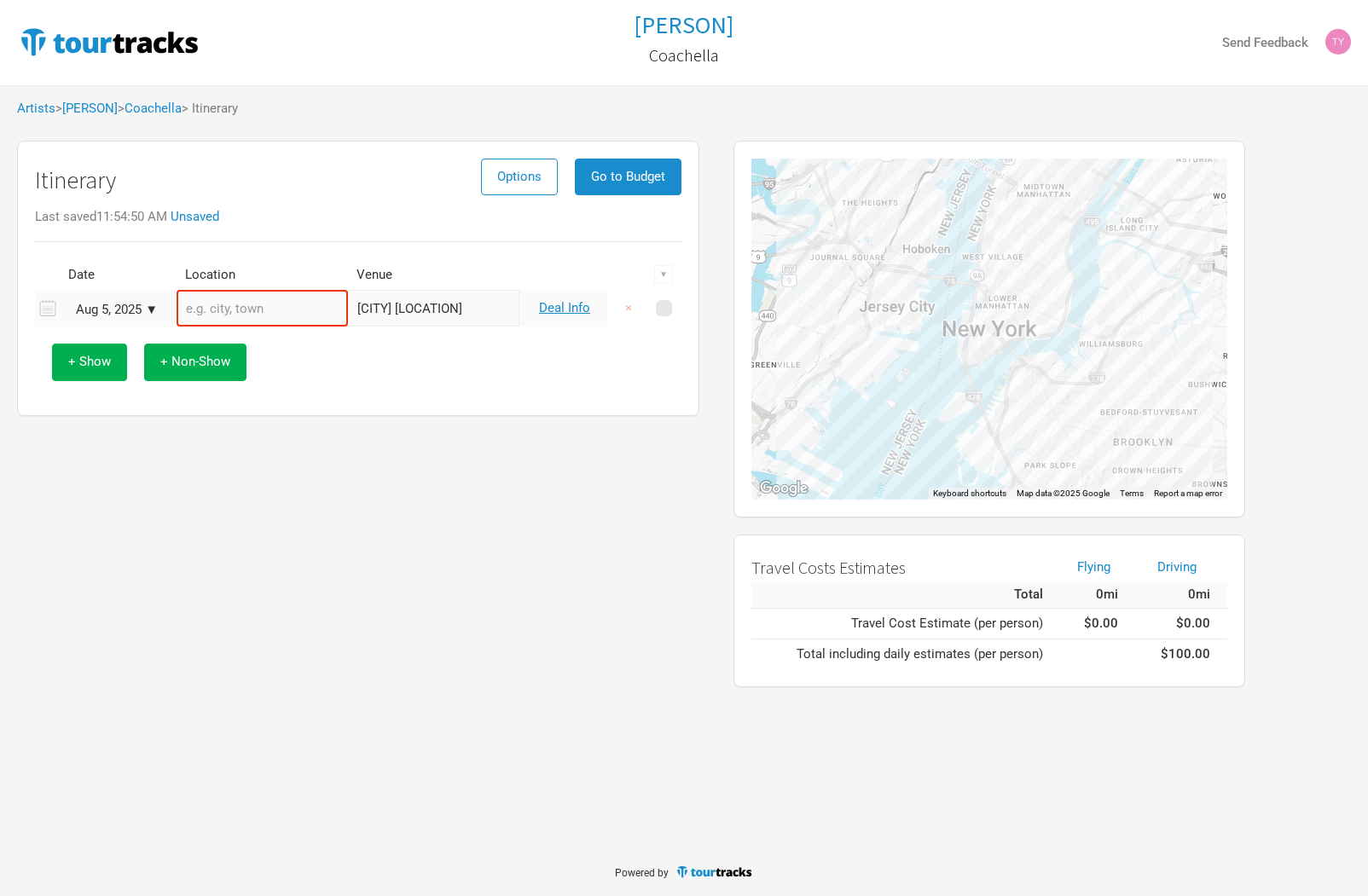 type on "[CITY] [LOCATION]" 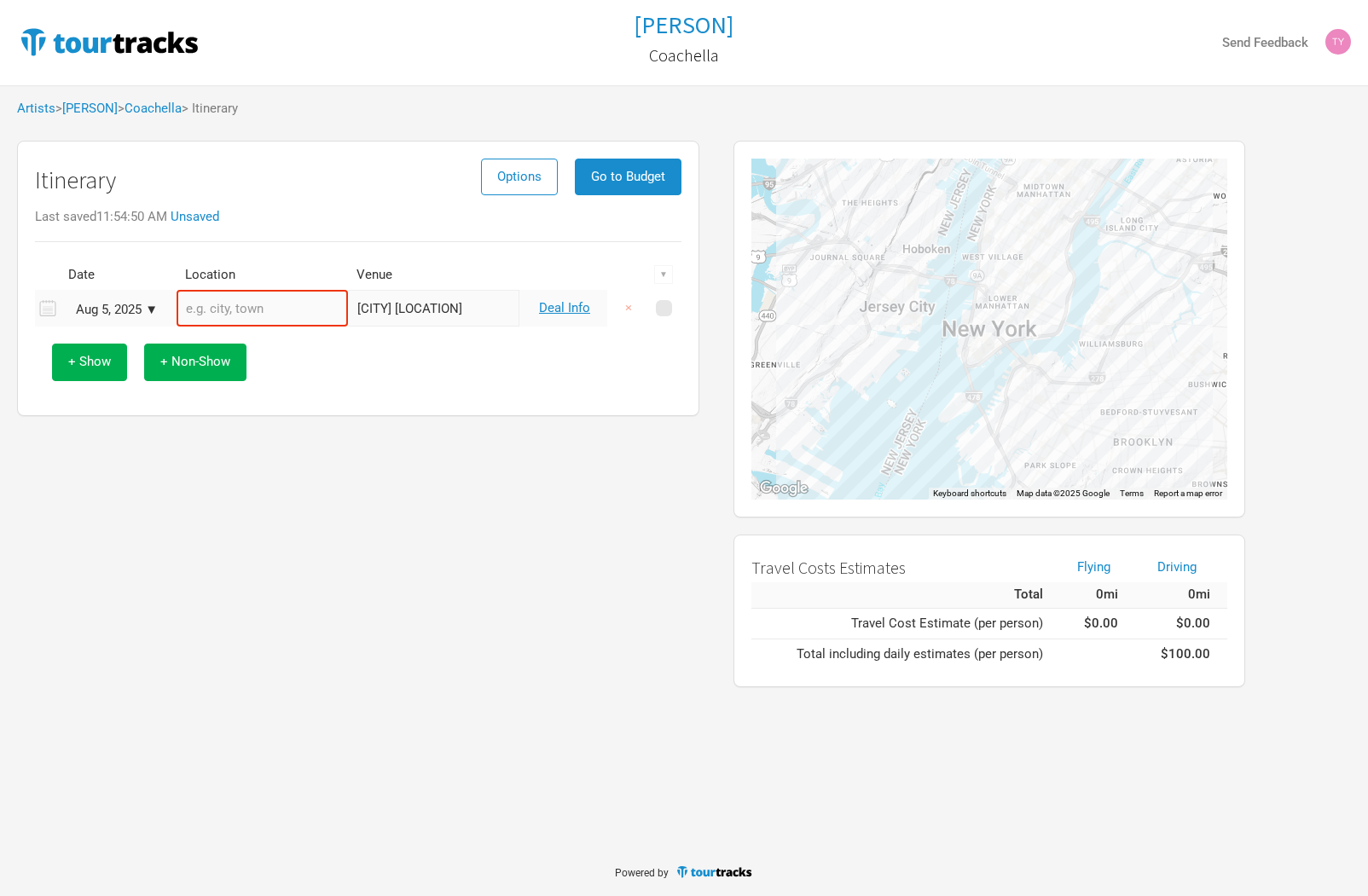 click on "+ Show + Non-Show" at bounding box center [358, 361] 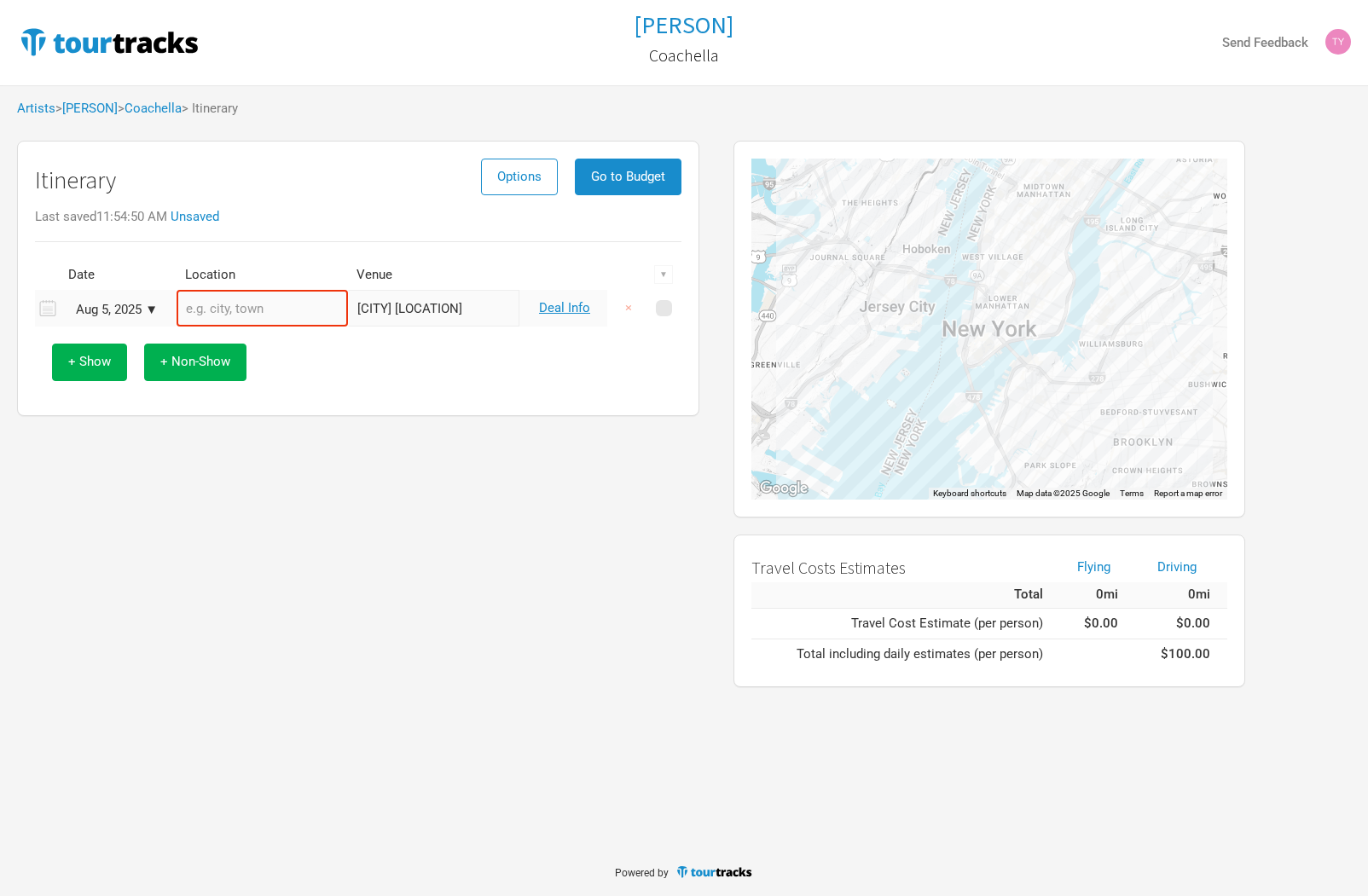 click at bounding box center (262, 308) 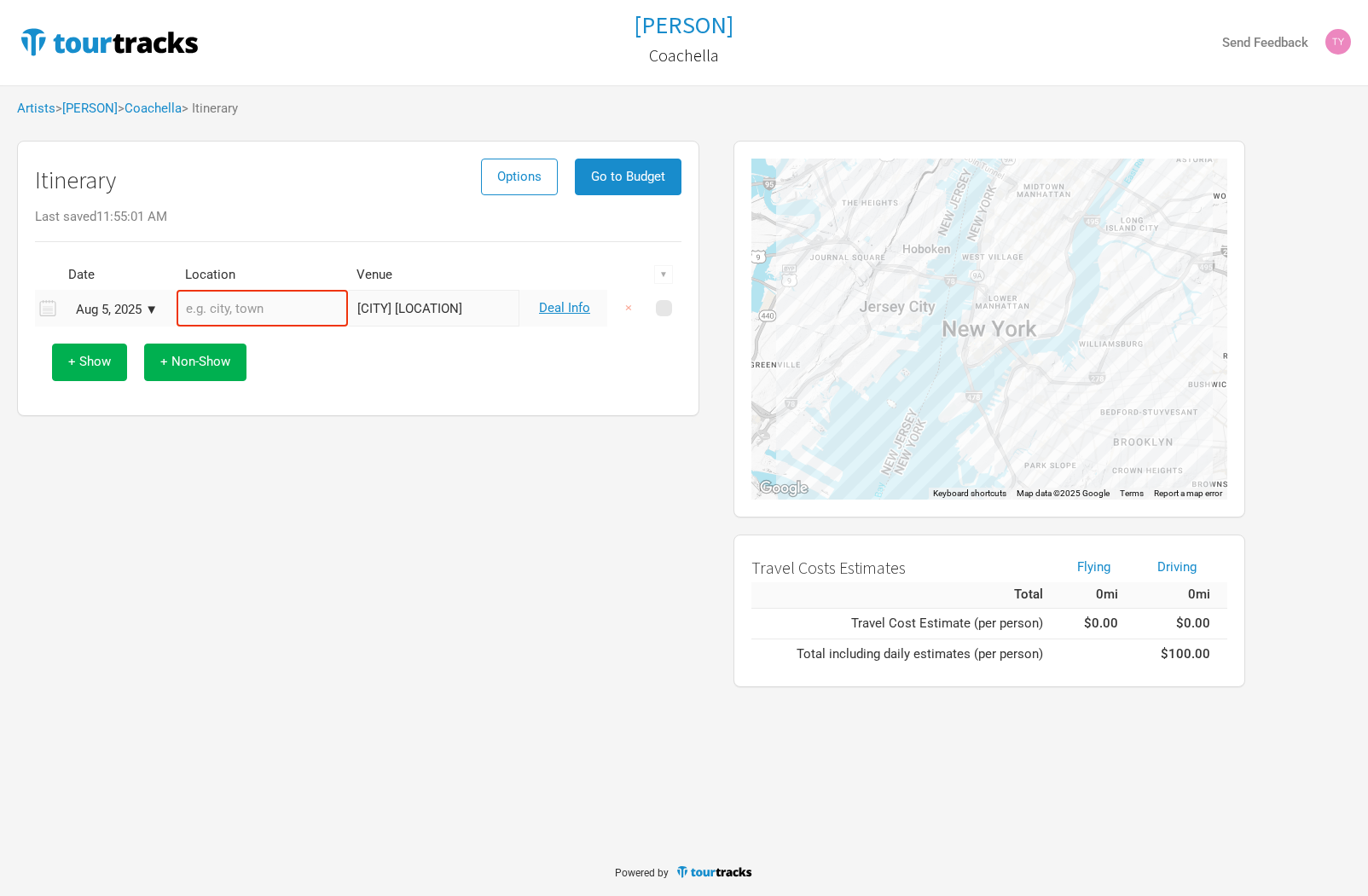 type on "f" 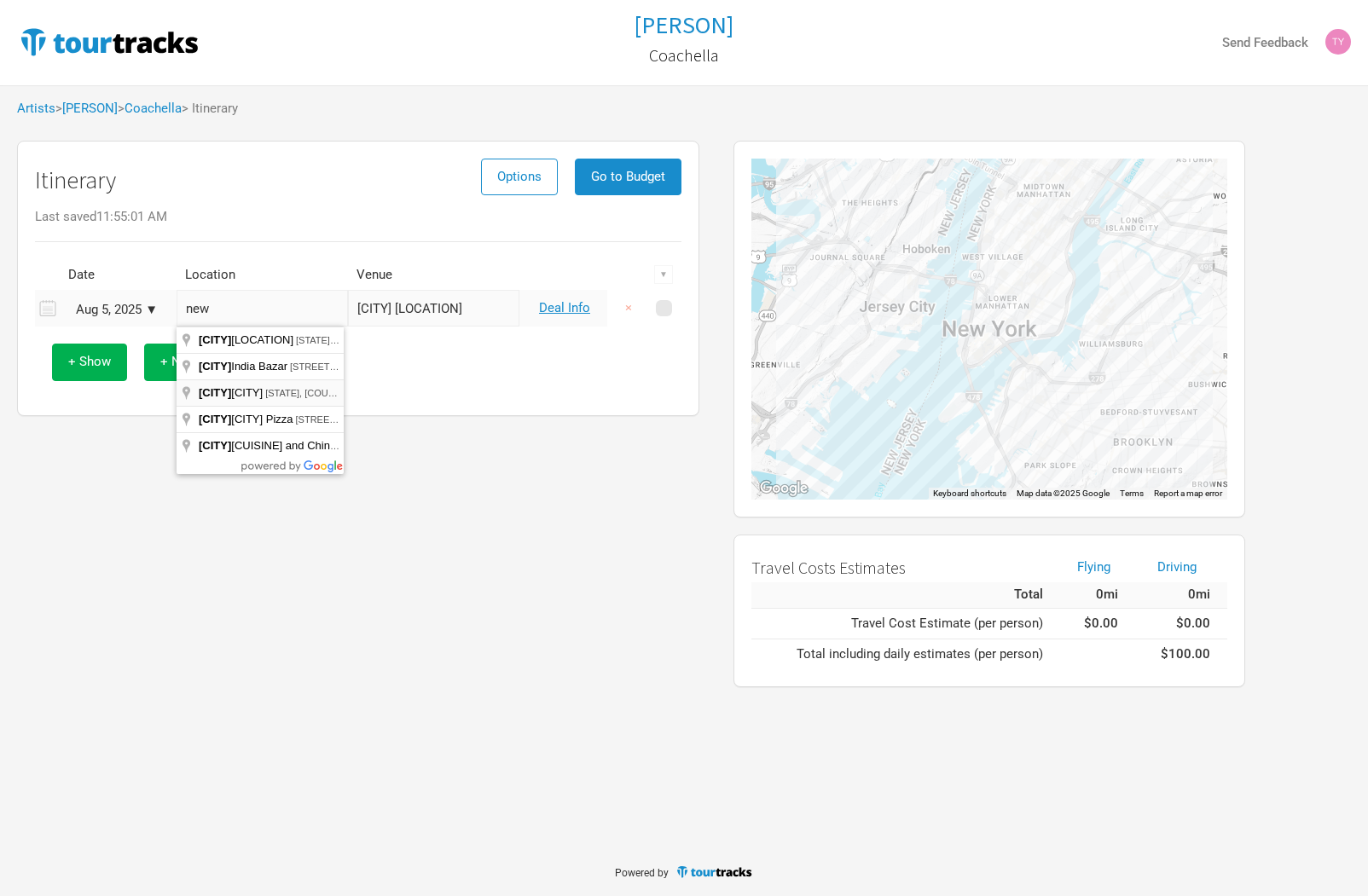 type on "[CITY], [STATE], [COUNTRY]" 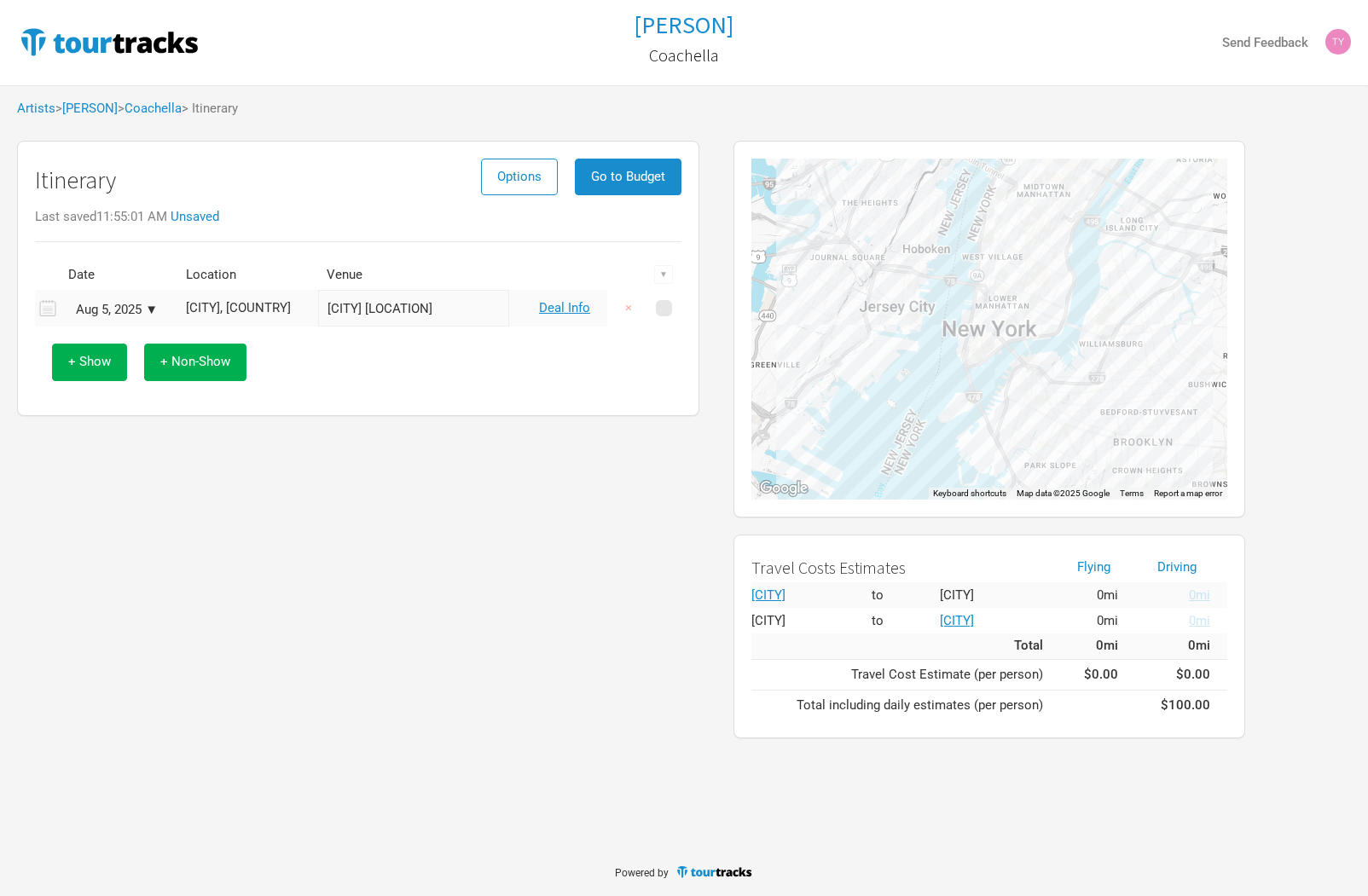 click on "[CITY], [COUNTRY]" at bounding box center (247, 308) 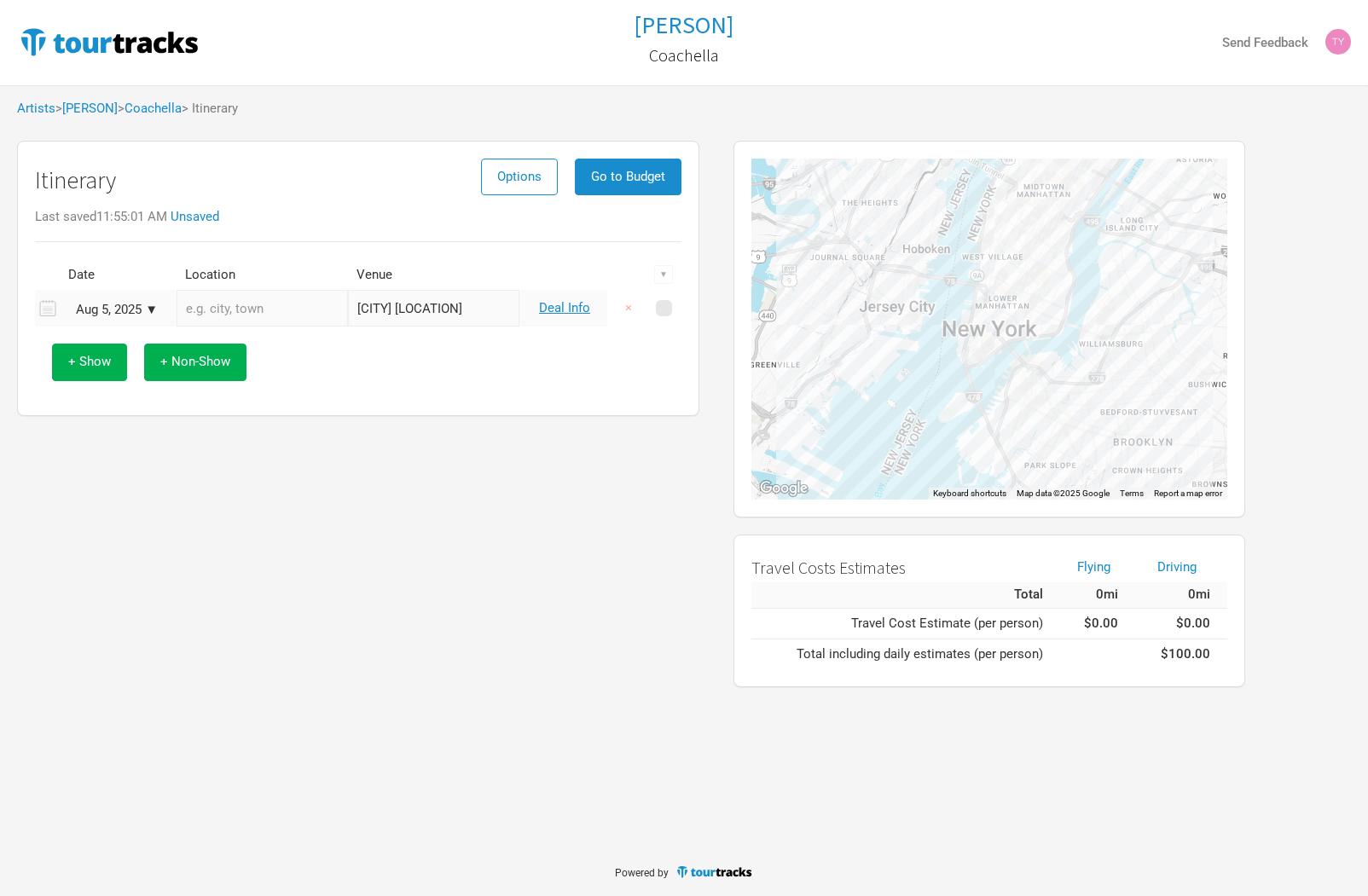 click at bounding box center [262, 308] 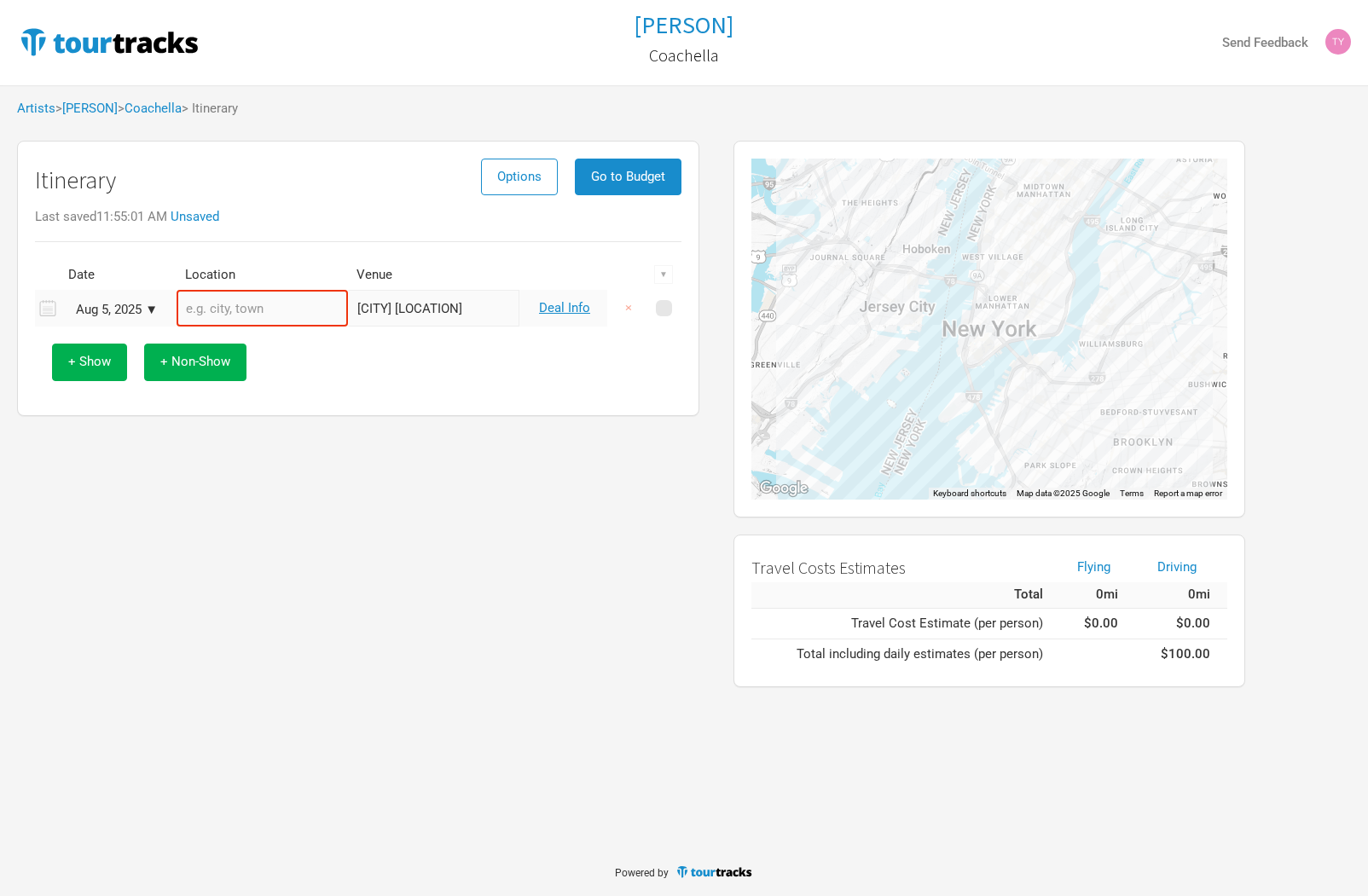 click at bounding box center [262, 308] 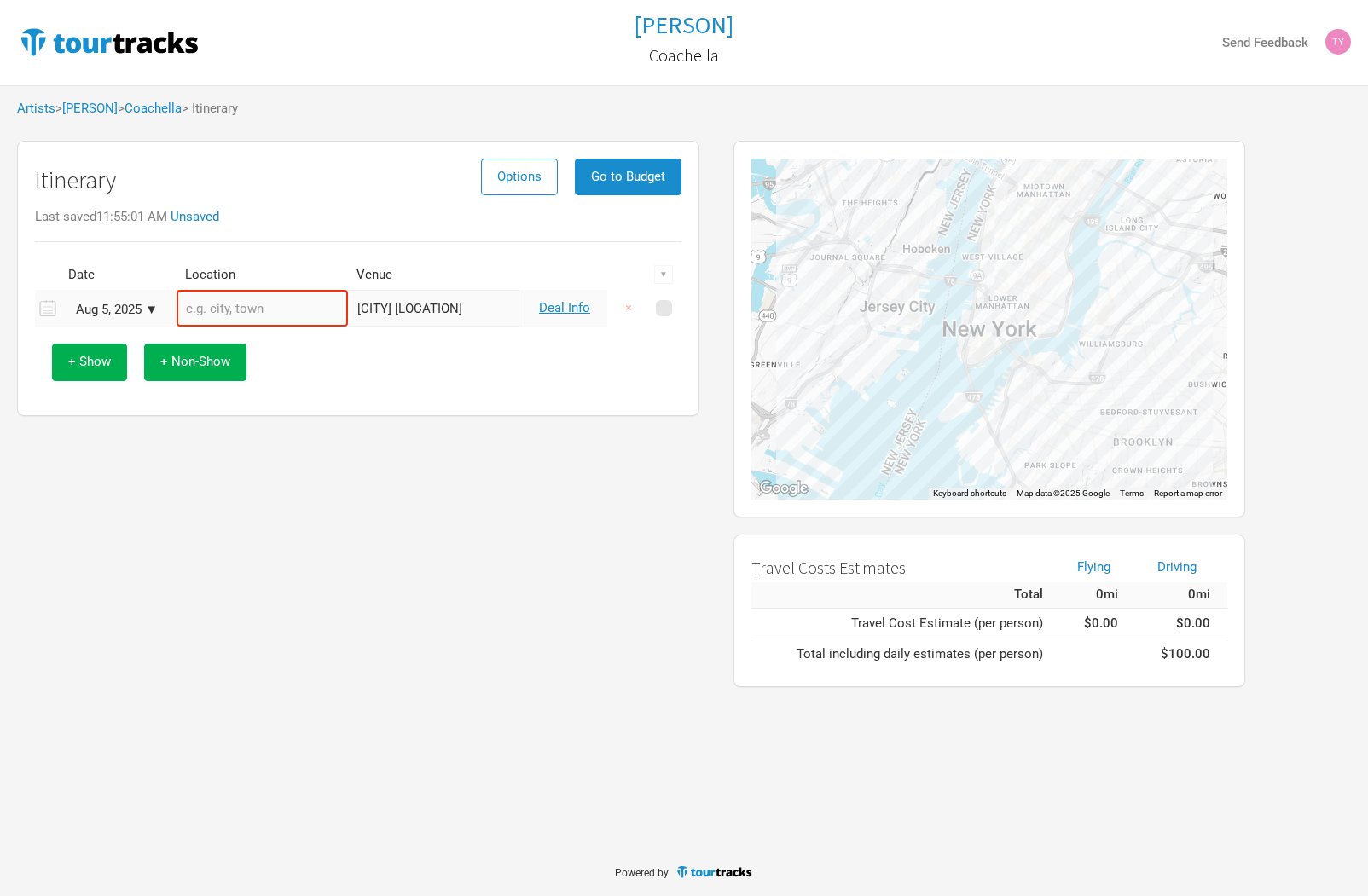 type on "[CITY] [LOCATION]" 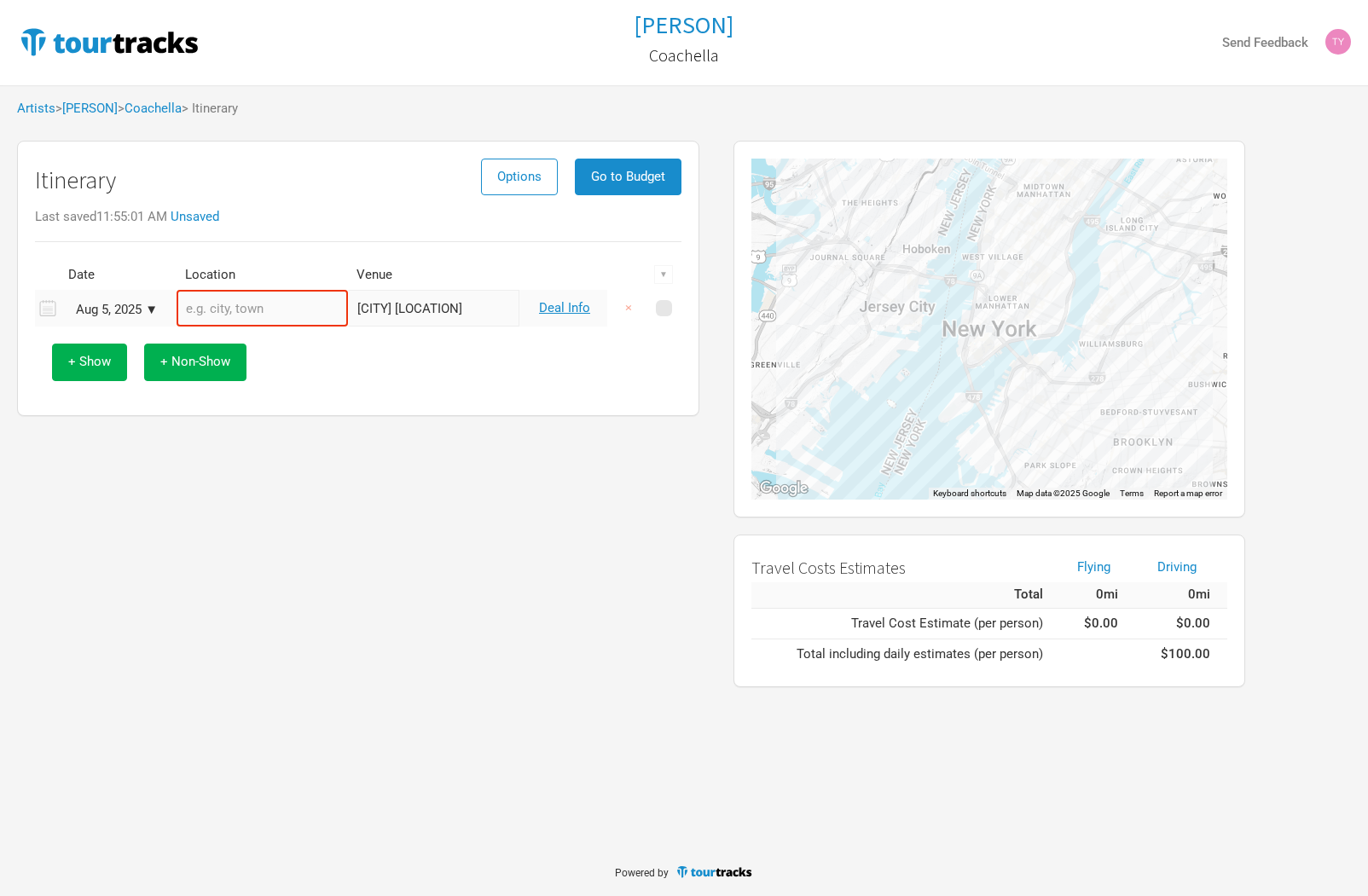 click at bounding box center (262, 308) 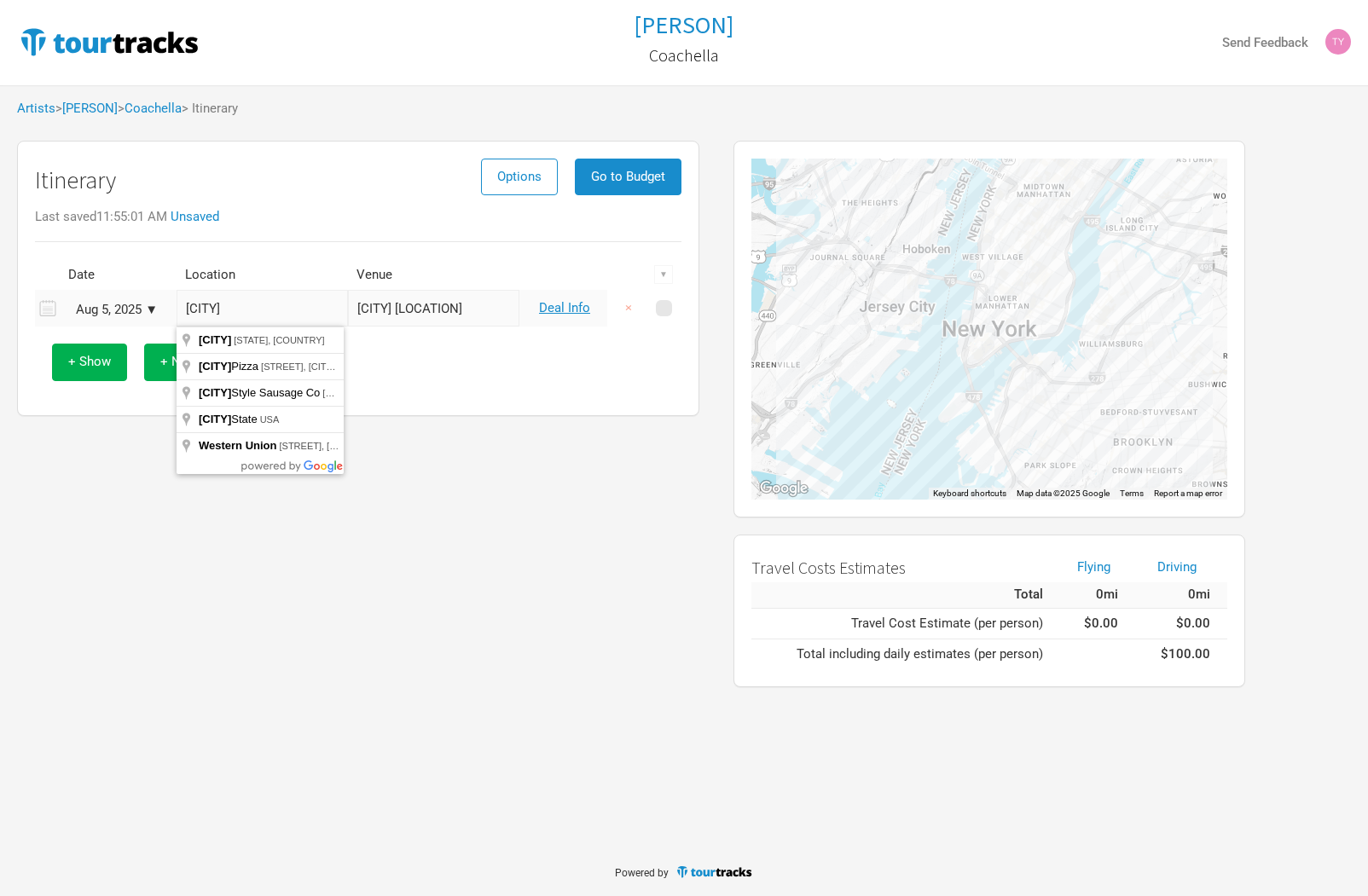 type on "[CITY], [STATE], [COUNTRY]" 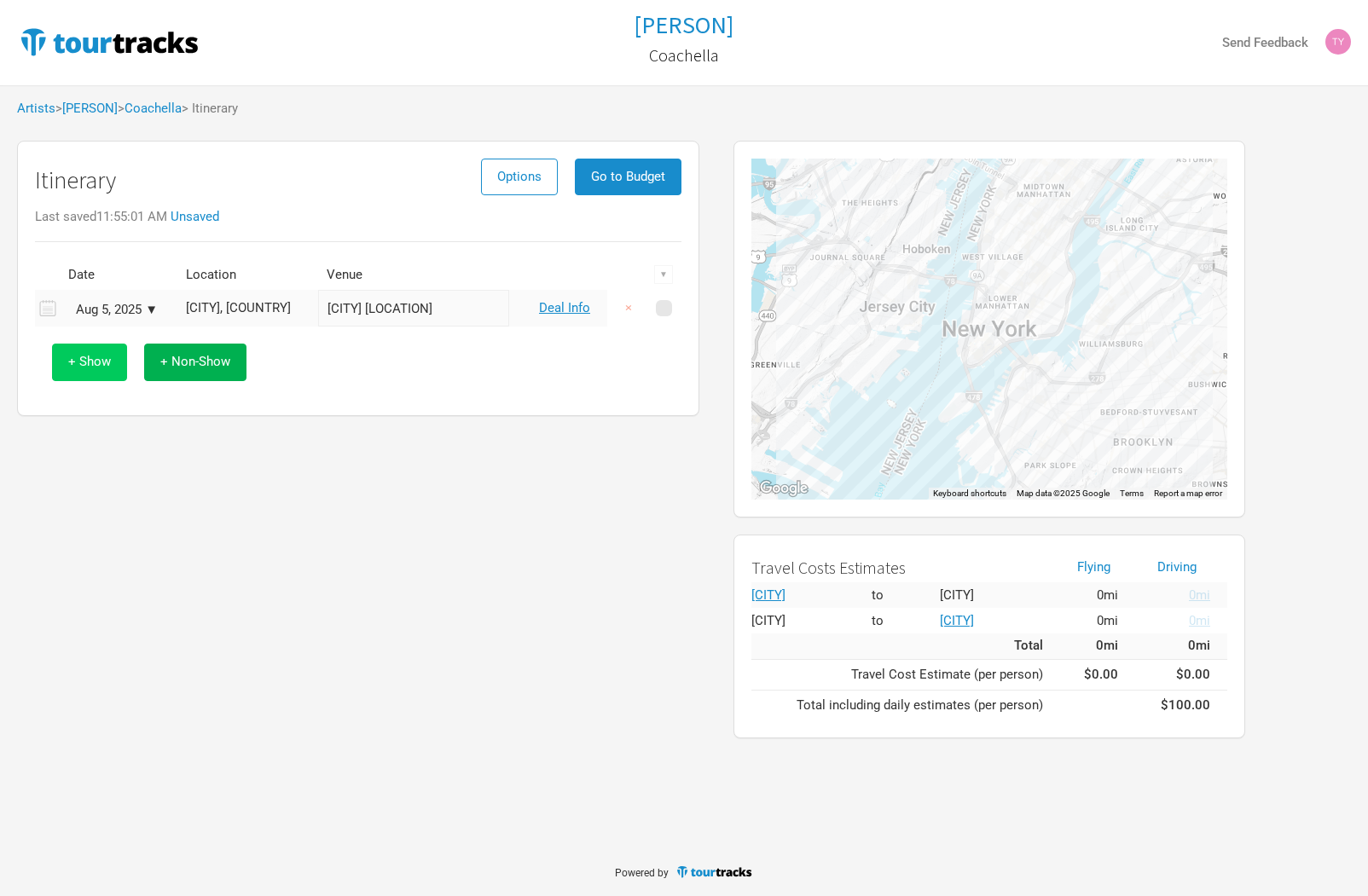 click on "+ Show" at bounding box center (90, 361) 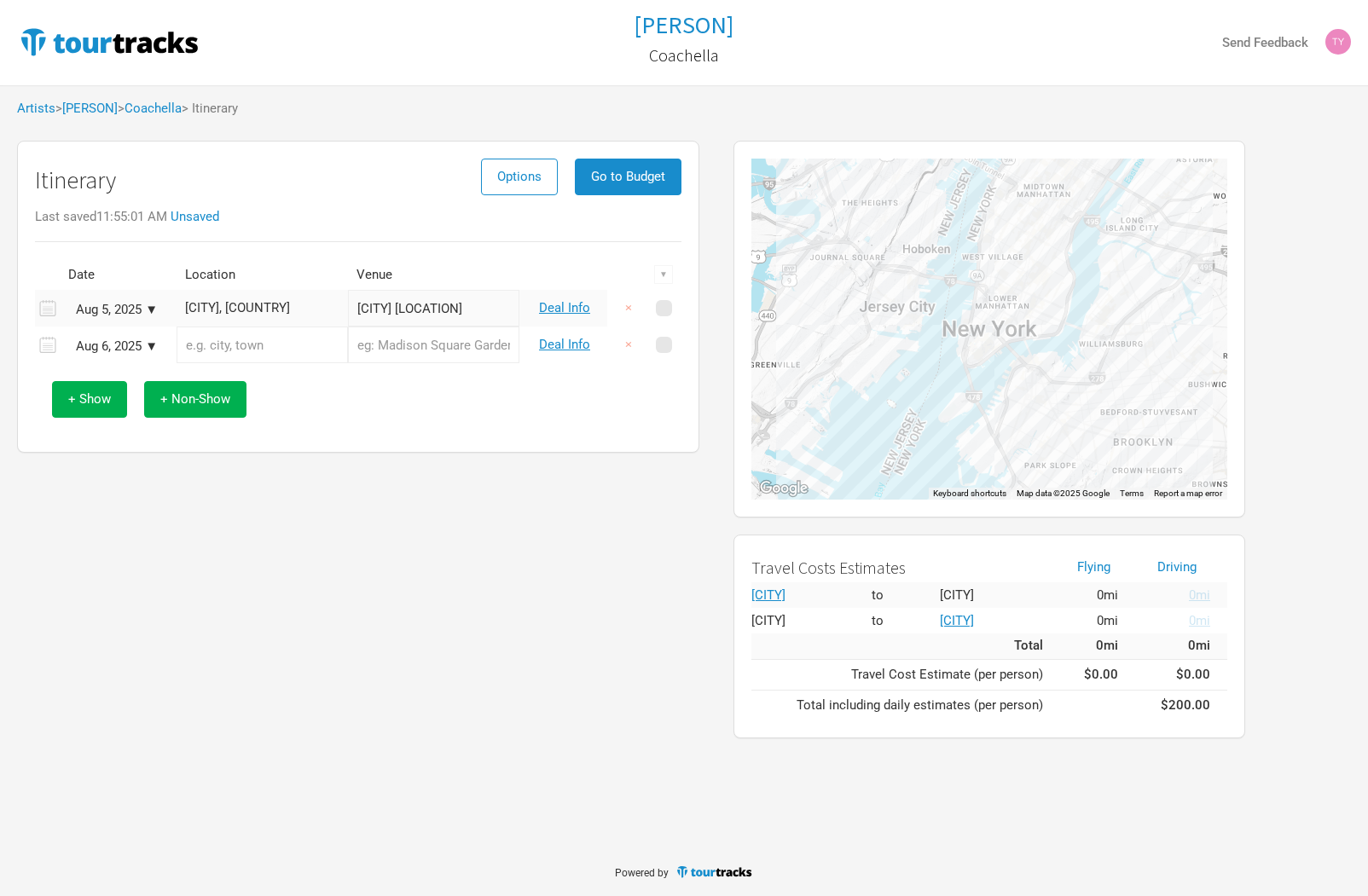 click at bounding box center [262, 344] 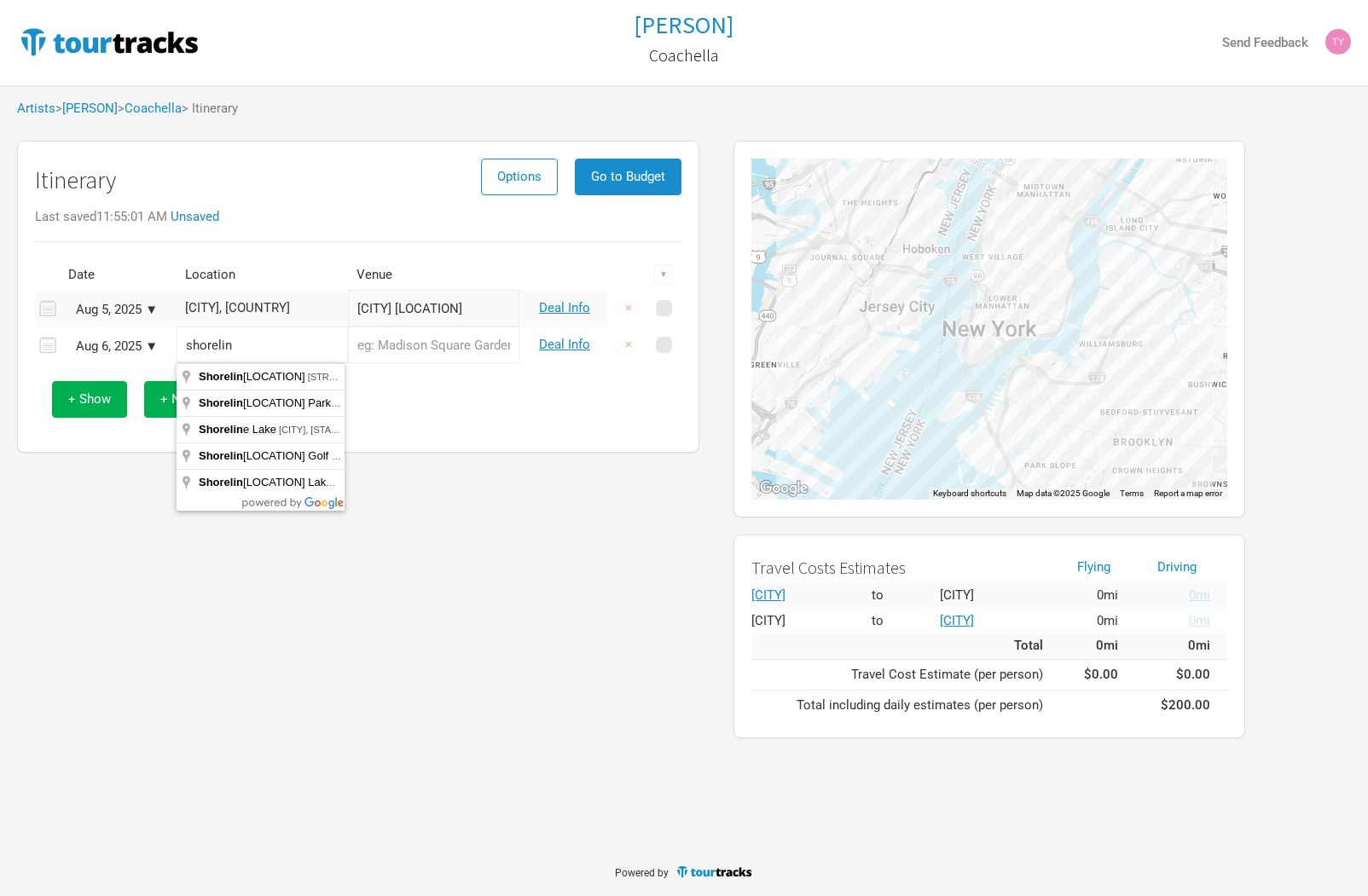 type on "[LOCATION], [STREET], [CITY], [STATE], [COUNTRY]" 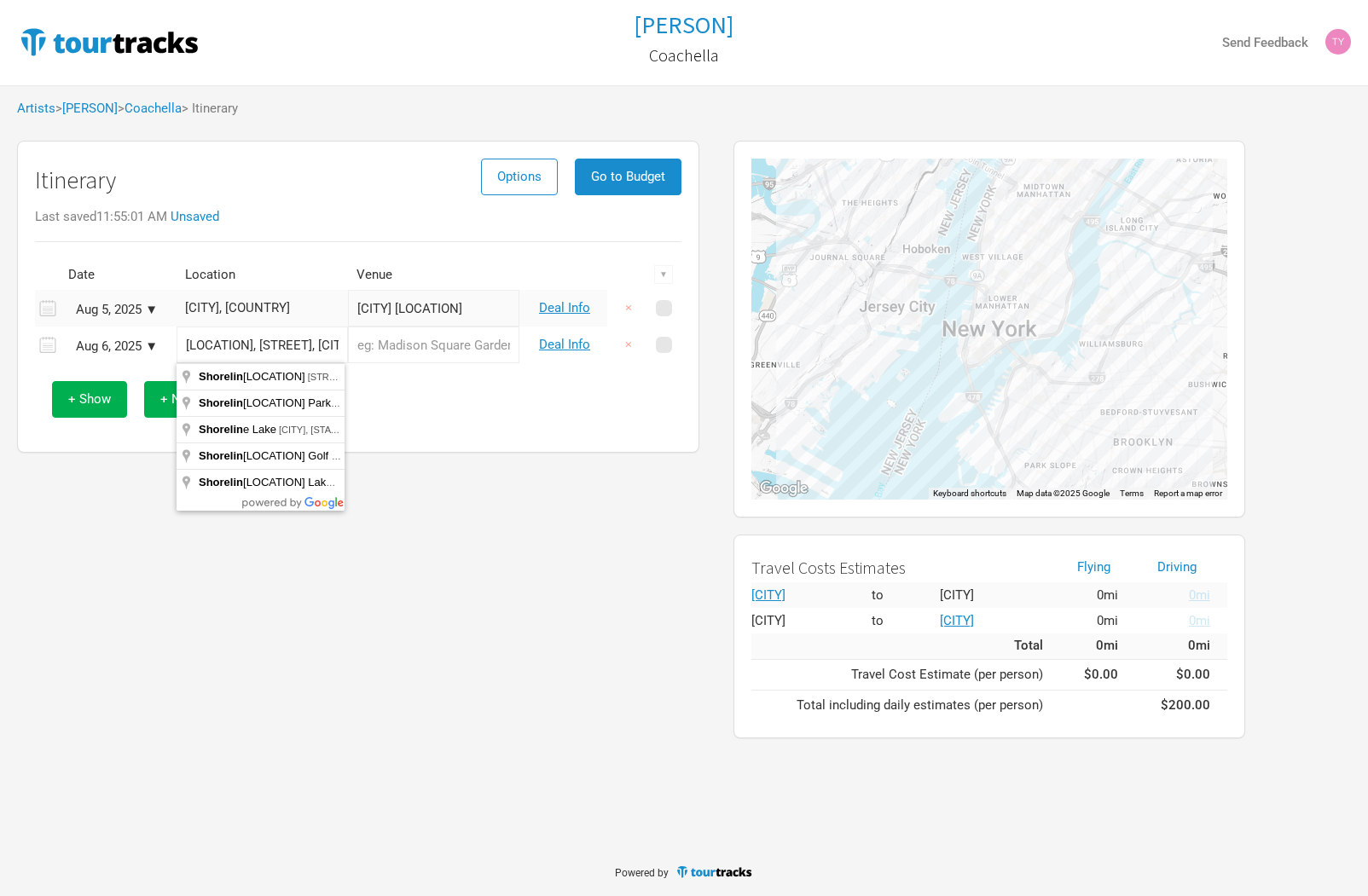 type on "Shoreline Amphitheatre" 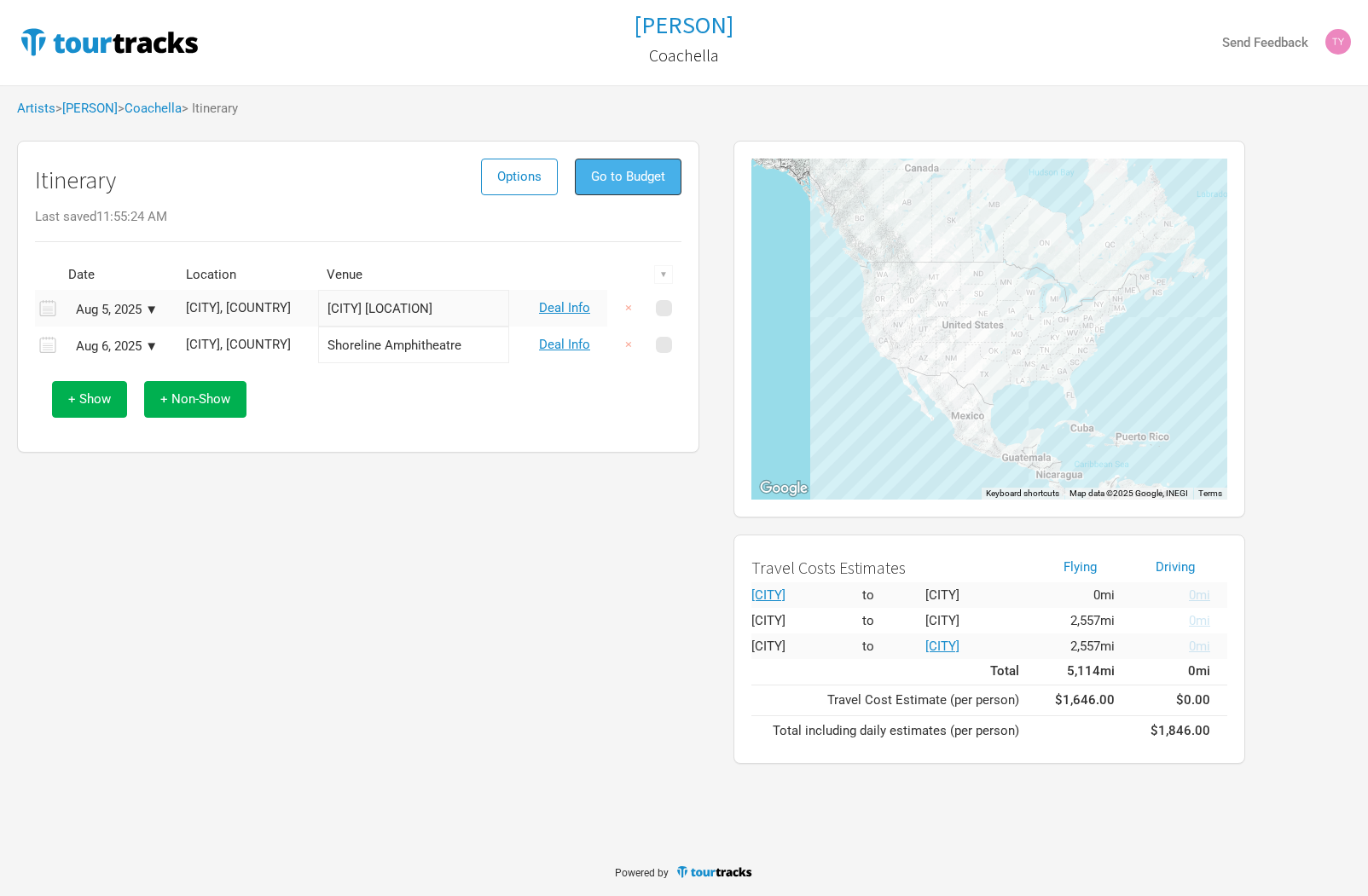 click on "Go to Budget" at bounding box center [628, 176] 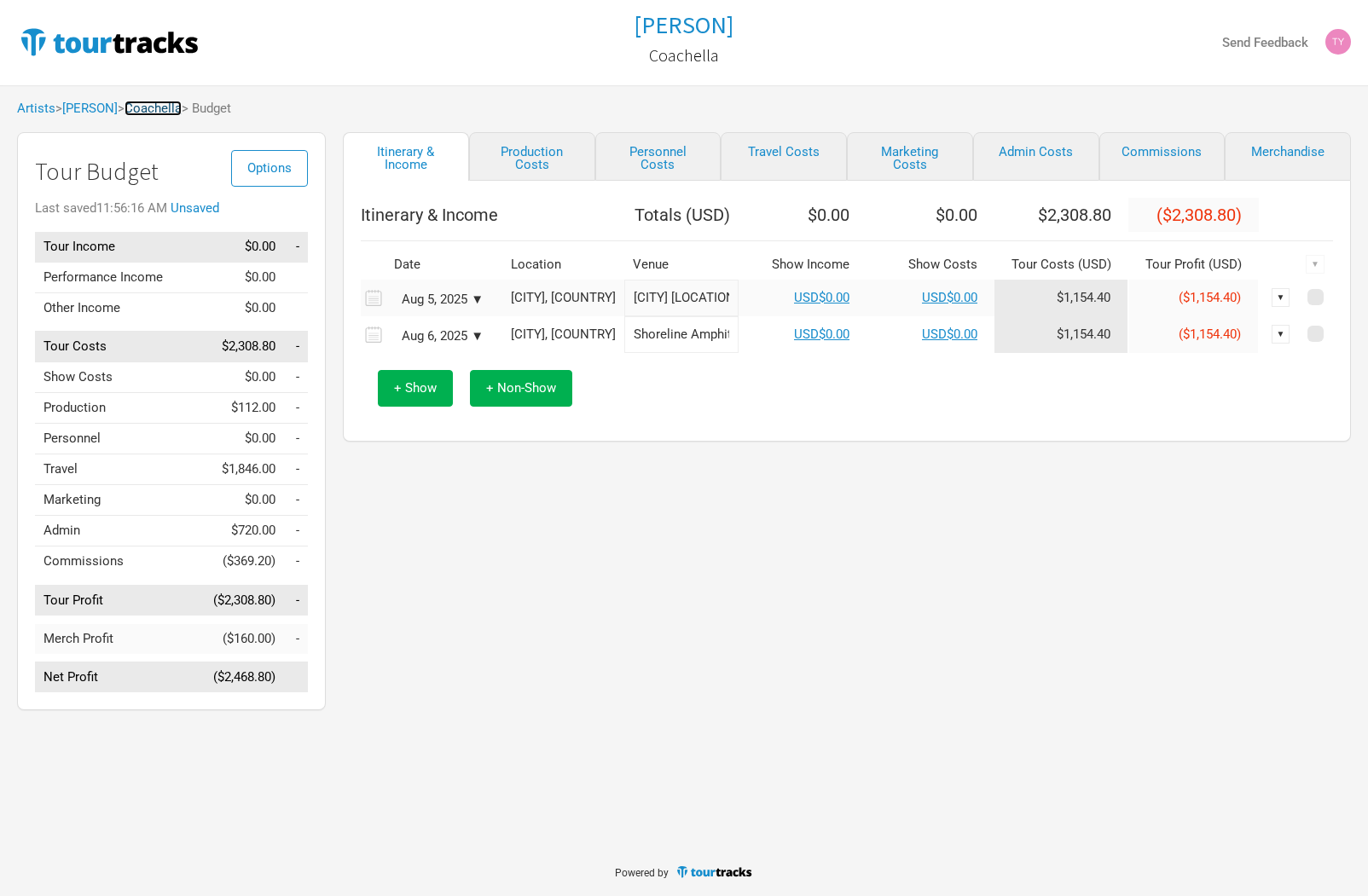 click on "Coachella" at bounding box center (153, 108) 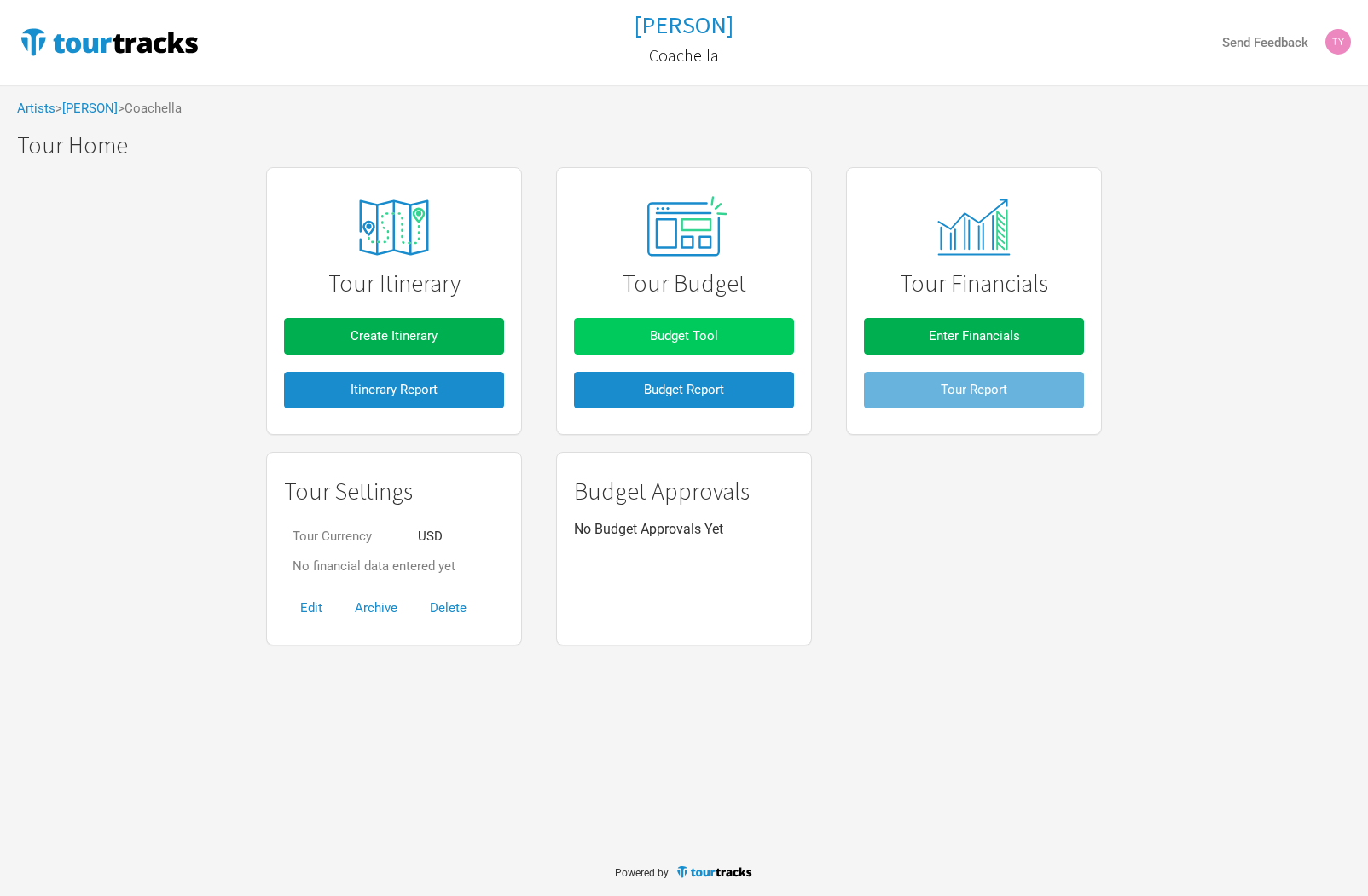 click on "Budget Tool" at bounding box center [684, 336] 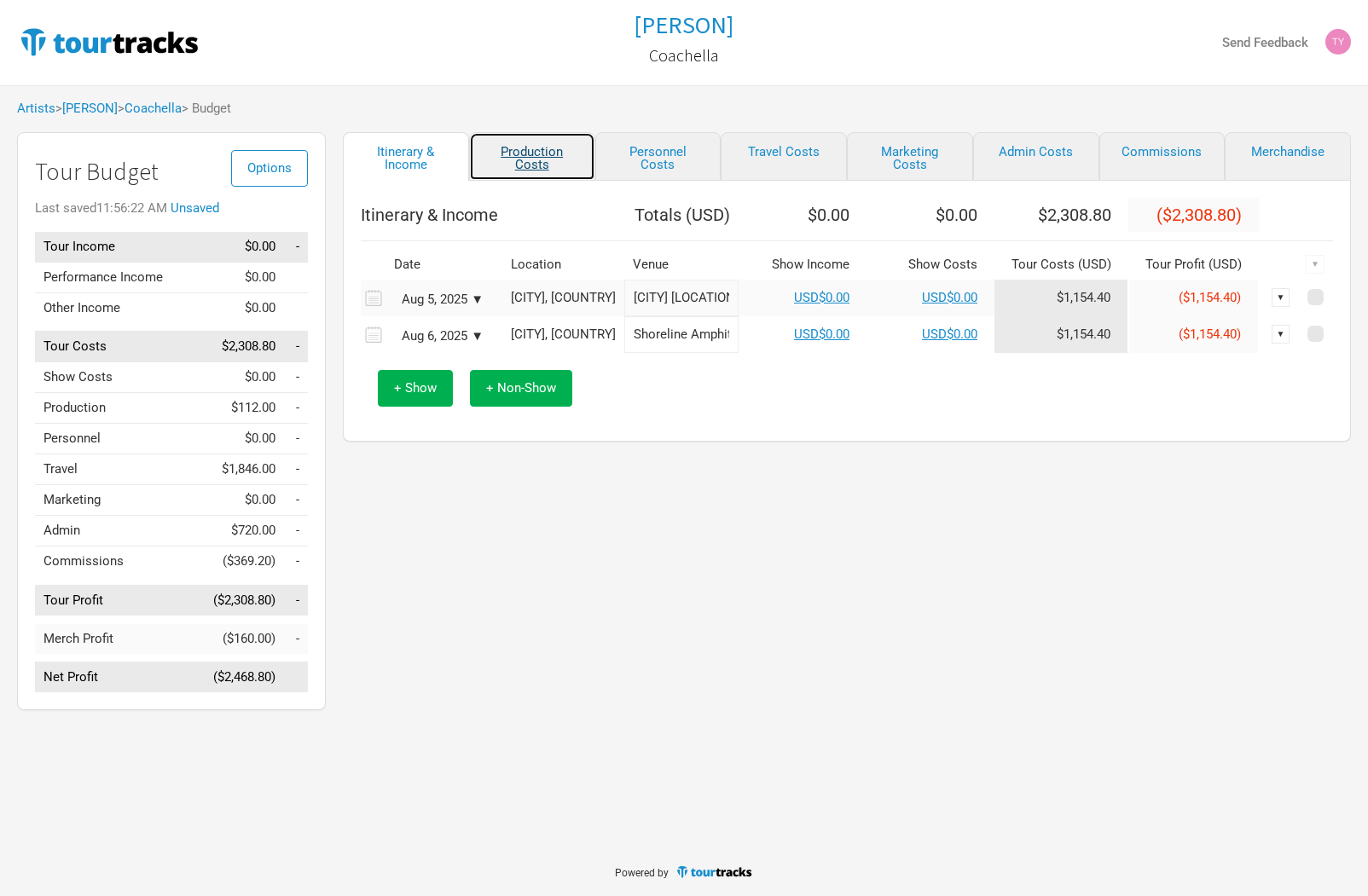 click on "Production Costs" at bounding box center [532, 156] 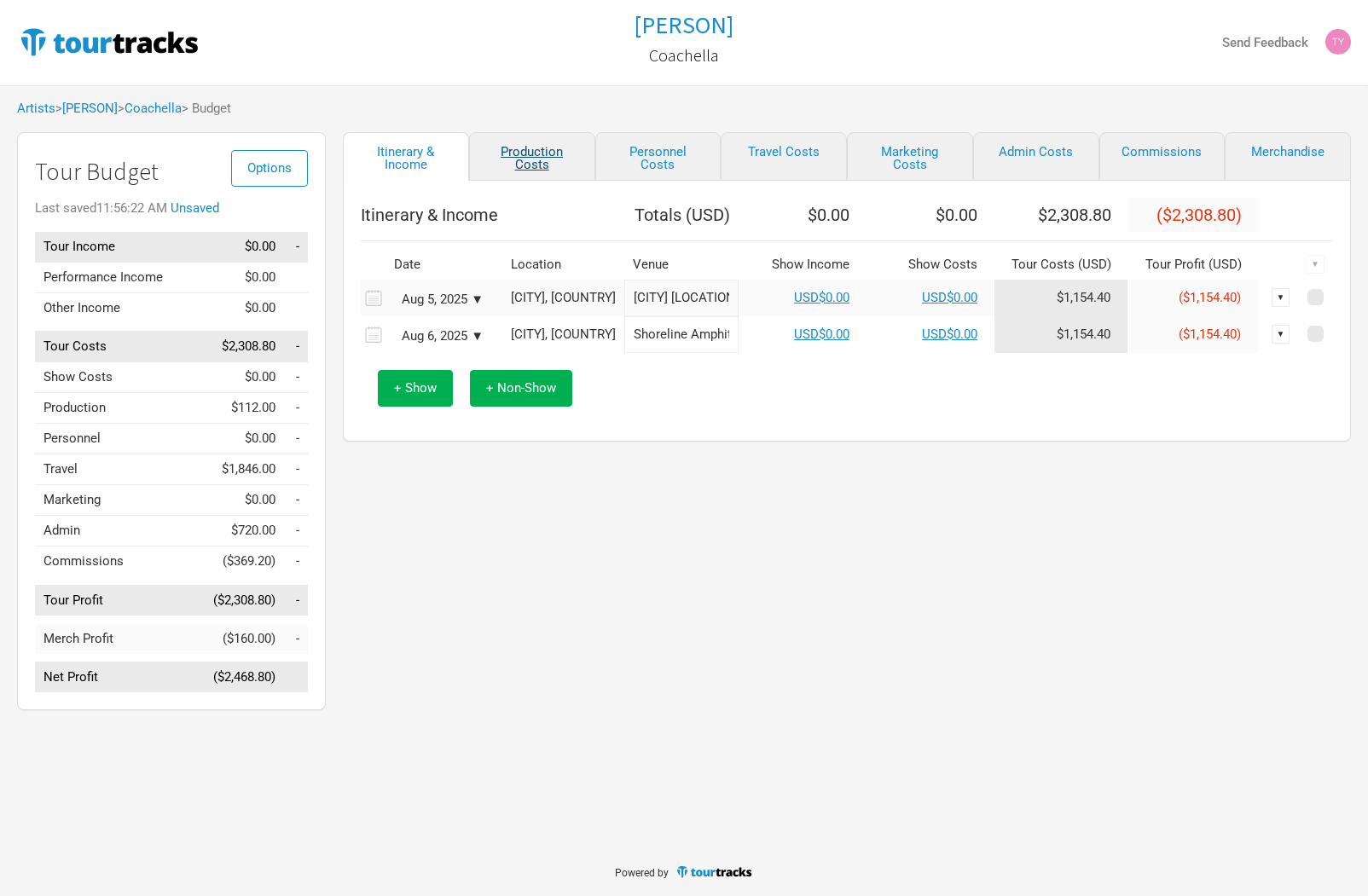 select on "Shows" 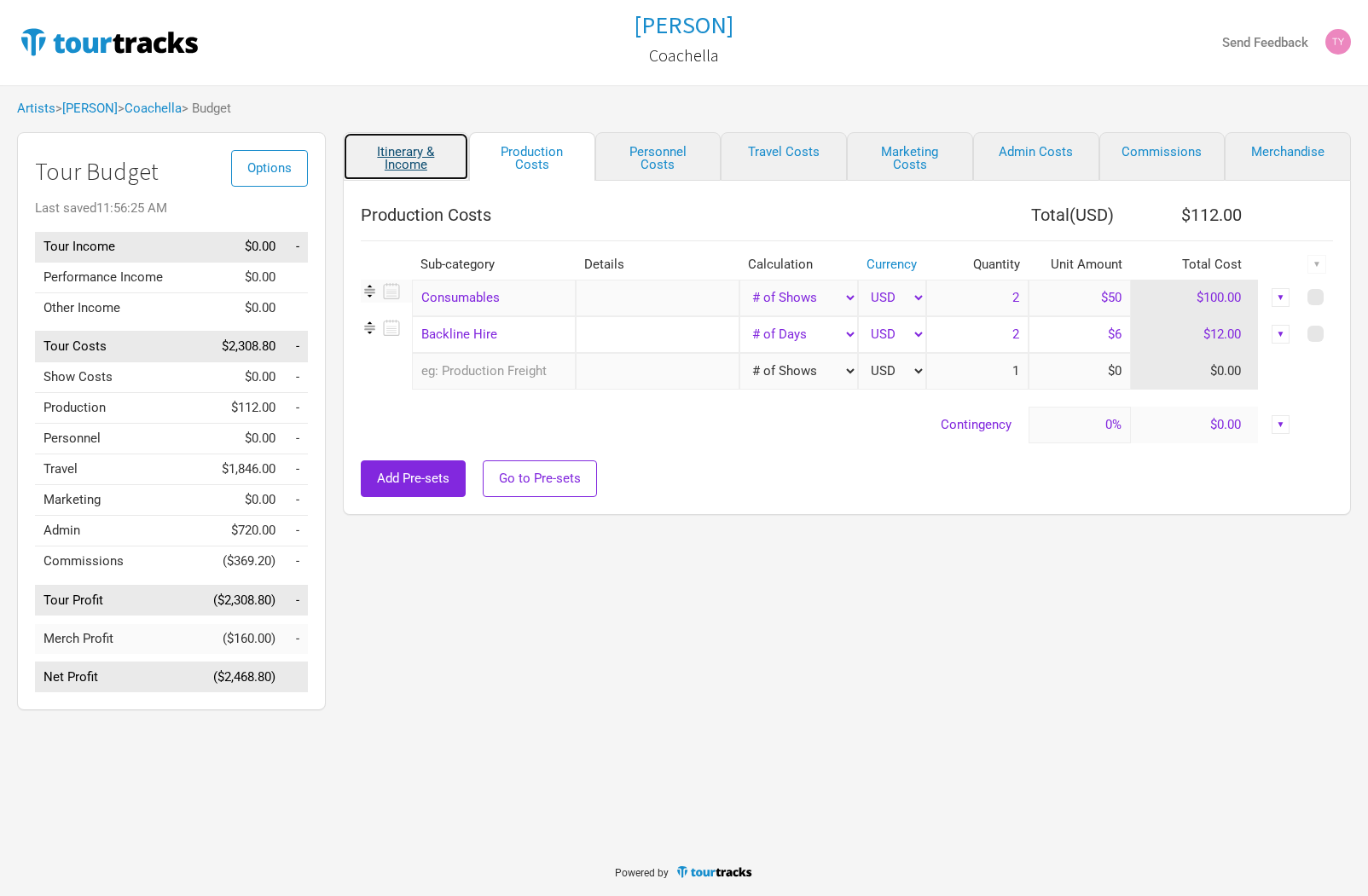 click on "Itinerary & Income" at bounding box center [406, 156] 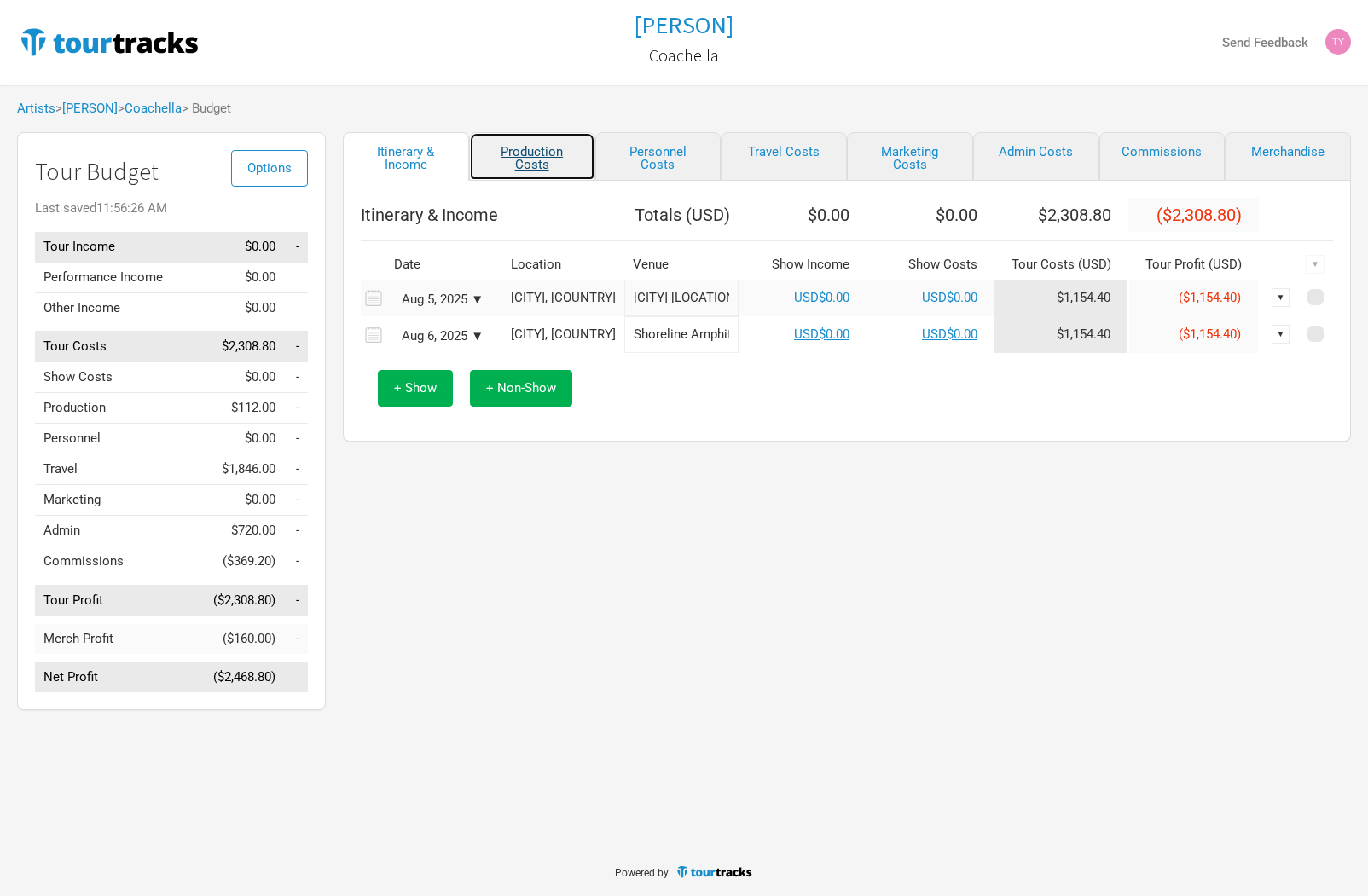 click on "Production Costs" at bounding box center [532, 156] 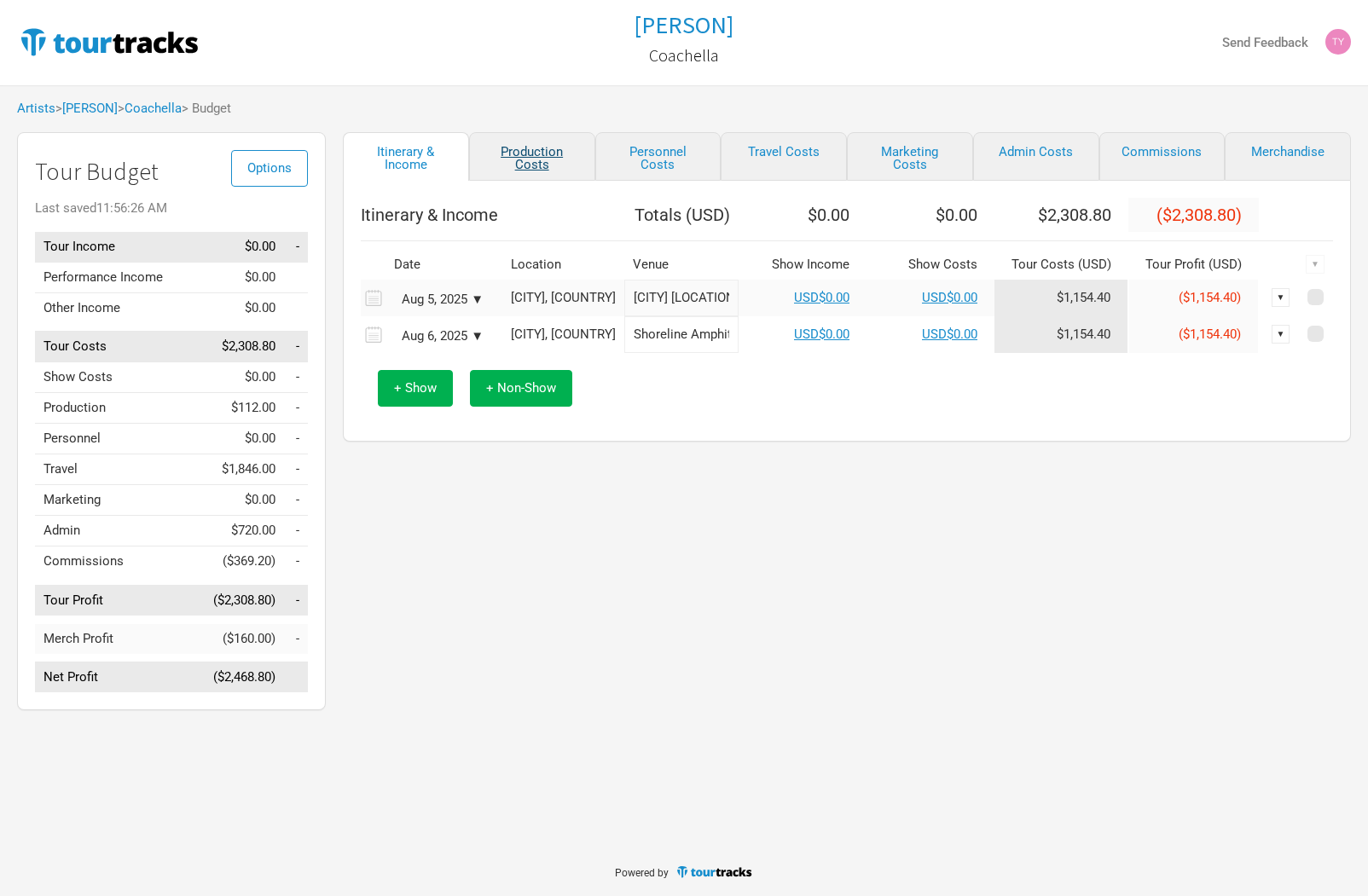 select on "Shows" 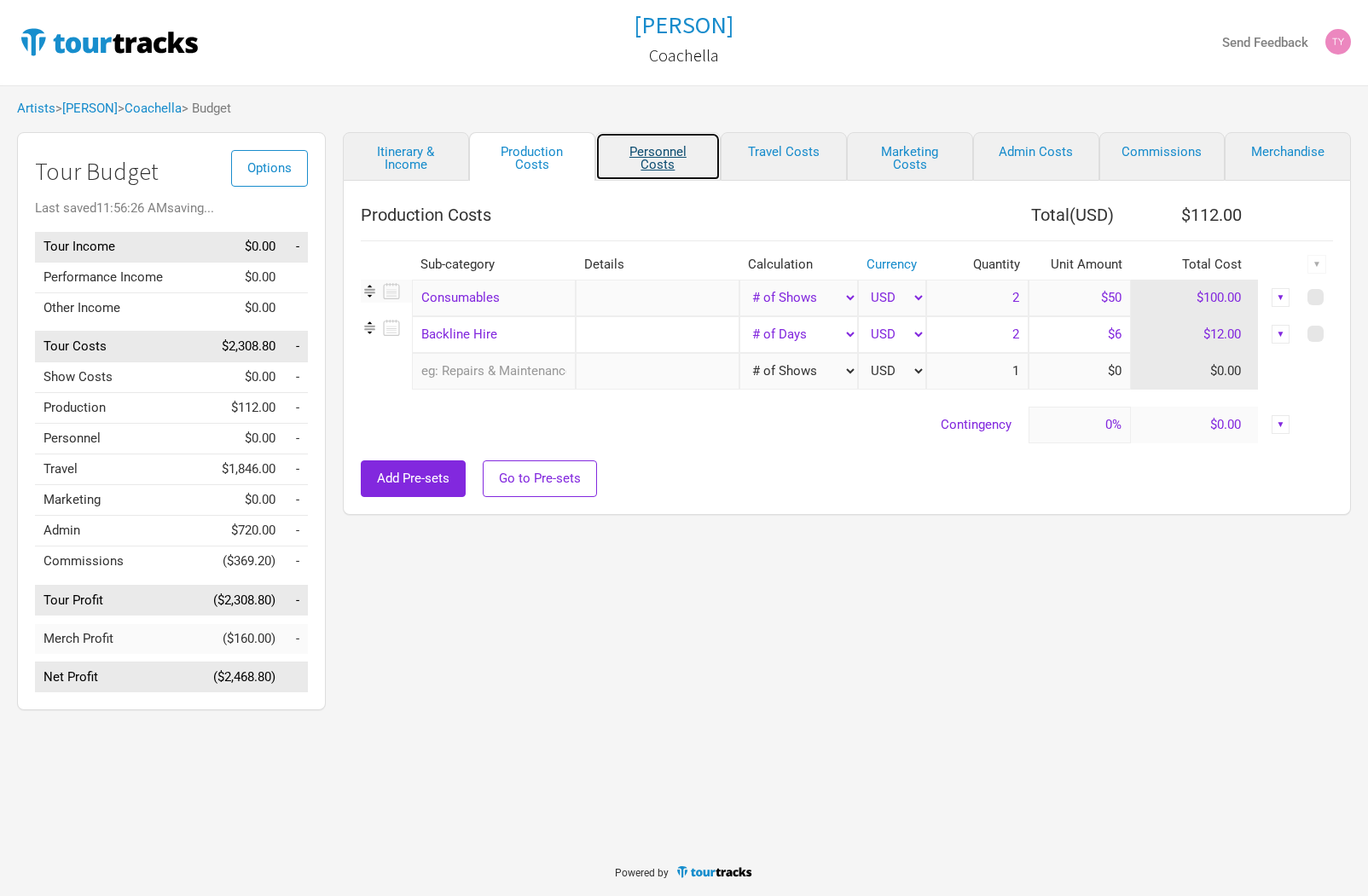 click on "Personnel Costs" at bounding box center [658, 156] 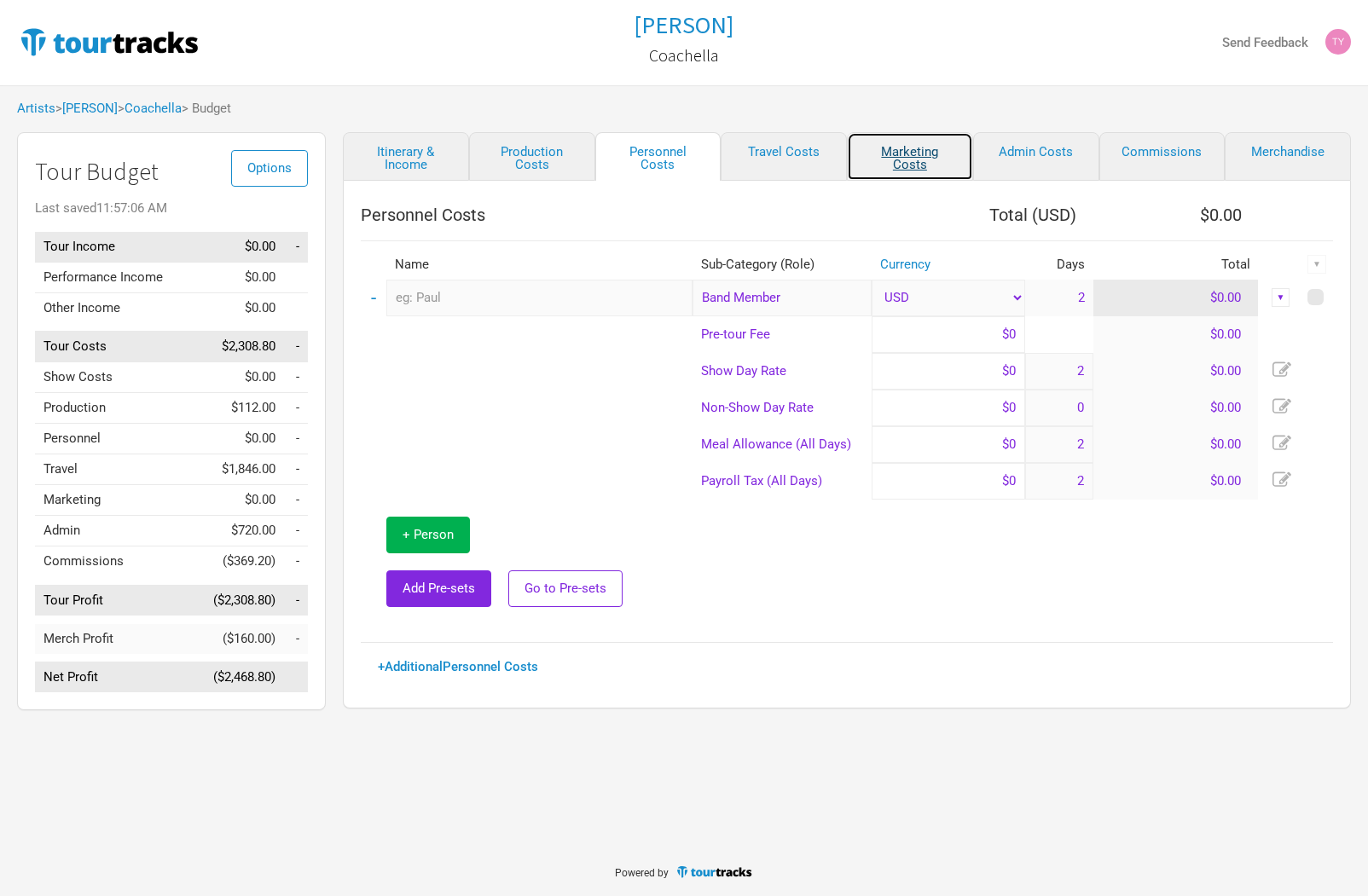 click on "Marketing Costs" at bounding box center [910, 156] 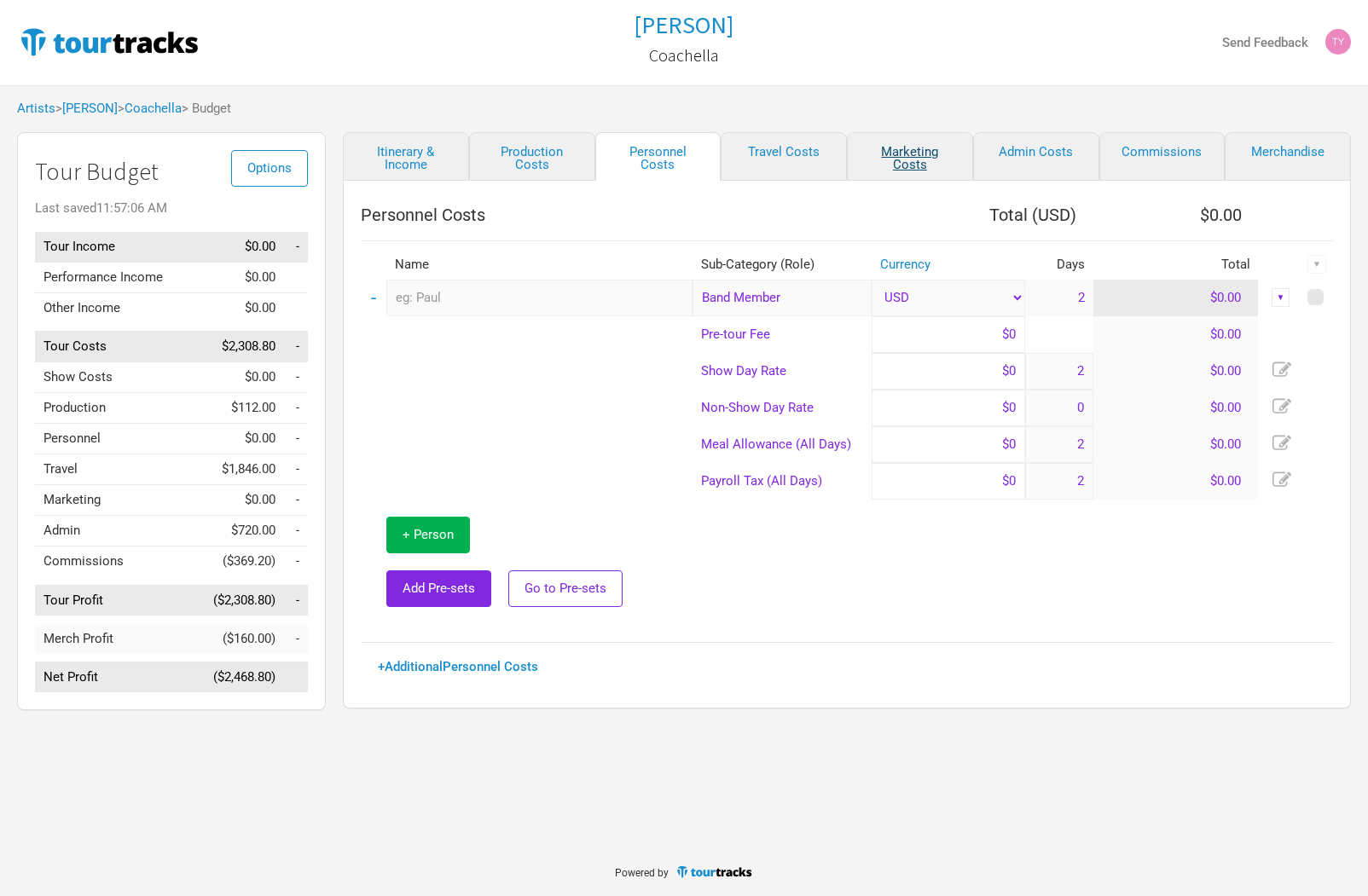 select on "% of Gross" 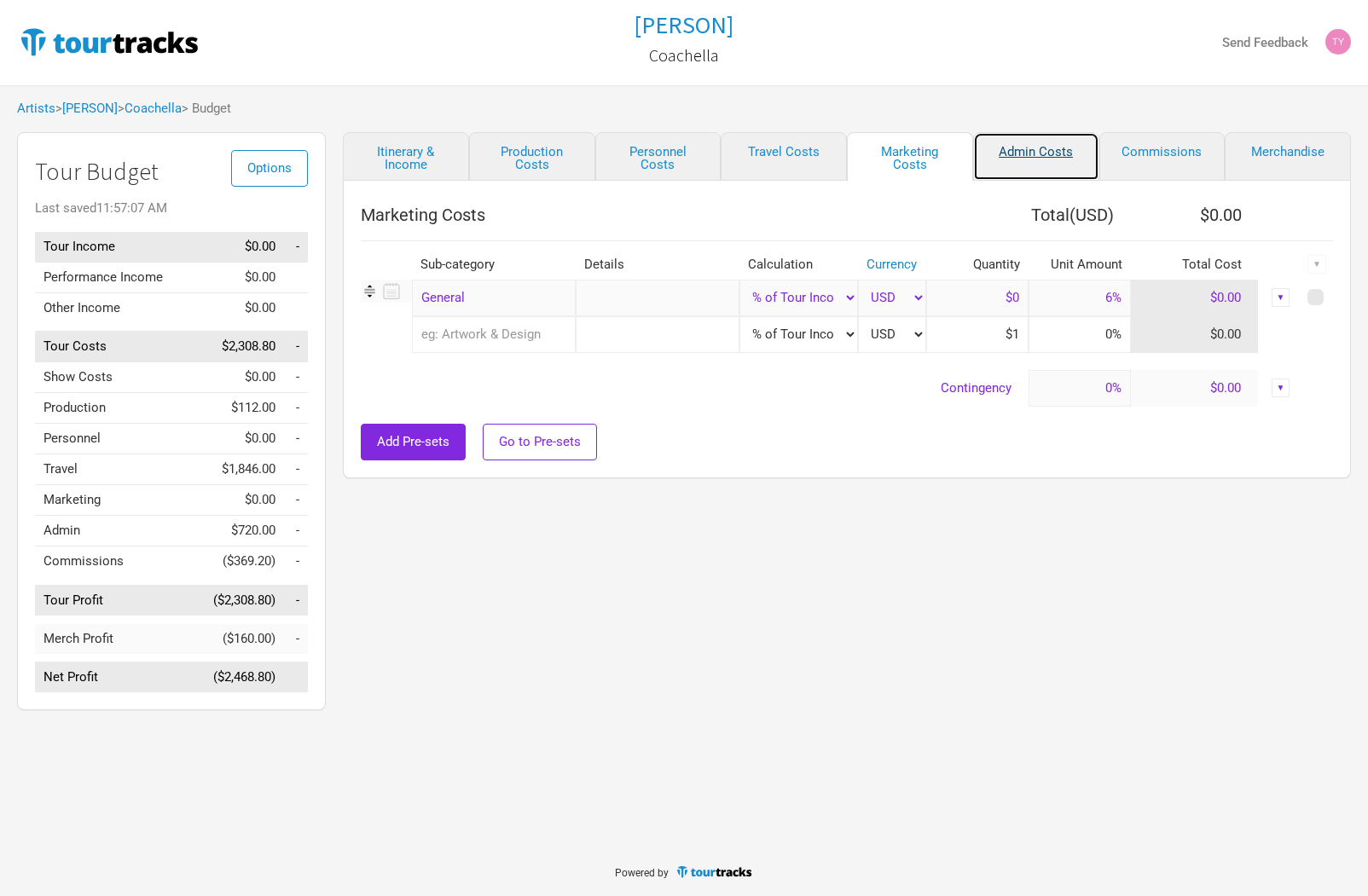click on "Admin Costs" at bounding box center (1036, 156) 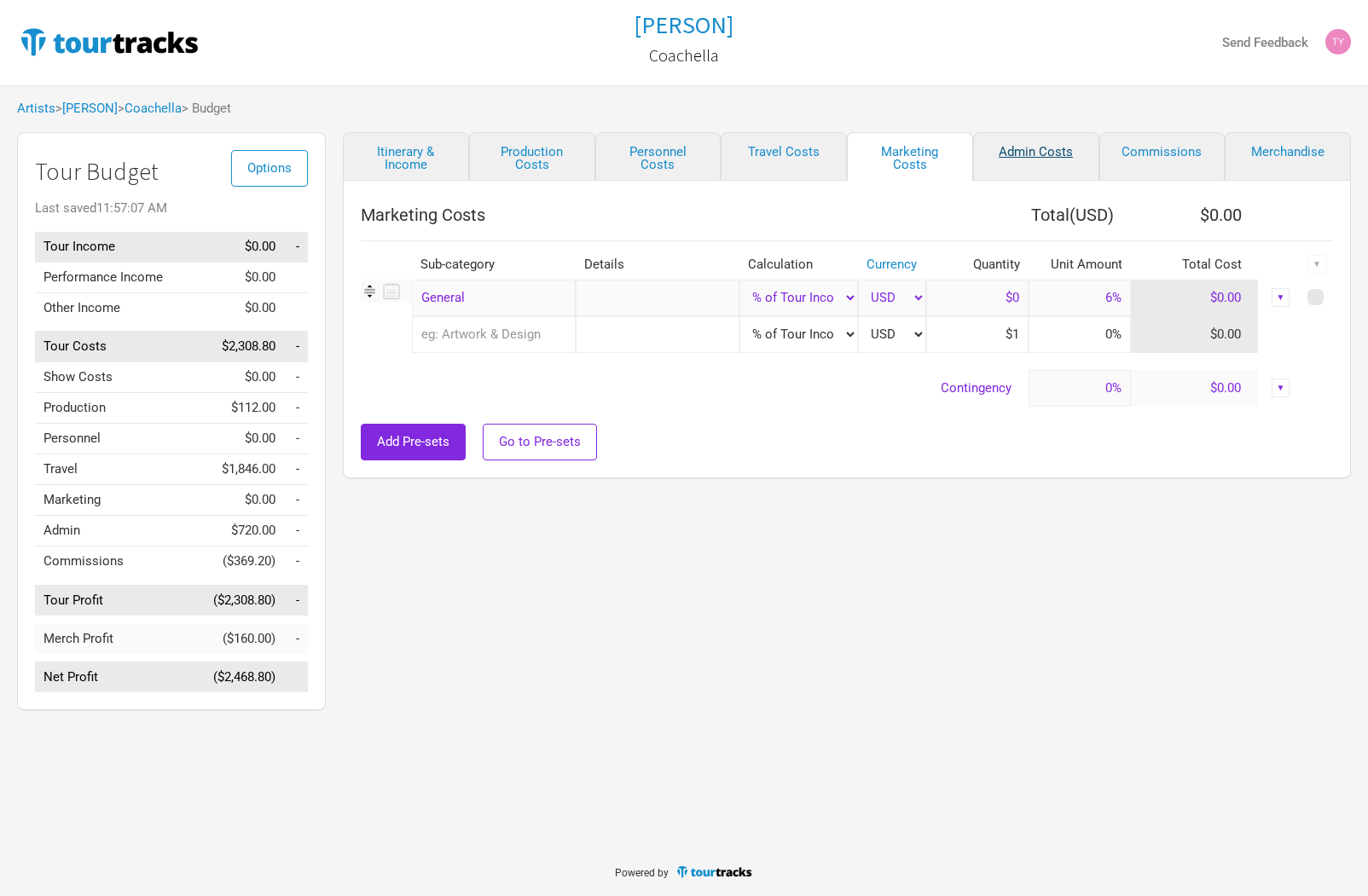 select on "Total Days" 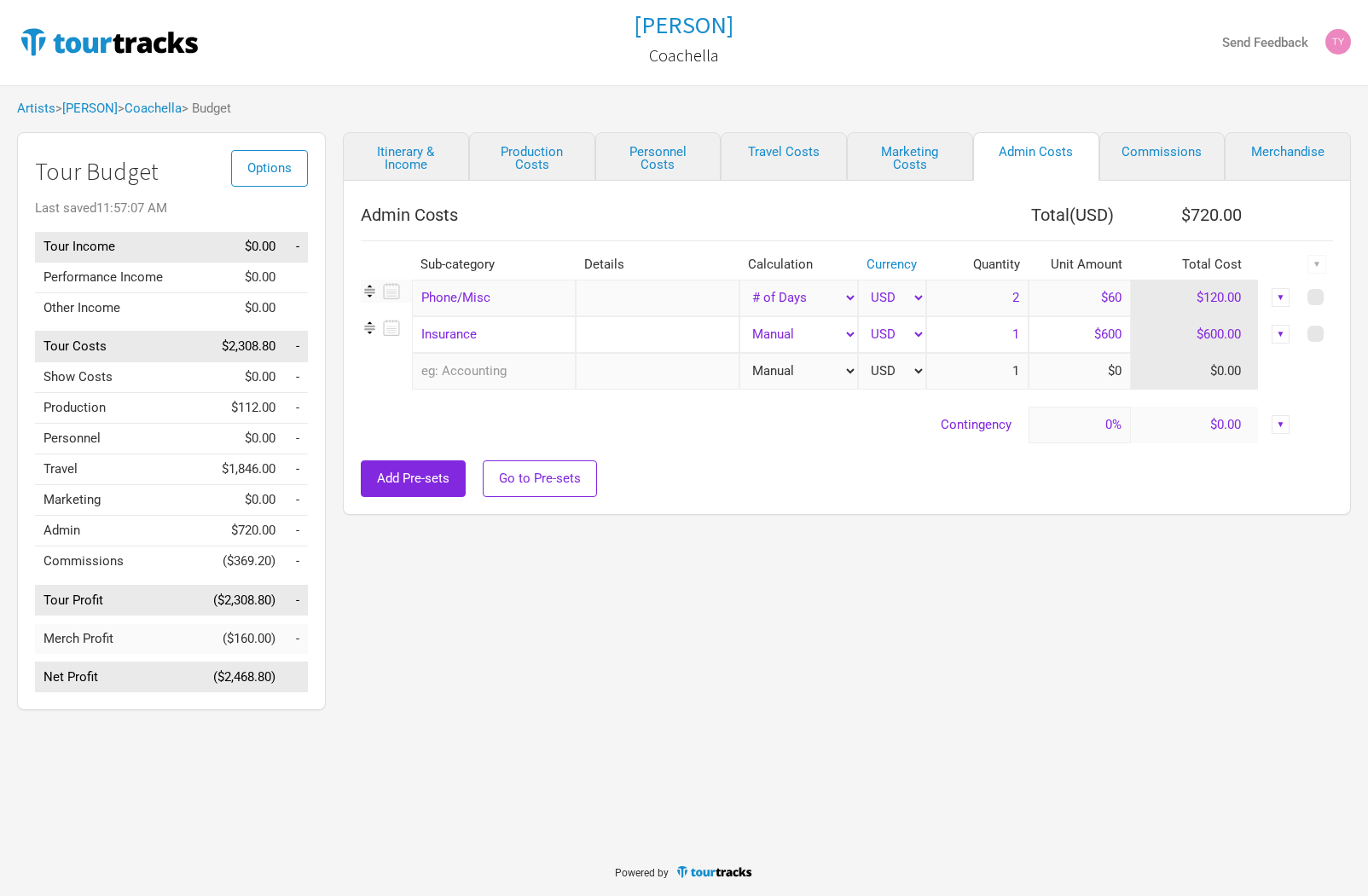 click on "Commissions" at bounding box center [1162, 156] 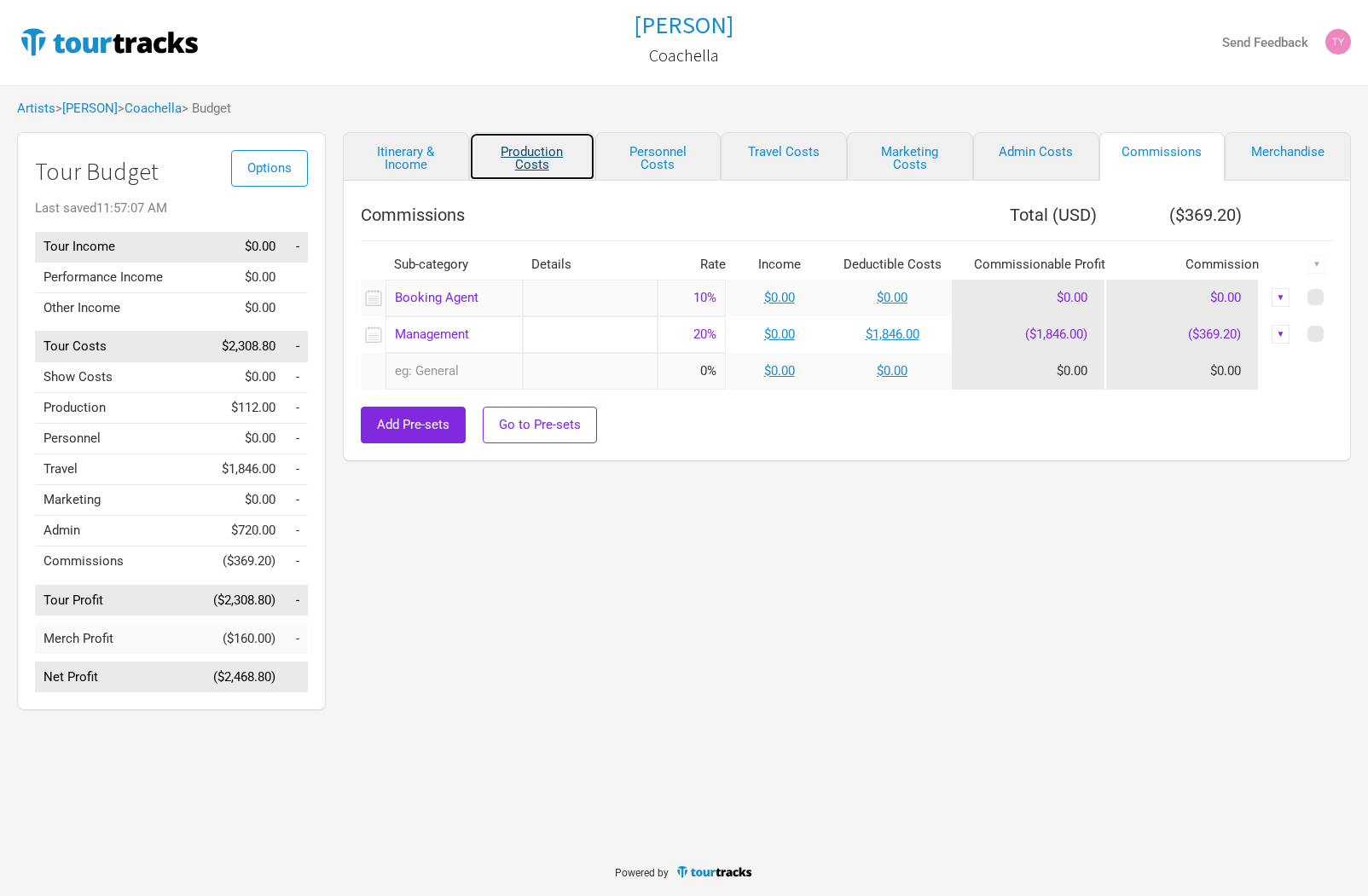 click on "Production Costs" at bounding box center (532, 156) 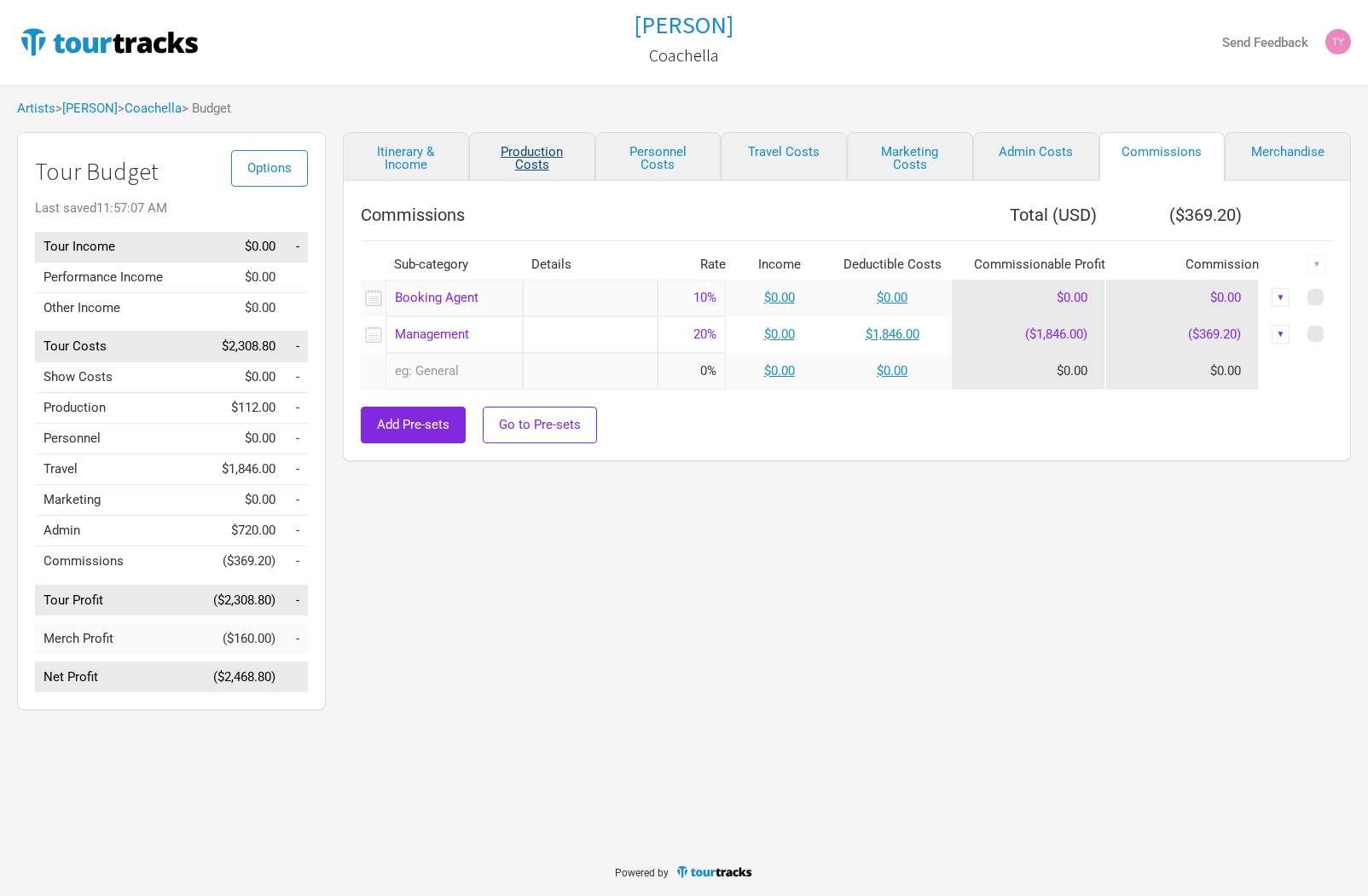 select on "Shows" 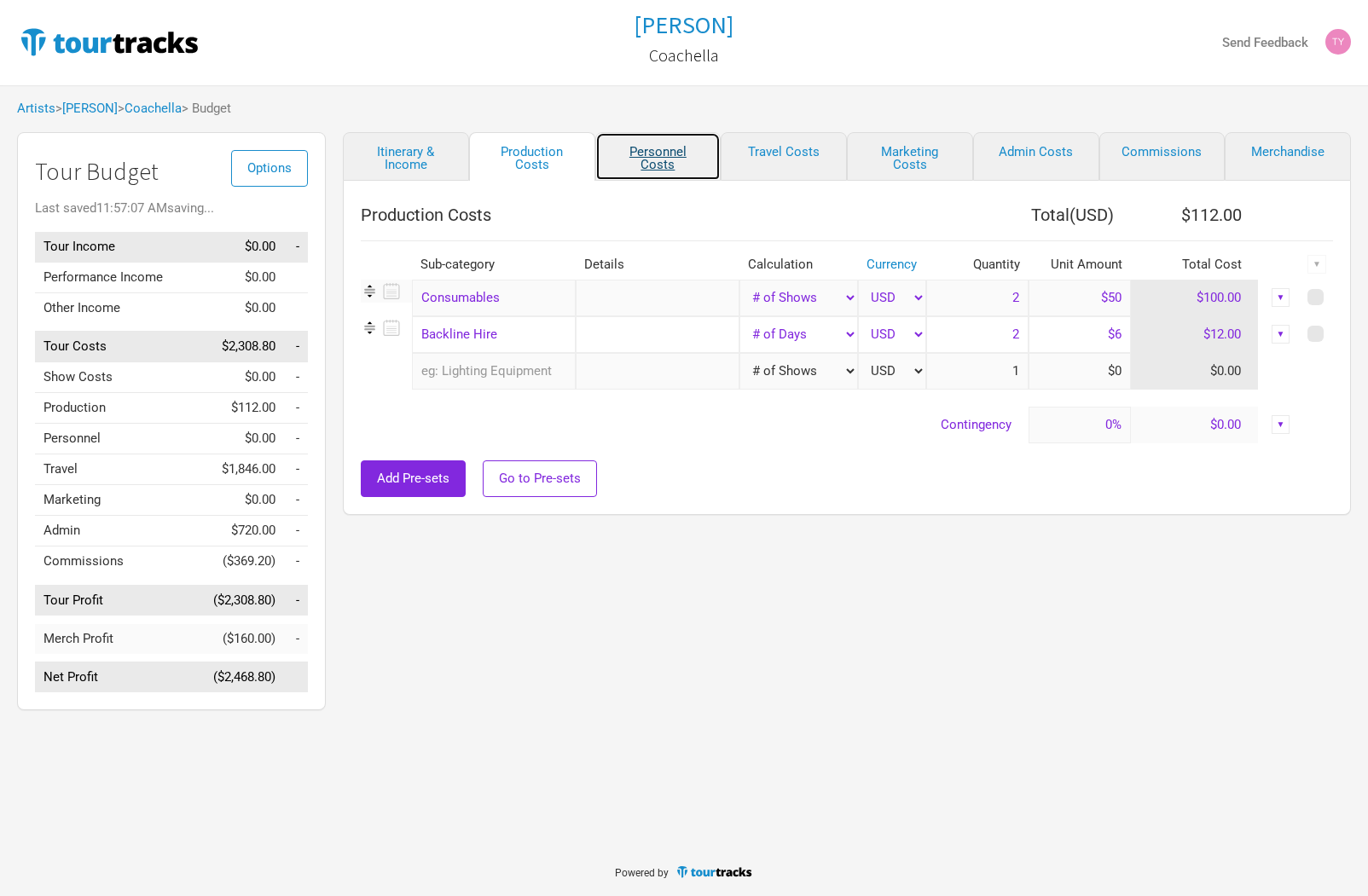 click on "Personnel Costs" at bounding box center (658, 156) 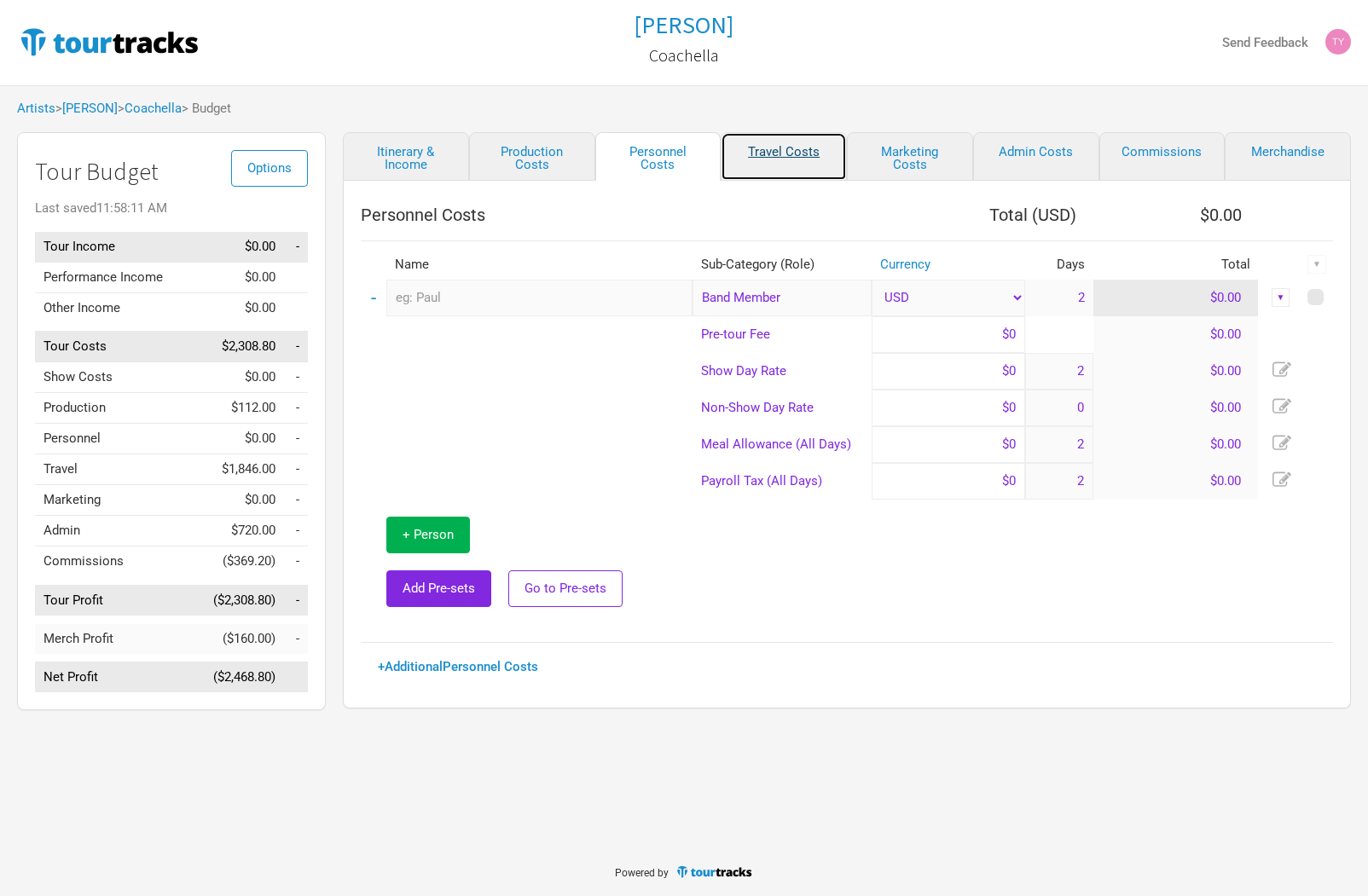 click on "Travel Costs" at bounding box center (784, 156) 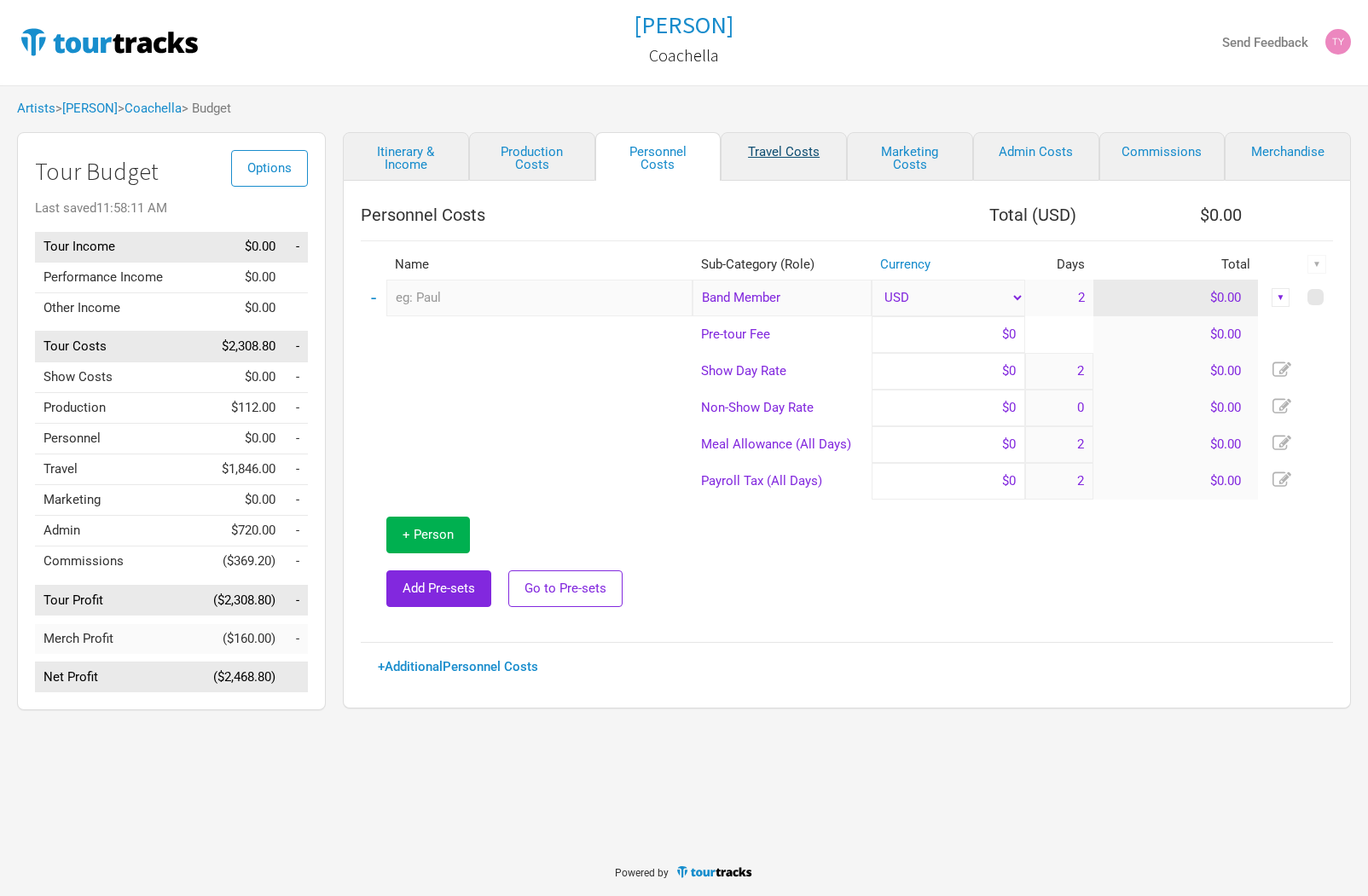 select on "Travel Estimates All" 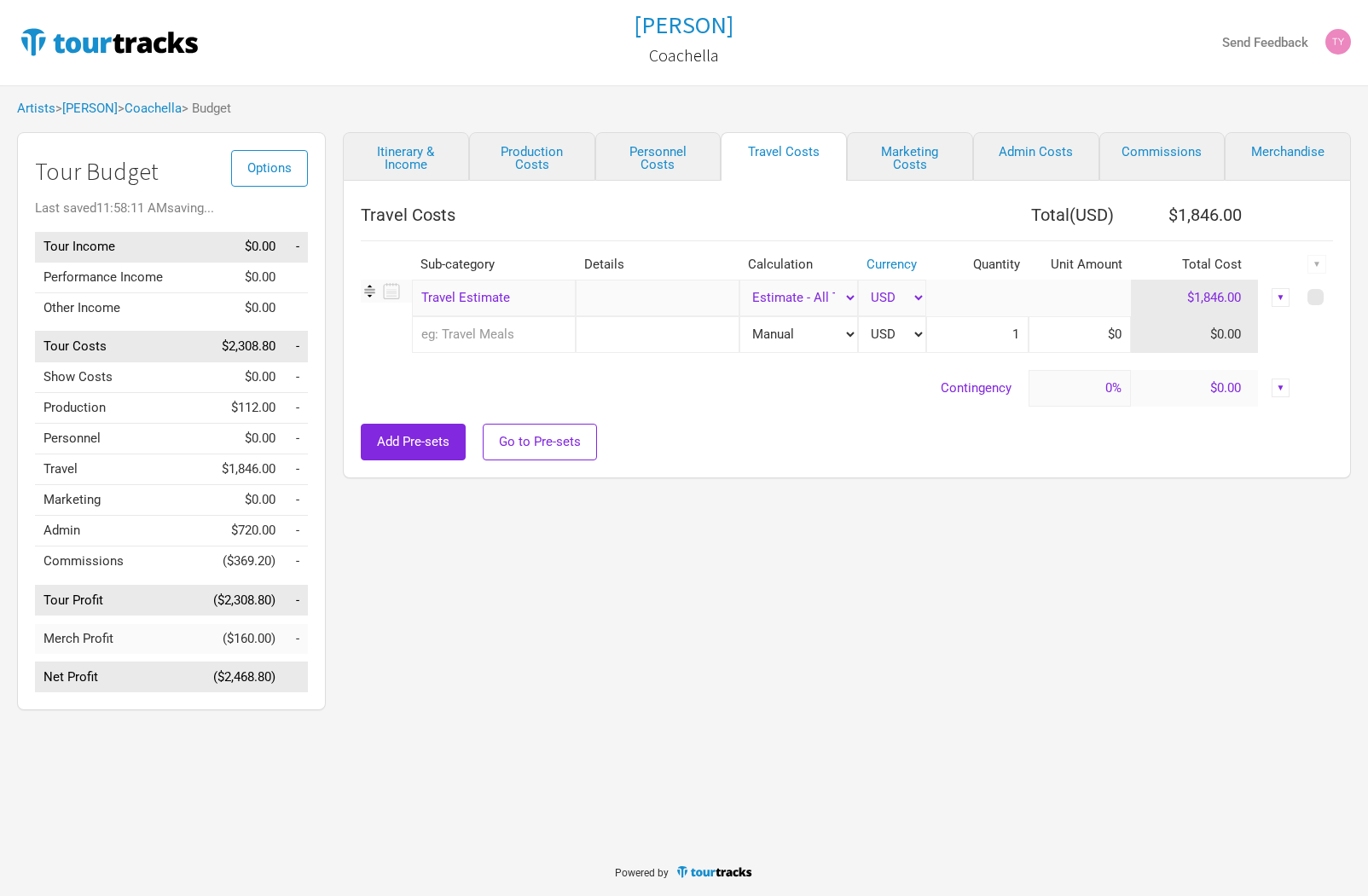 click on "Travel Costs Total  ( USD ) $1,846.00 Sub-category Details Calculation Currency Quantity Unit Amount Total Cost   ▼ Travel Estimate 1 selection Manual # of Shows # of Show Days # of Non-Show Days # of Days # of Tickets Sold % of Tour Income Estimate - All Travel USD $1,846.00 ▼ 0 selections Manual # of Shows # of Show Days # of Non-Show Days # of Days # of Tickets Sold % of Tour Income Estimate - All Travel USD 1 $0 $0.00 Contingency 0% $0.00 ▼ Add Pre-sets Go to Pre-sets" at bounding box center (847, 329) 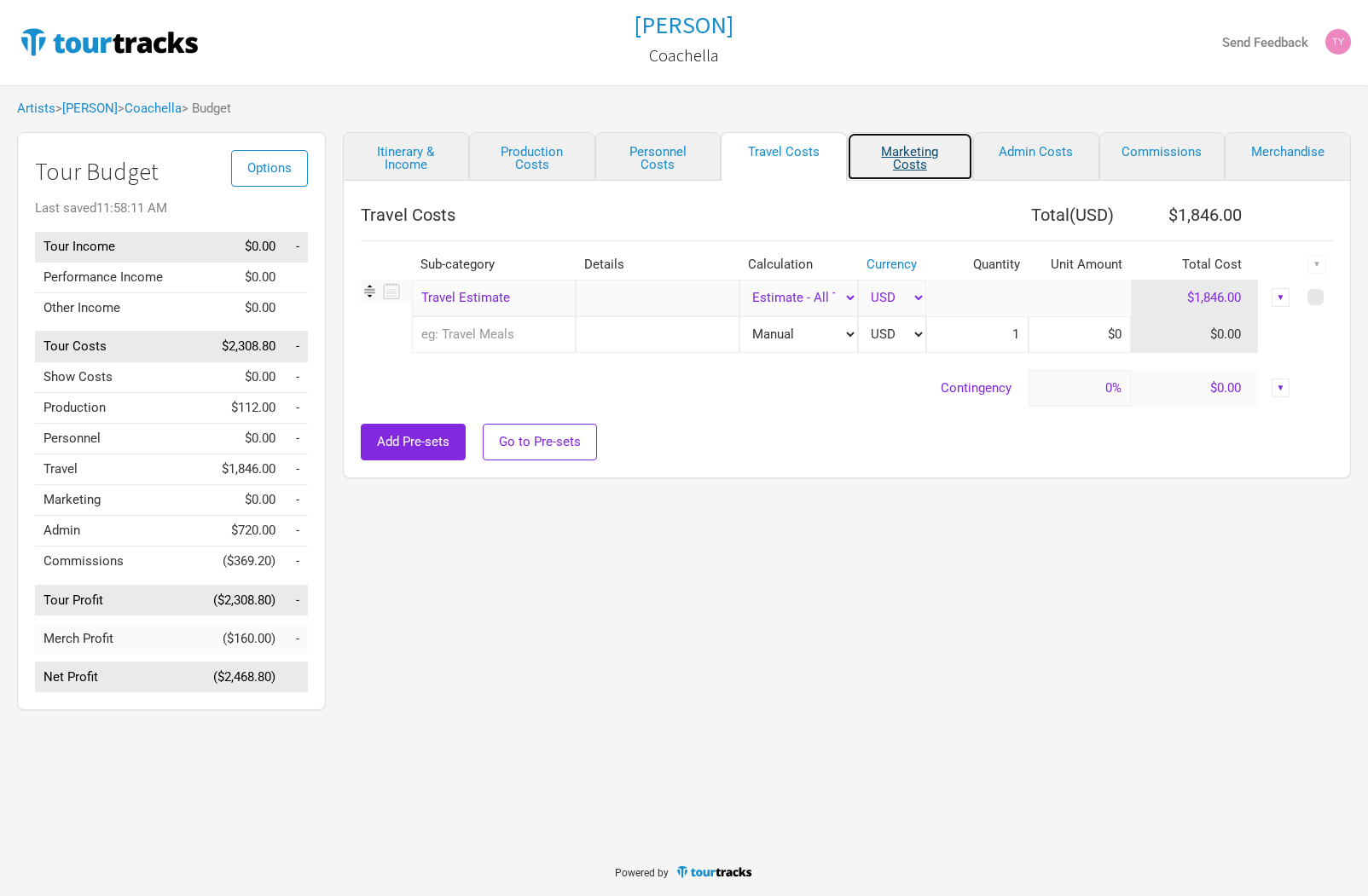 click on "Marketing Costs" at bounding box center (910, 156) 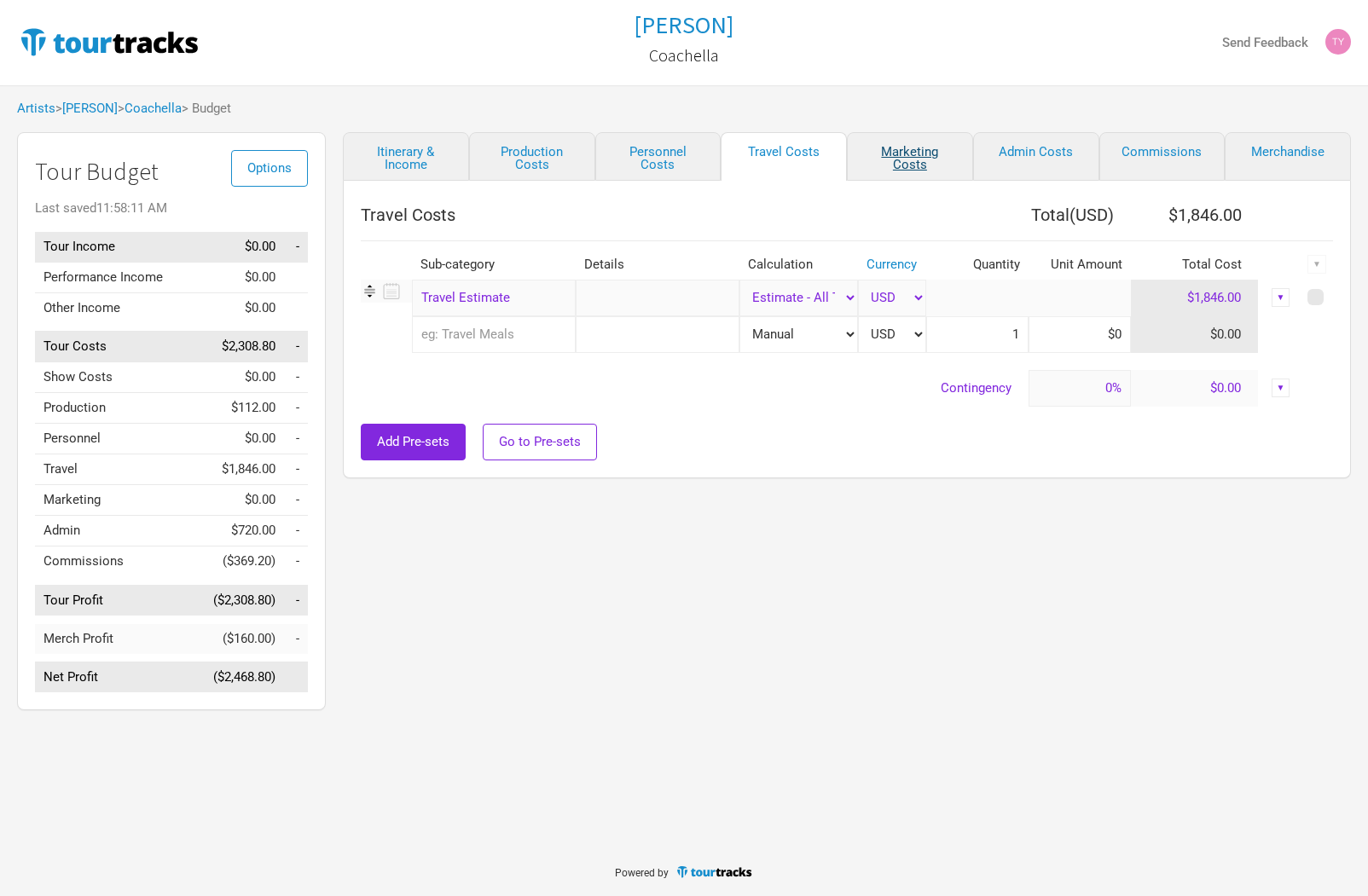 select on "% of Gross" 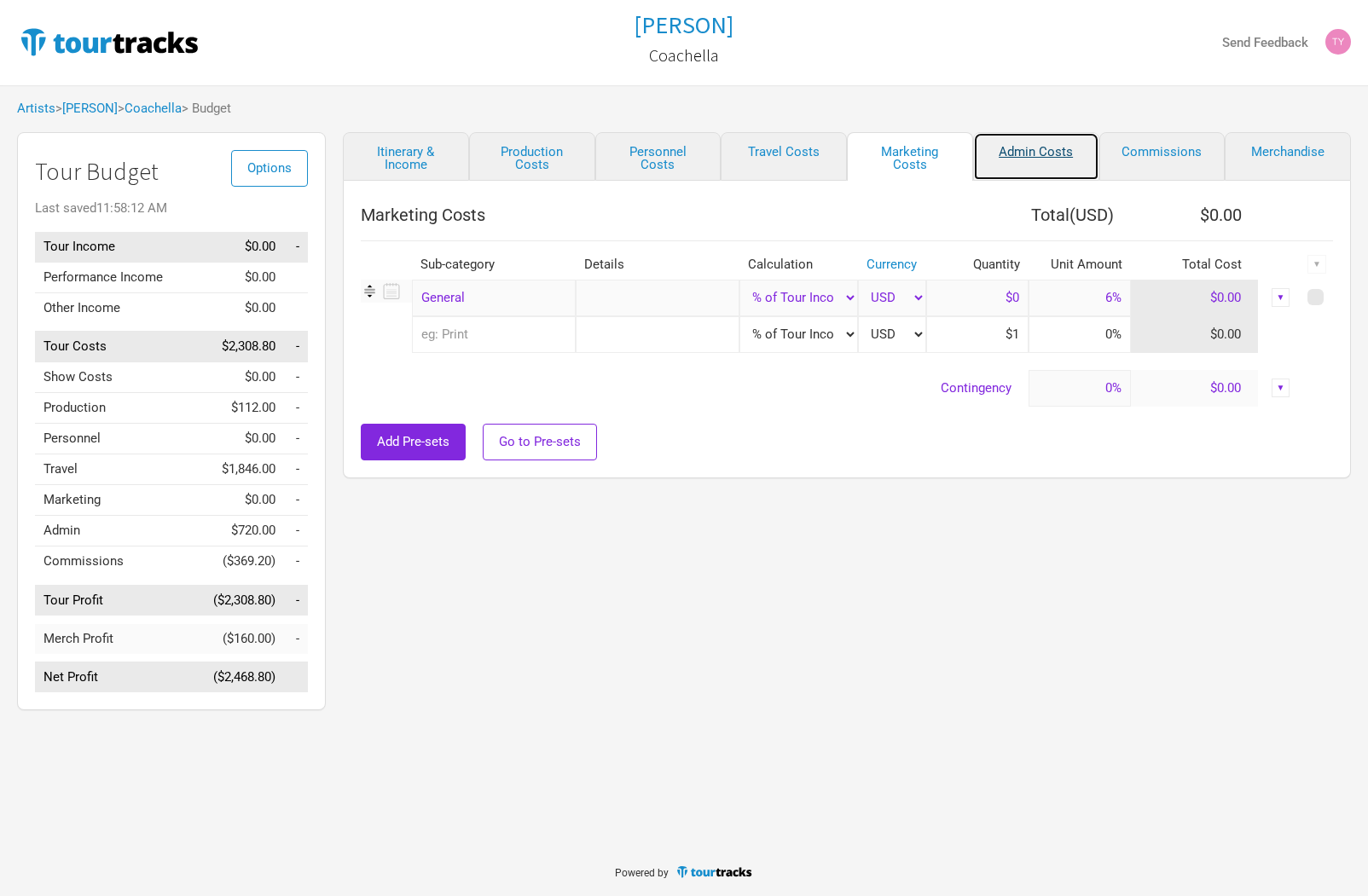 click on "Admin Costs" at bounding box center [1036, 156] 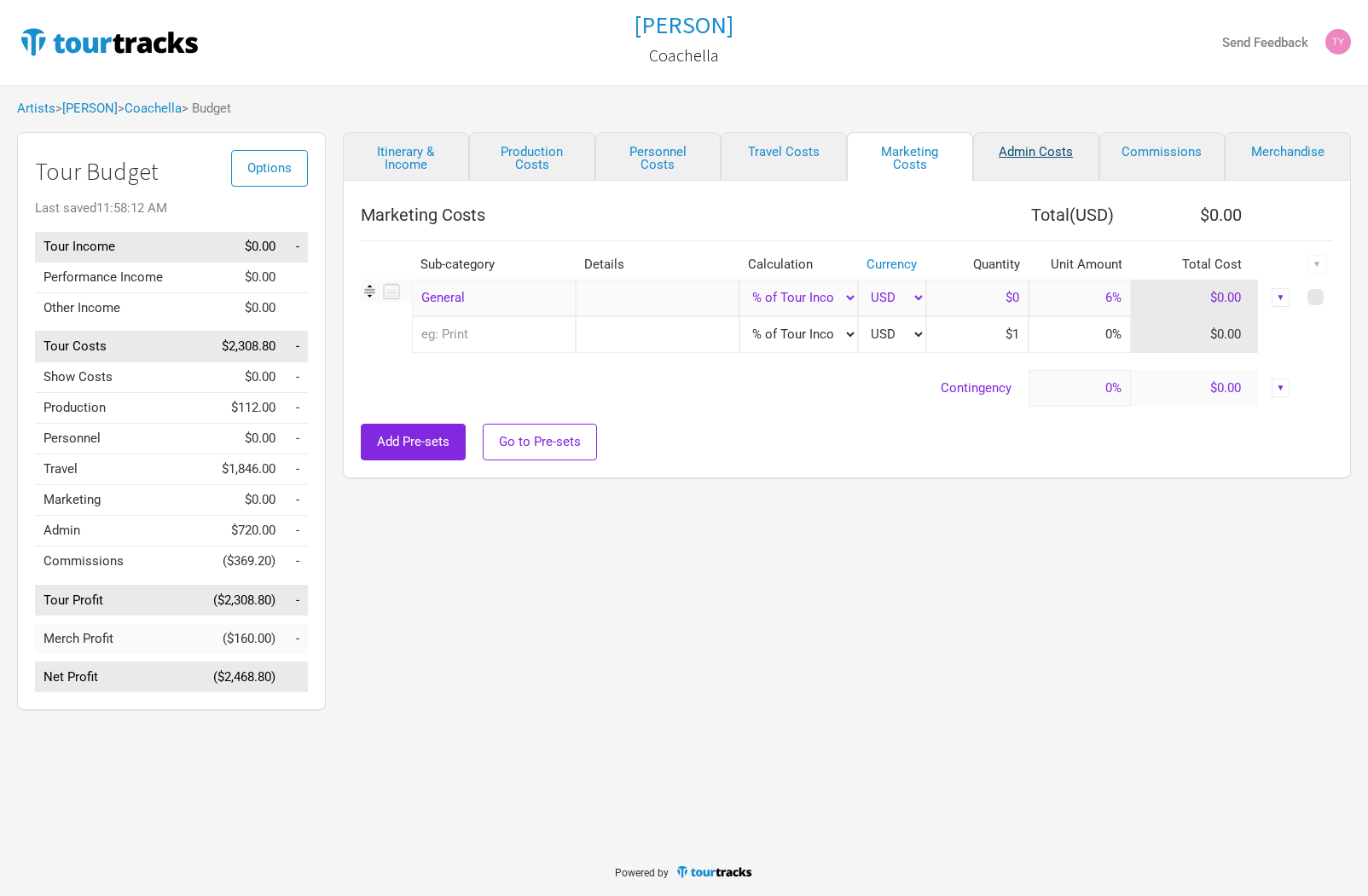 select on "Total Days" 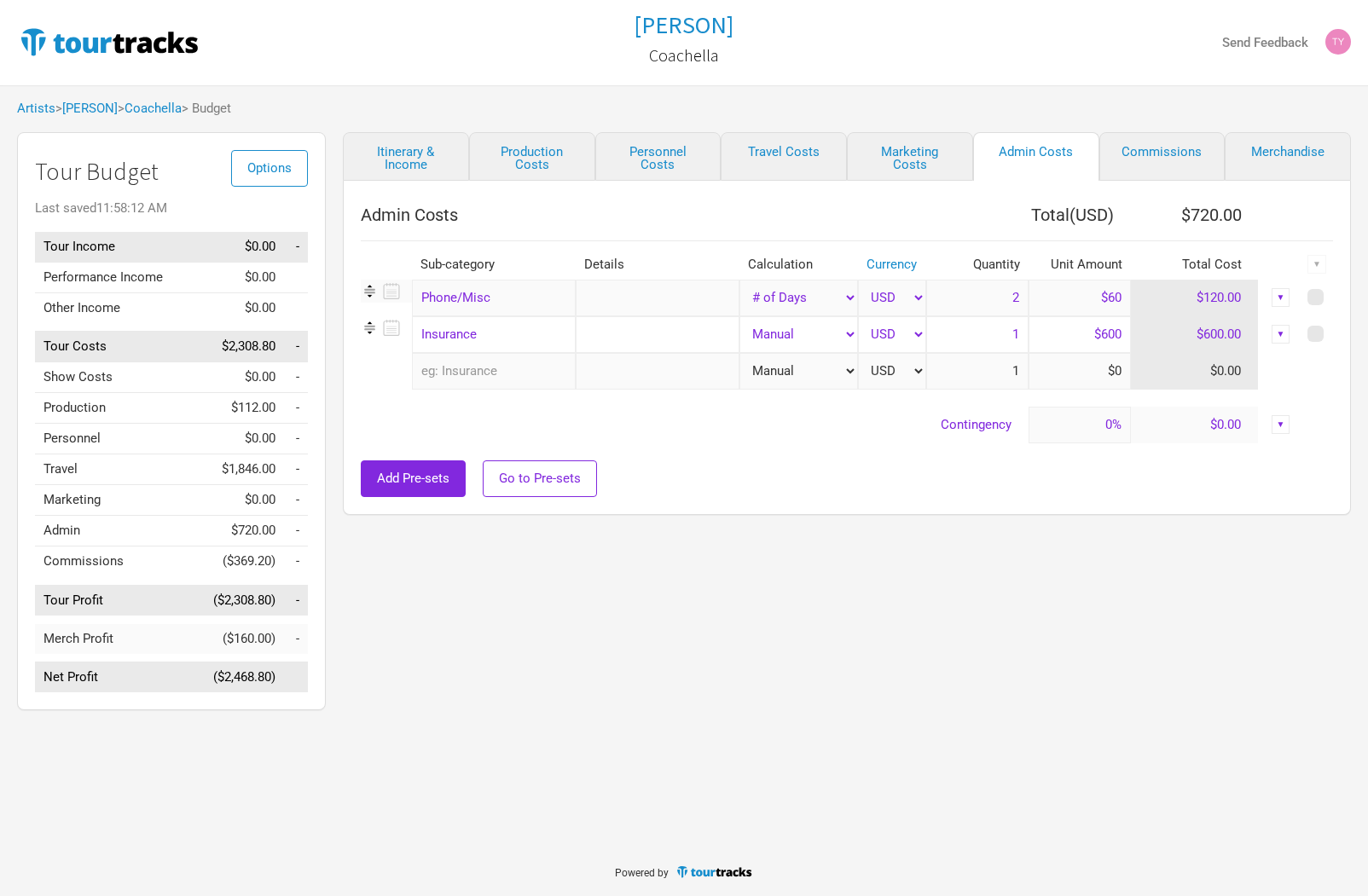 click on "Commissions" at bounding box center (1162, 156) 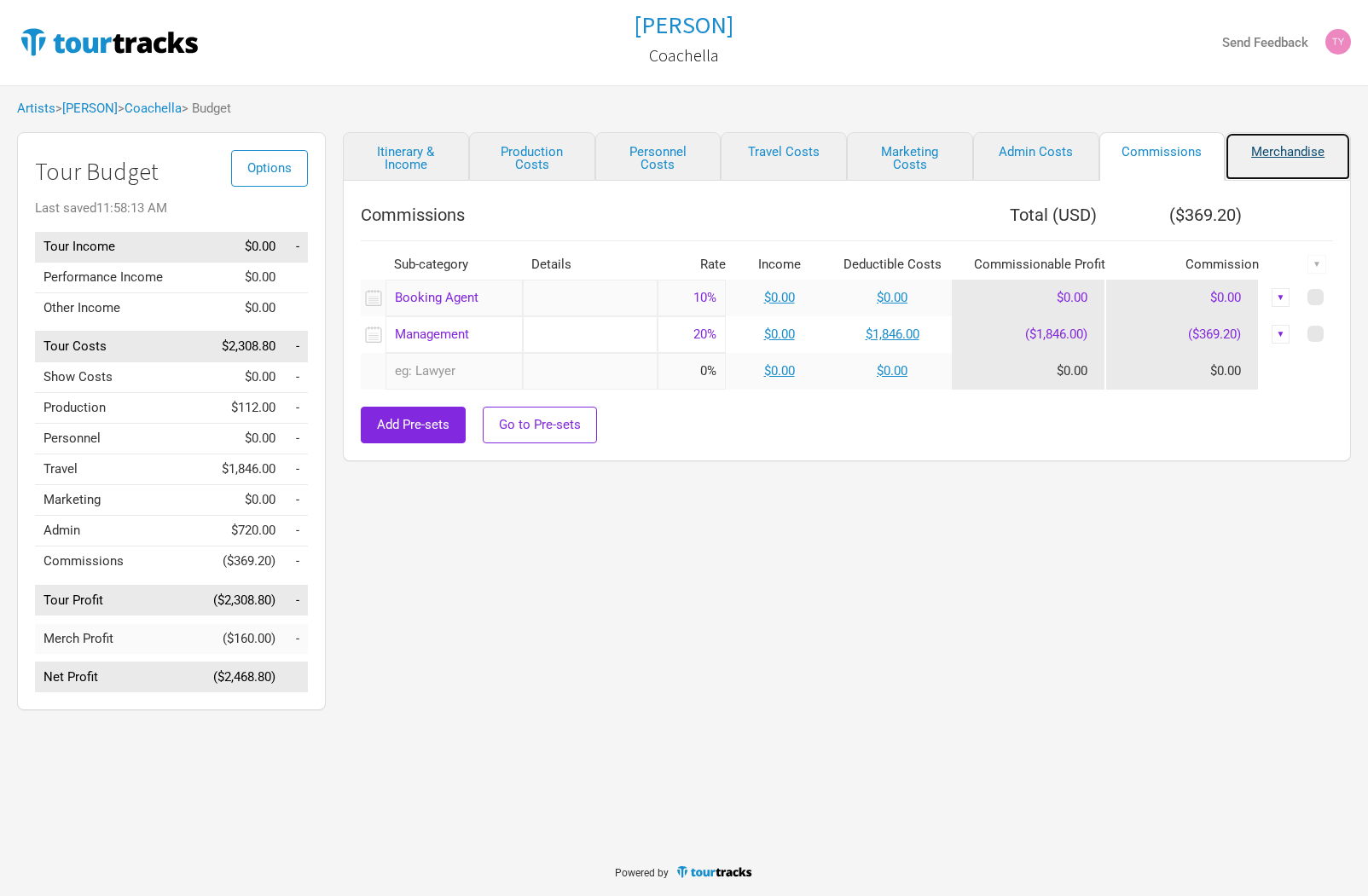 click on "Merchandise" at bounding box center [1288, 156] 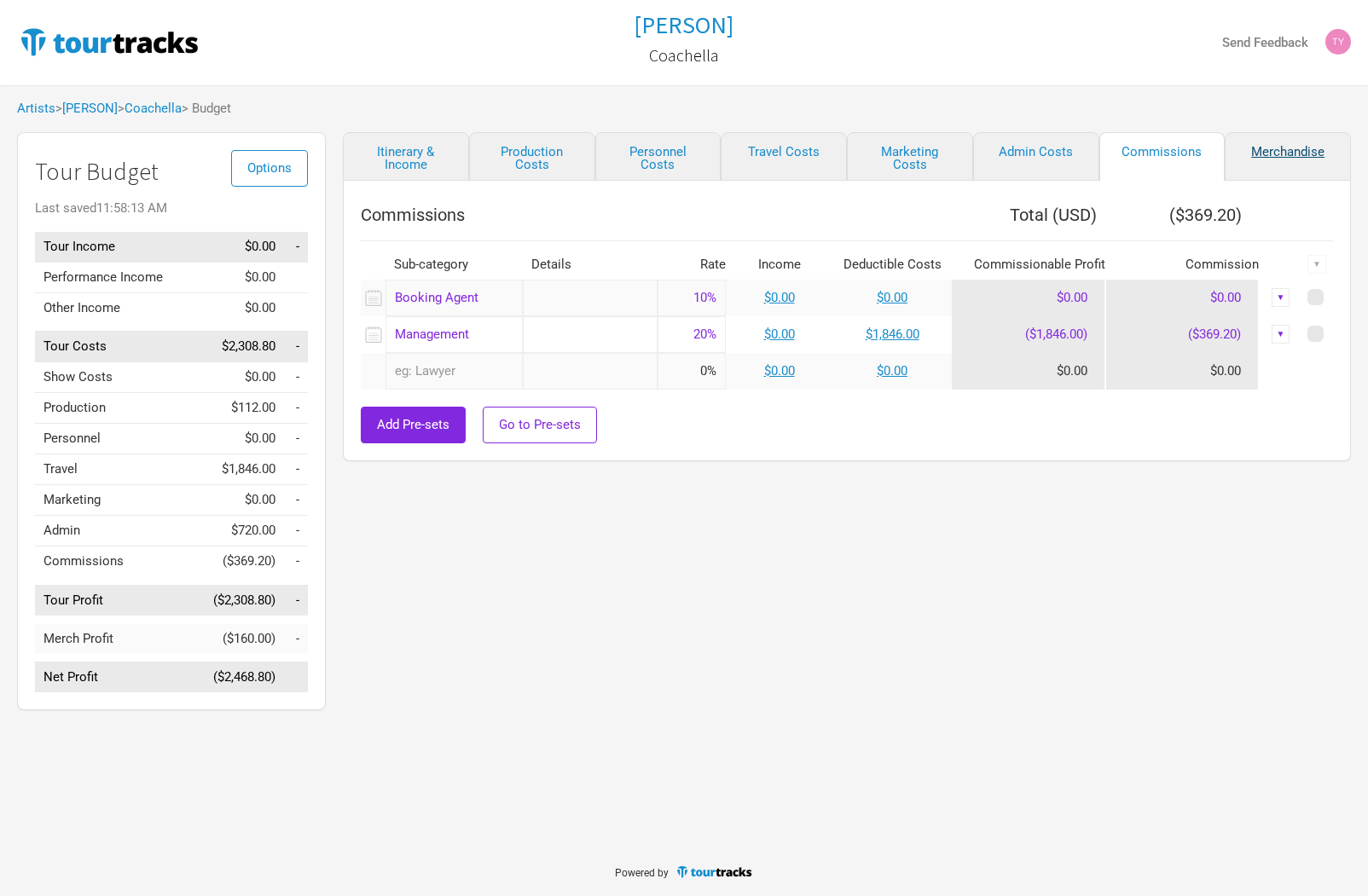 select on "Shows" 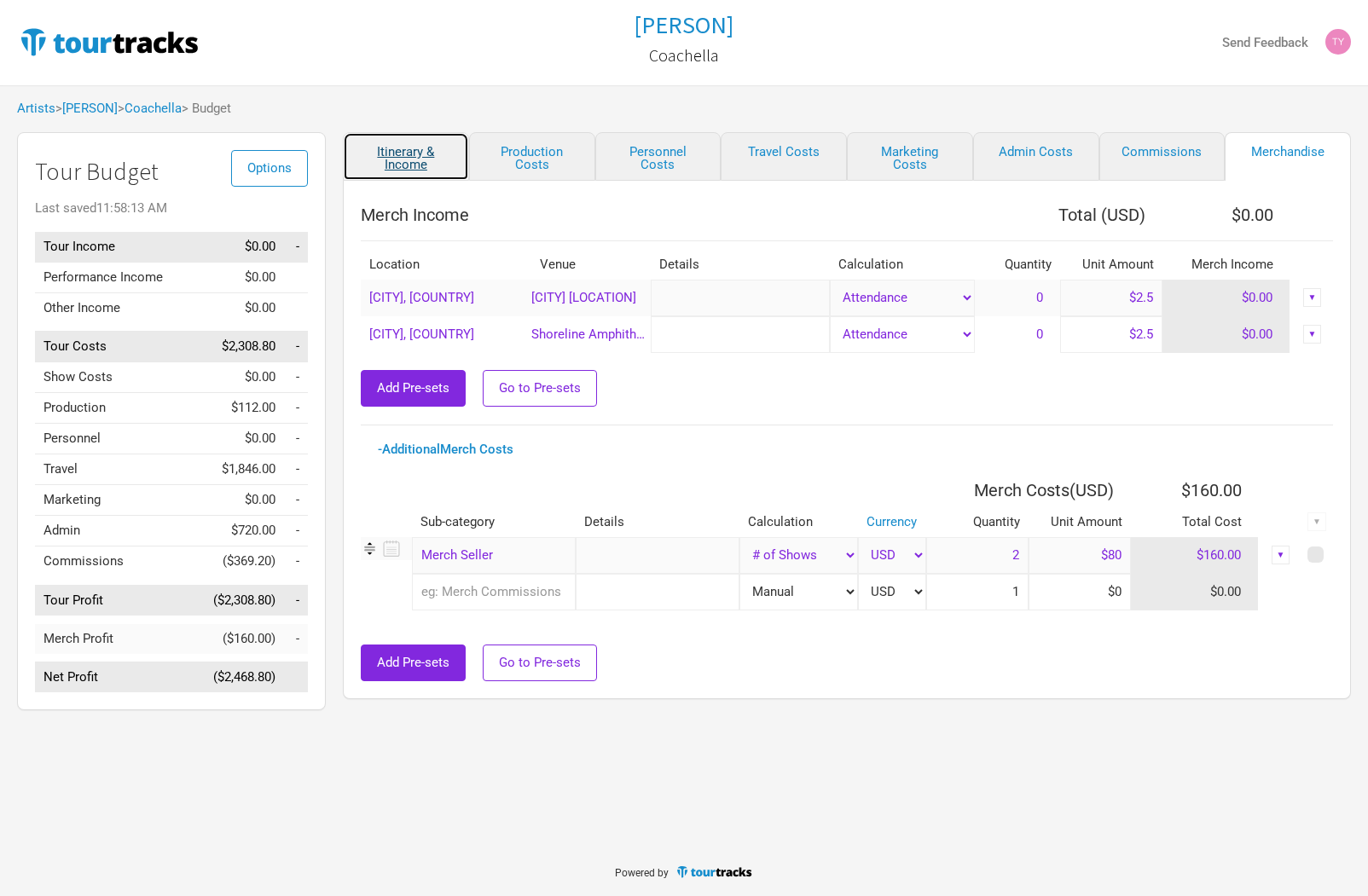 click on "Itinerary & Income" at bounding box center (406, 156) 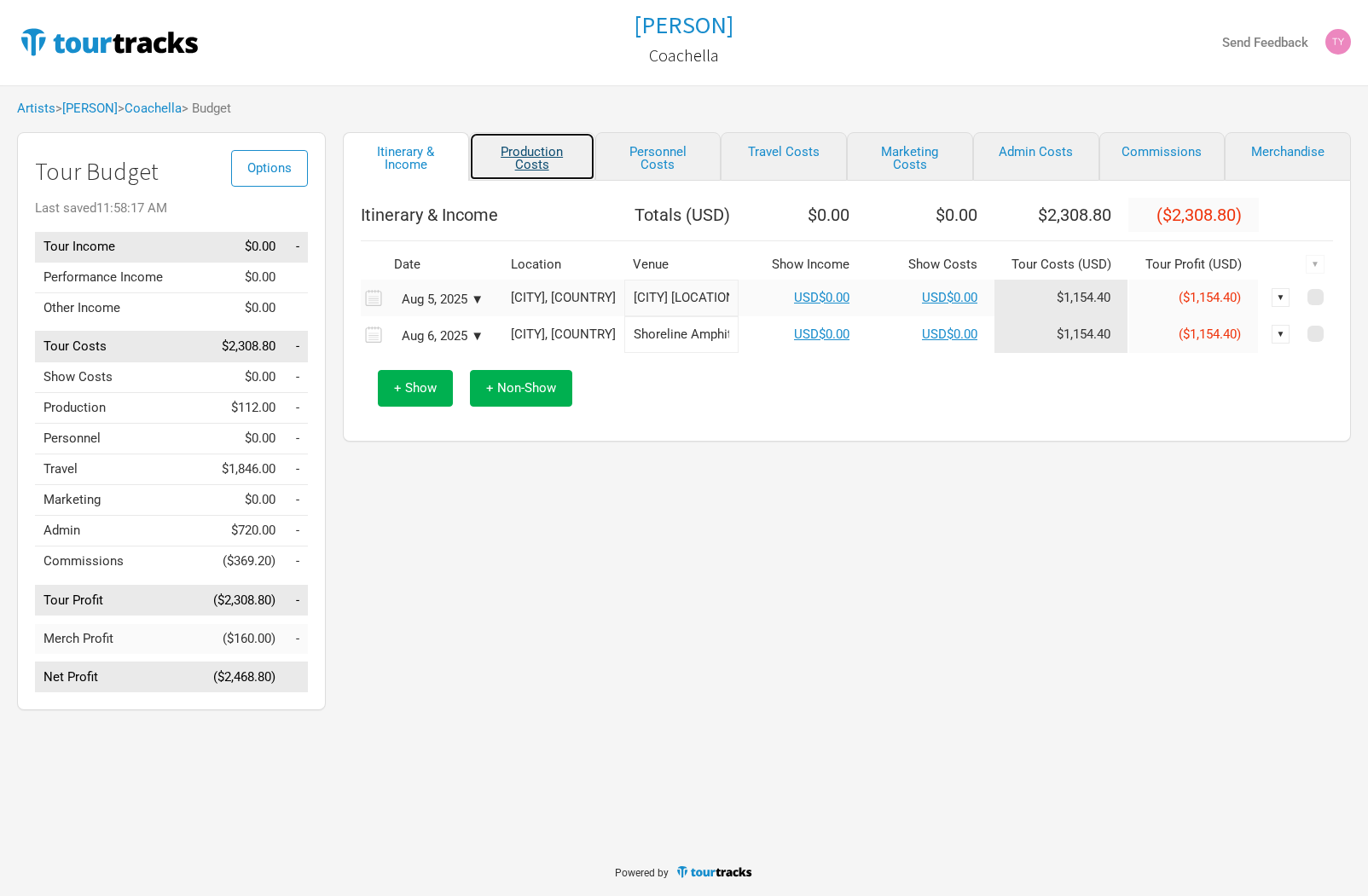 click on "Production Costs" at bounding box center (532, 156) 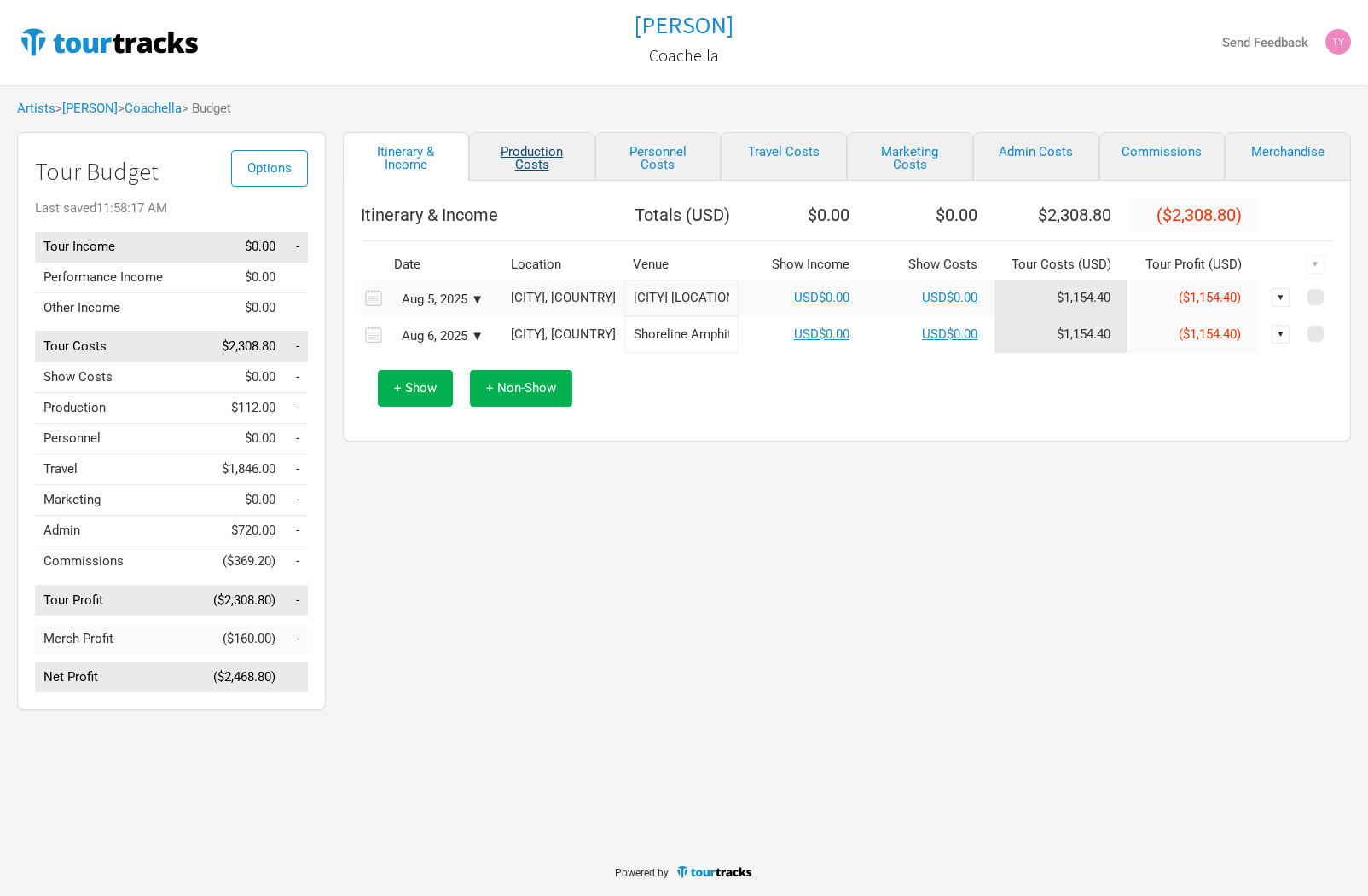 select on "Shows" 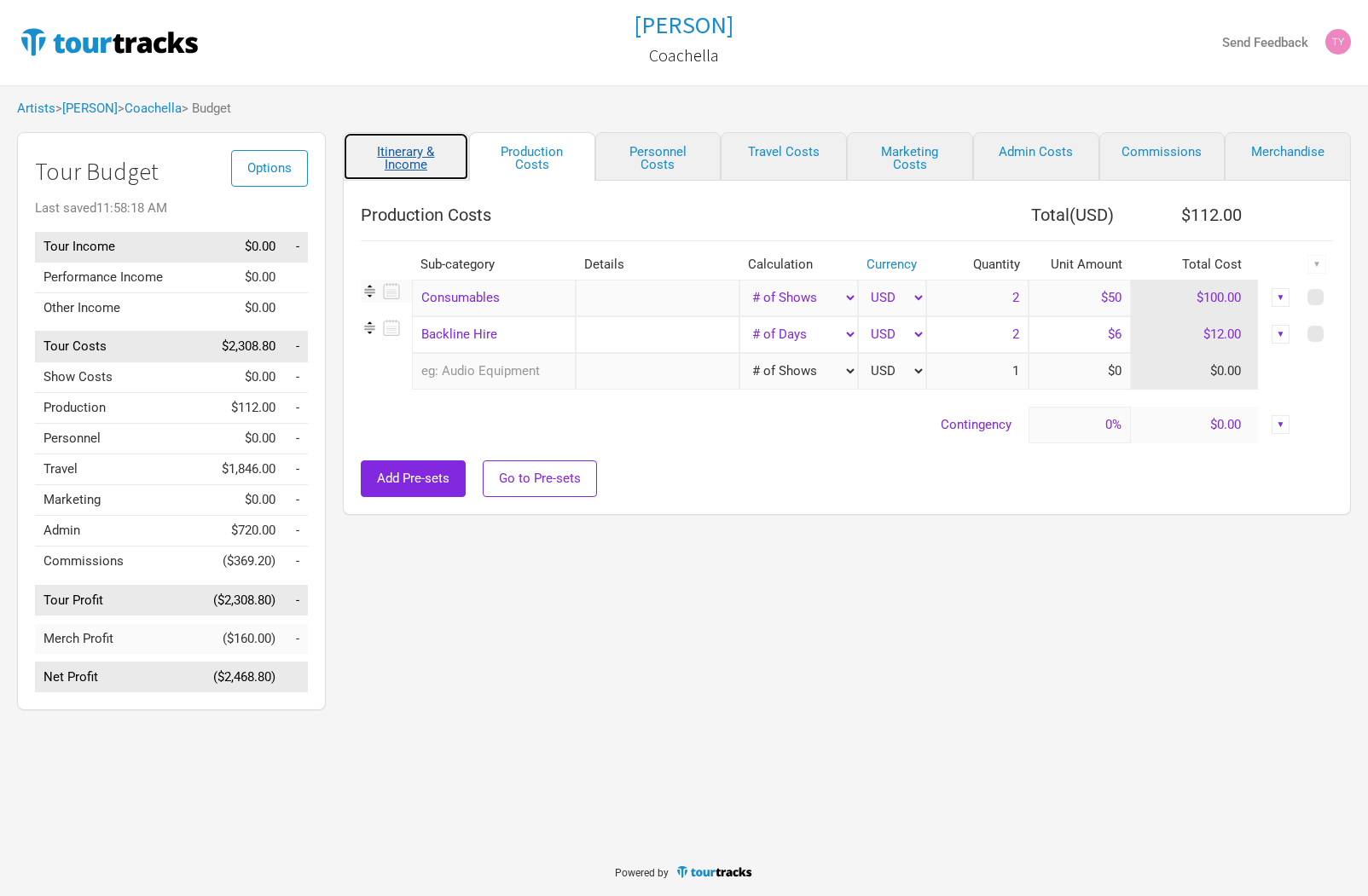 click on "Itinerary & Income" at bounding box center (406, 156) 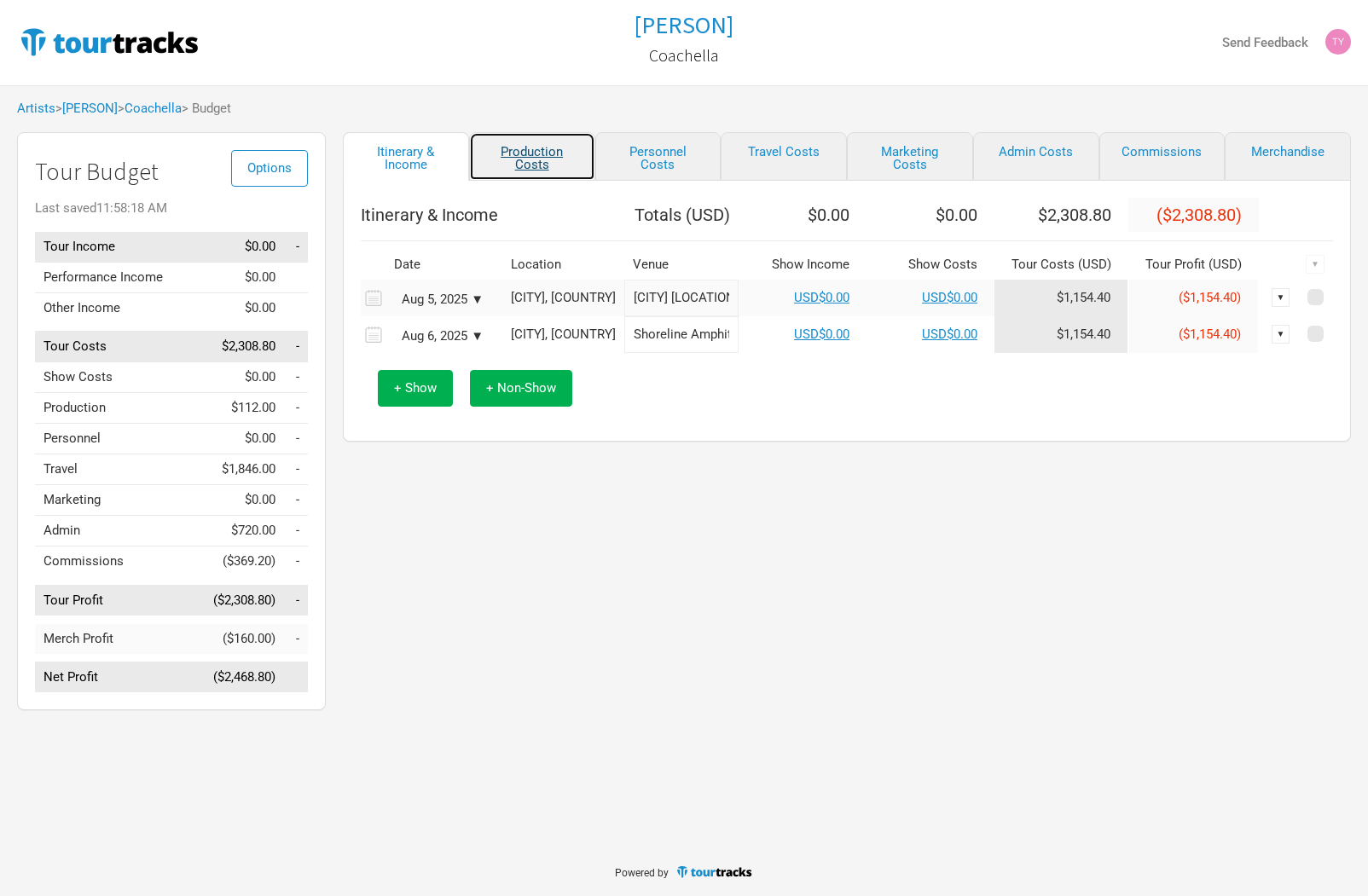 click on "Production Costs" at bounding box center [532, 156] 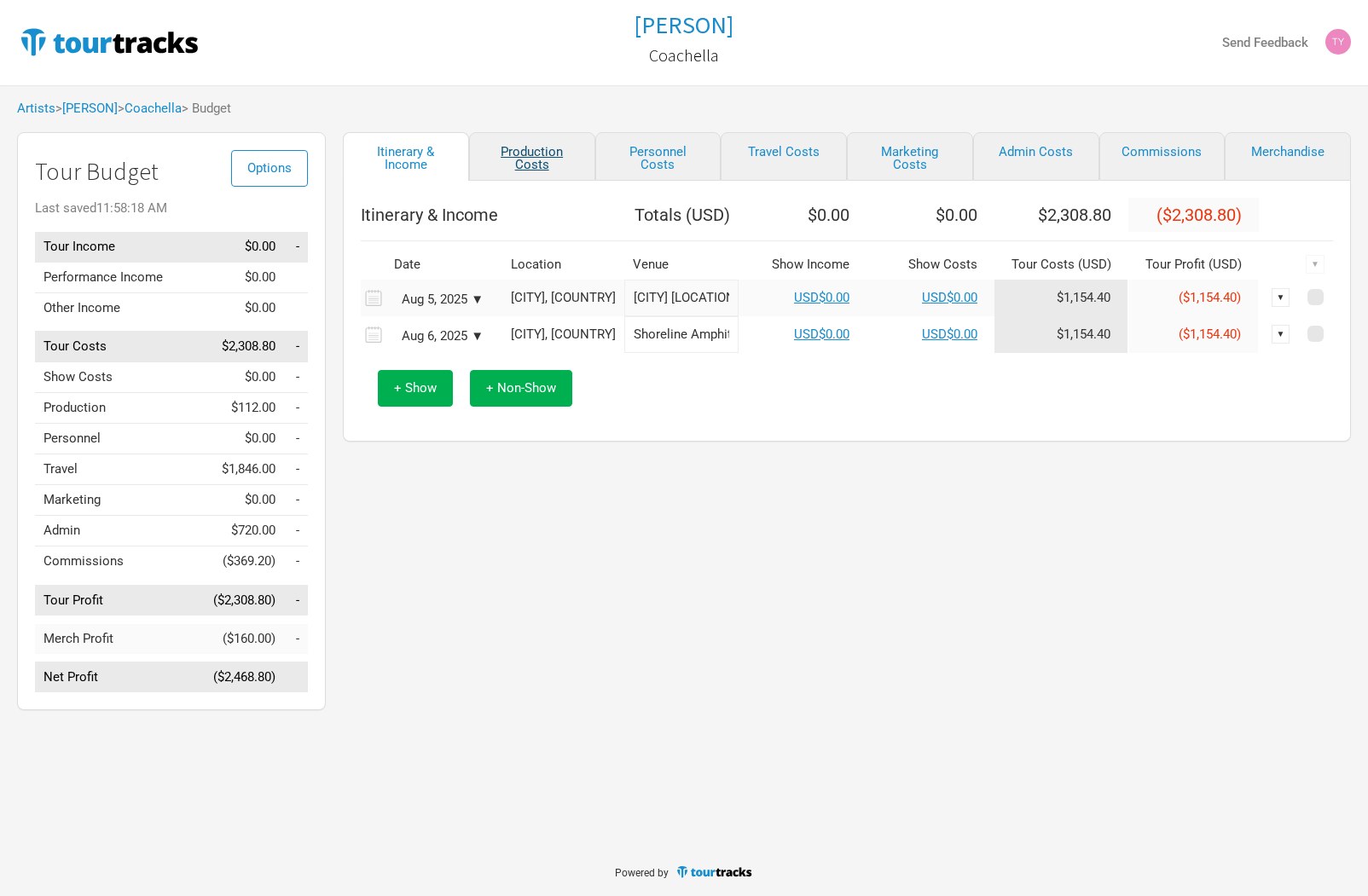 select on "Shows" 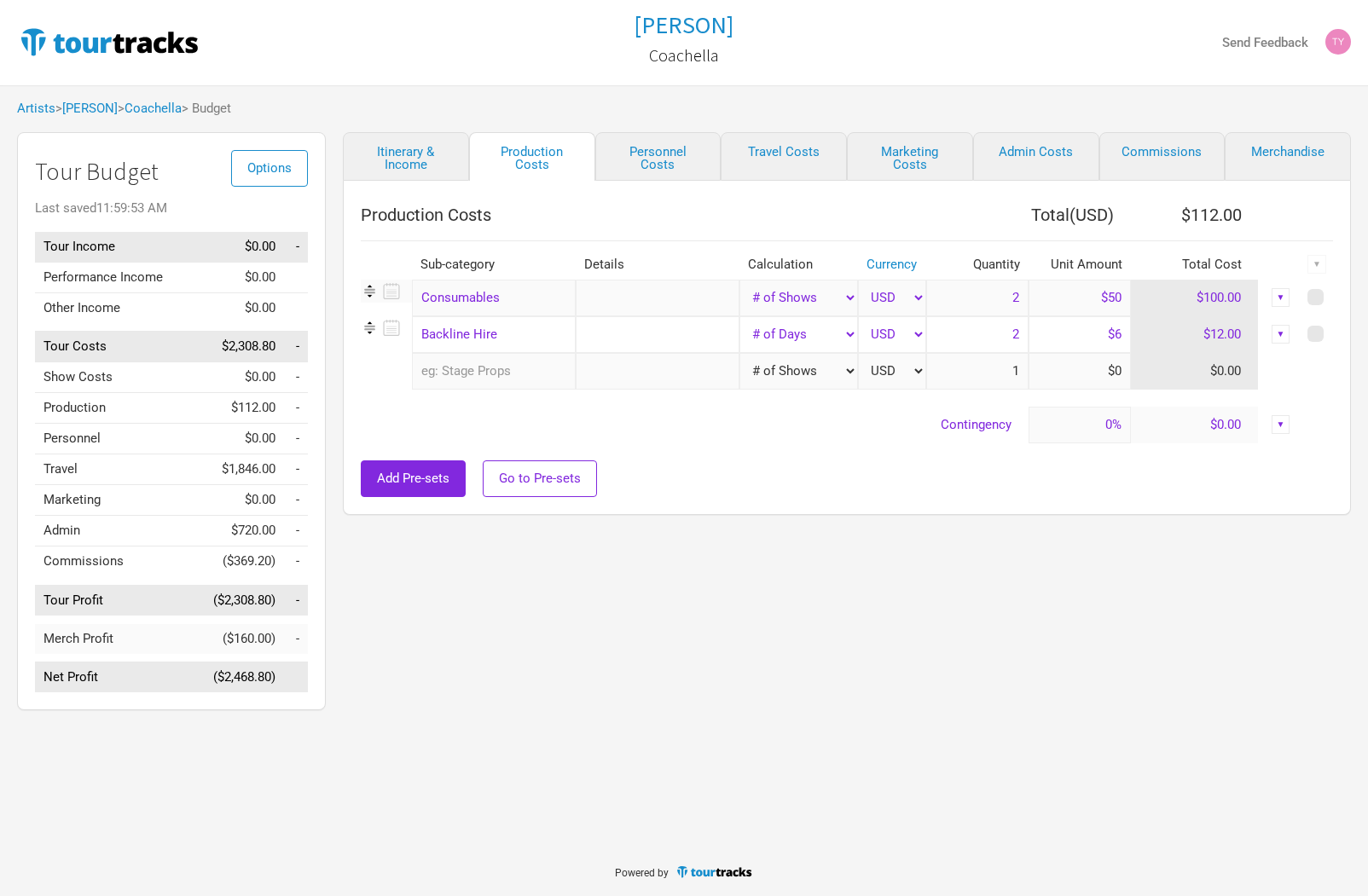 click on "Itinerary & Income Production Costs Personnel Costs Travel Costs Marketing Costs Admin Costs Commissions Merchandise   Production Costs Total  ( USD ) $112.00 Sub-category Details Calculation Currency Quantity Unit Amount Total Cost   ▼ Consumables 1 selection Manual # of Shows # of Show Days # of Non-Show Days # of Days # of Tickets Sold % of Tour Income USD 2 $50 $100.00 ▼ Backline Hire 1 selection Manual # of Shows # of Show Days # of Non-Show Days # of Days # of Tickets Sold % of Tour Income USD 2 $6 $12.00 ▼ 0 selections Manual # of Shows # of Days USD" at bounding box center [684, 448] 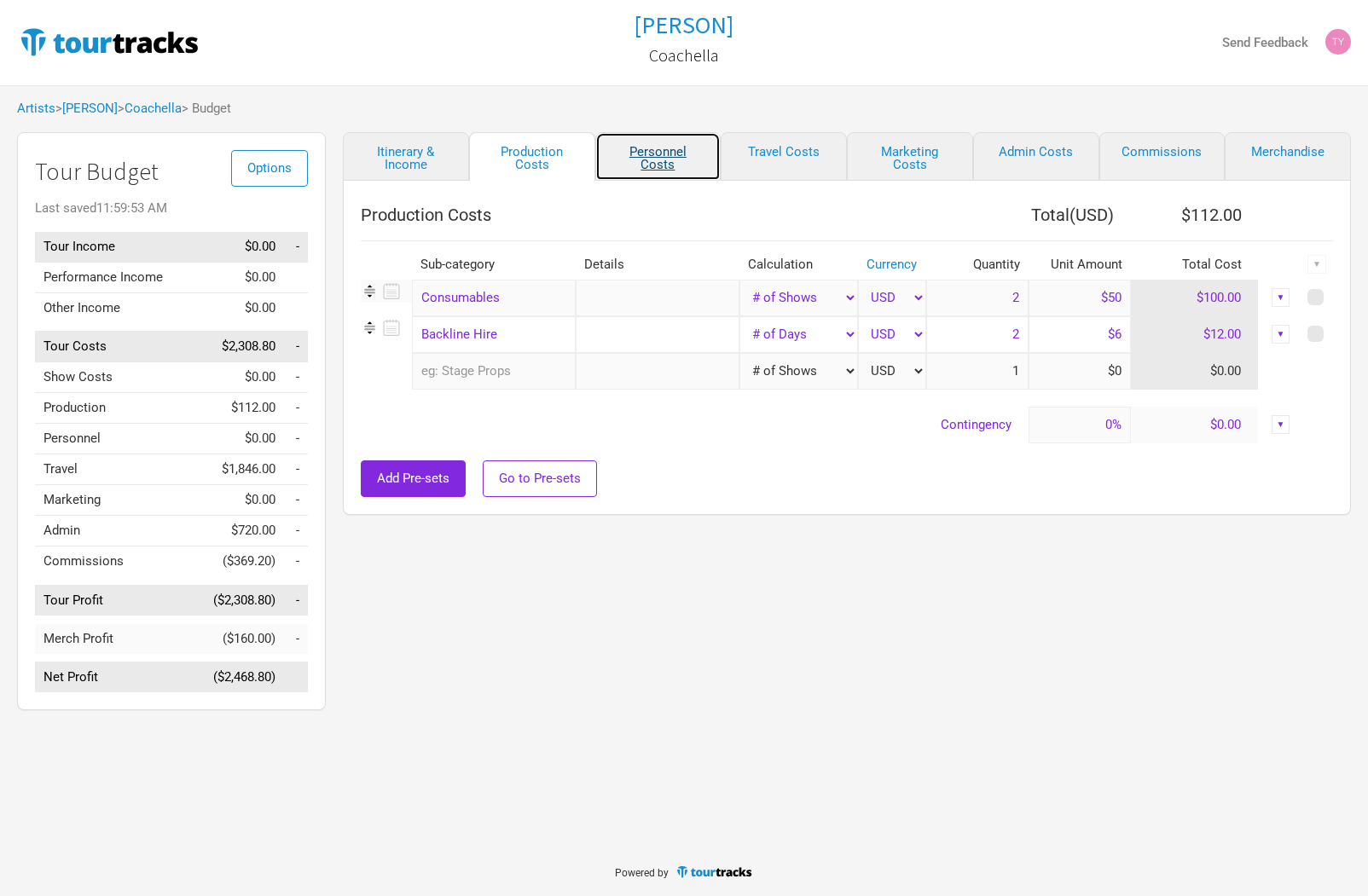 click on "Personnel Costs" at bounding box center (658, 156) 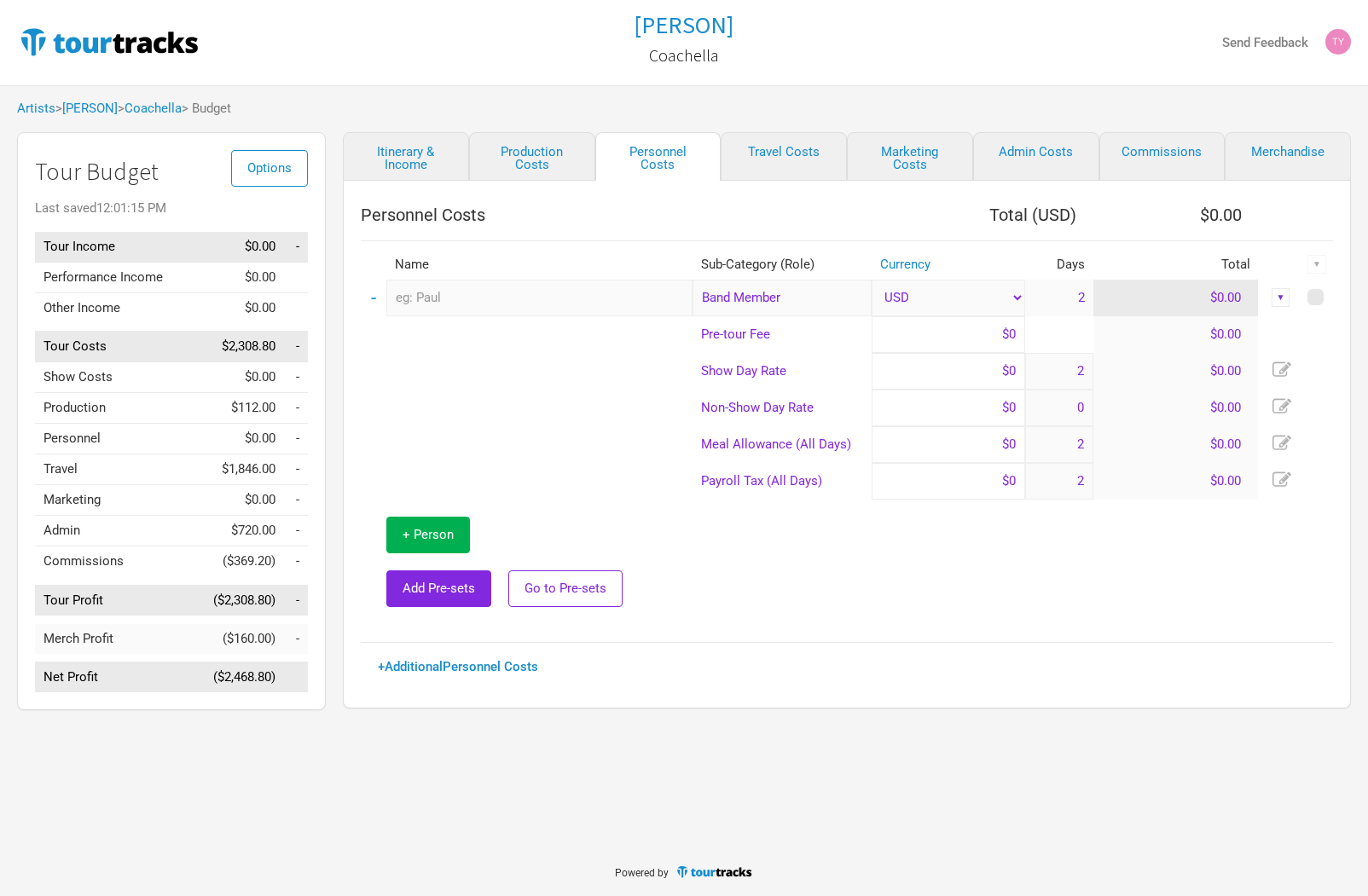 click on "Personnel Costs" at bounding box center (616, 215) 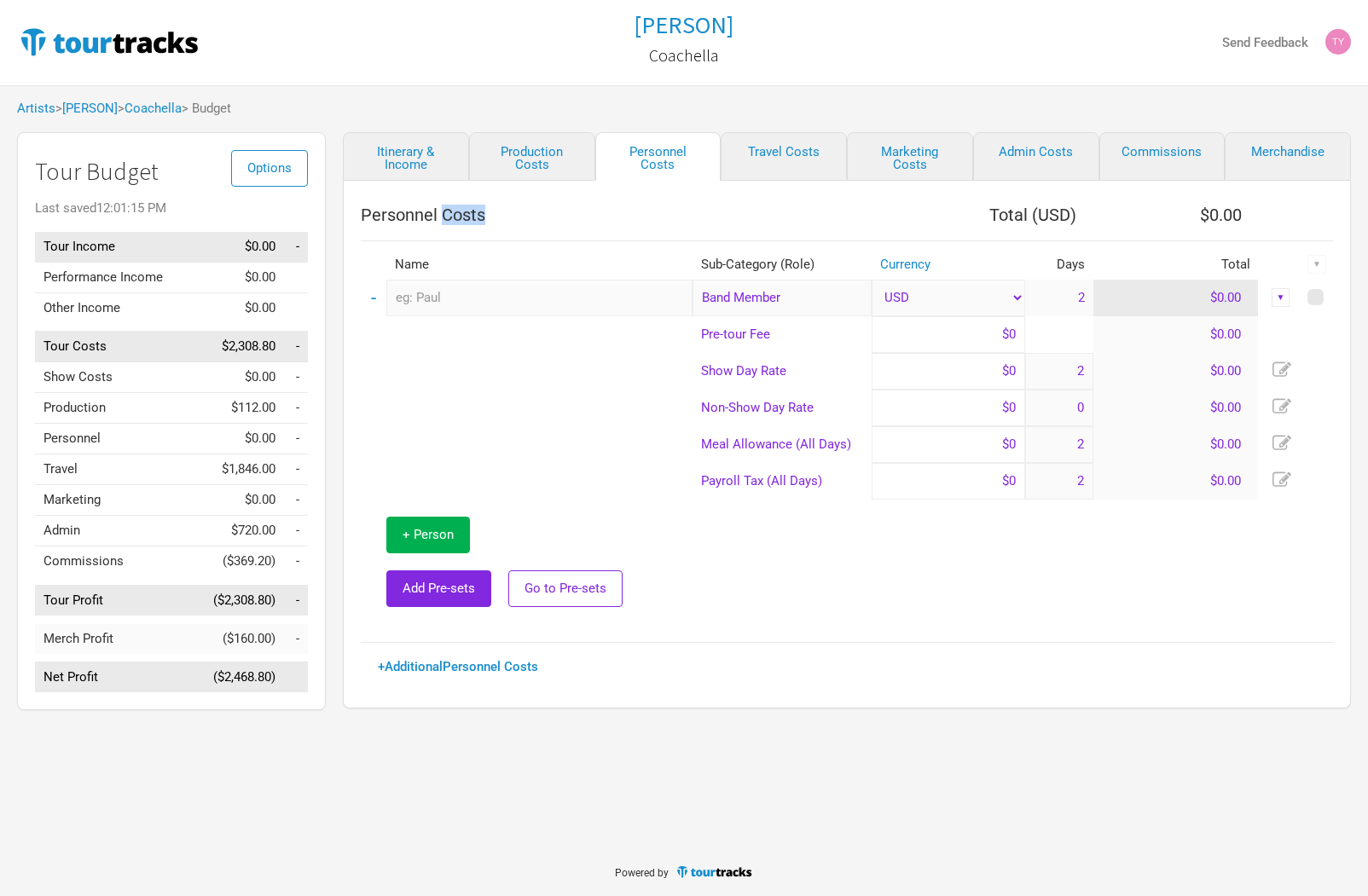 click on "Personnel Costs" at bounding box center [616, 215] 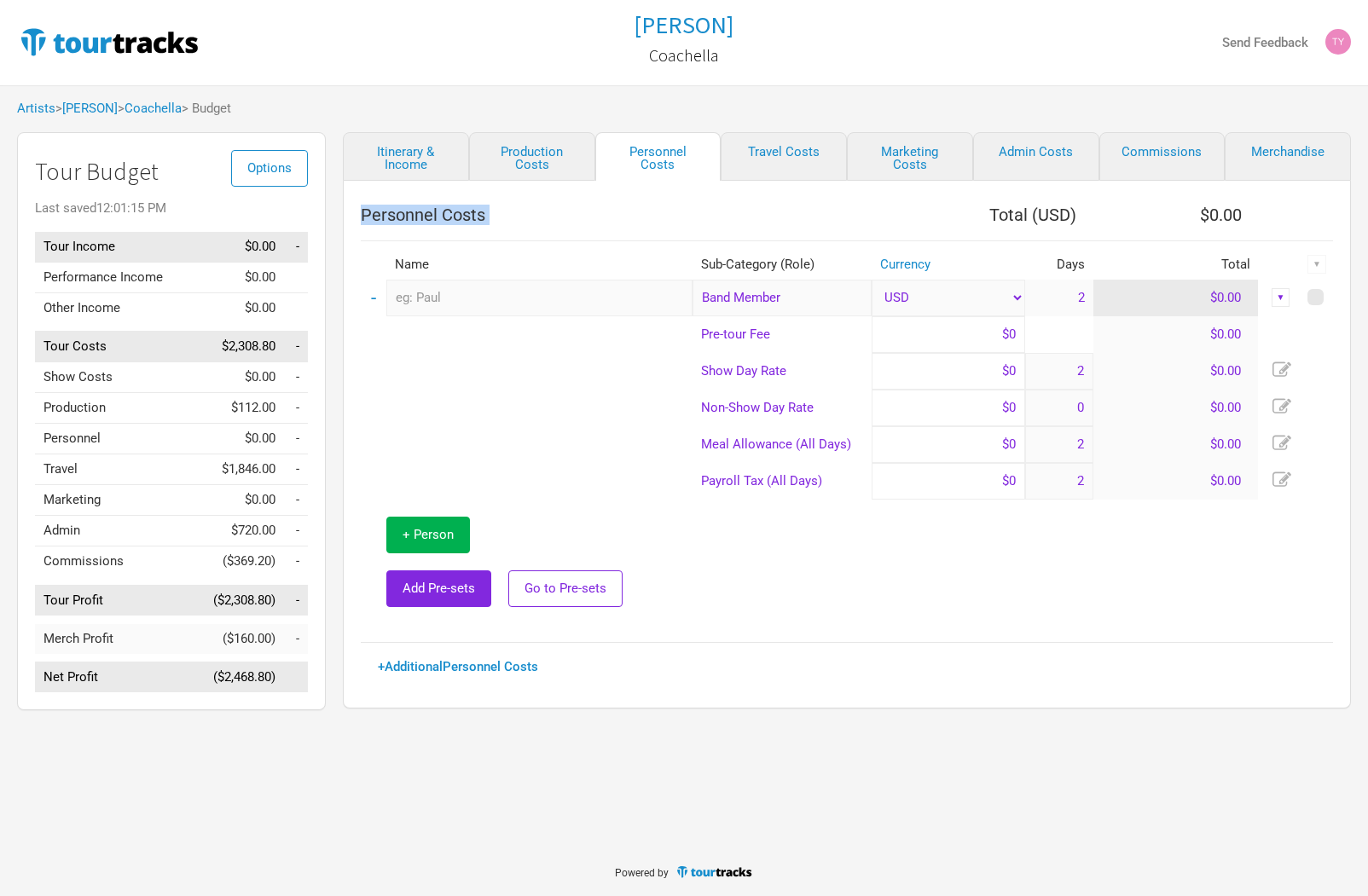click on "Personnel Costs" at bounding box center [616, 215] 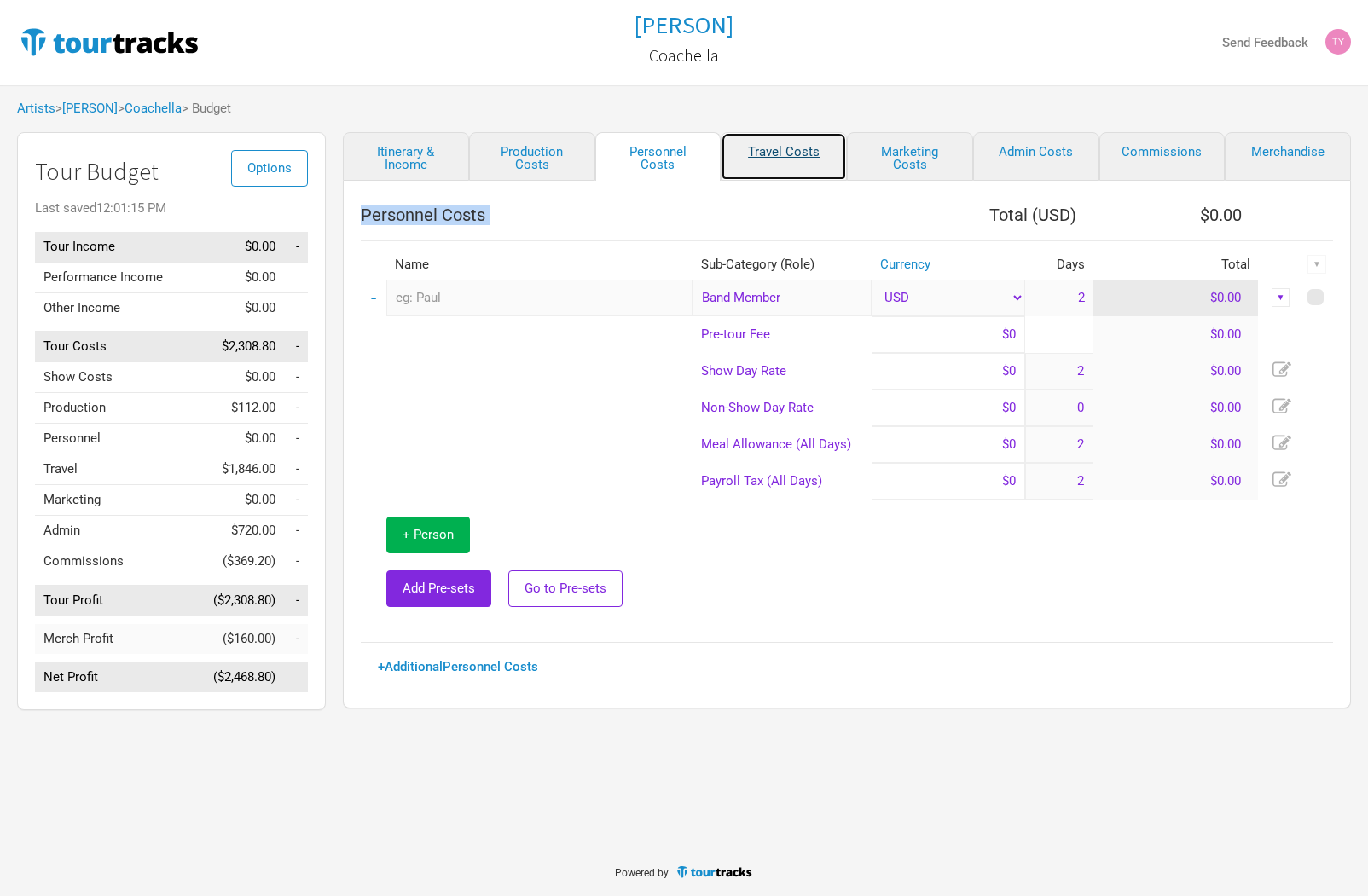 click on "Travel Costs" at bounding box center (784, 156) 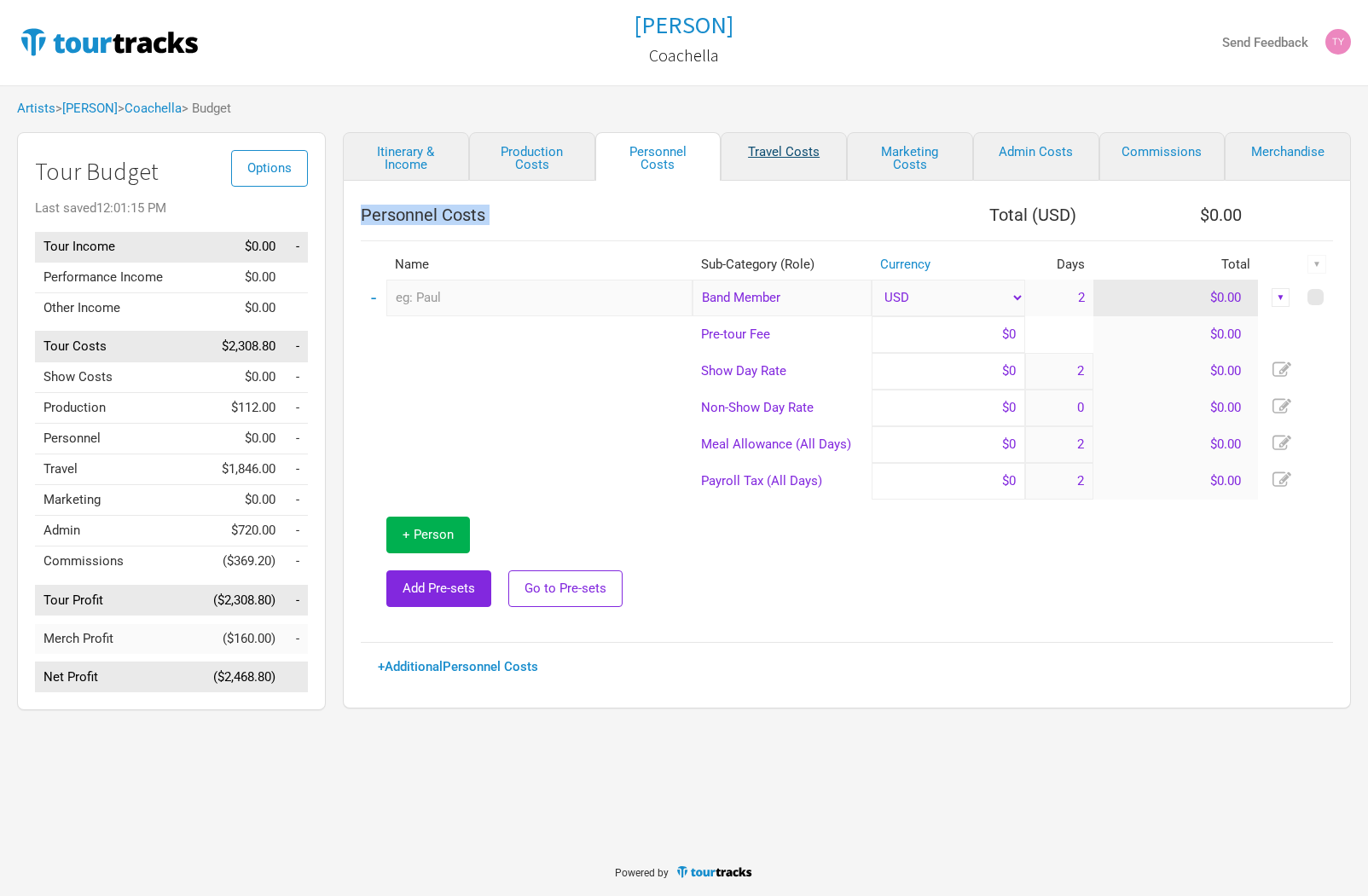 select on "Travel Estimates All" 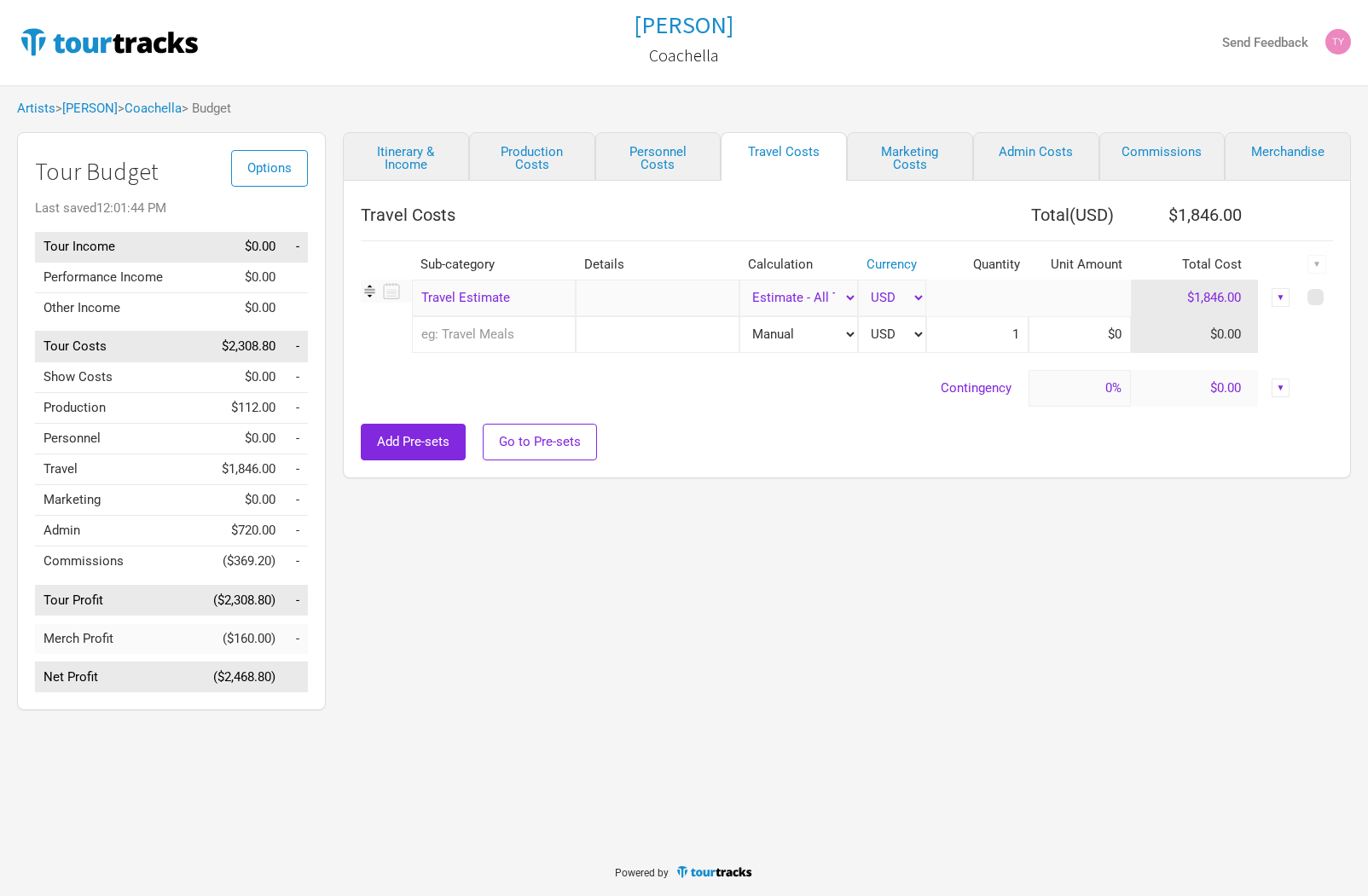 click on "Travel Costs" at bounding box center [408, 215] 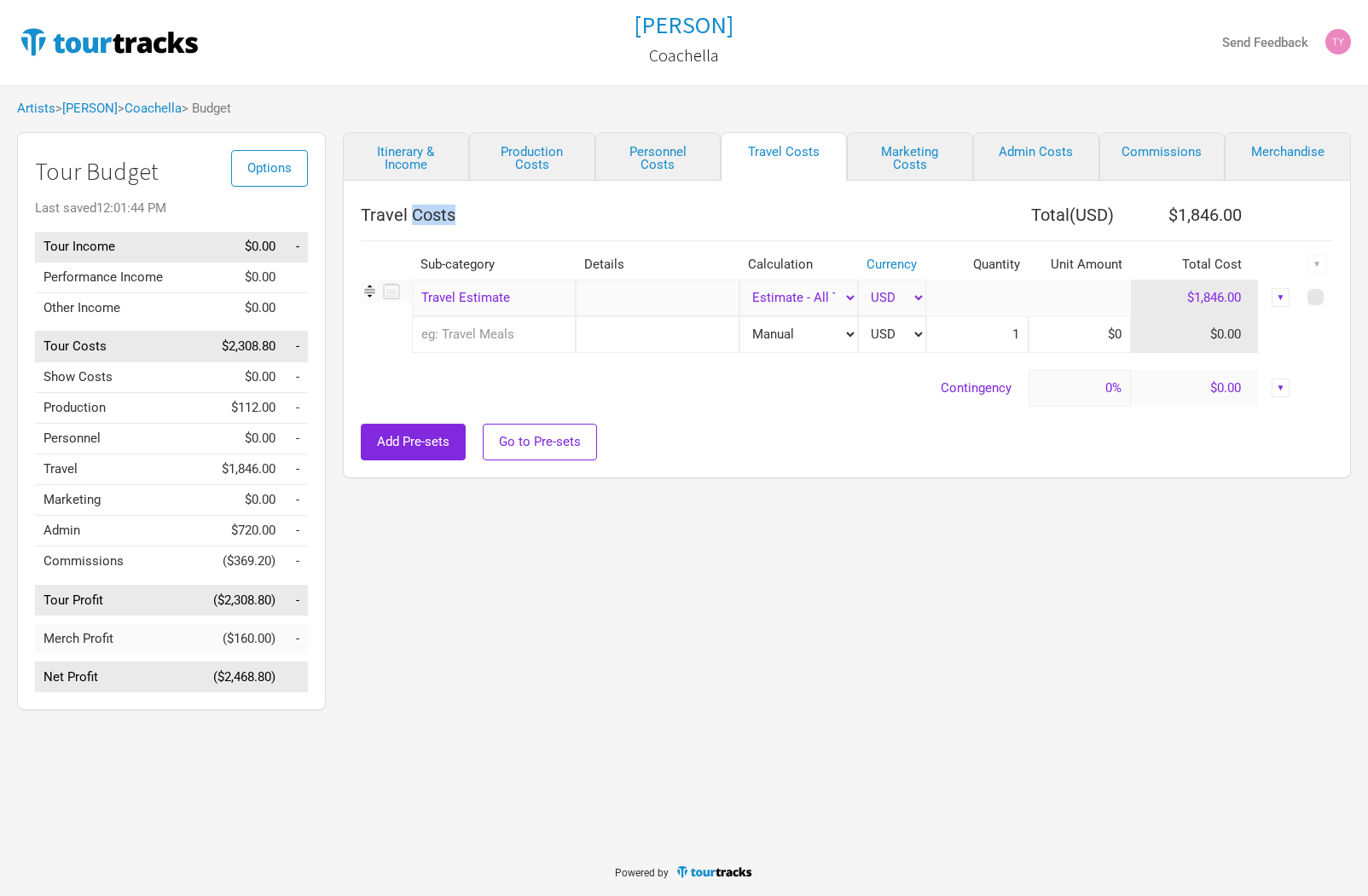 click on "Travel Costs" at bounding box center [408, 215] 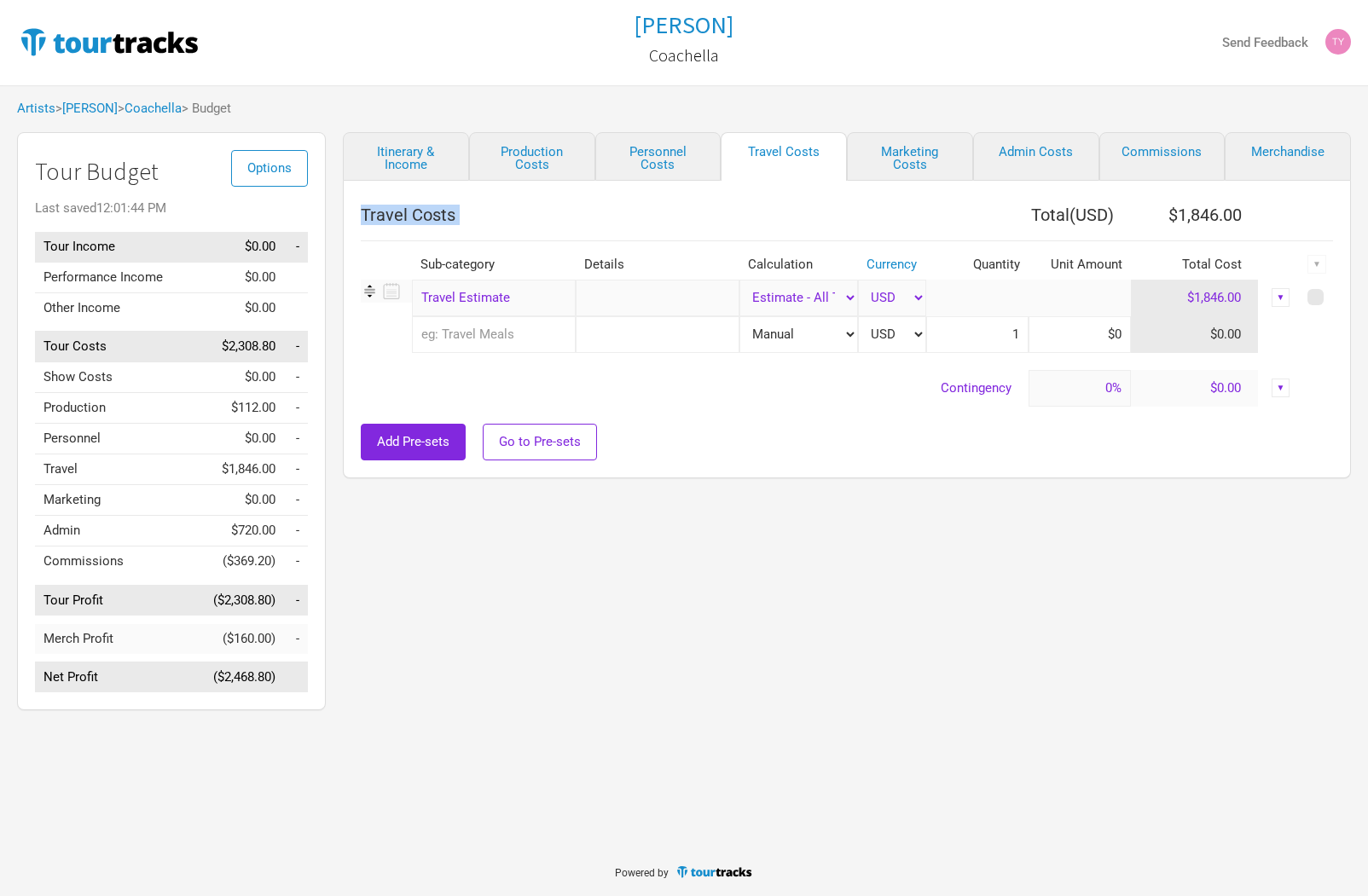click on "Travel Costs" at bounding box center [408, 215] 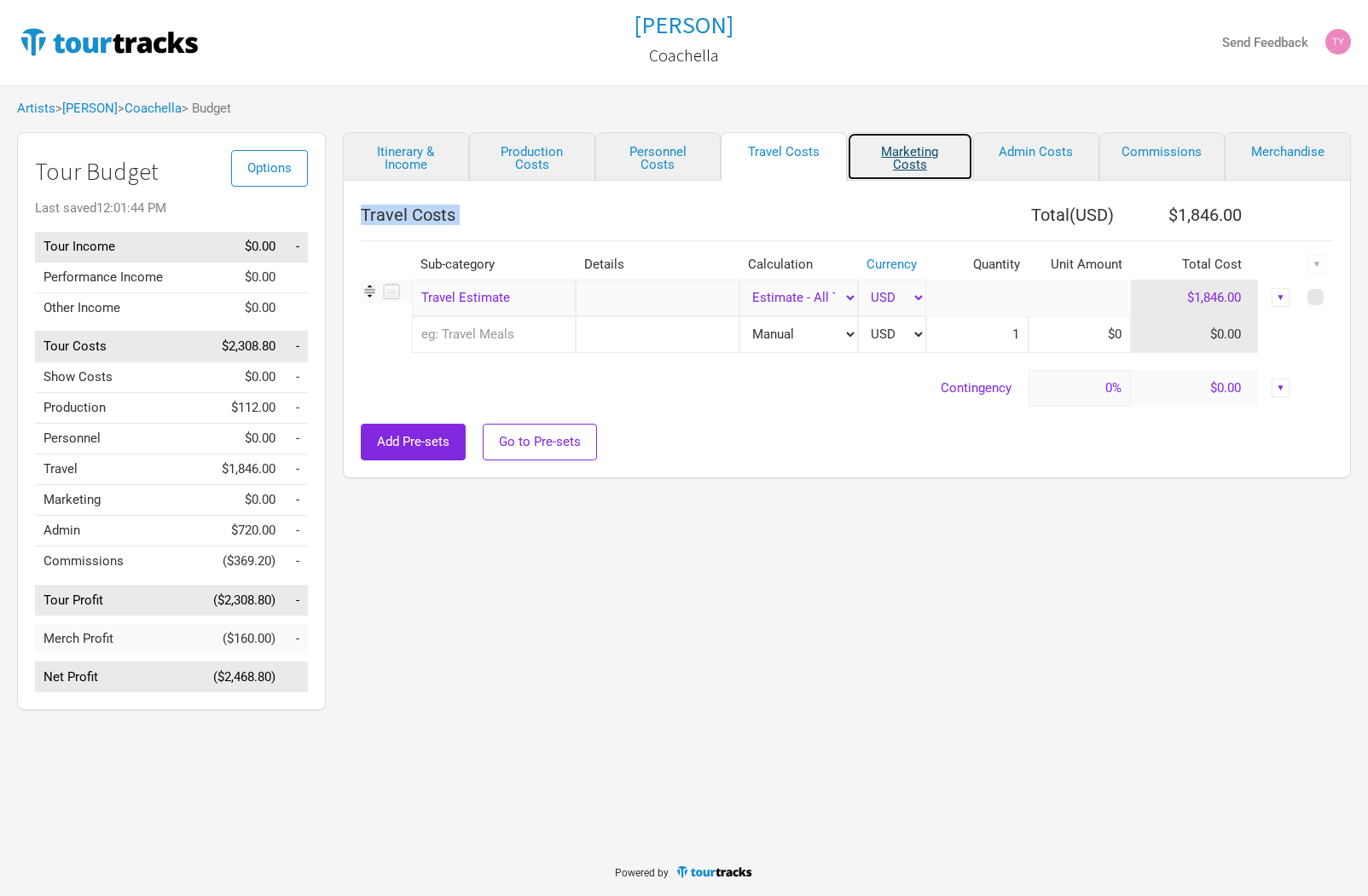 click on "Marketing Costs" at bounding box center [910, 156] 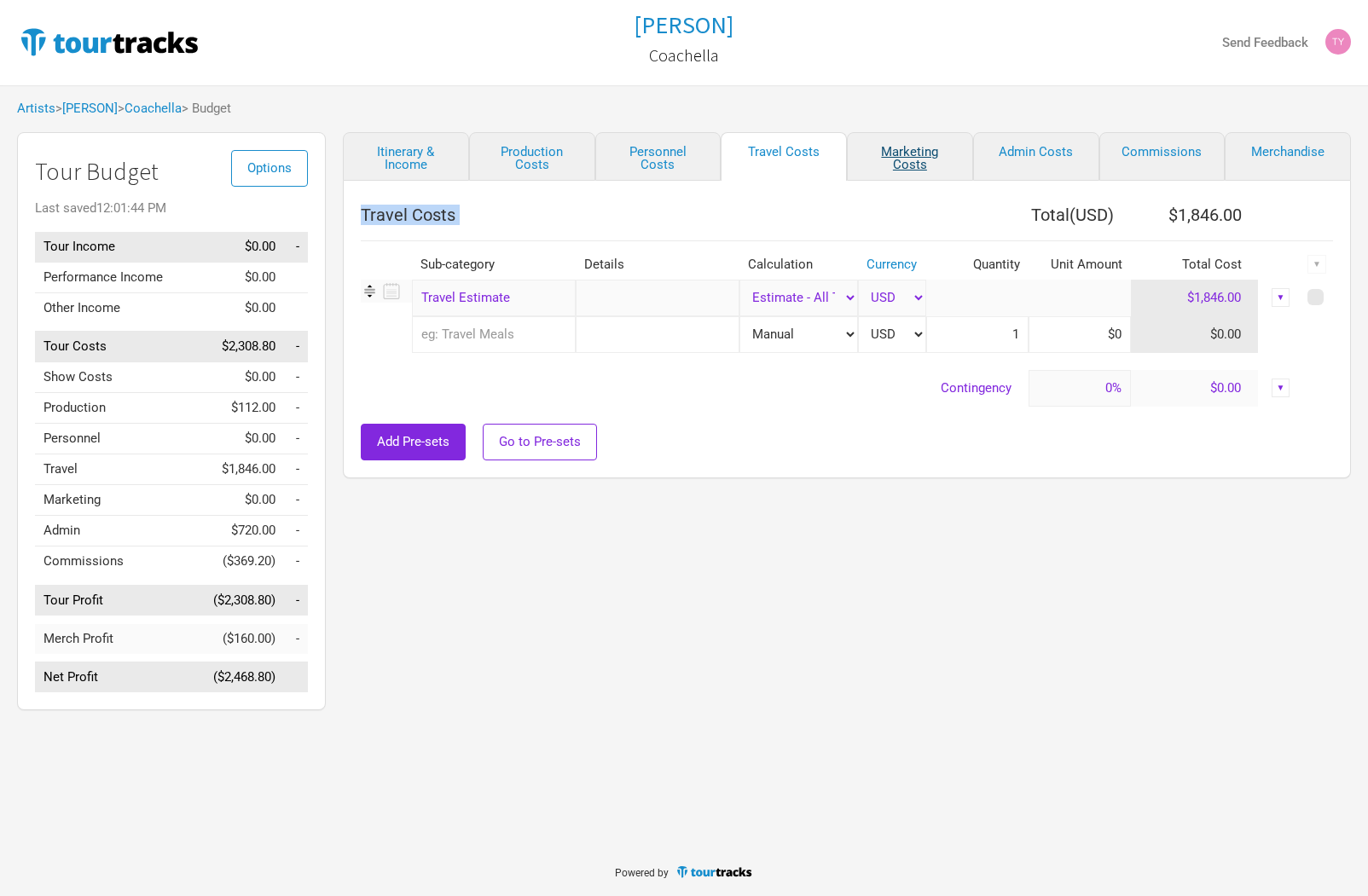select on "% of Gross" 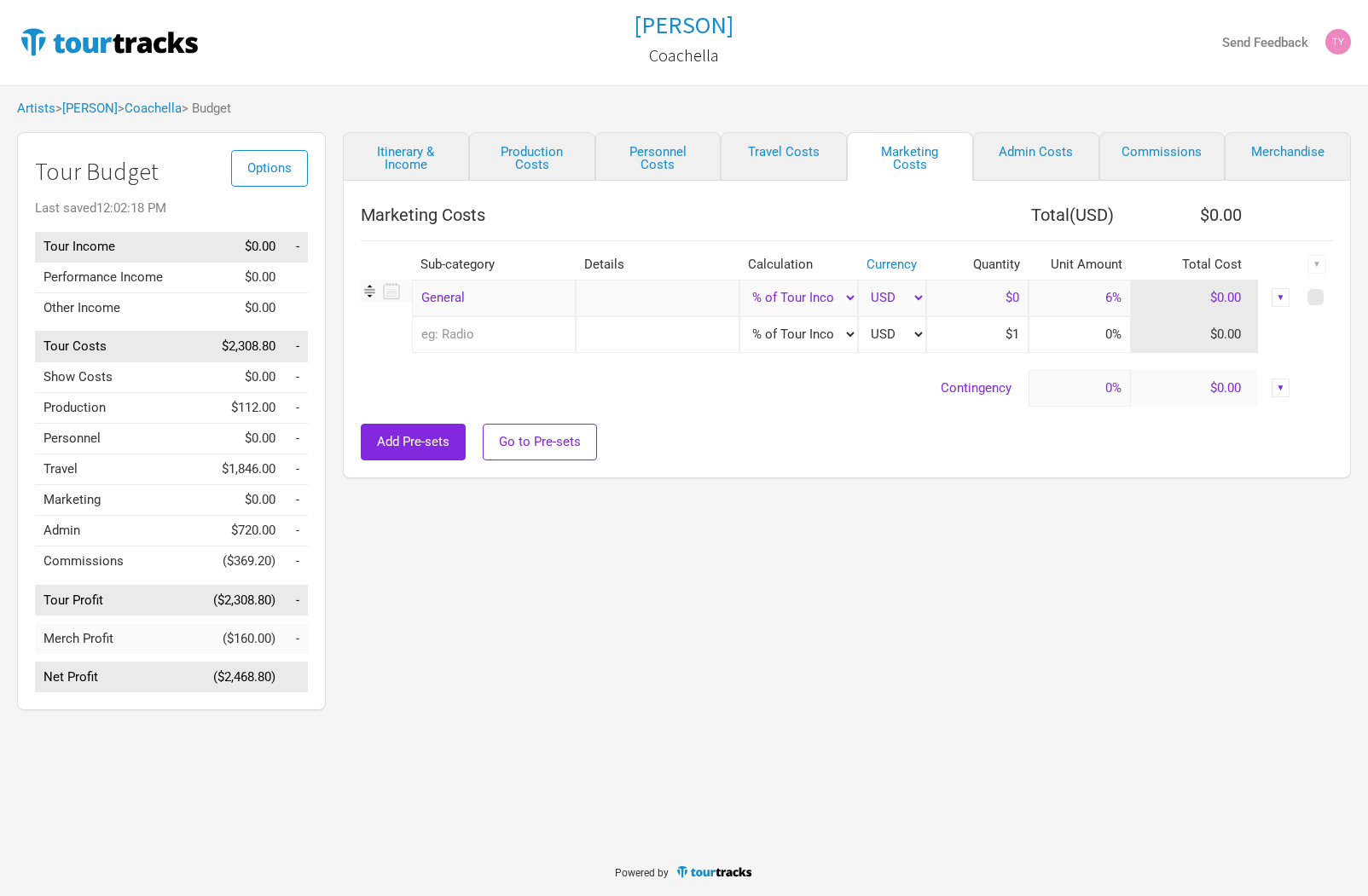 click on "Itinerary & Income Production Costs Personnel Costs Travel Costs Marketing Costs Admin Costs Commissions Merchandise   Marketing Costs Total  ( USD ) $0.00 Sub-category Details Calculation Currency Quantity Unit Amount Total Cost   ▼ General 1 selection Manual # of Shows # of Show Days # of Non-Show Days # of Days # of Tickets Sold % of Tour Income USD $0 6% $0.00 ▼ 0 selections Manual # of Shows # of Show Days # of Non-Show Days # of Days # of Tickets Sold % of Tour Income USD $1 0% $0.00 Contingency 0% $0.00 ▼ Add Pre-sets Go to Pre-sets" at bounding box center [830, 425] 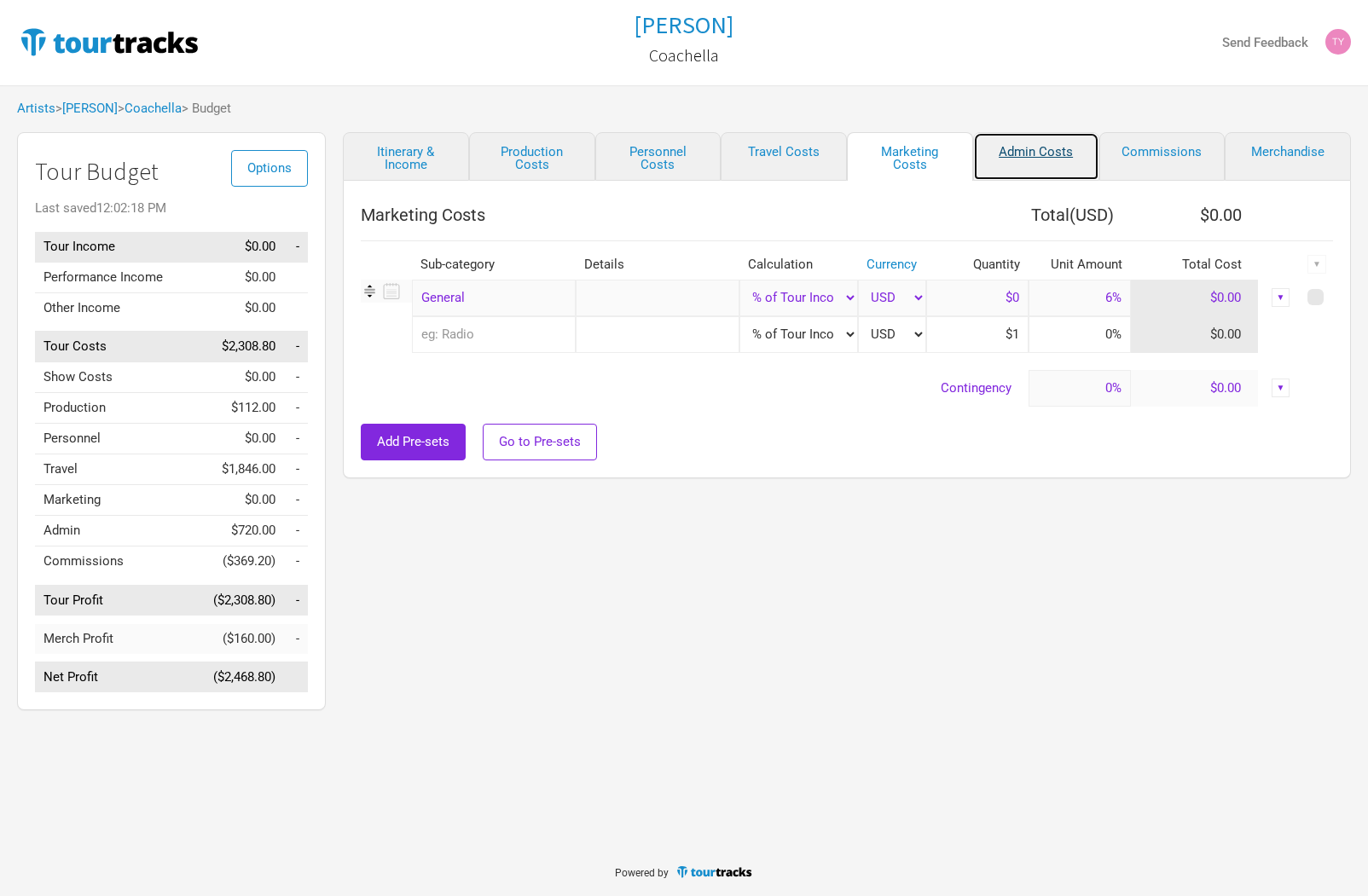 click on "Admin Costs" at bounding box center [1036, 156] 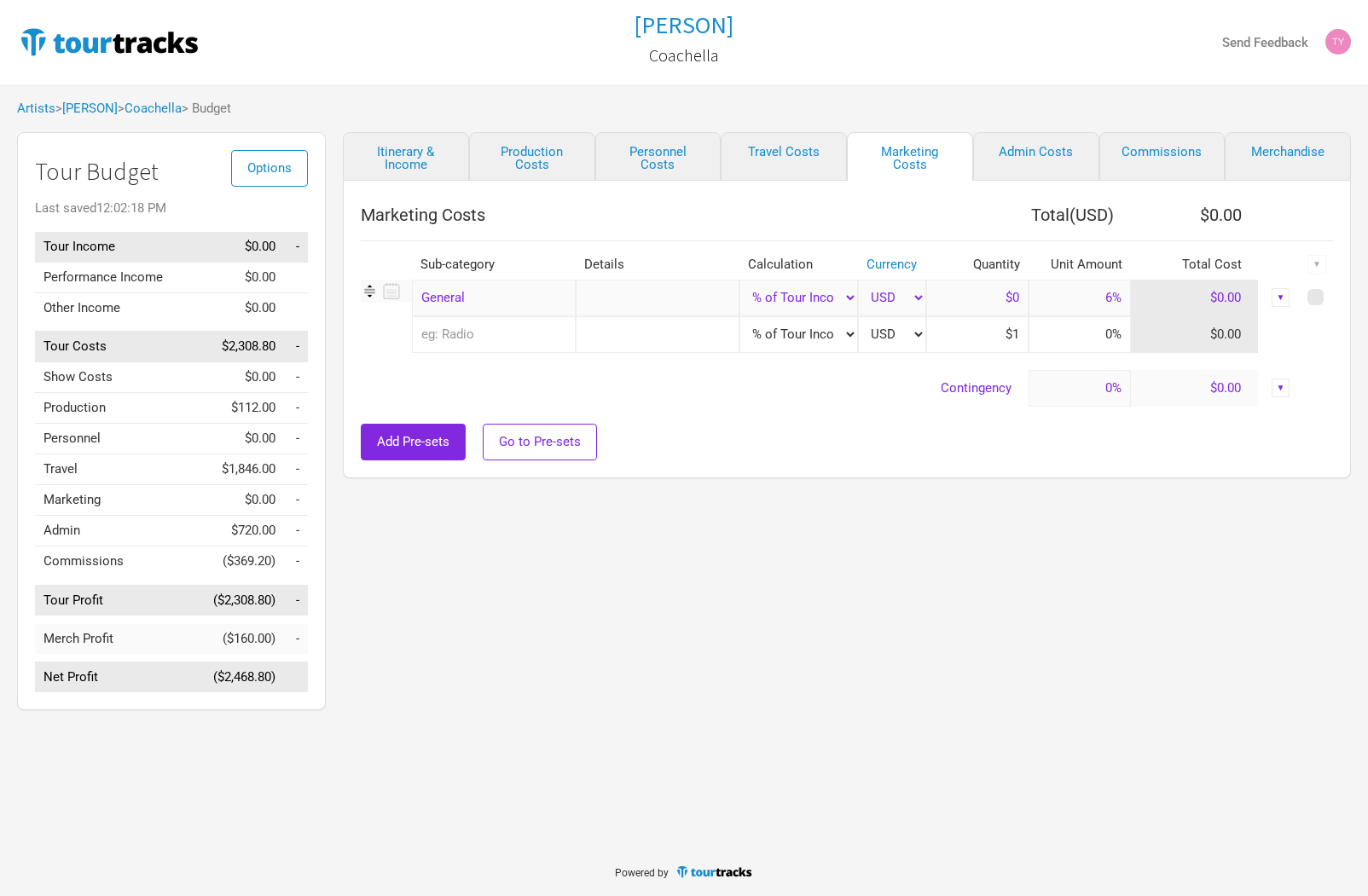 select on "Total Days" 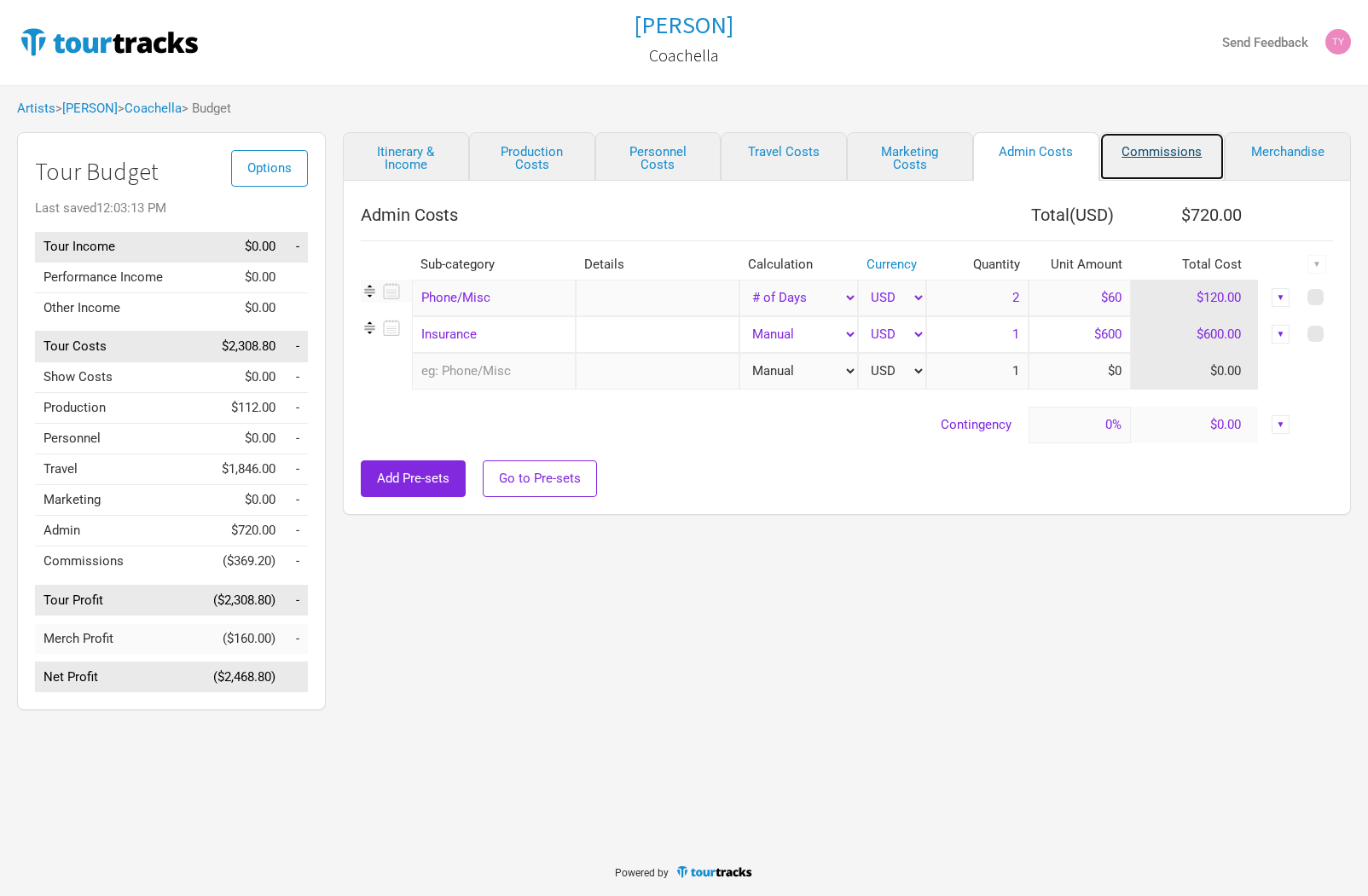 click on "Commissions" at bounding box center [1162, 156] 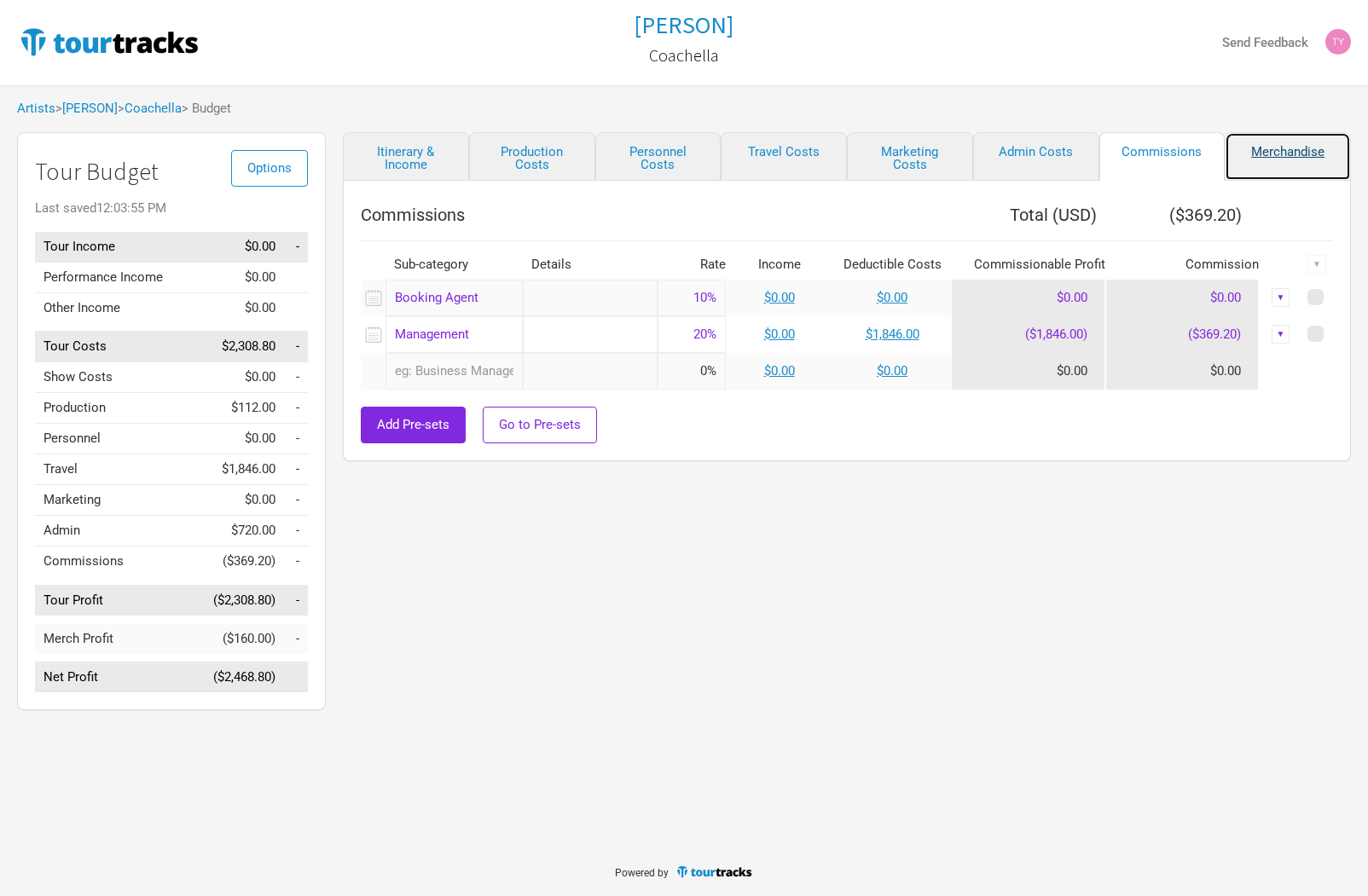 click on "Merchandise" at bounding box center (1288, 156) 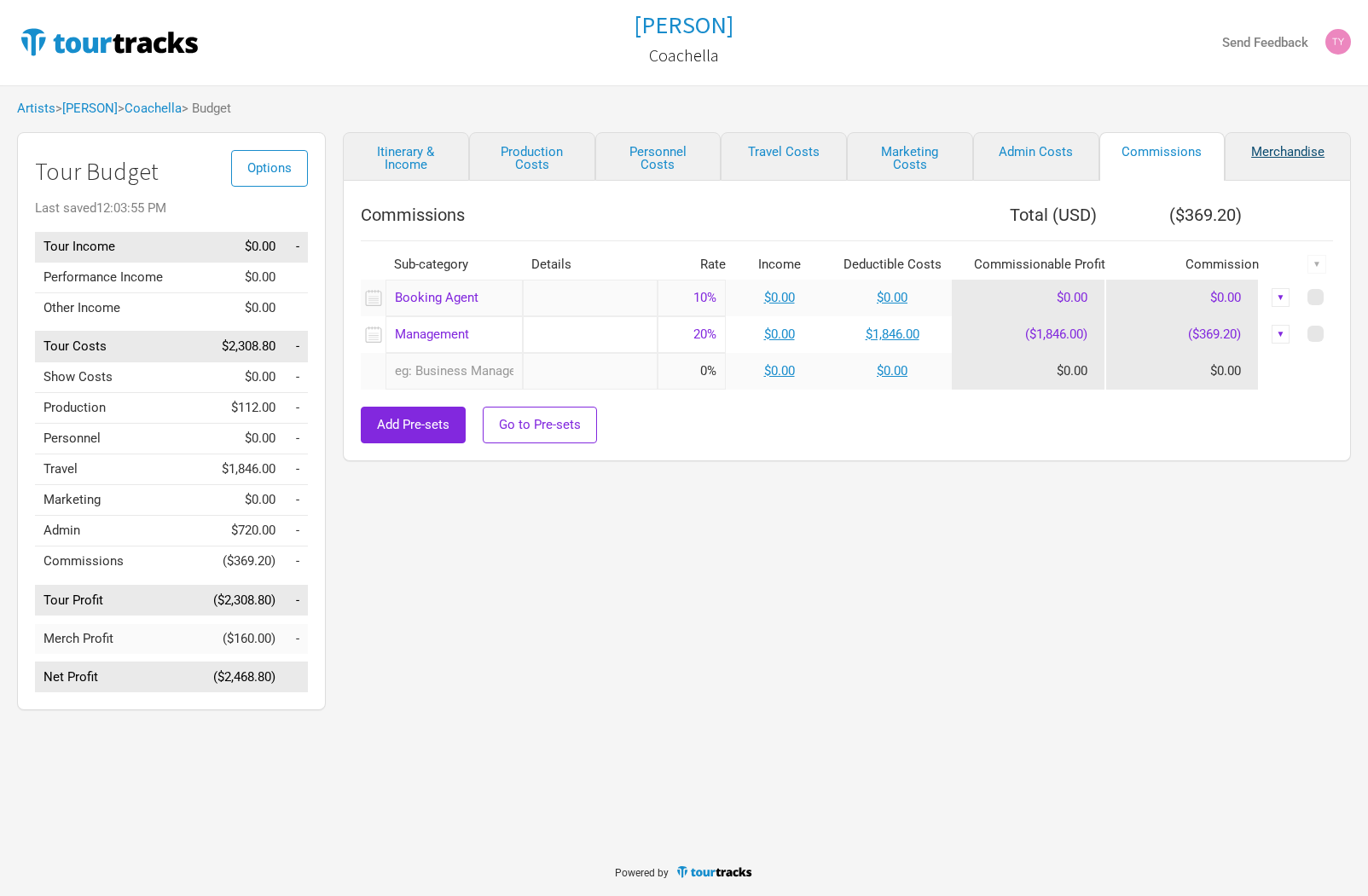 select on "Shows" 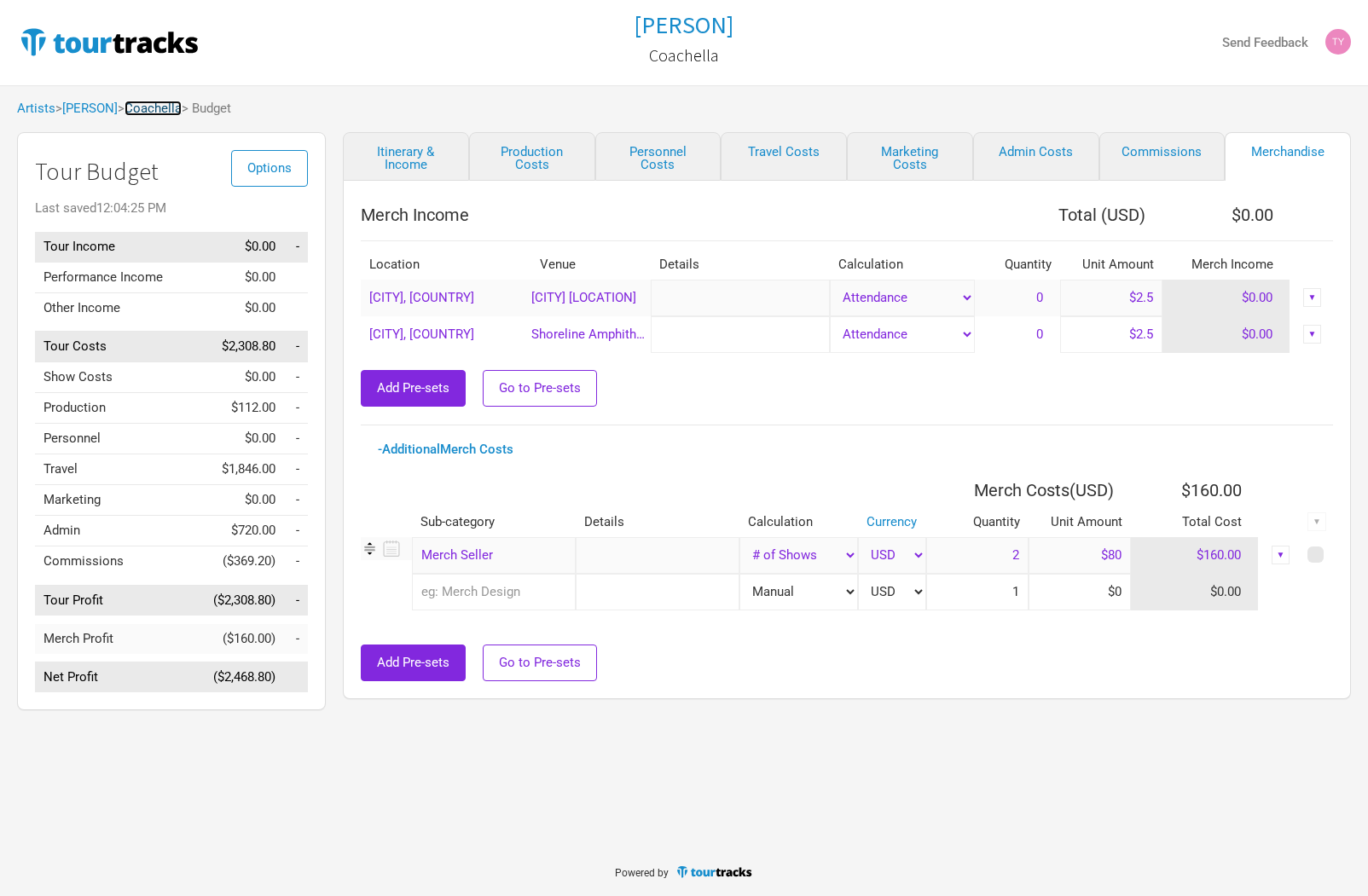 click on "Coachella" at bounding box center (153, 108) 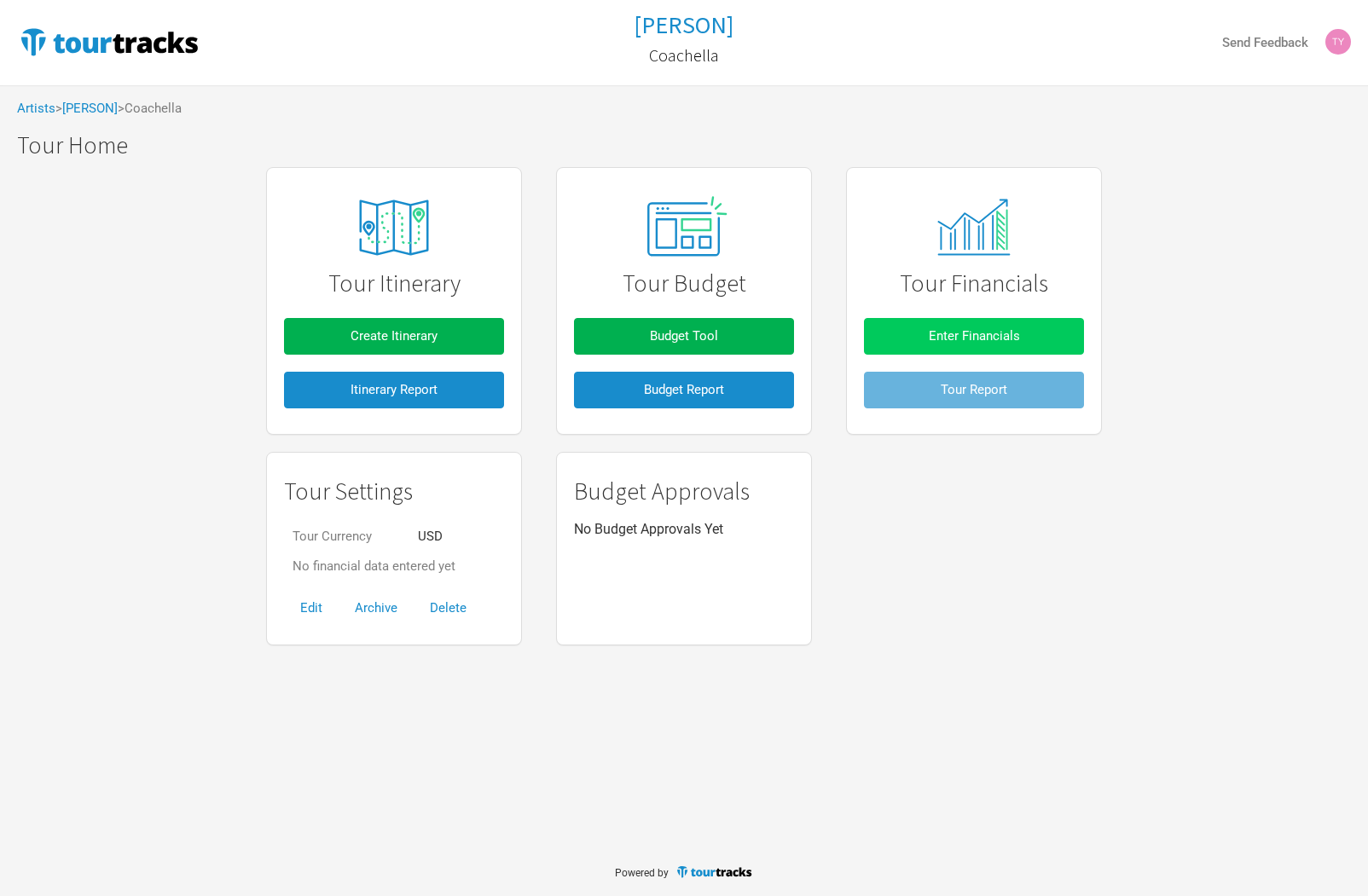 click on "Enter Financials" at bounding box center [974, 336] 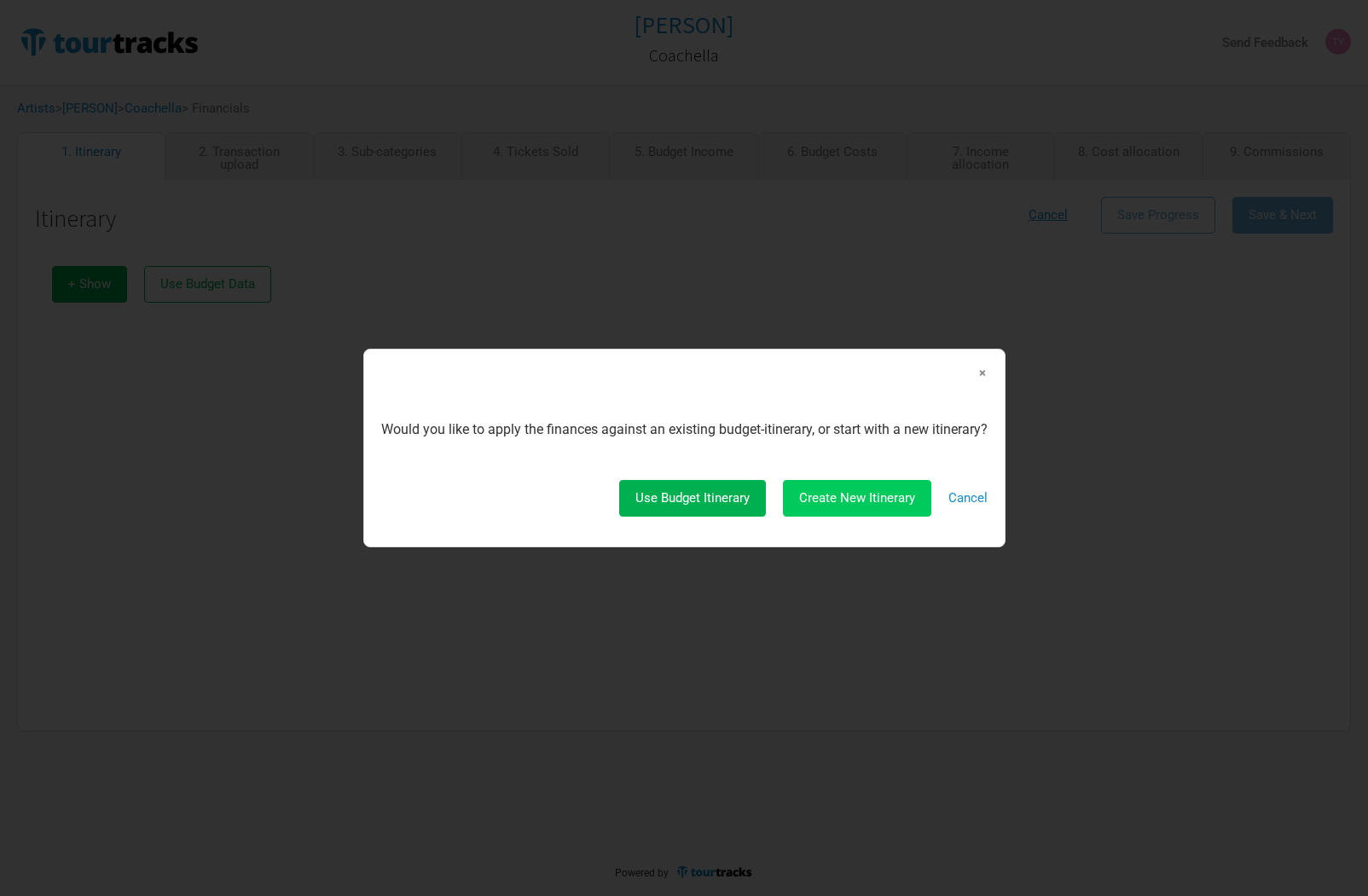 click on "Create New Itinerary" at bounding box center (857, 498) 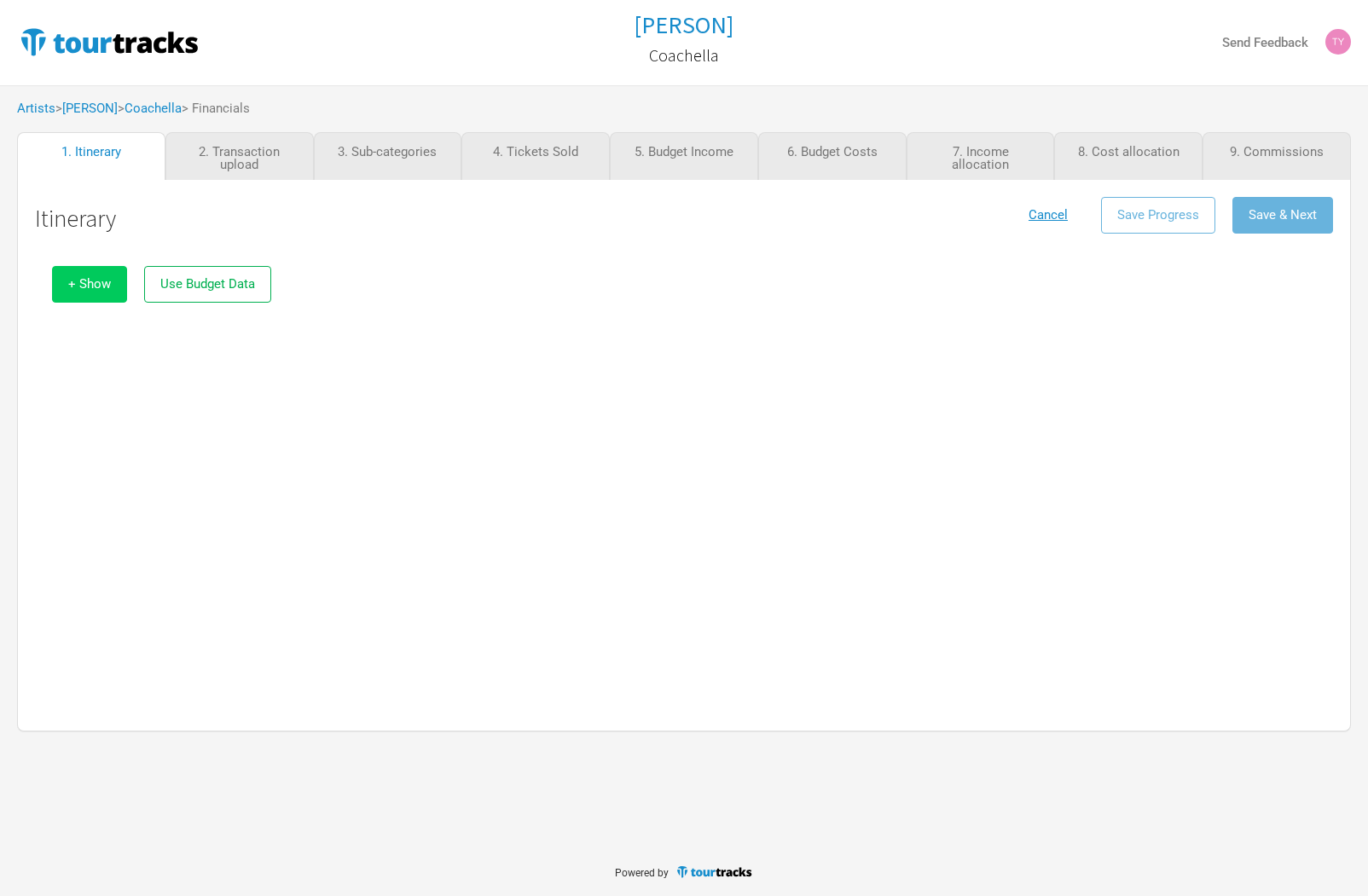 click on "+ Show" at bounding box center (90, 284) 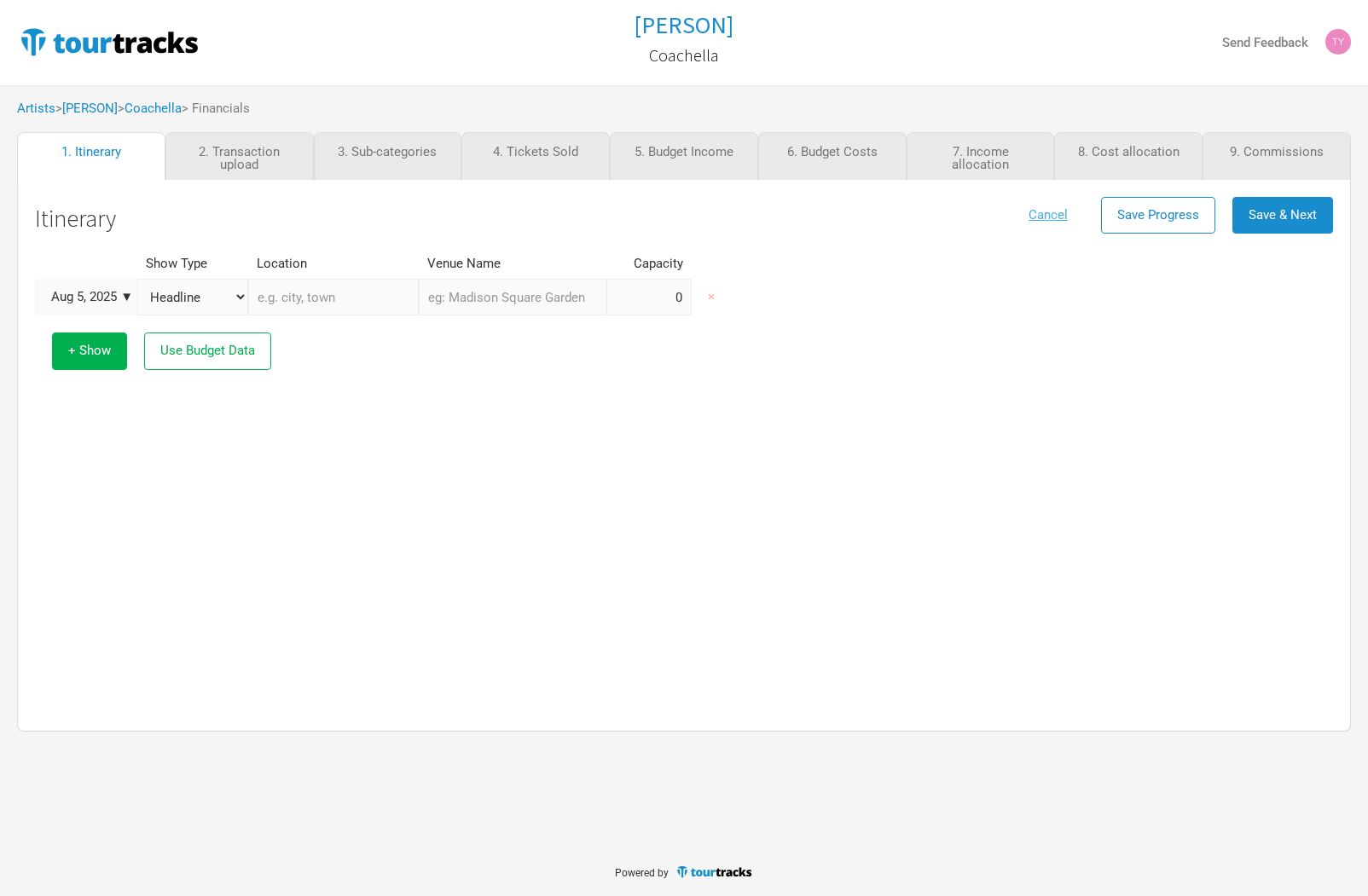 click on "Cancel" at bounding box center (1048, 215) 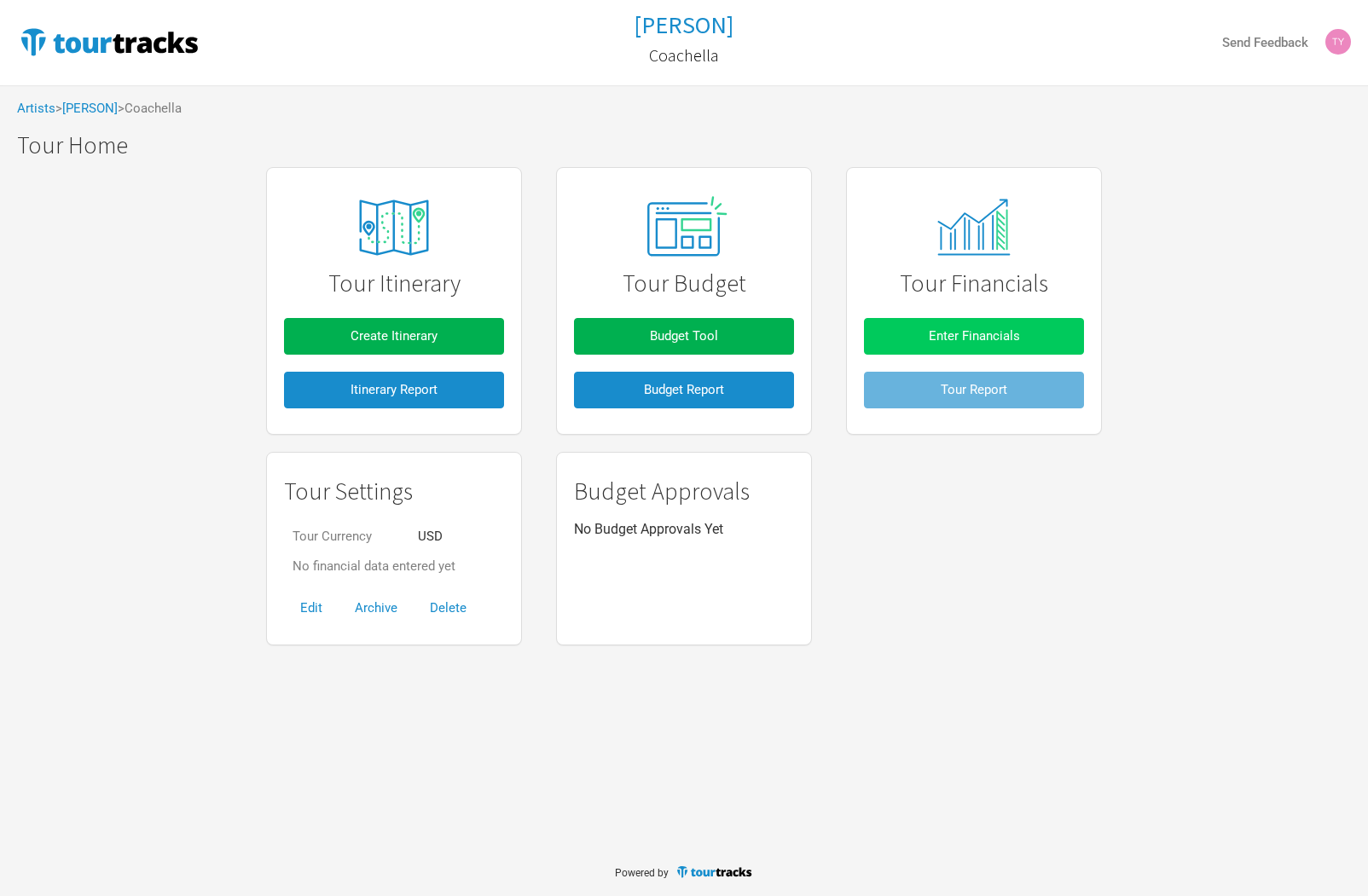 click on "Enter Financials" at bounding box center [974, 336] 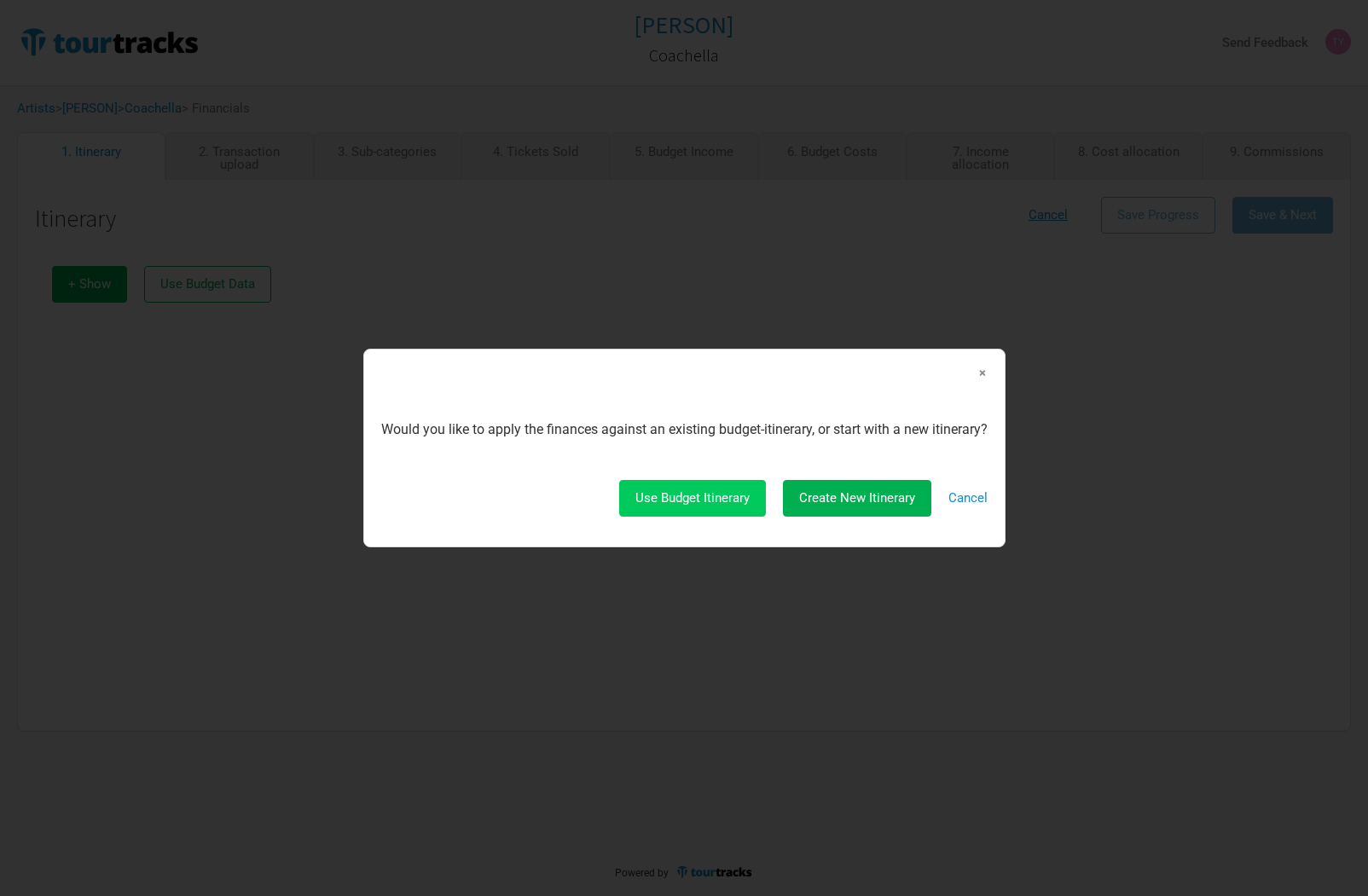 click on "Use Budget Itinerary" at bounding box center (693, 498) 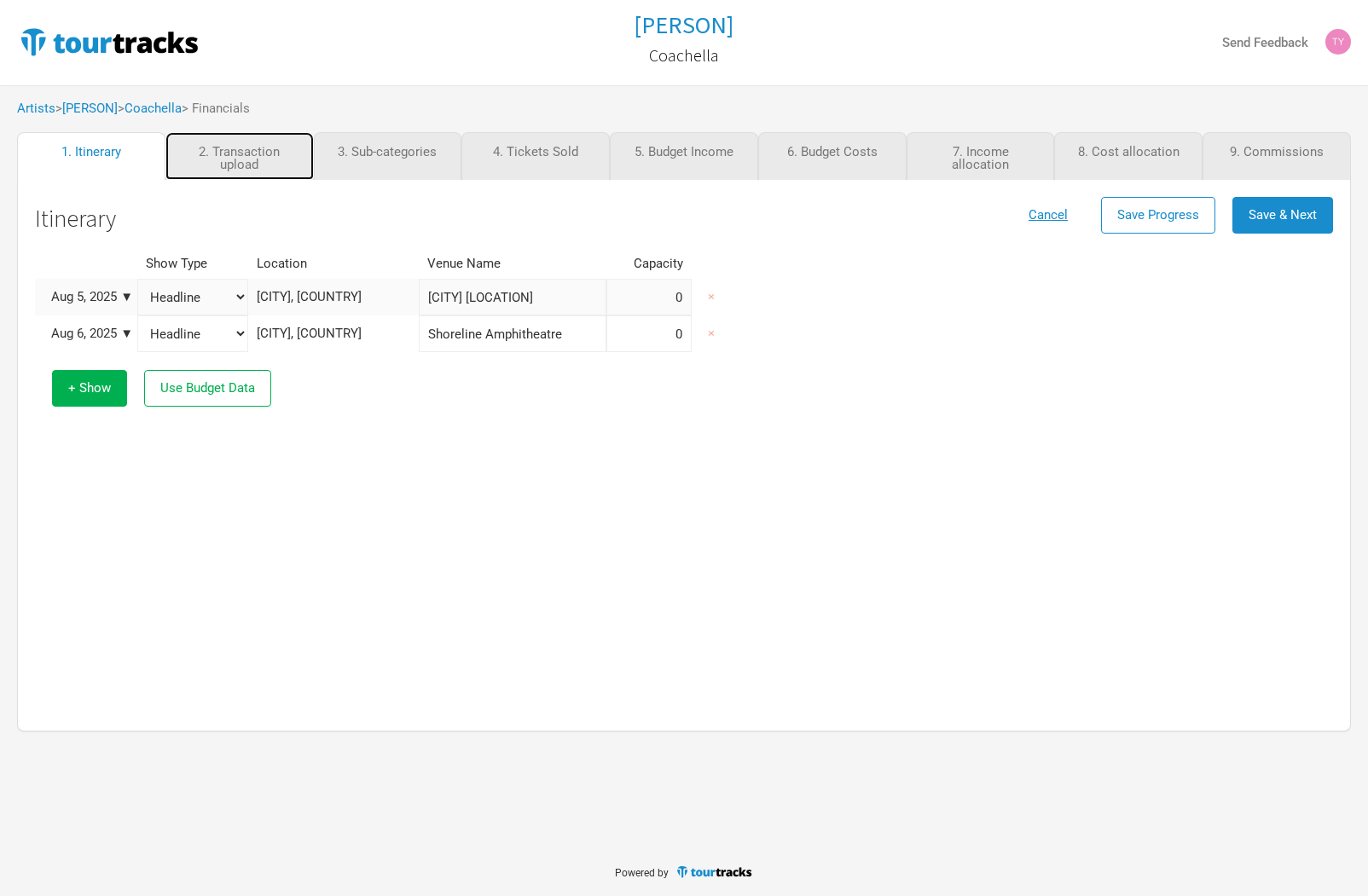 click on "2. Transaction upload" at bounding box center (240, 156) 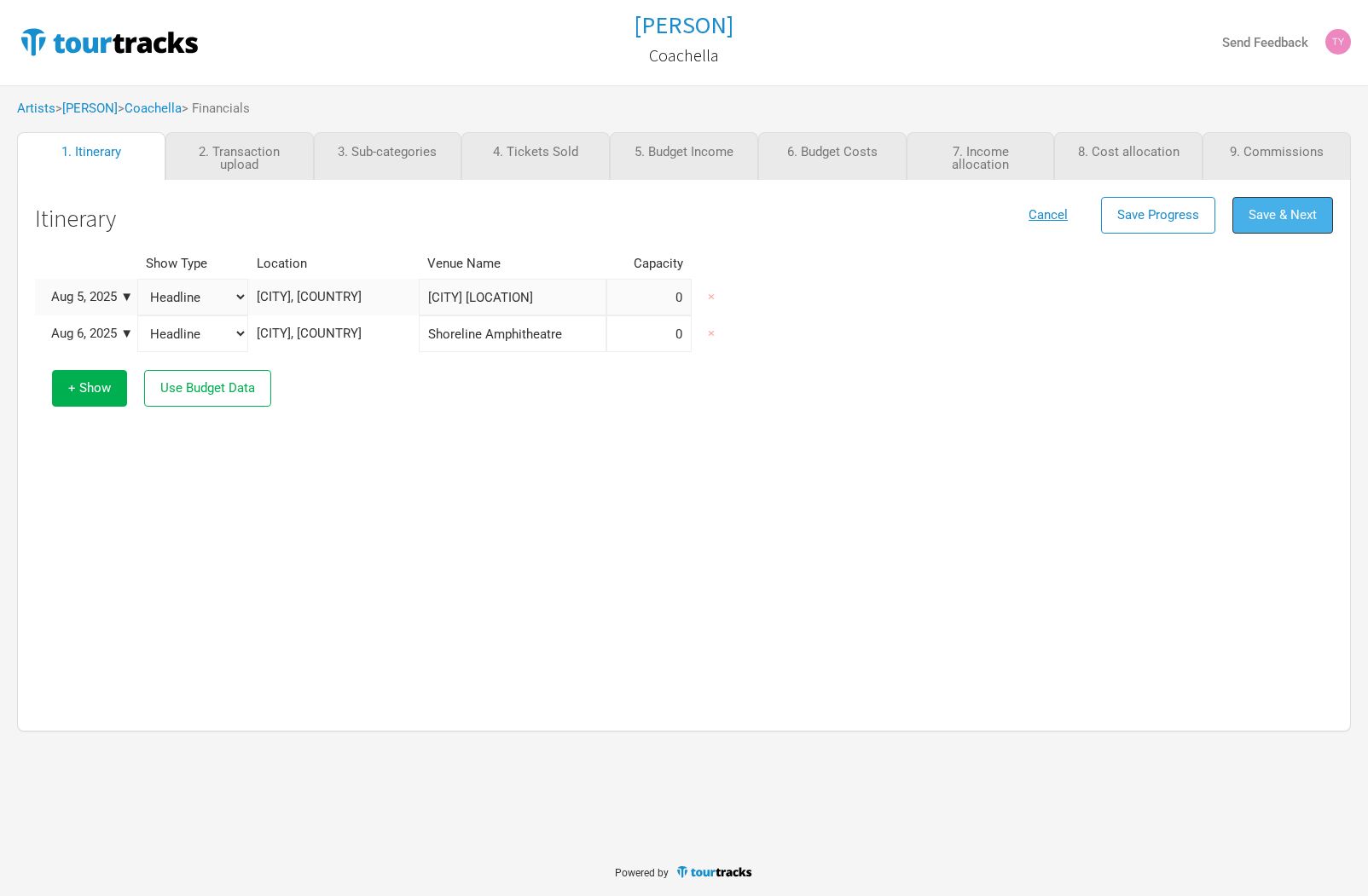 click on "Save & Next" at bounding box center (1283, 215) 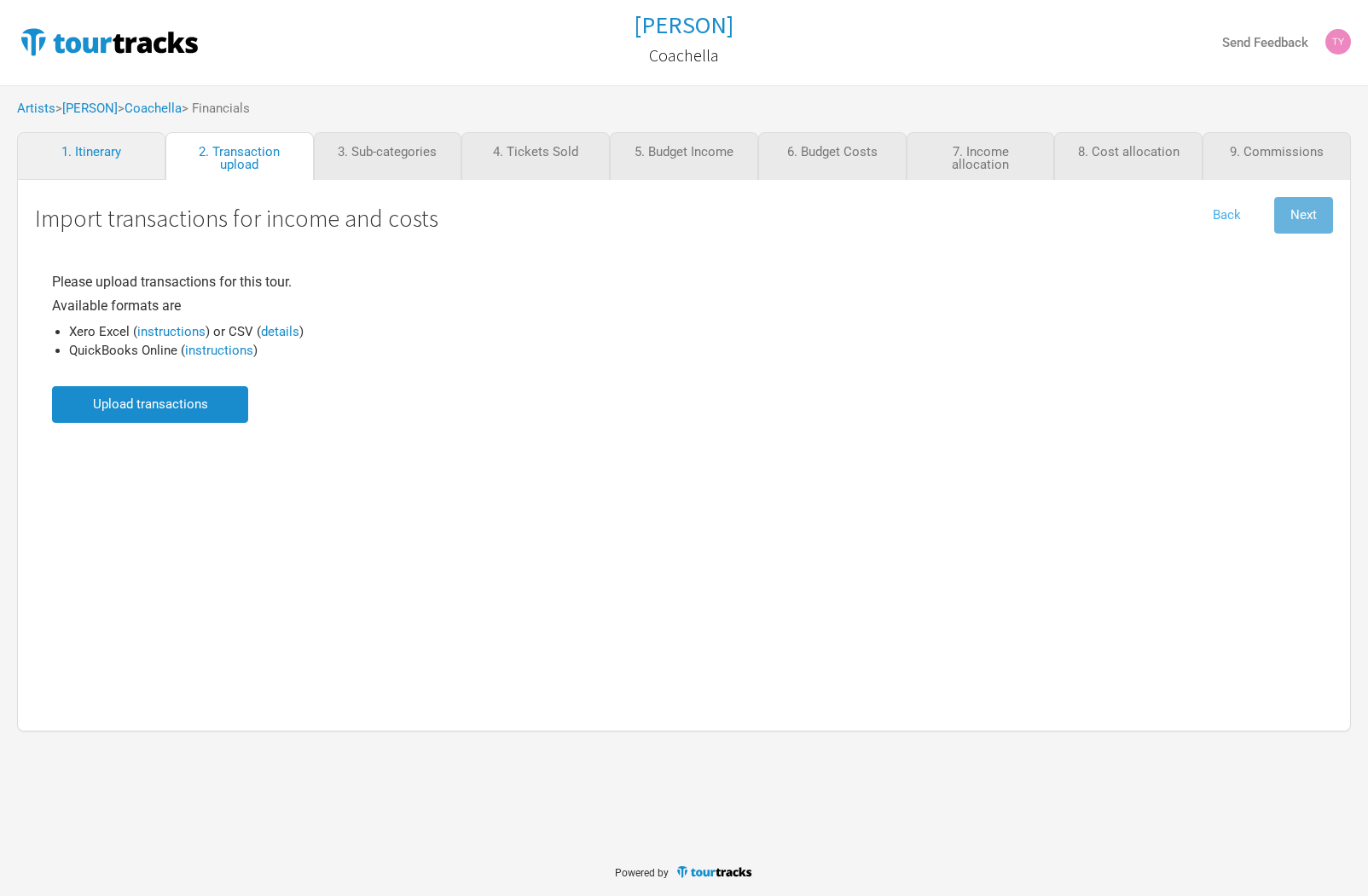 click on "Back" at bounding box center [1226, 215] 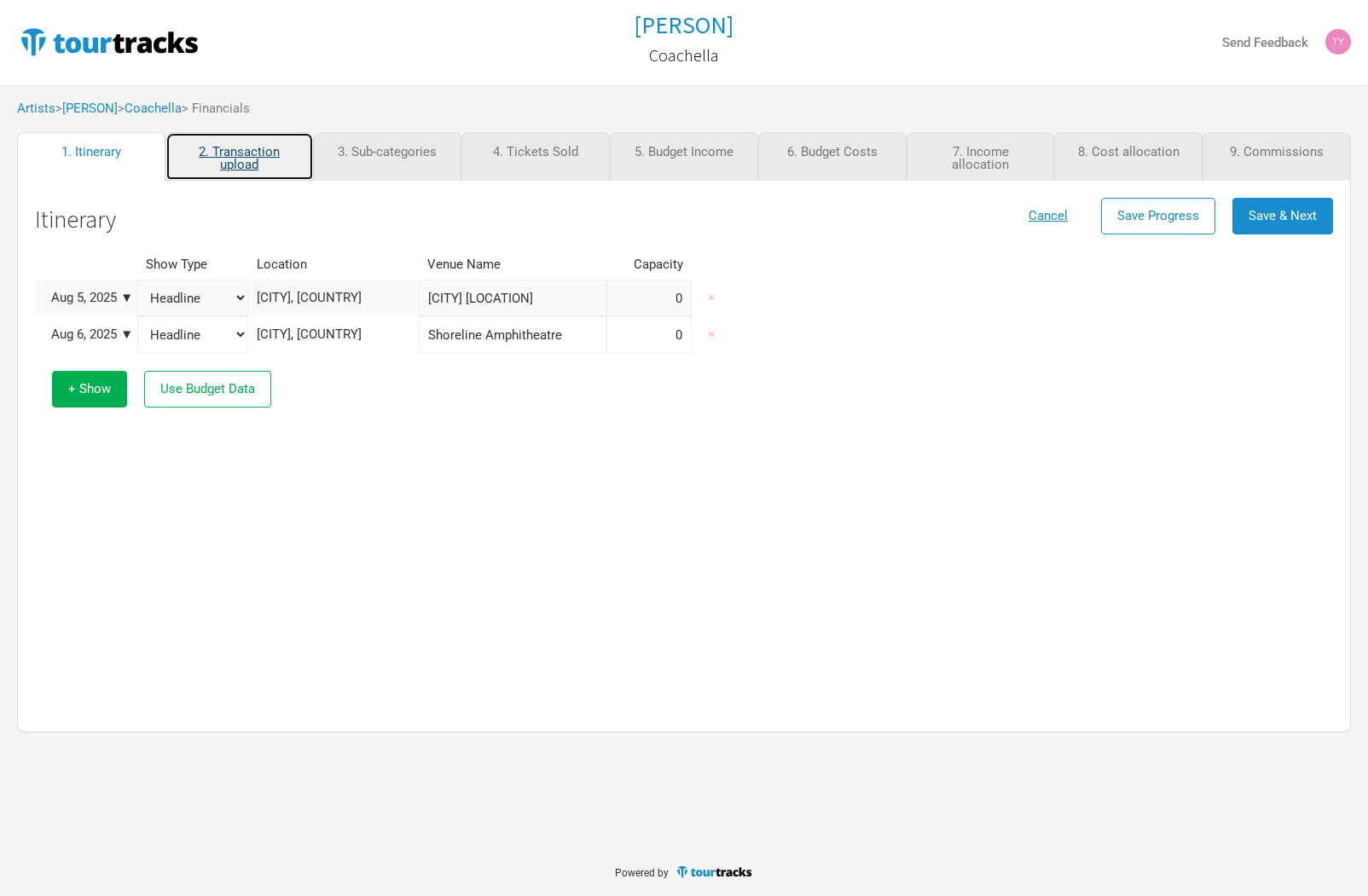 click on "2. Transaction upload" at bounding box center (240, 156) 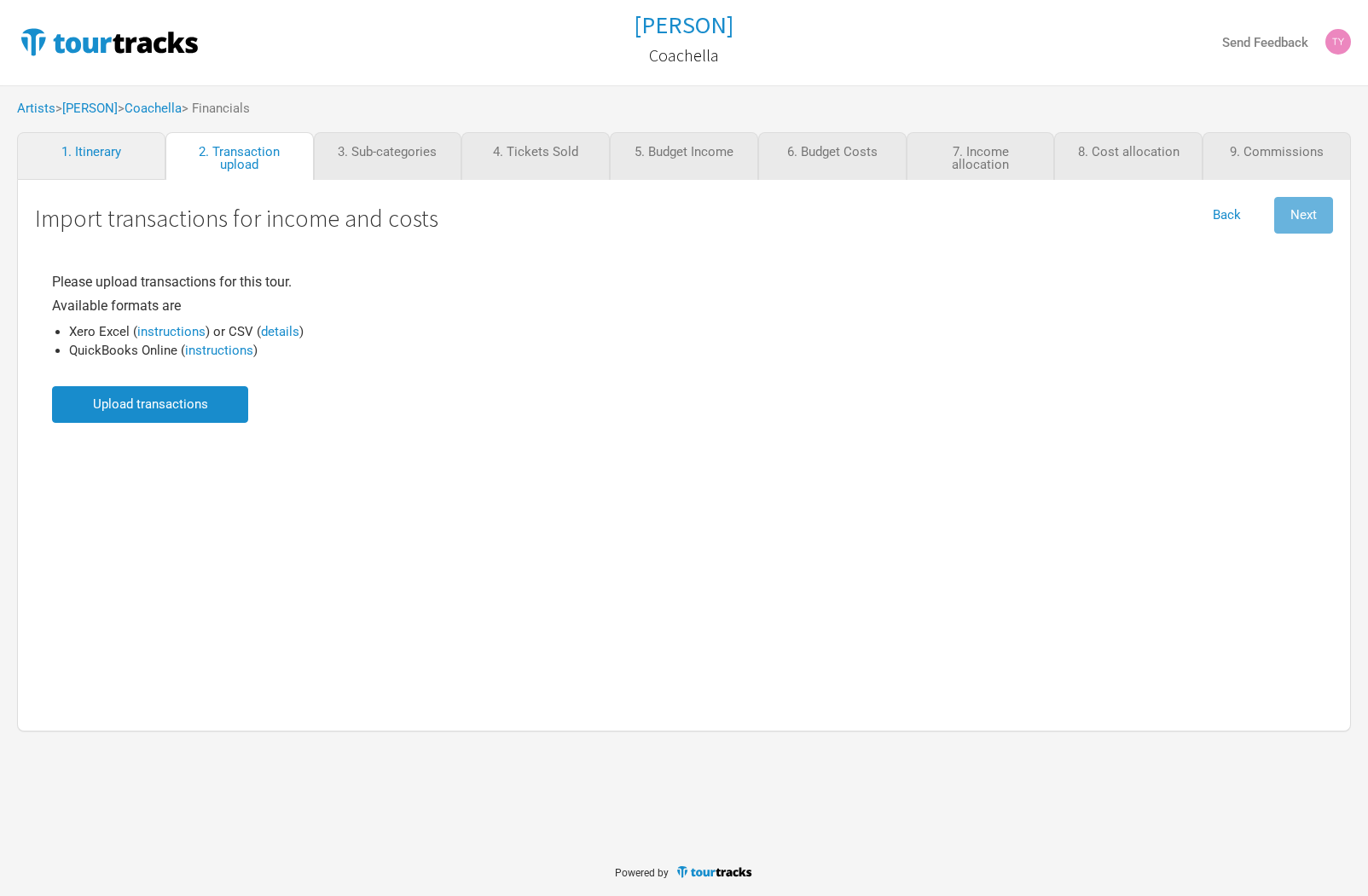click on "[PERSON] [CITY] Send Feedback Artists  >  [PERSON]  >  [CITY]  > Financials [PERSON]  -  [CITY] [PERSON] [CITY] Your screen is too small to launch the  Reporting Tool . Please login on a different device. 1. Itinerary 2. Transaction upload 3. Sub-categories 4. Tickets Sold 5. Budget Income 6. Budget Costs 7. Income allocation 8. Cost allocation 9. Commissions Import transactions for income and costs Back Next Please upload transactions for this tour. Available formats are Xero Excel ( instructions ) or CSV ( details )             QuickBooks Online ( instructions )     Upload transactions Powered by" at bounding box center [684, 448] 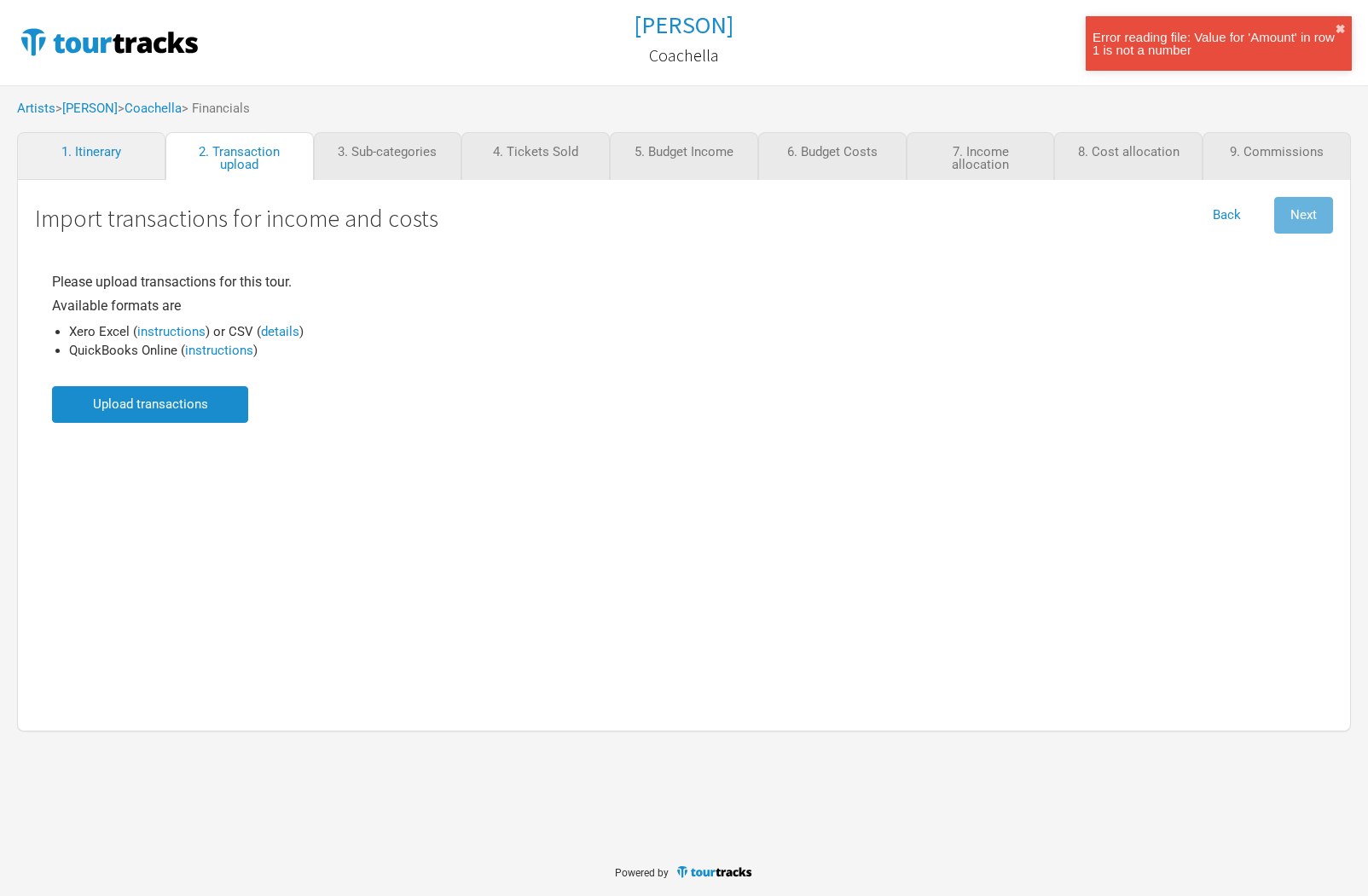 click at bounding box center (150, 404) 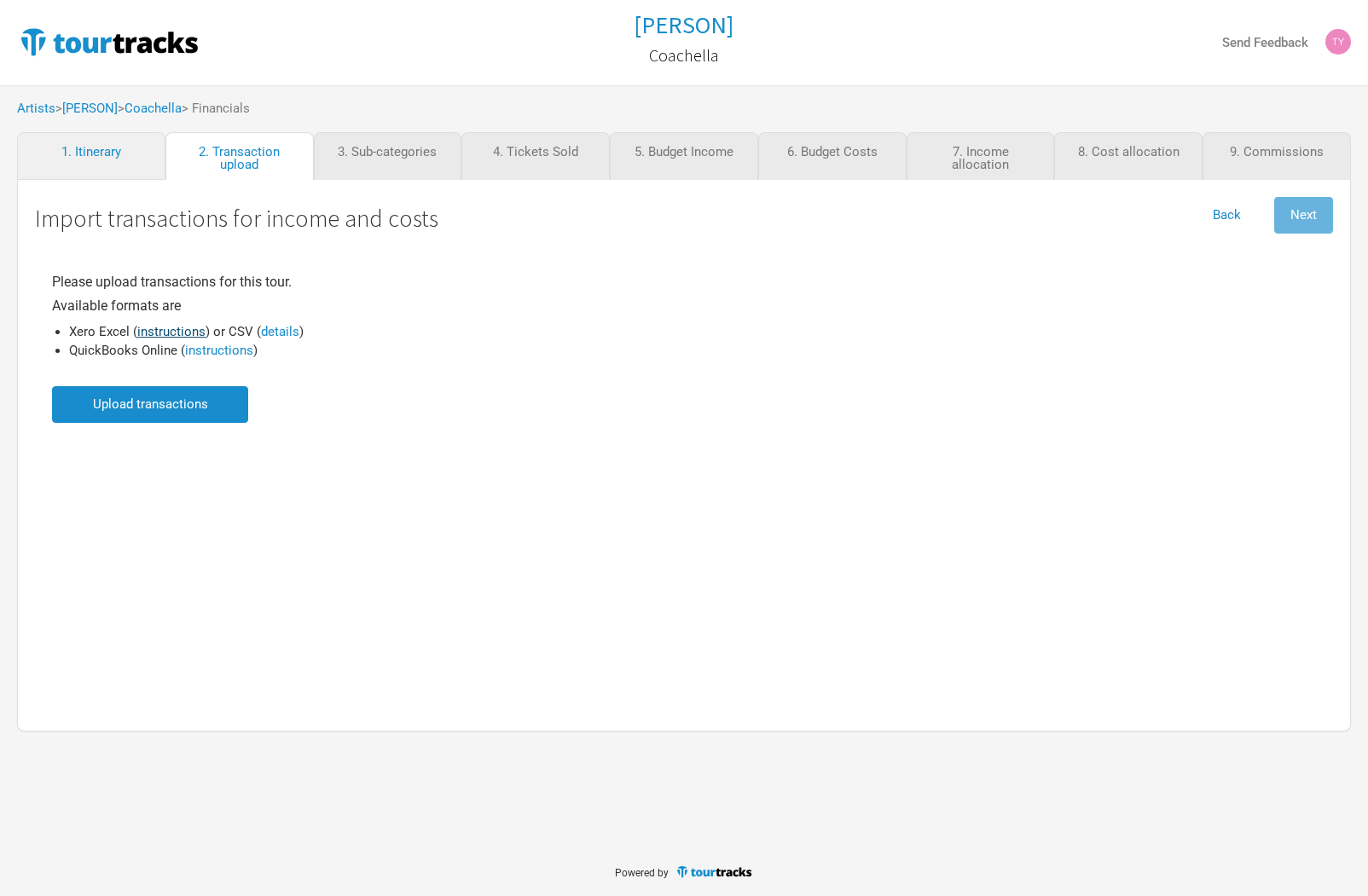 click on "instructions" at bounding box center (171, 332) 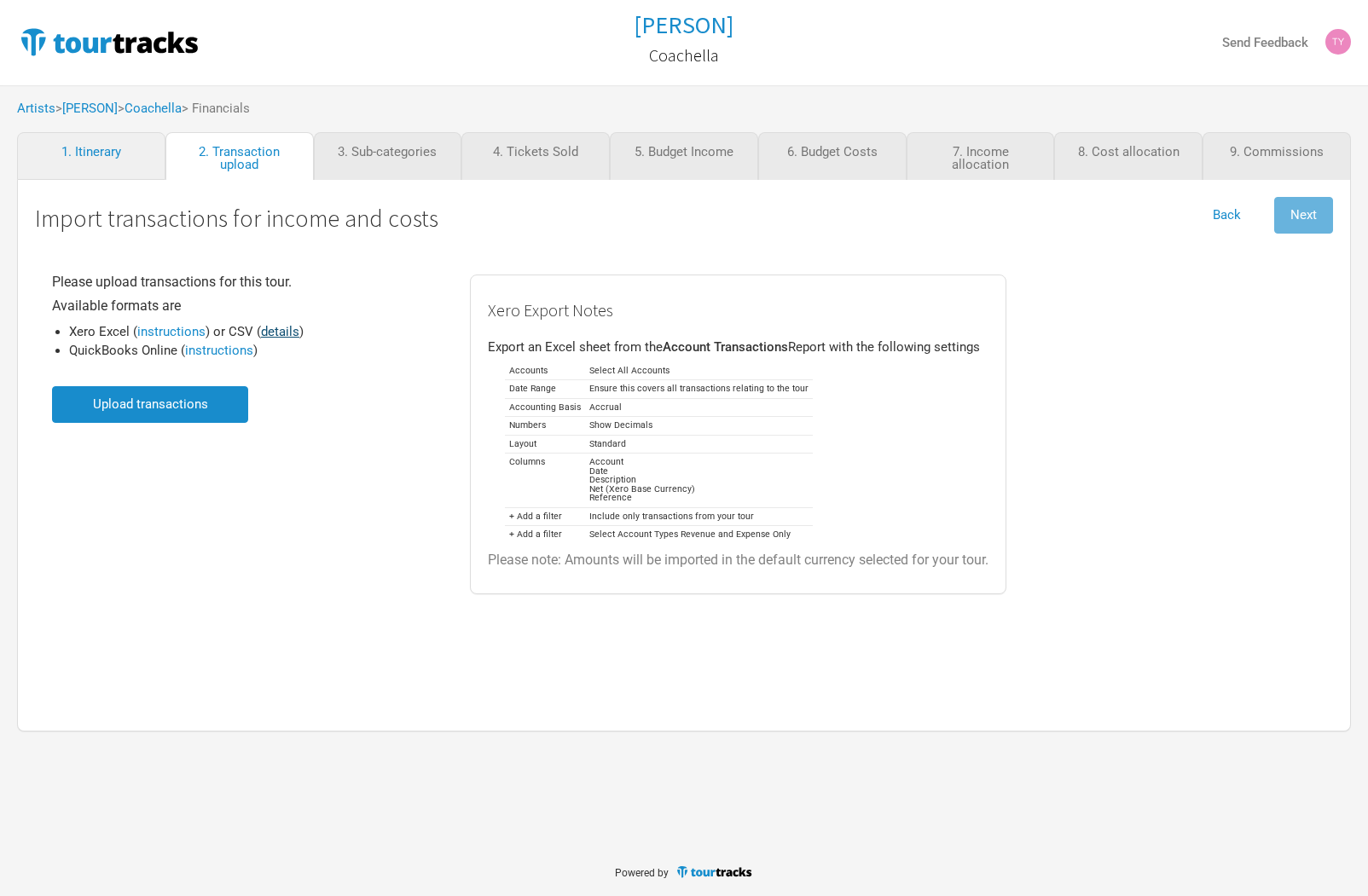 click on "details" at bounding box center (280, 332) 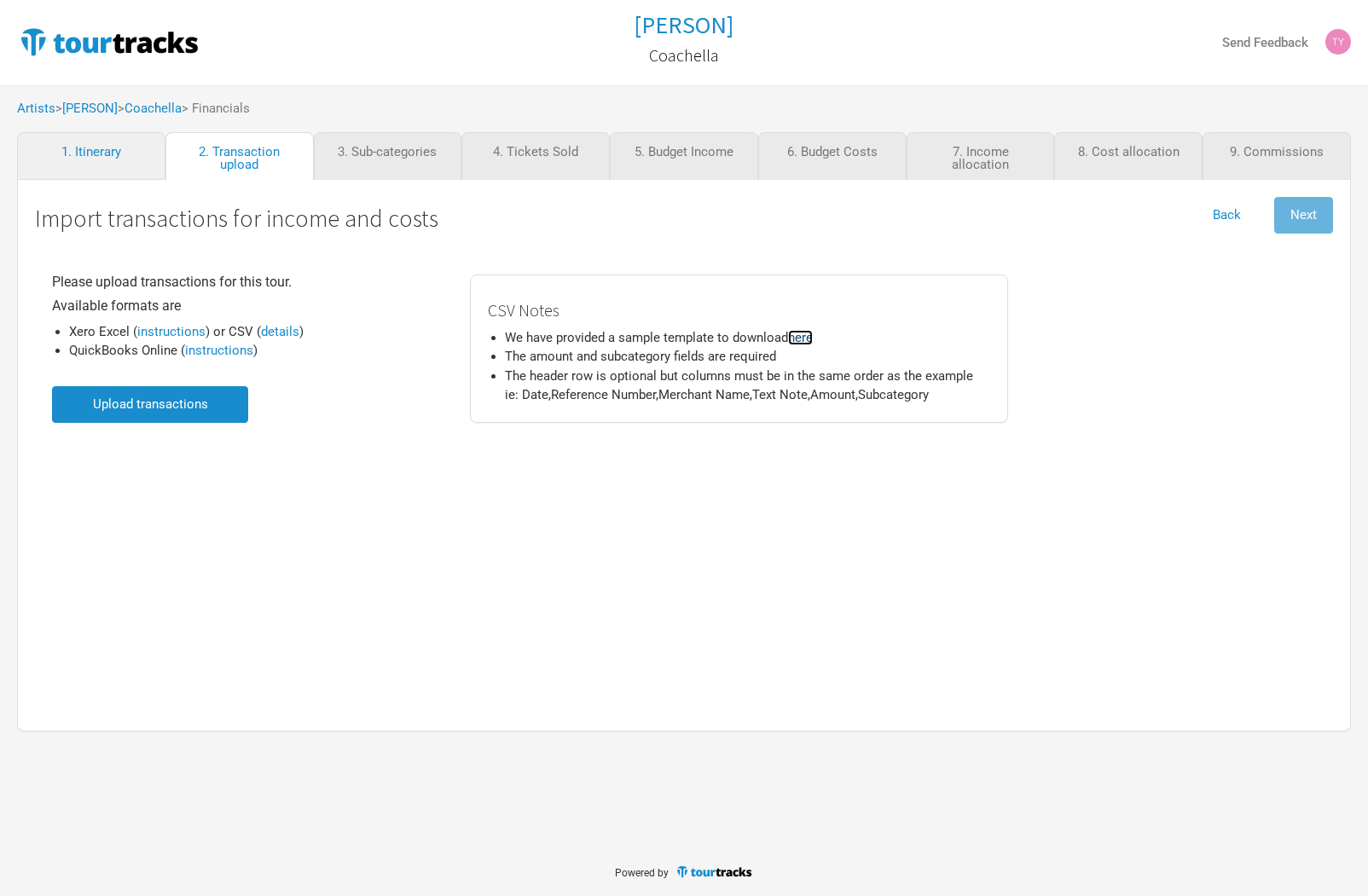 click on "here" at bounding box center (800, 338) 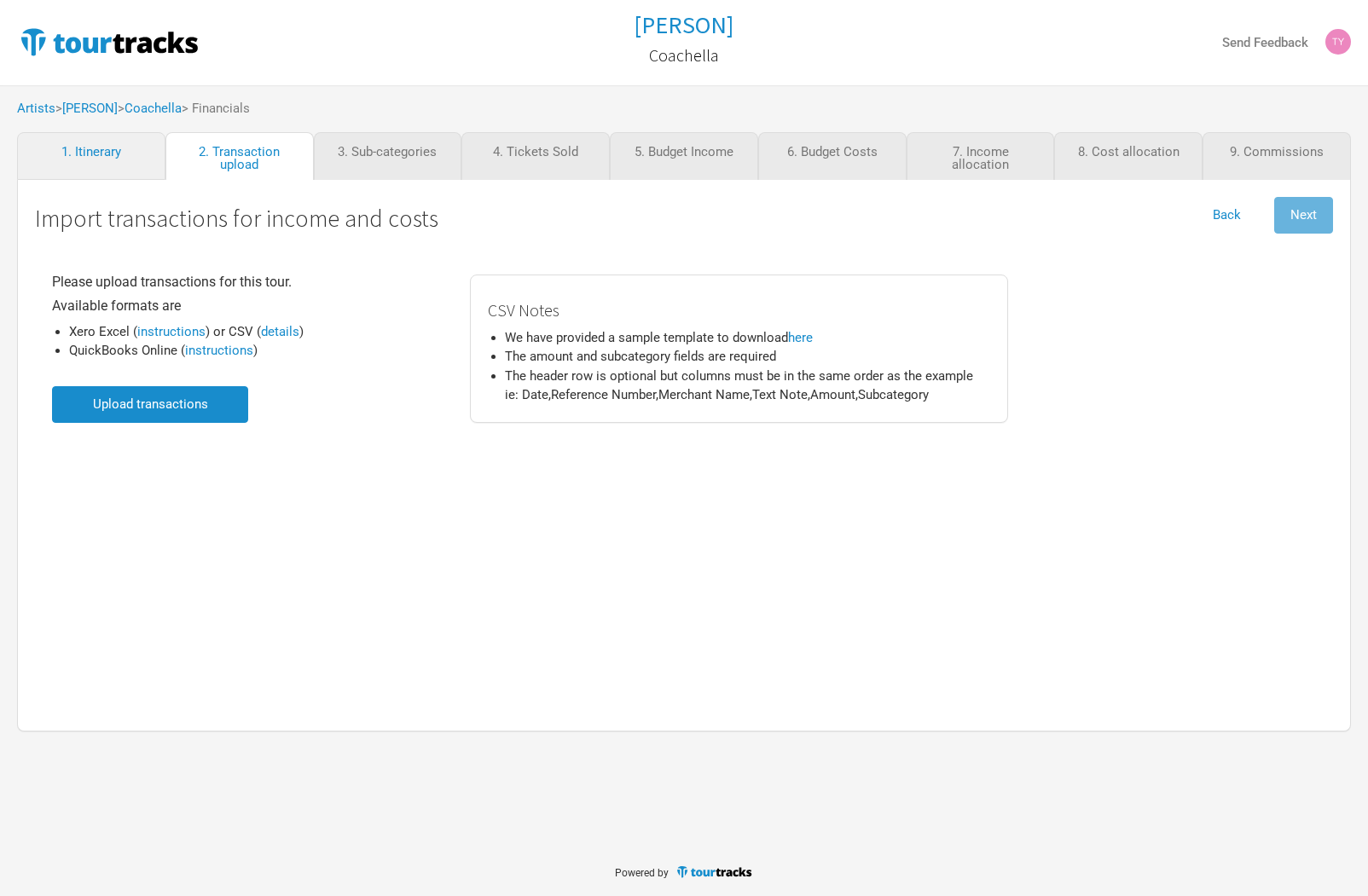 click at bounding box center (150, 404) 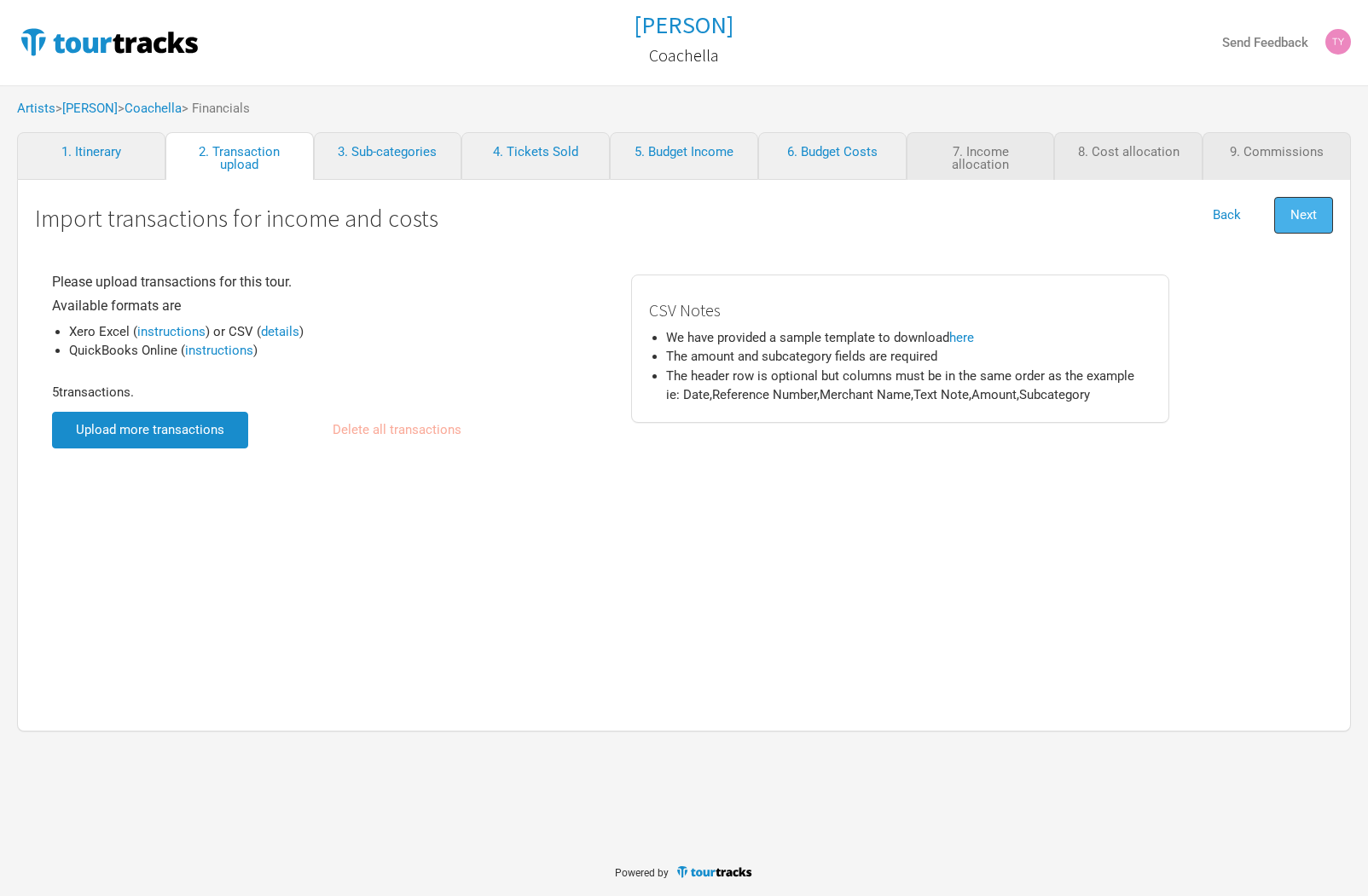 click on "Next" at bounding box center (1303, 215) 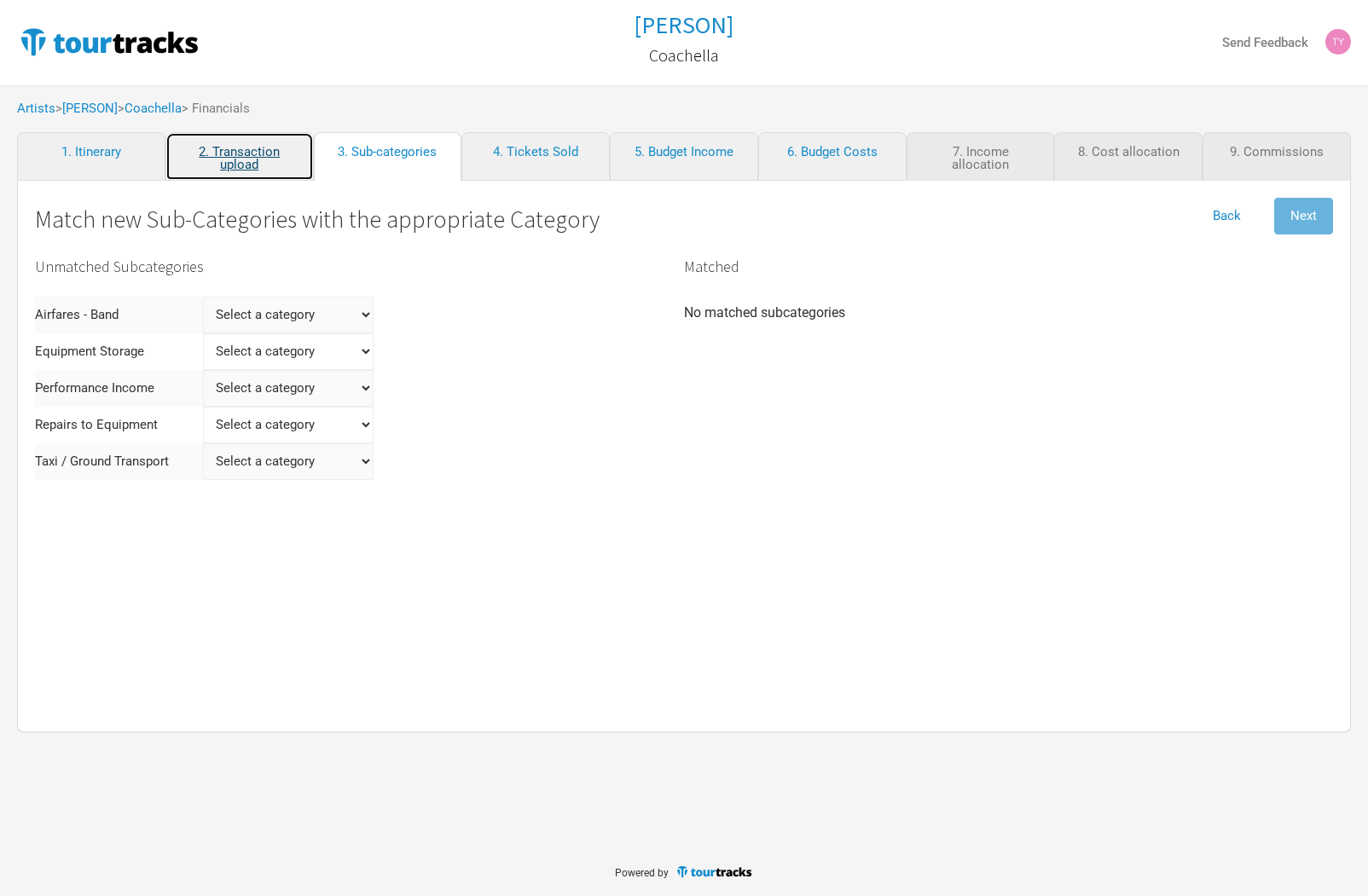 click on "2. Transaction upload" at bounding box center [240, 156] 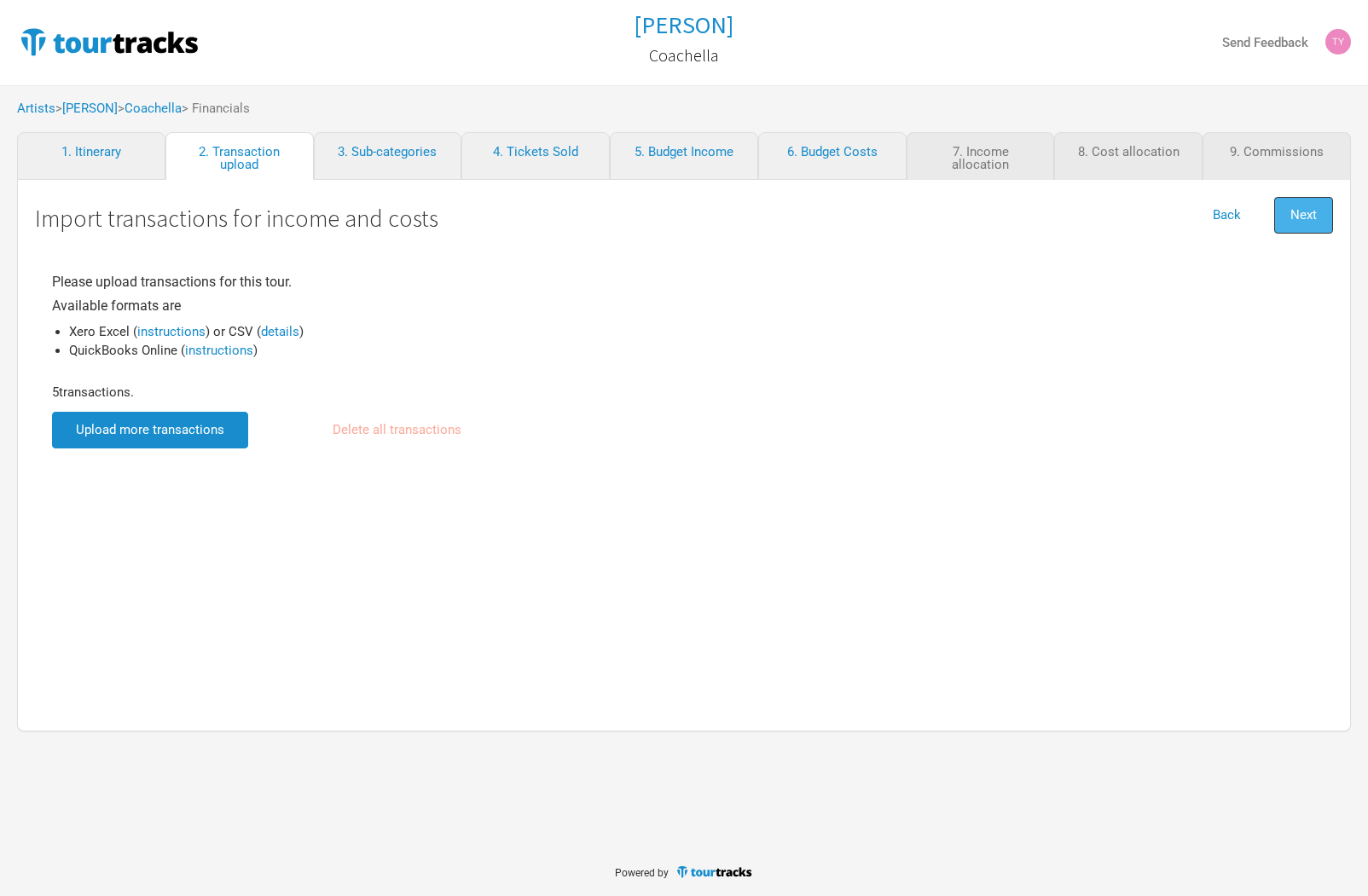 click on "Next" at bounding box center (1303, 215) 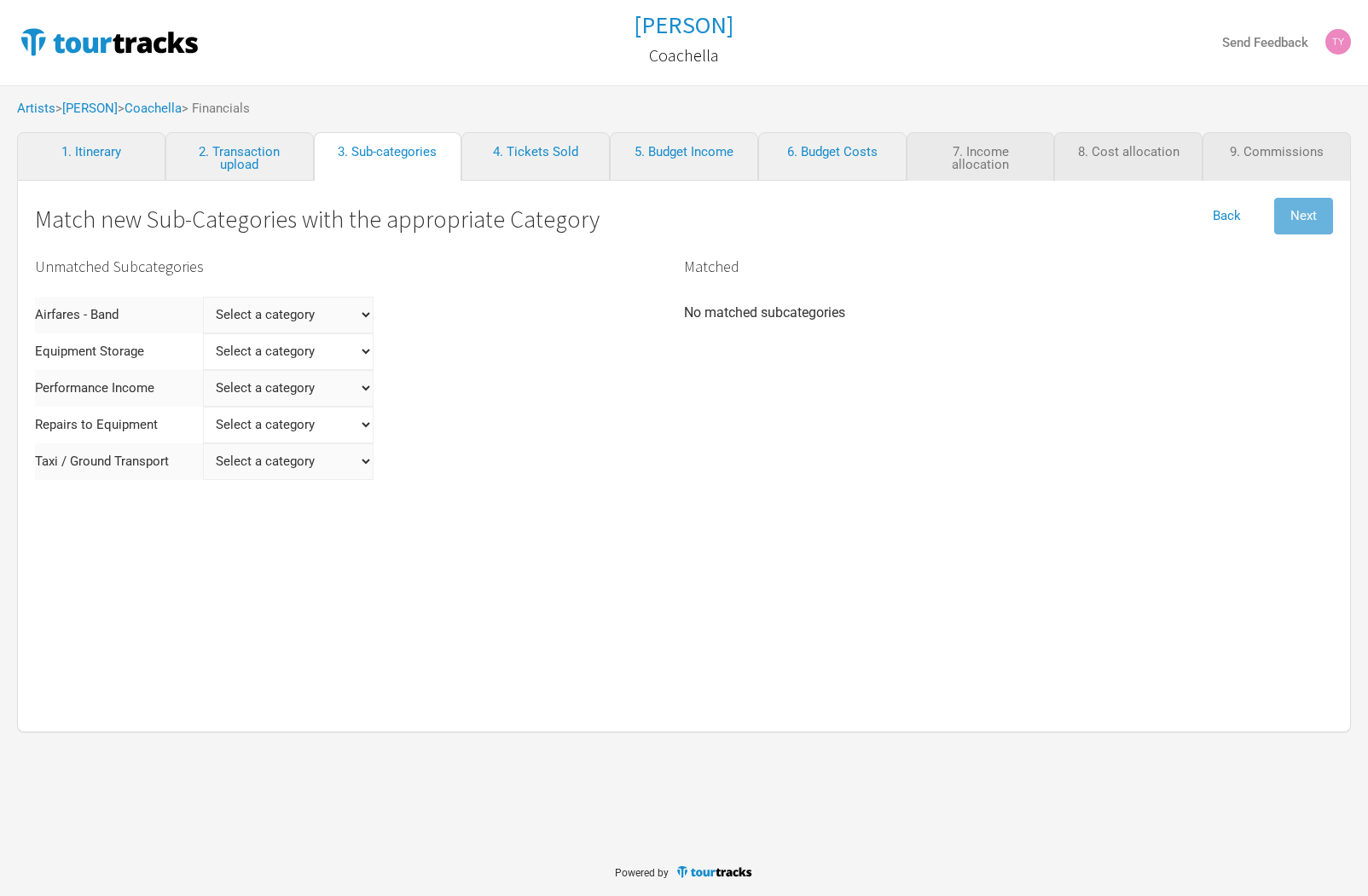 click on "Select a category Income - Performance Income - Other Income Cost - Show Costs Cost - Production Cost - Personnel Cost - Travel Cost - Marketing Cost - Admin Cost - Commissions Income - Merch Income Cost - Merch Costs" at bounding box center (288, 315) 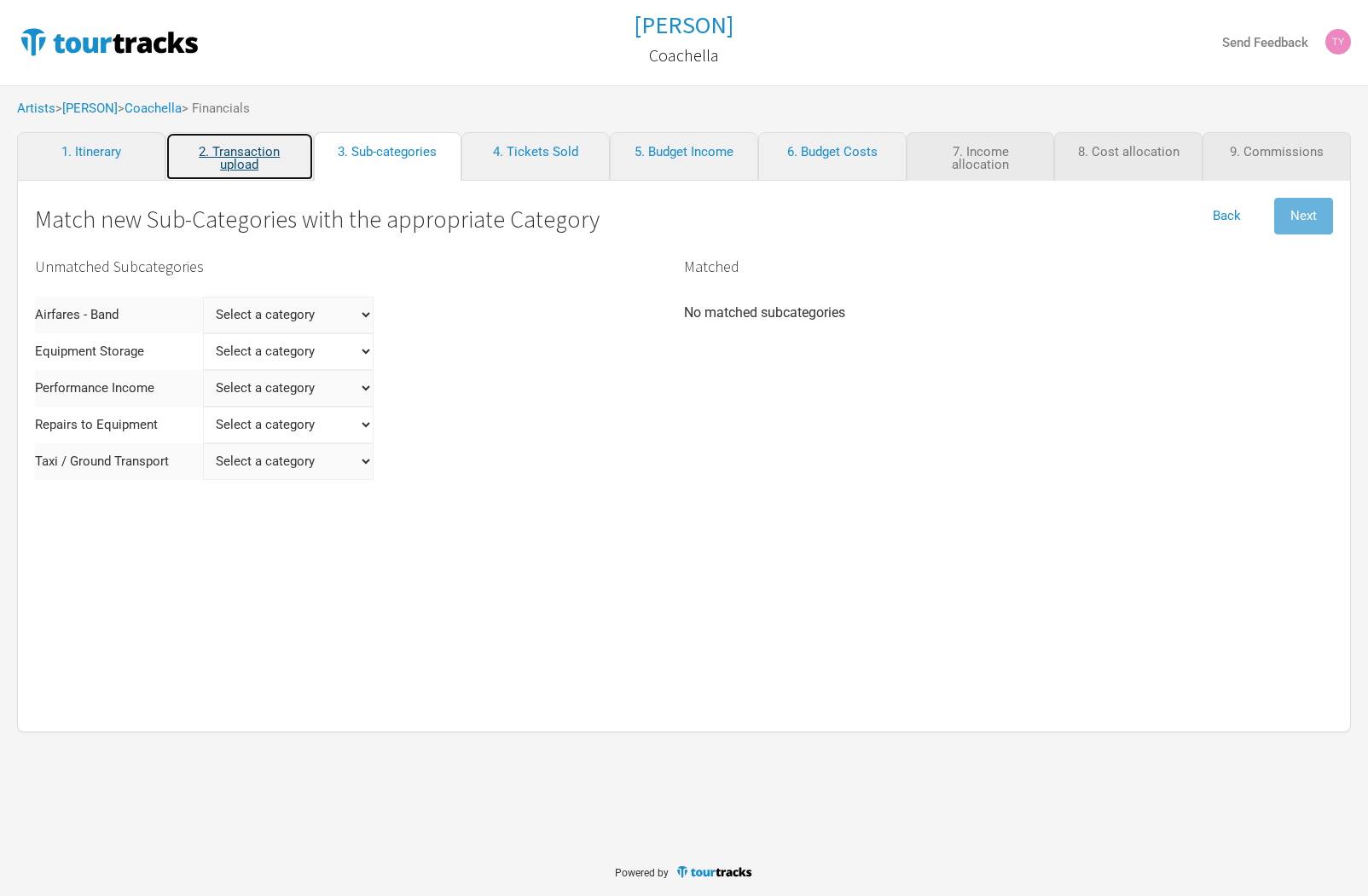 click on "2. Transaction upload" at bounding box center [240, 156] 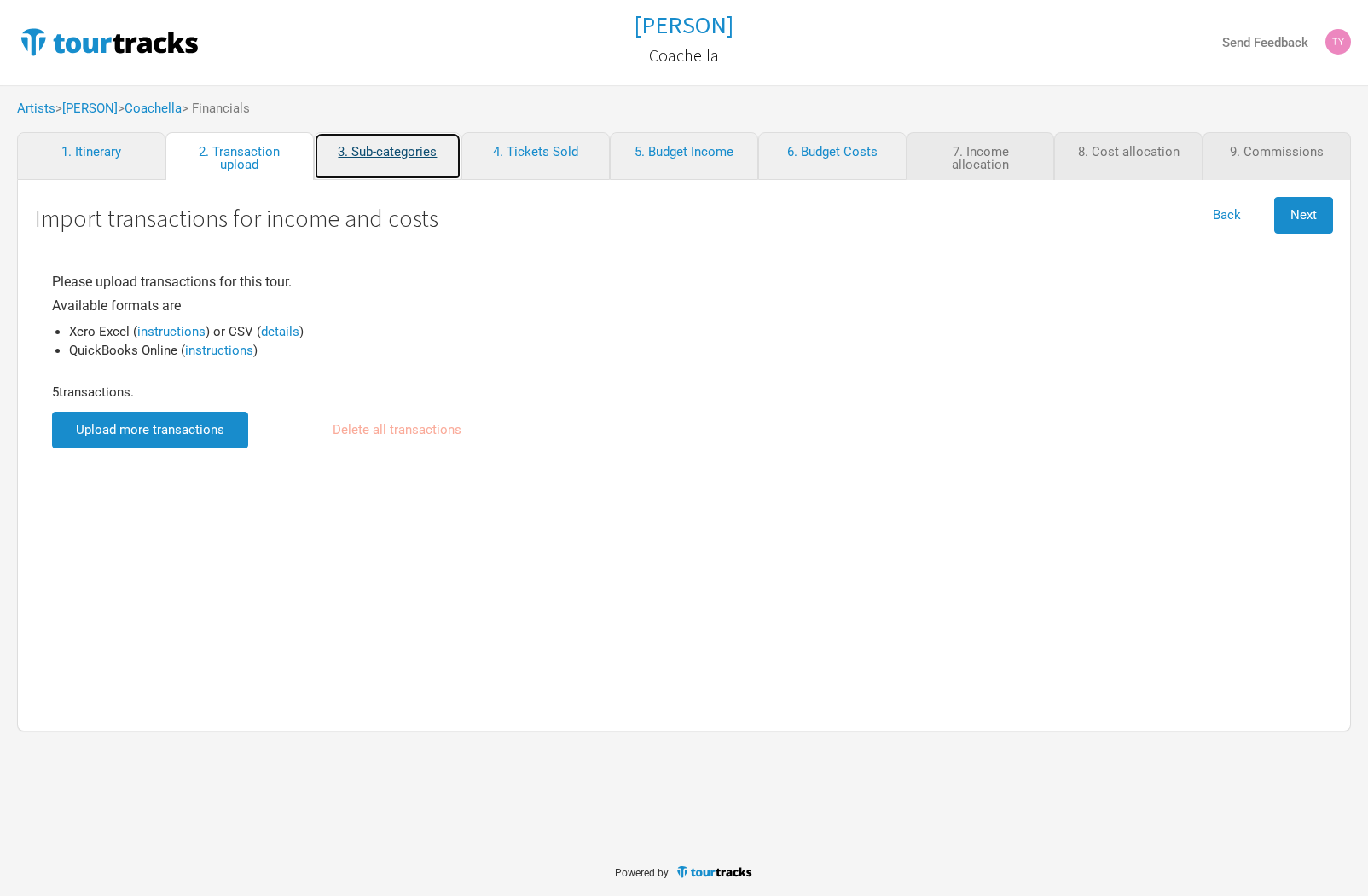 click on "3. Sub-categories" at bounding box center (388, 156) 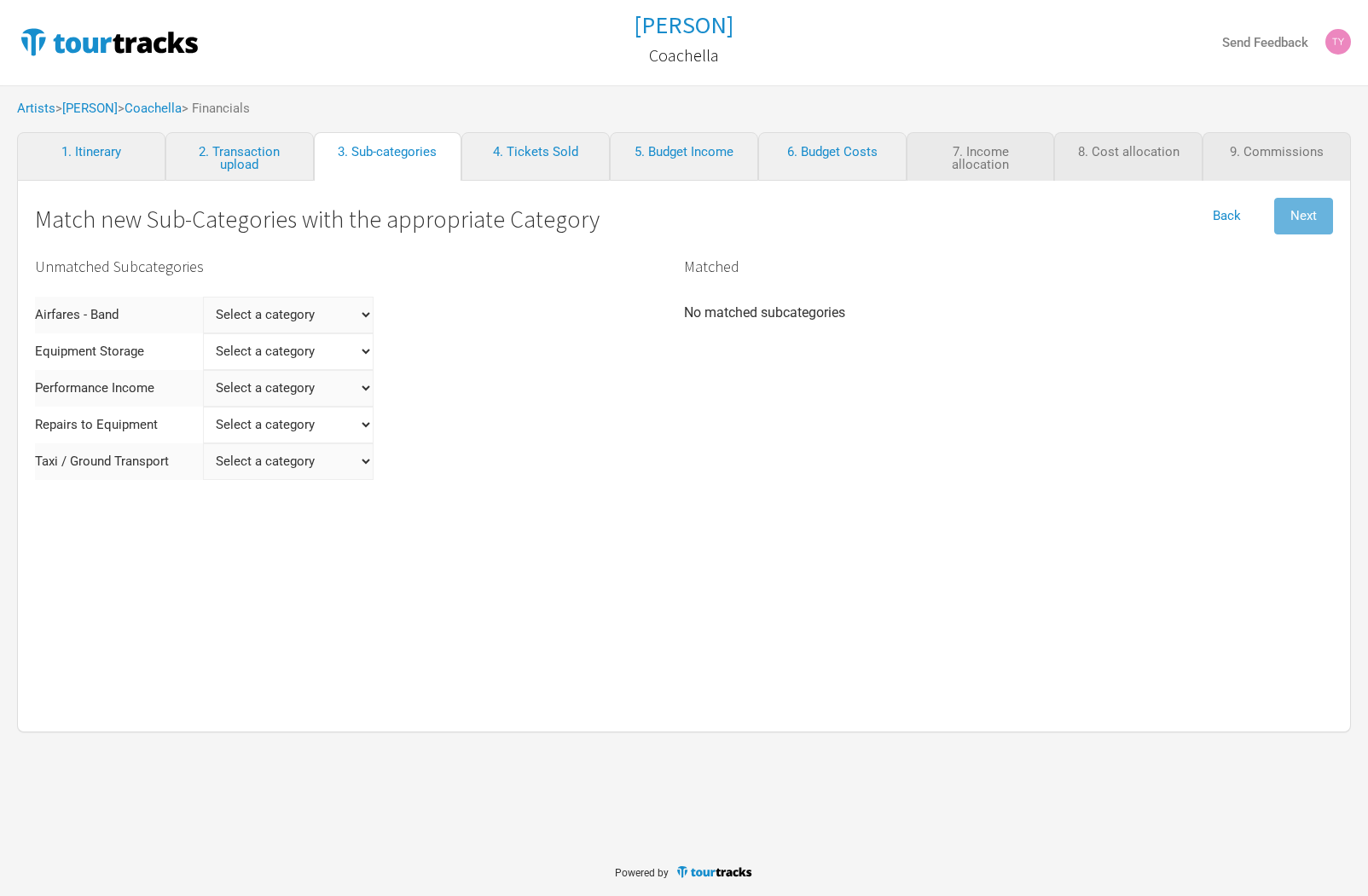 click on "Select a category Income - Performance Income - Other Income Cost - Show Costs Cost - Production Cost - Personnel Cost - Travel Cost - Marketing Cost - Admin Cost - Commissions Income - Merch Income Cost - Merch Costs" at bounding box center (288, 315) 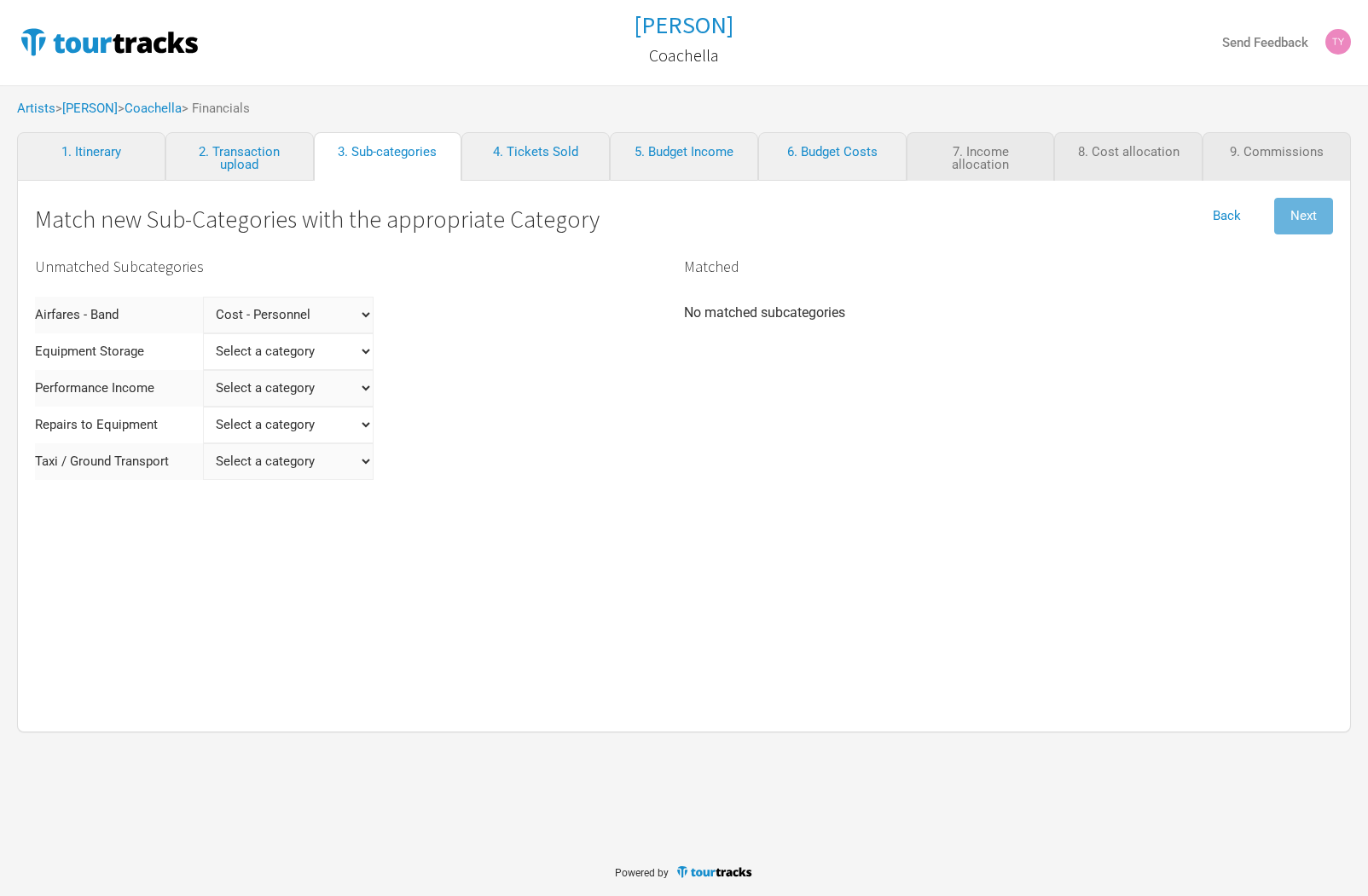 select 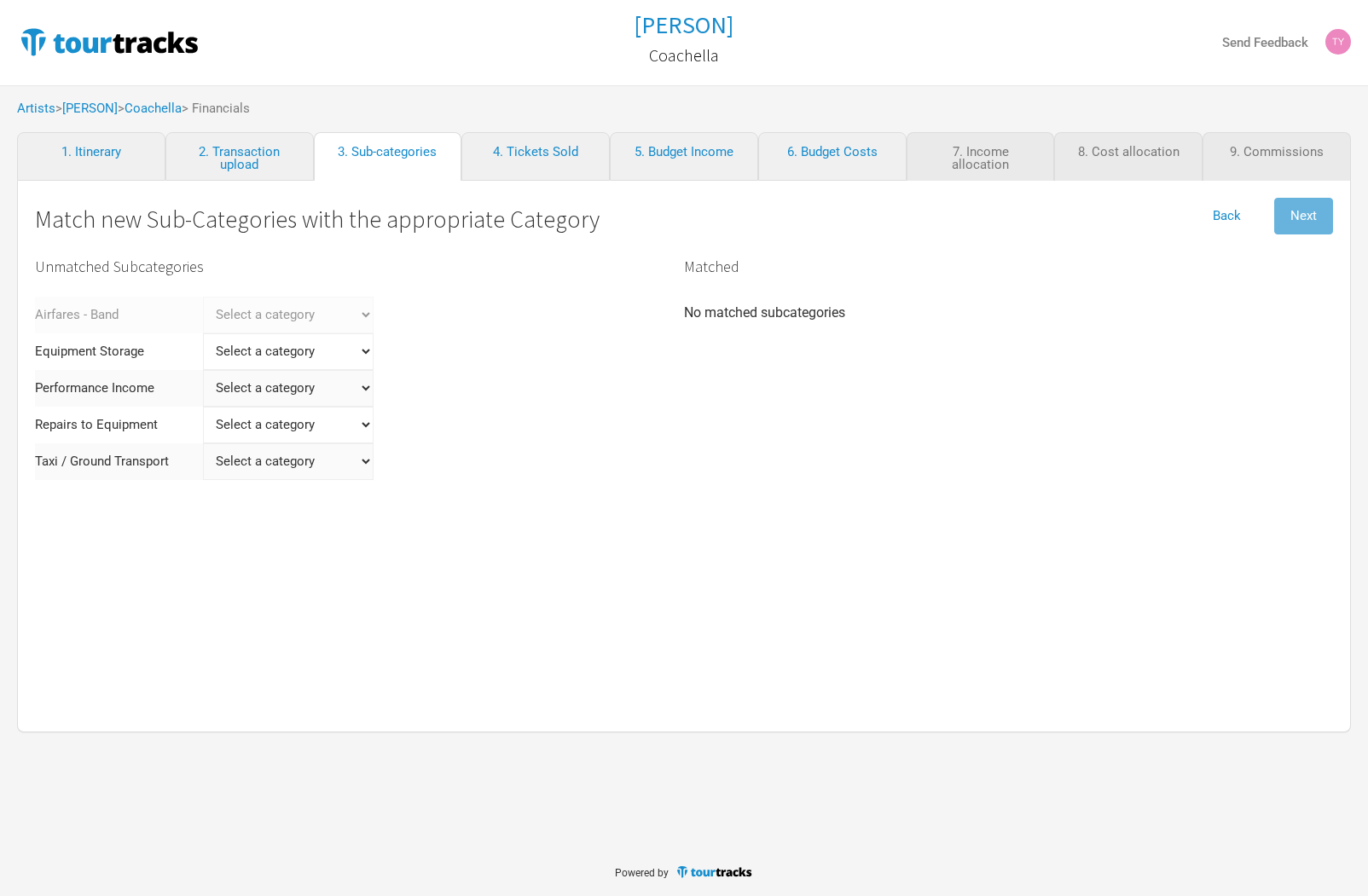 select on "Personnel" 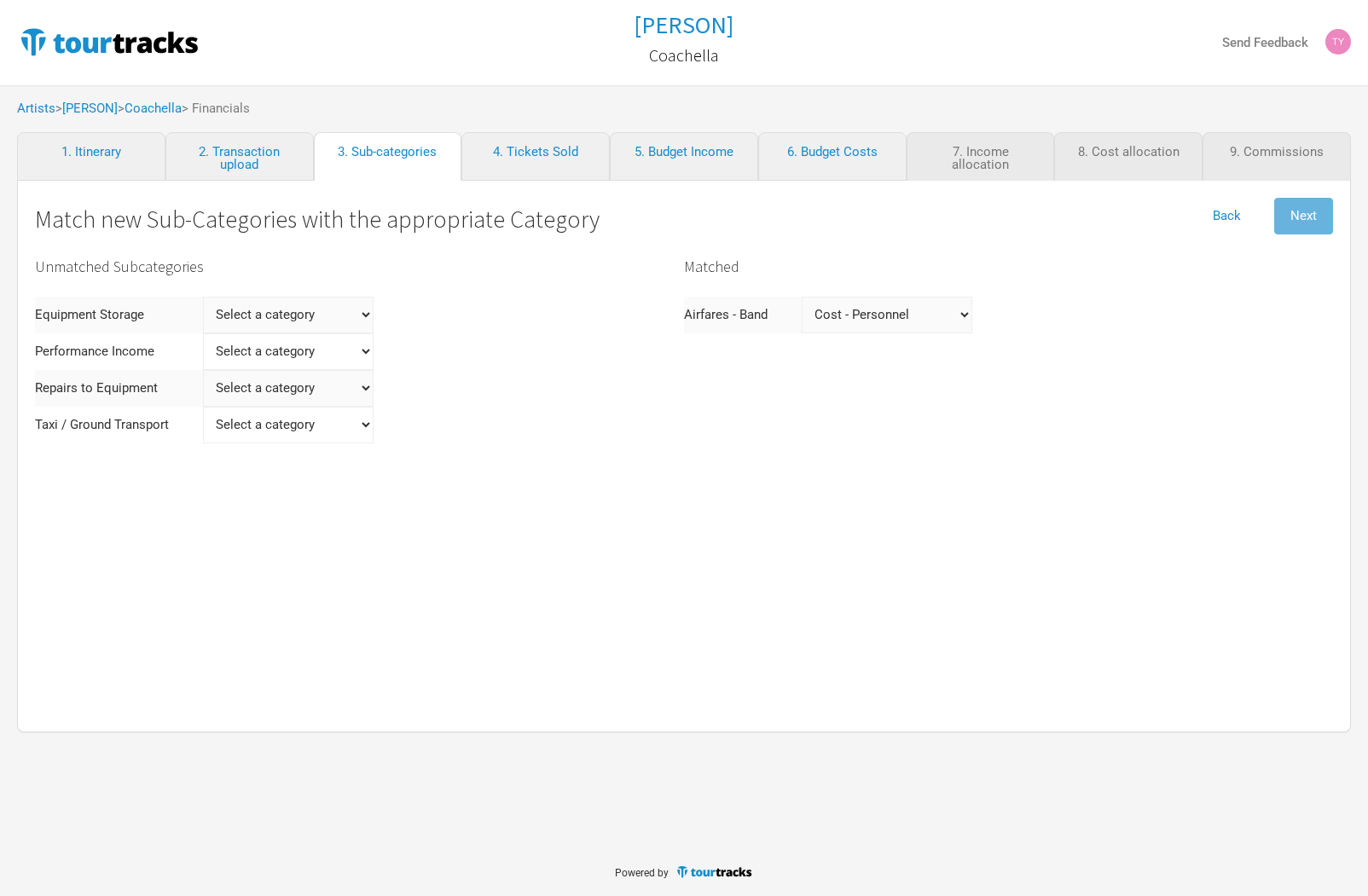click on "Select a category Income - Performance Income - Other Income Cost - Show Costs Cost - Production Cost - Personnel Cost - Travel Cost - Marketing Cost - Admin Cost - Commissions Income - Merch Income Cost - Merch Costs" at bounding box center (288, 388) 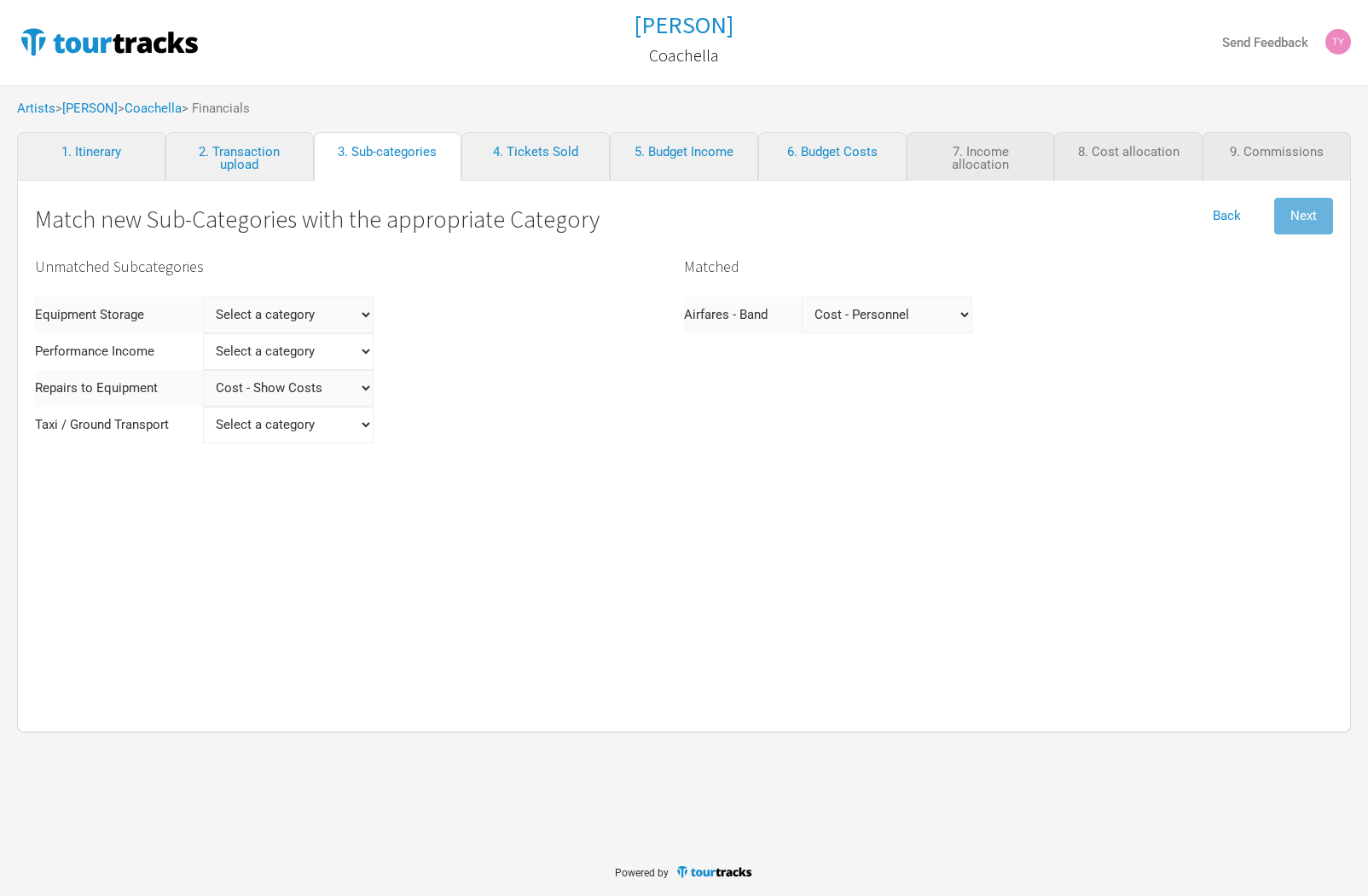 select 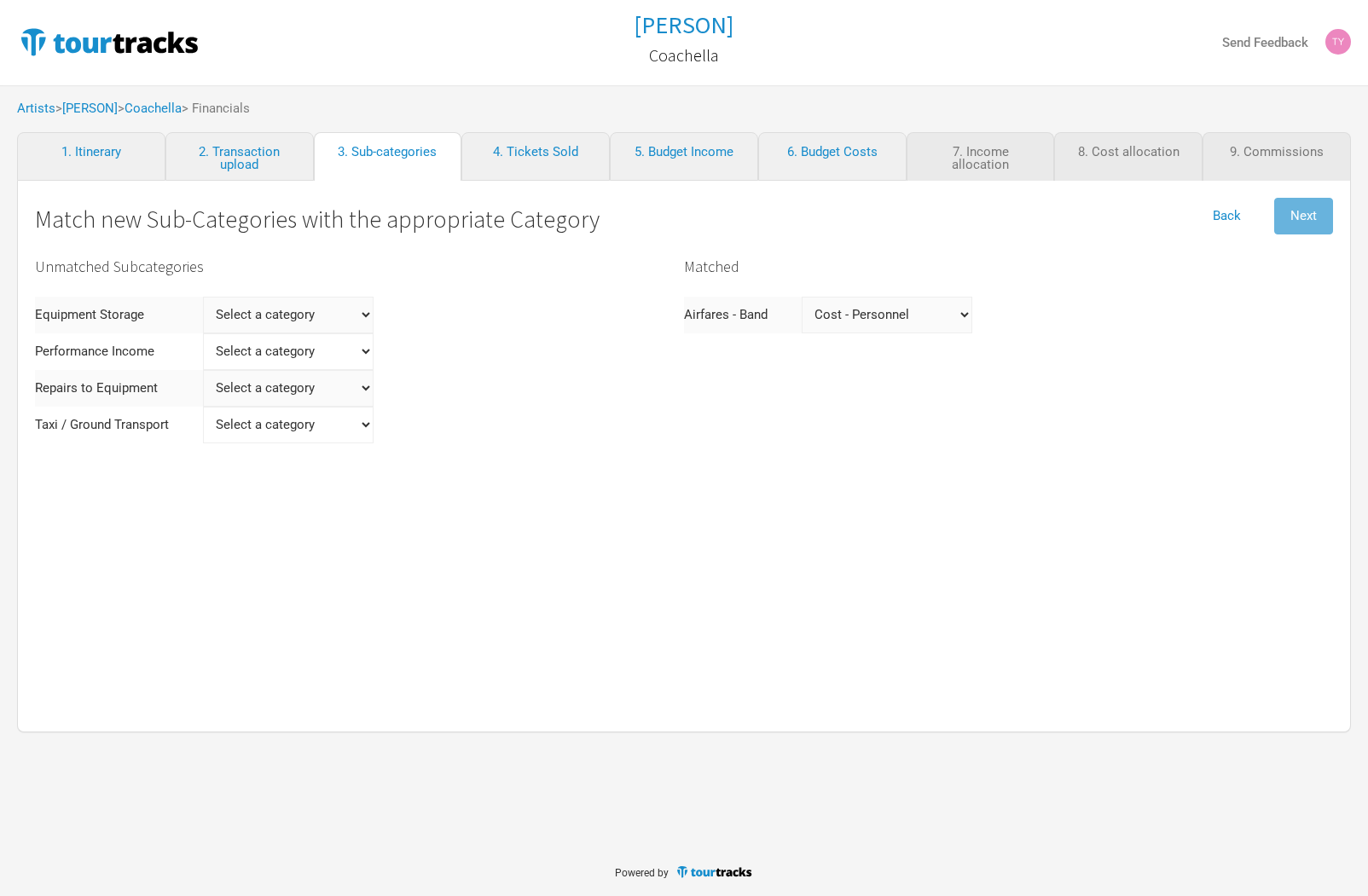 click on "Select a category Income - Performance Income - Other Income Cost - Show Costs Cost - Production Cost - Personnel Cost - Travel Cost - Marketing Cost - Admin Cost - Commissions Income - Merch Income Cost - Merch Costs" at bounding box center (288, 315) 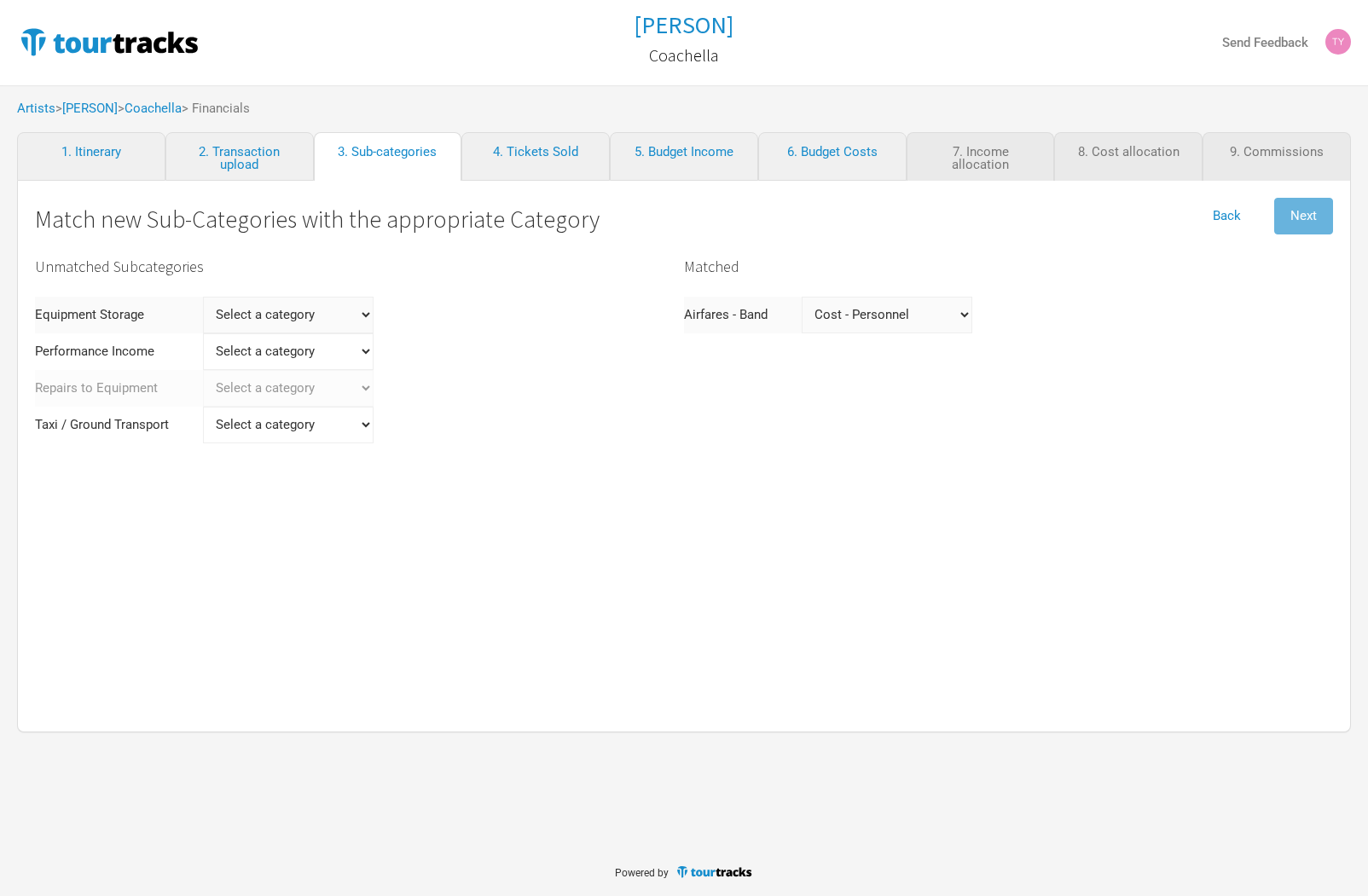 select on "Show Costs" 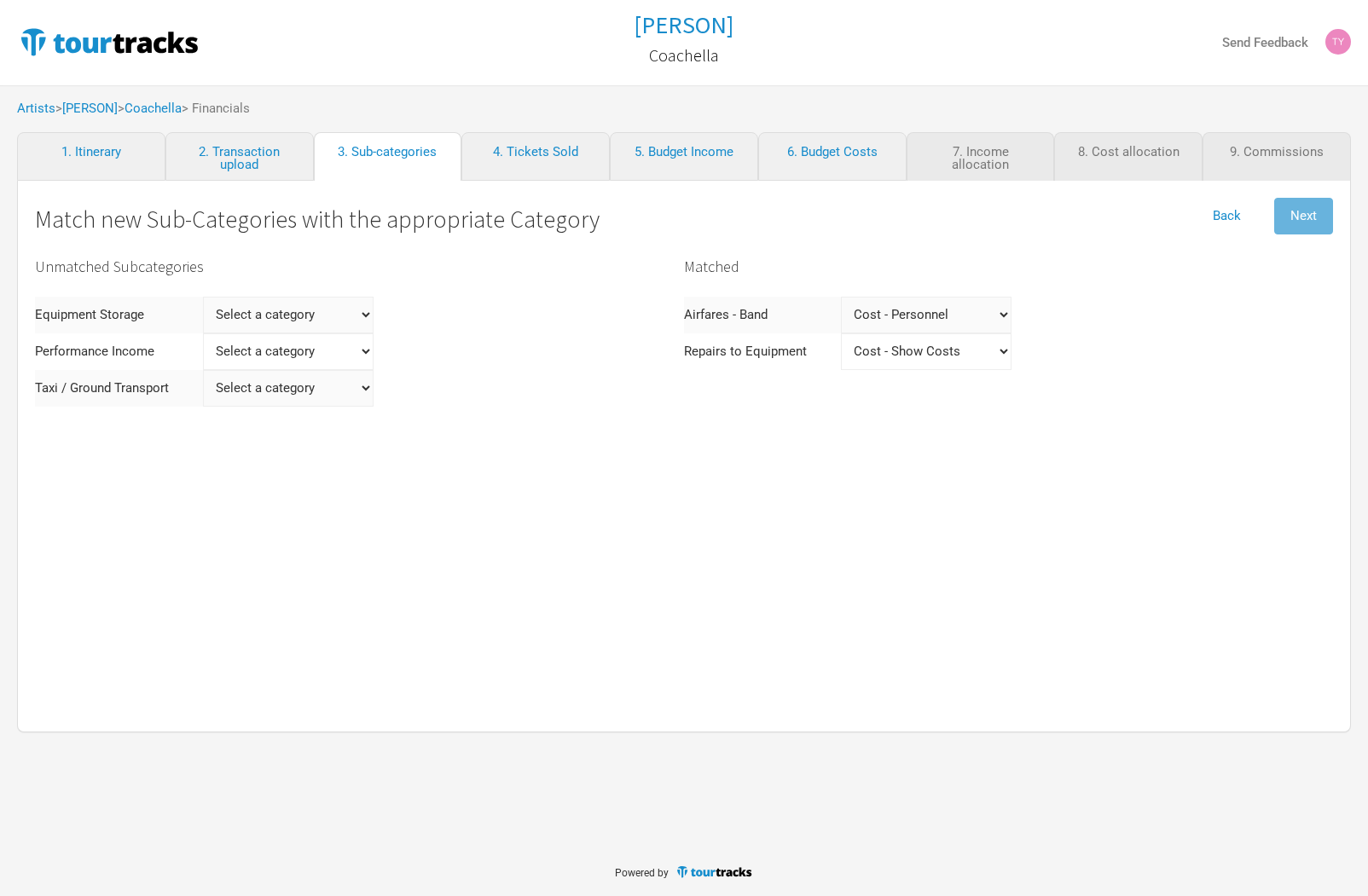 select on "Personnel" 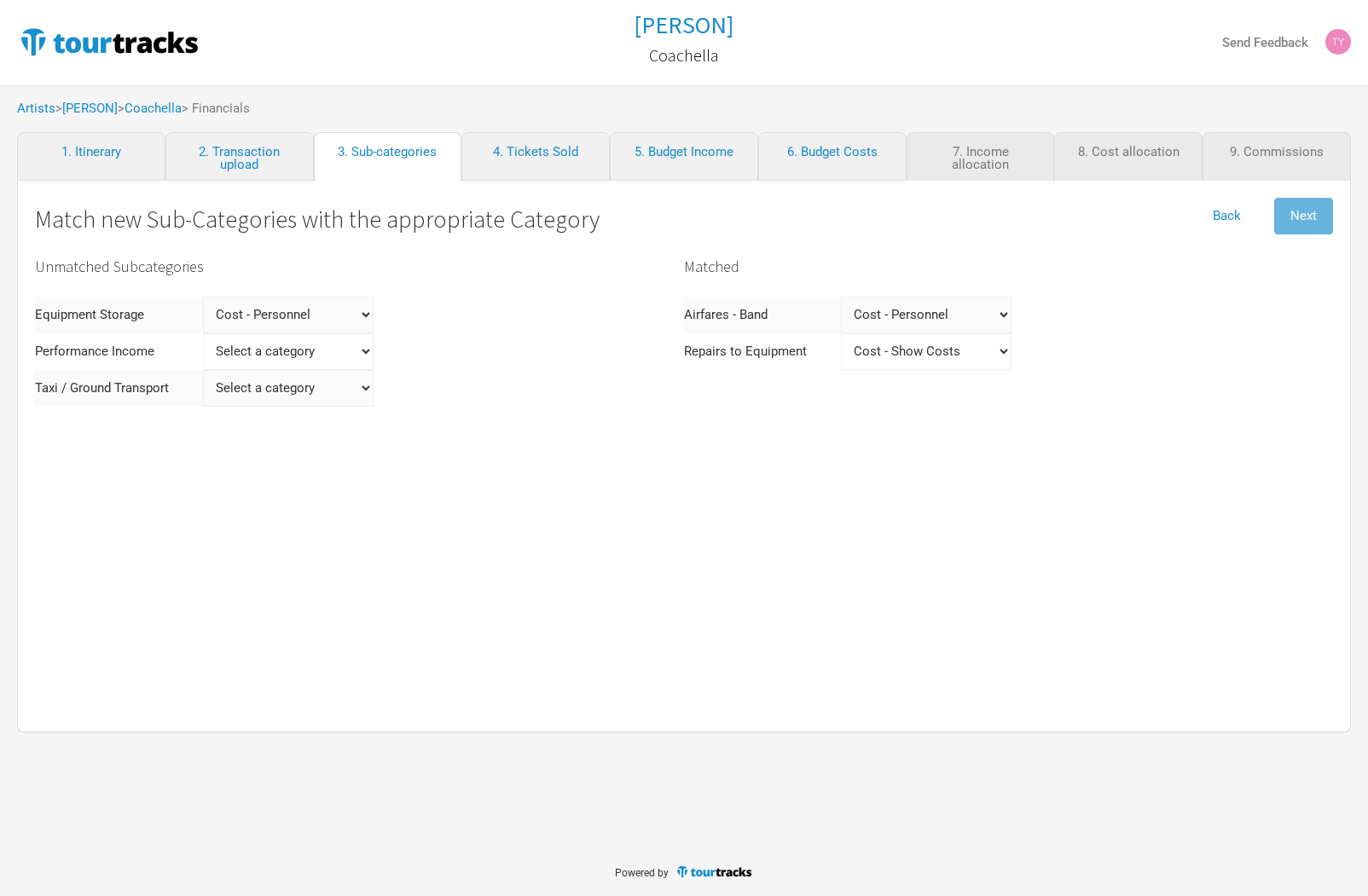 select 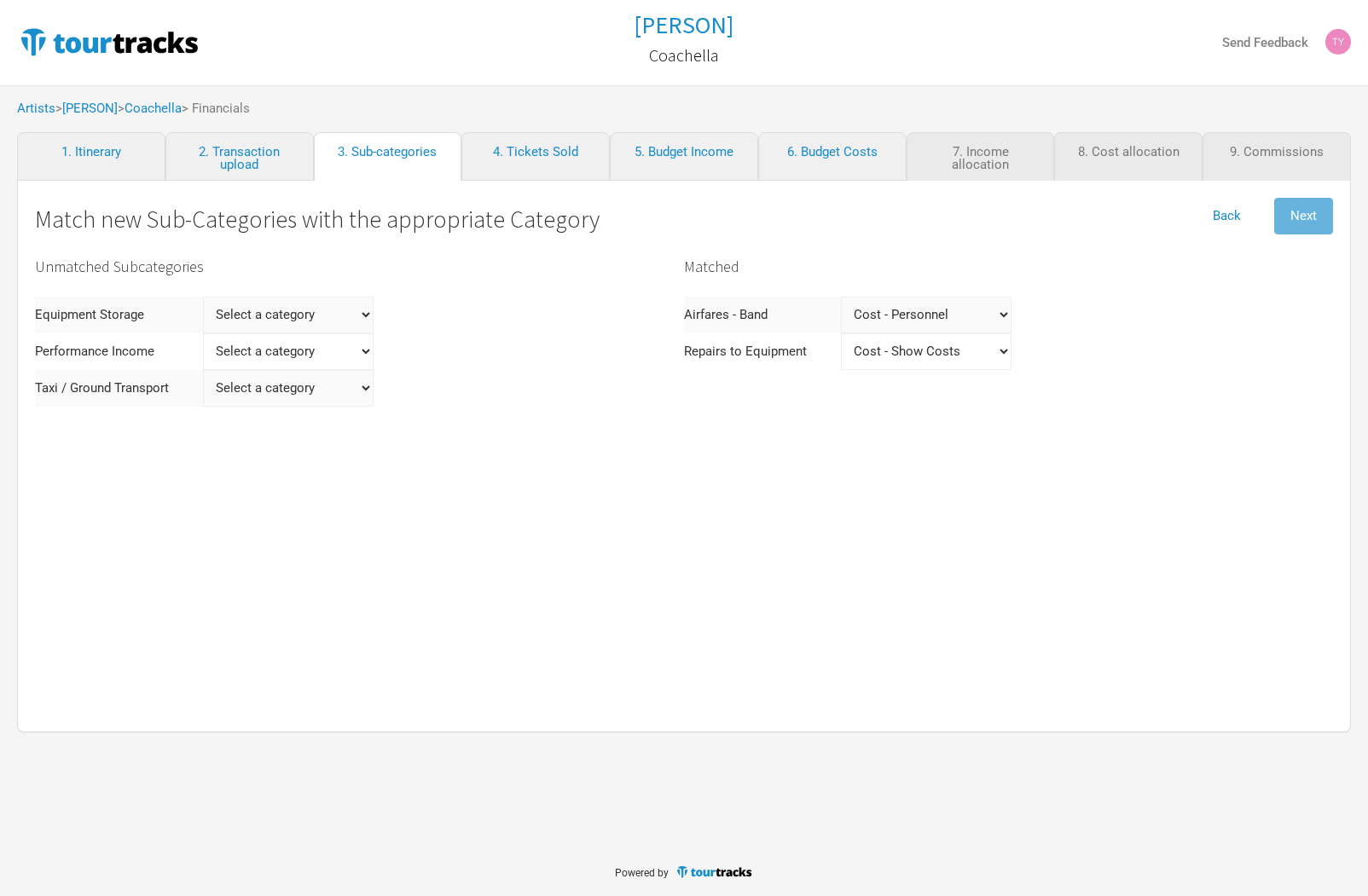 click on "Select a category Income - Performance Income - Other Income Cost - Show Costs Cost - Production Cost - Personnel Cost - Travel Cost - Marketing Cost - Admin Cost - Commissions Income - Merch Income Cost - Merch Costs" at bounding box center [288, 351] 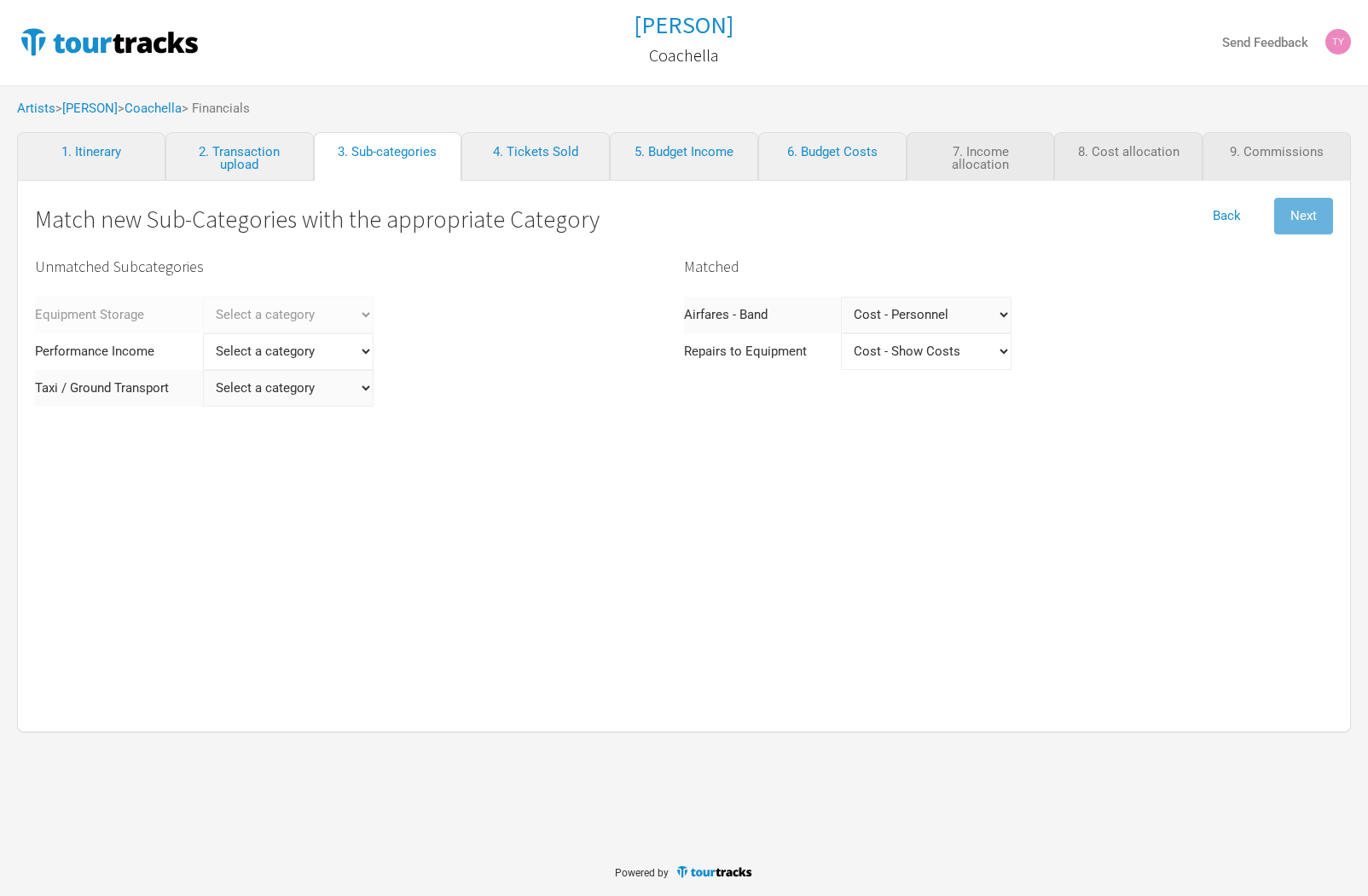 select on "Personnel" 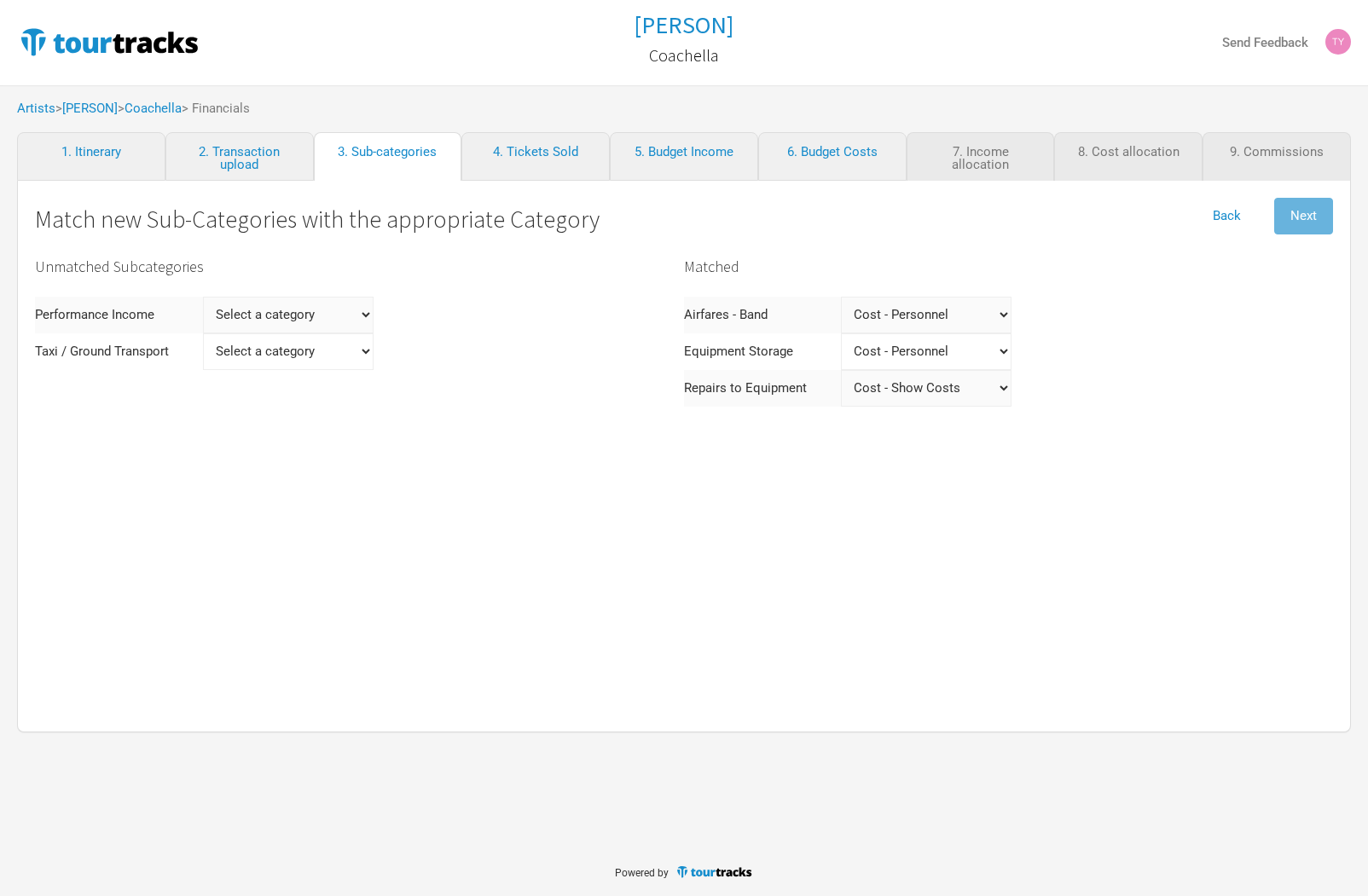 select on "Show Costs" 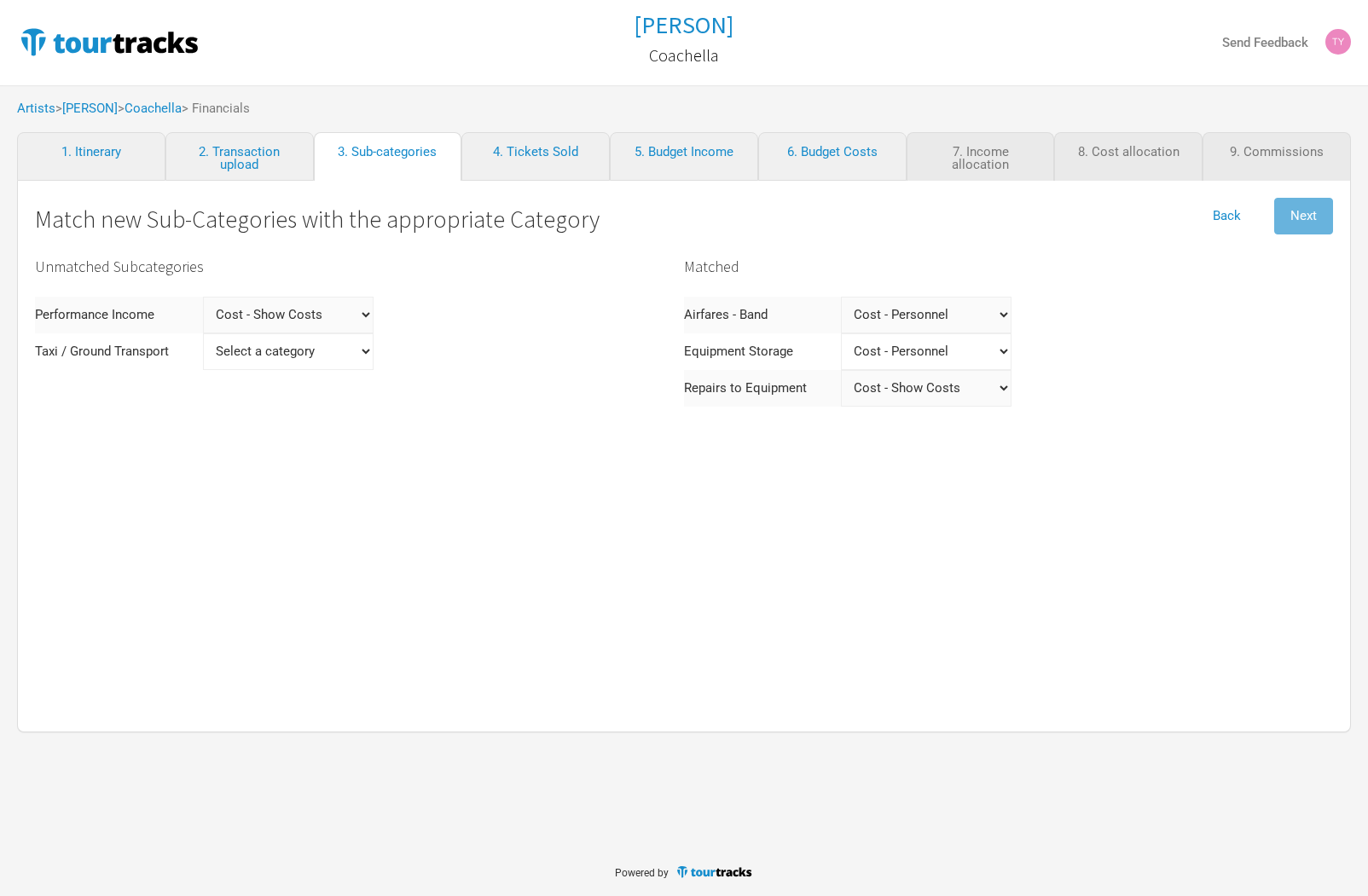 select 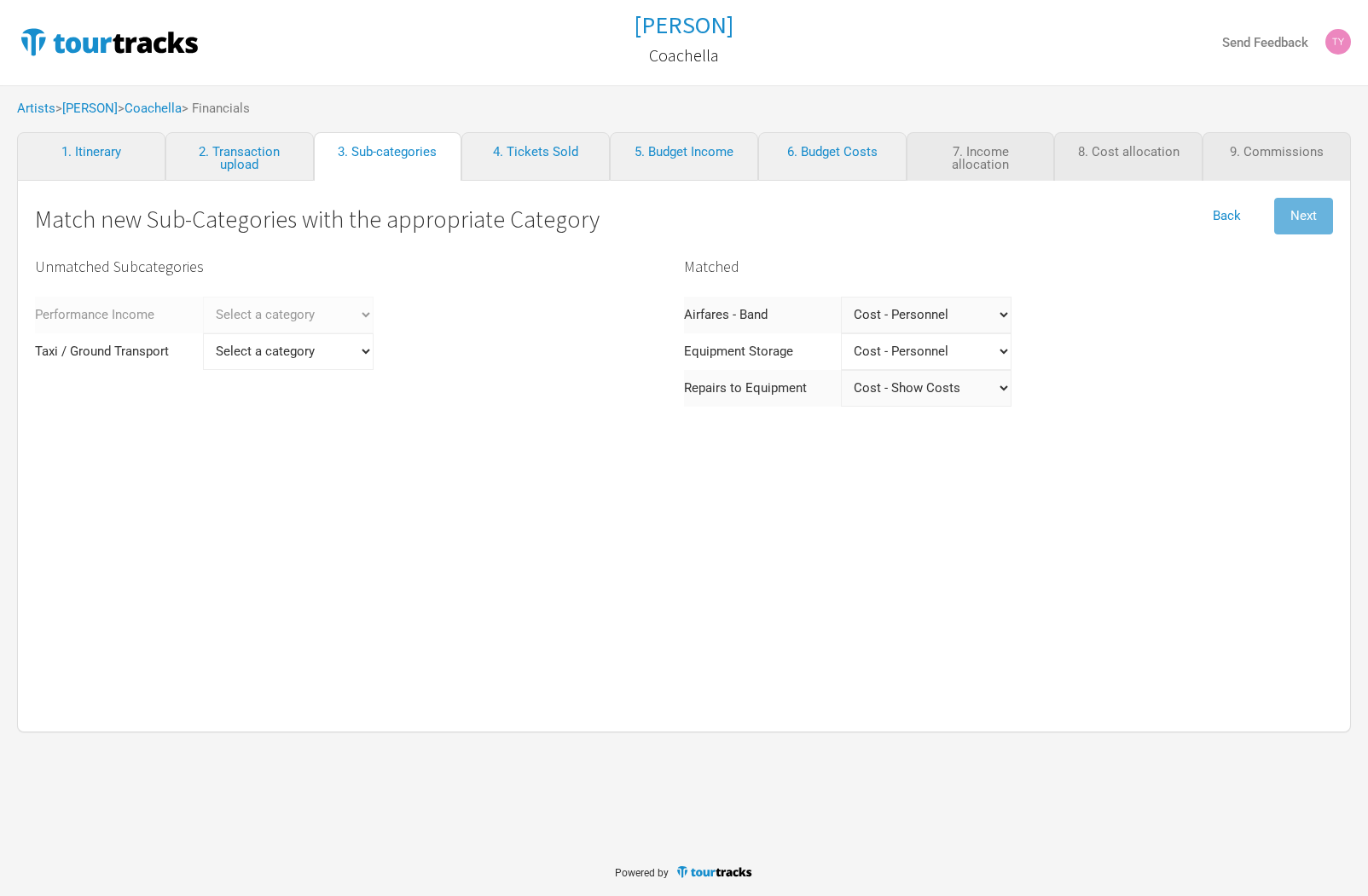 drag, startPoint x: 283, startPoint y: 356, endPoint x: 287, endPoint y: 337, distance: 19.416488 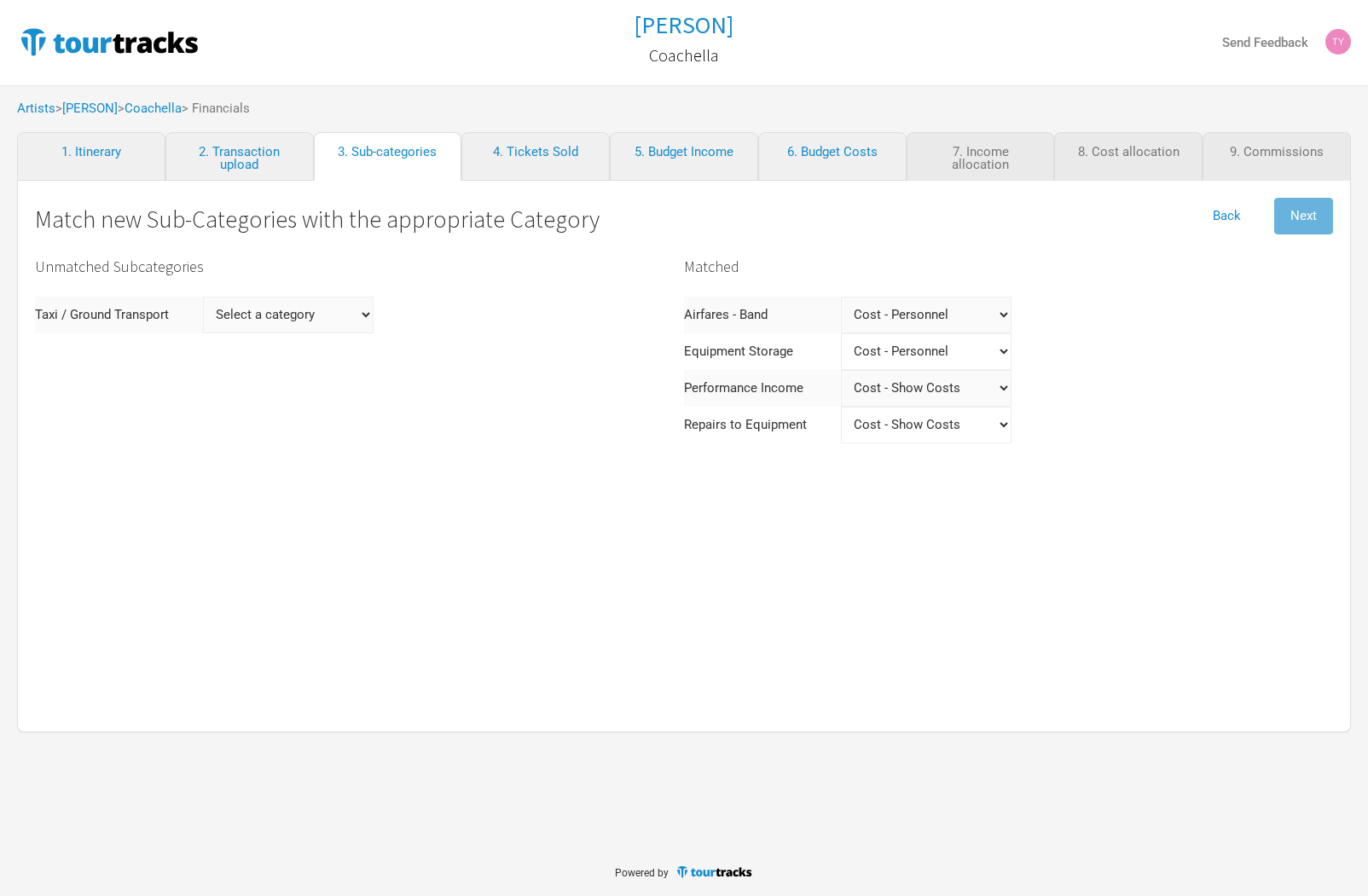 select on "Marketing" 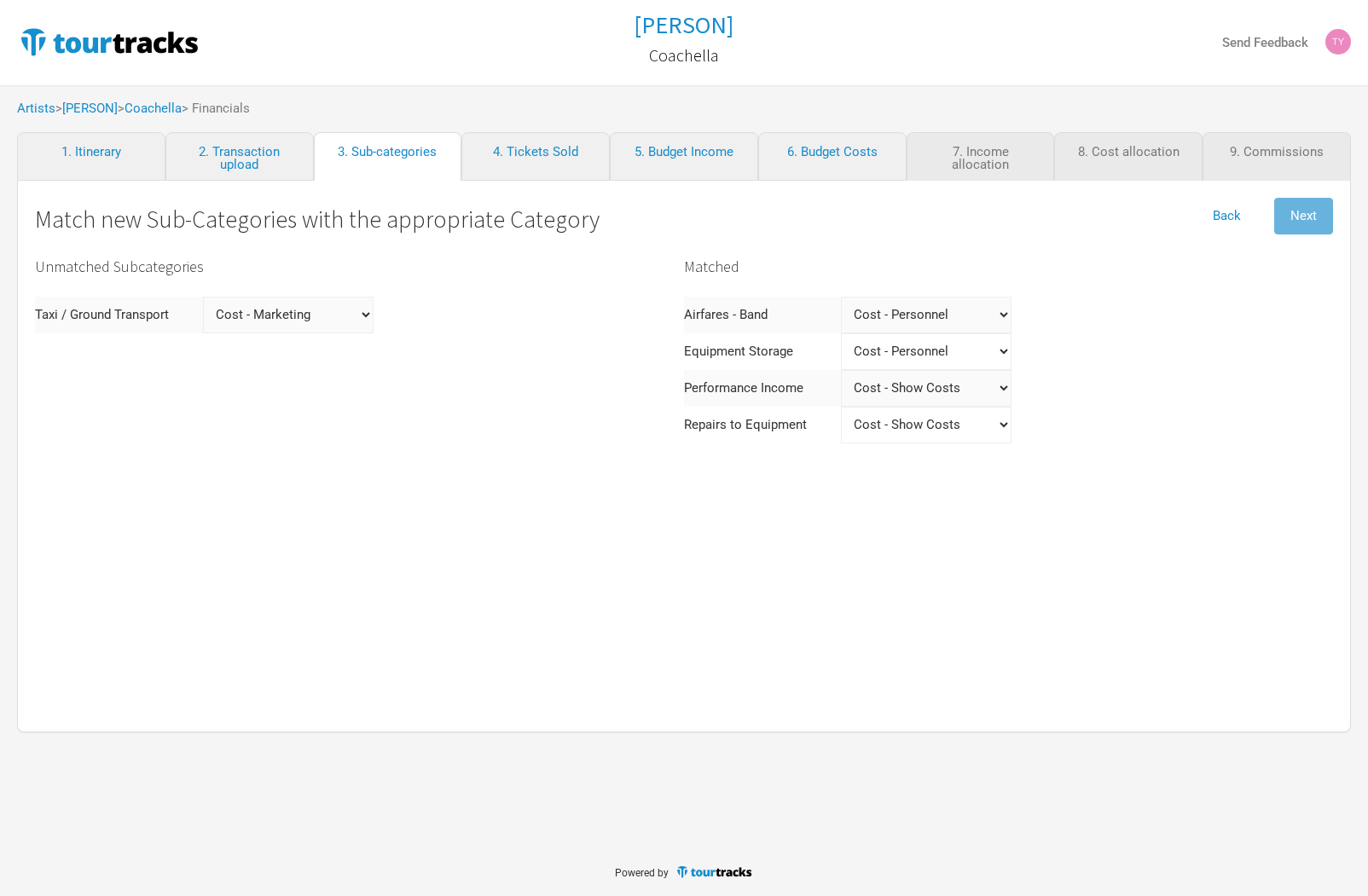 select 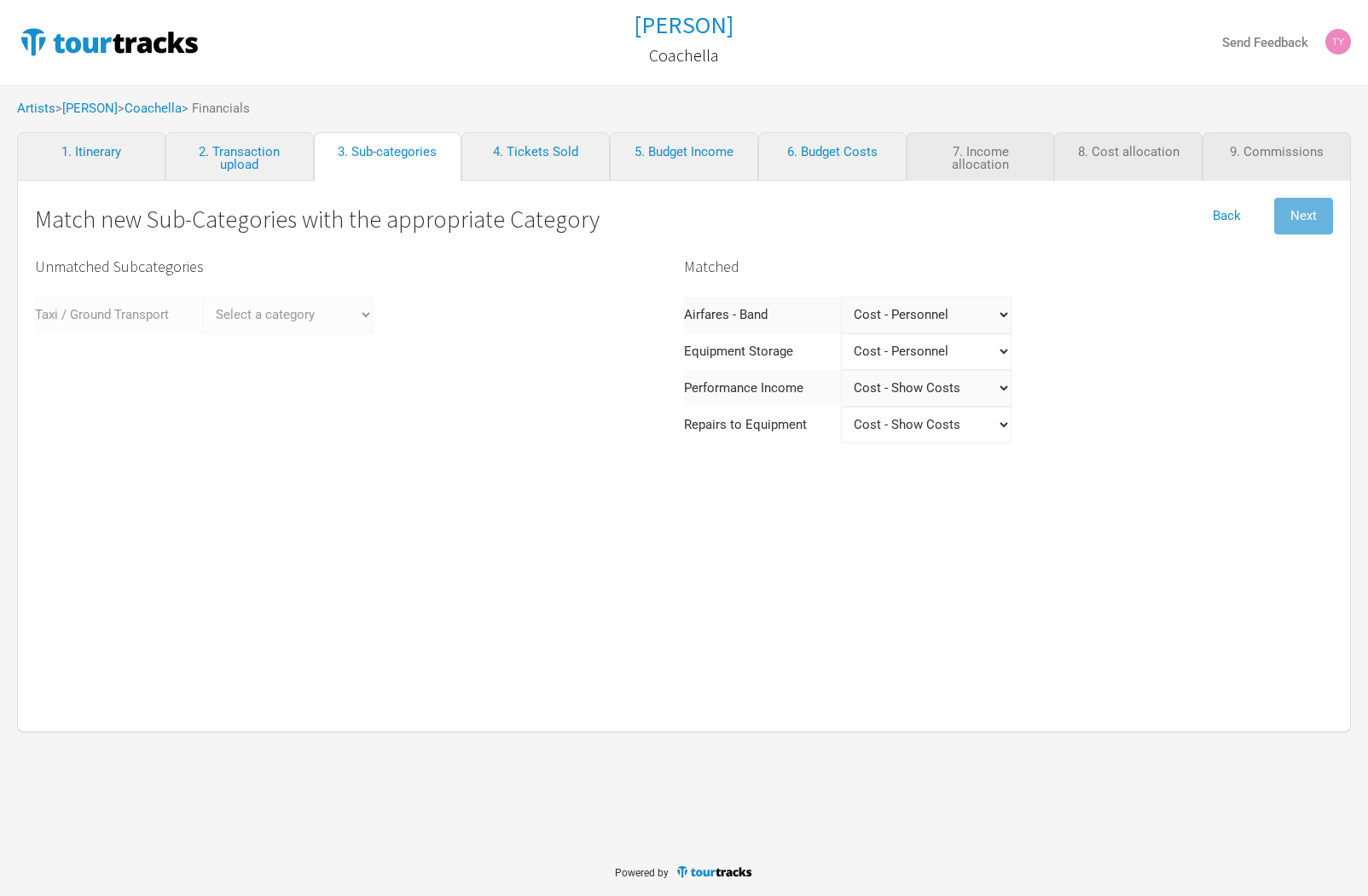 select on "Marketing" 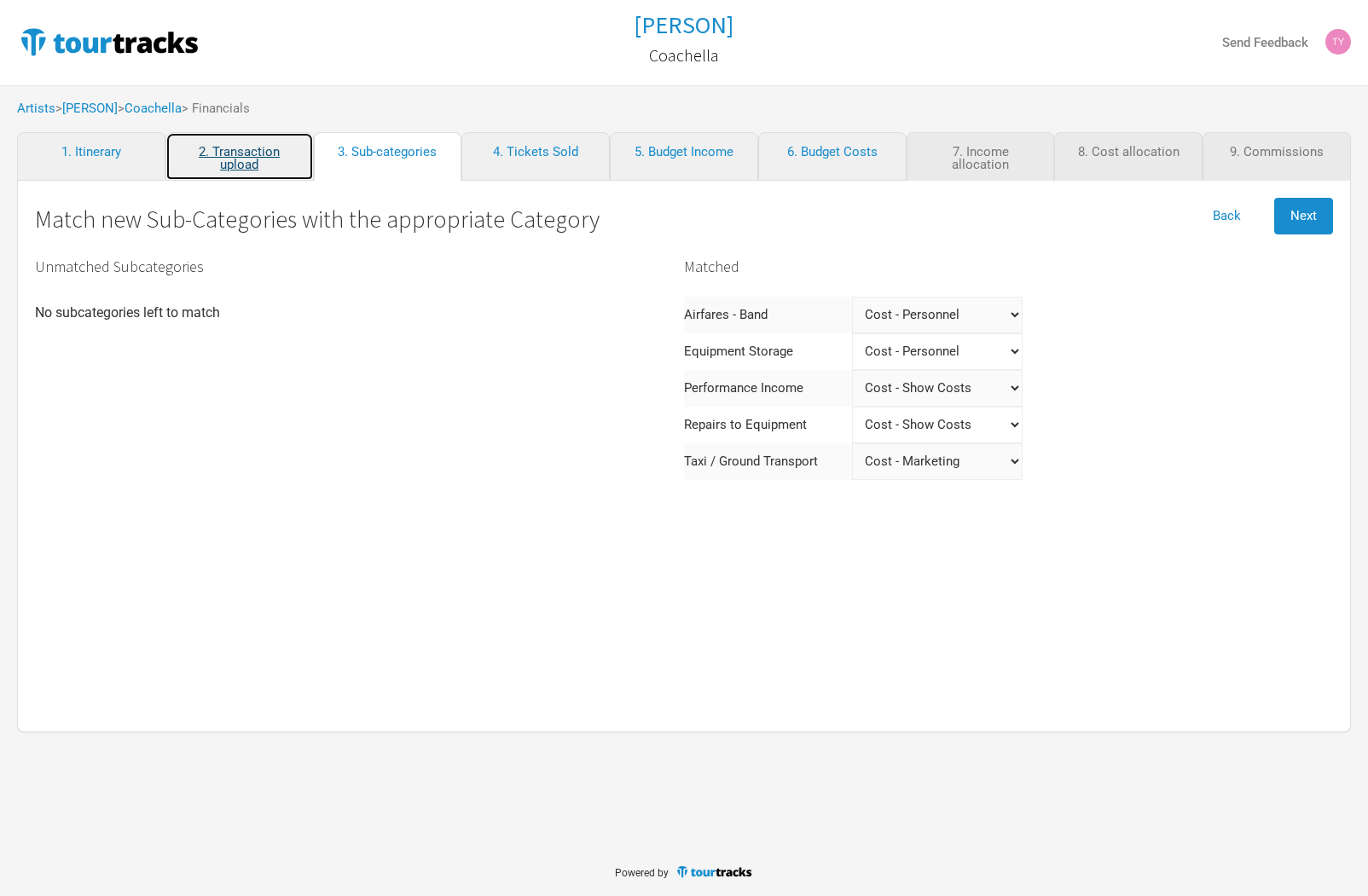 click on "2. Transaction upload" at bounding box center [240, 156] 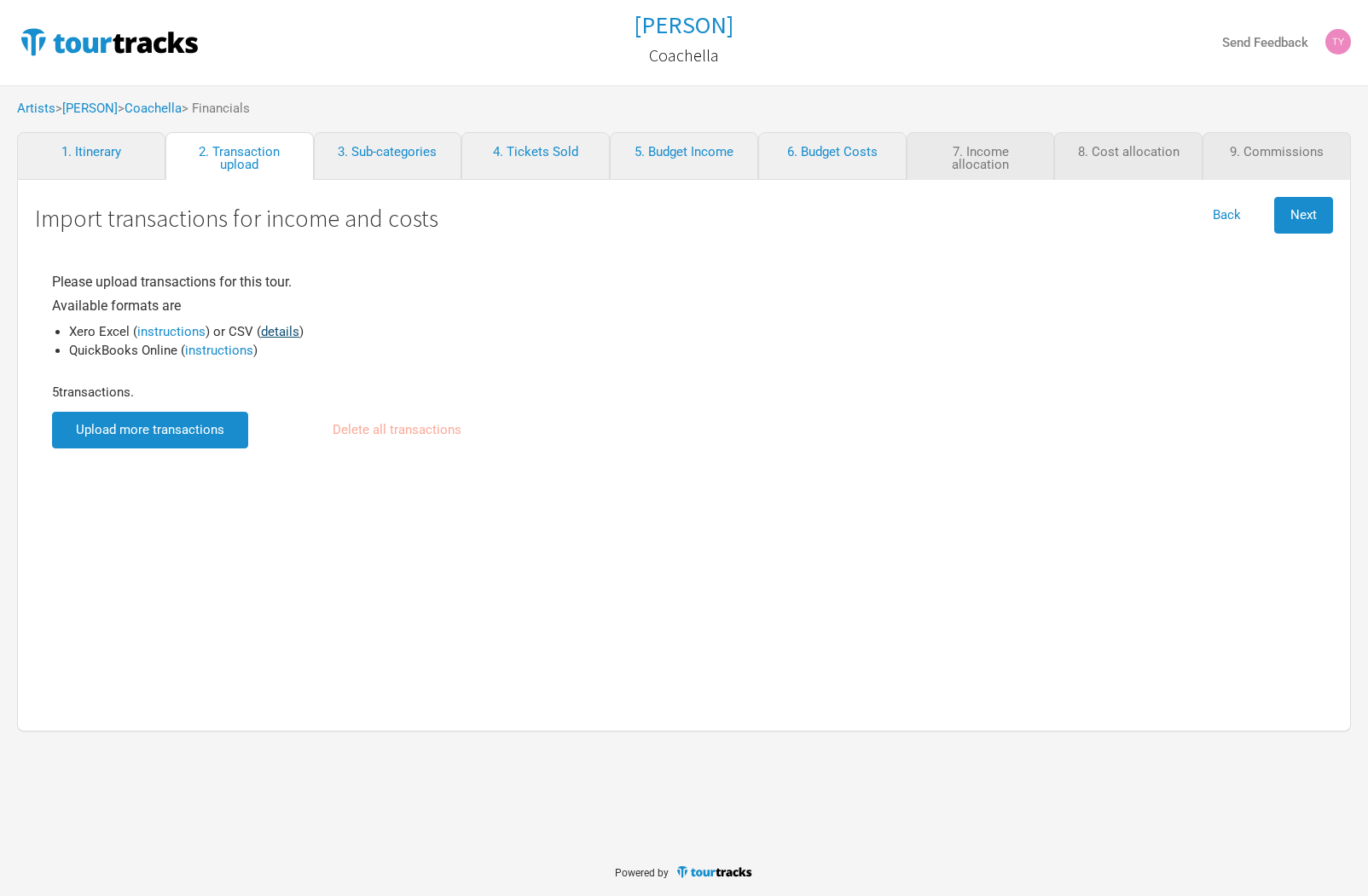 click on "details" at bounding box center [280, 332] 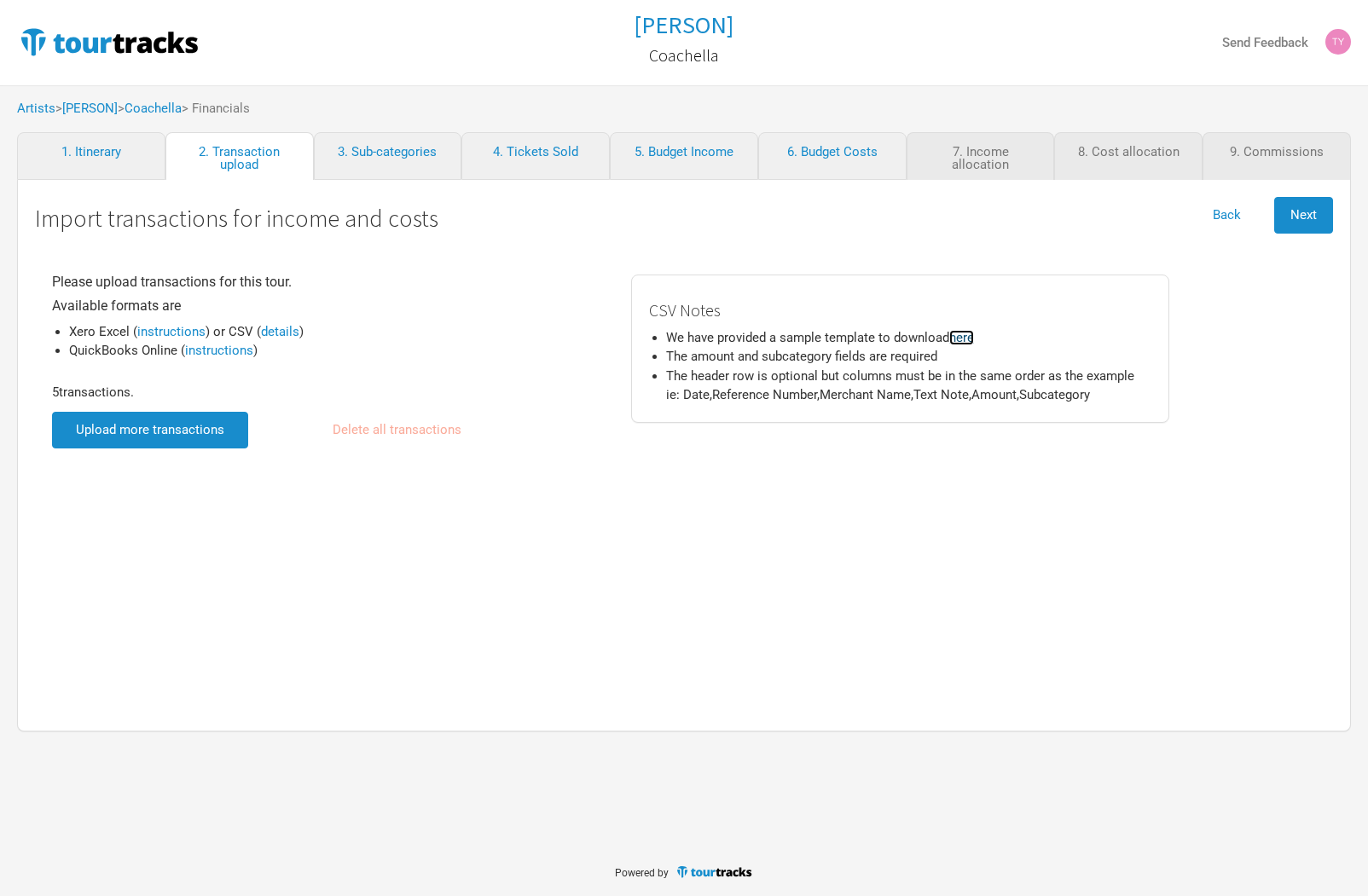 click on "here" at bounding box center (961, 338) 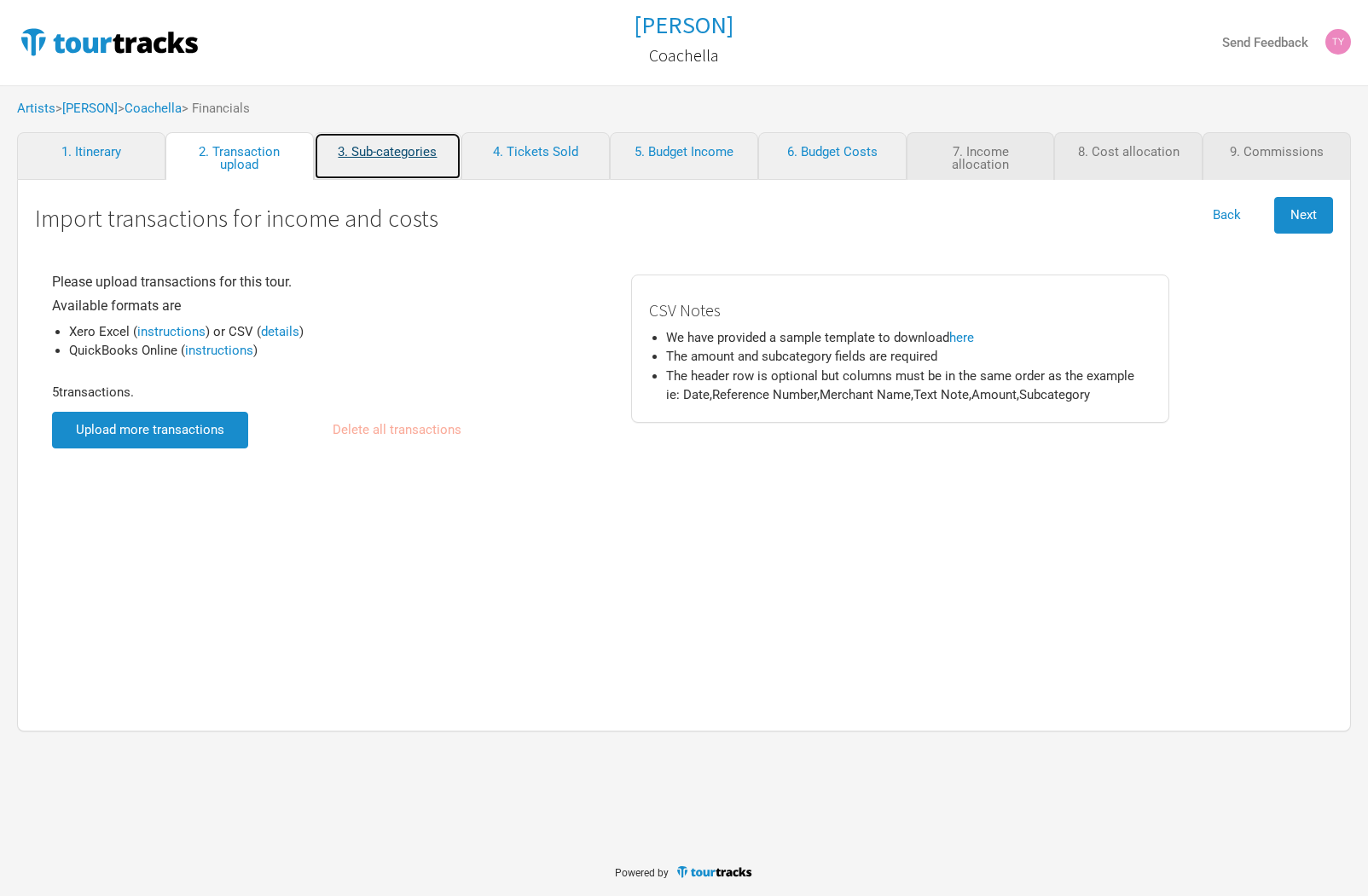 click on "3. Sub-categories" at bounding box center [388, 156] 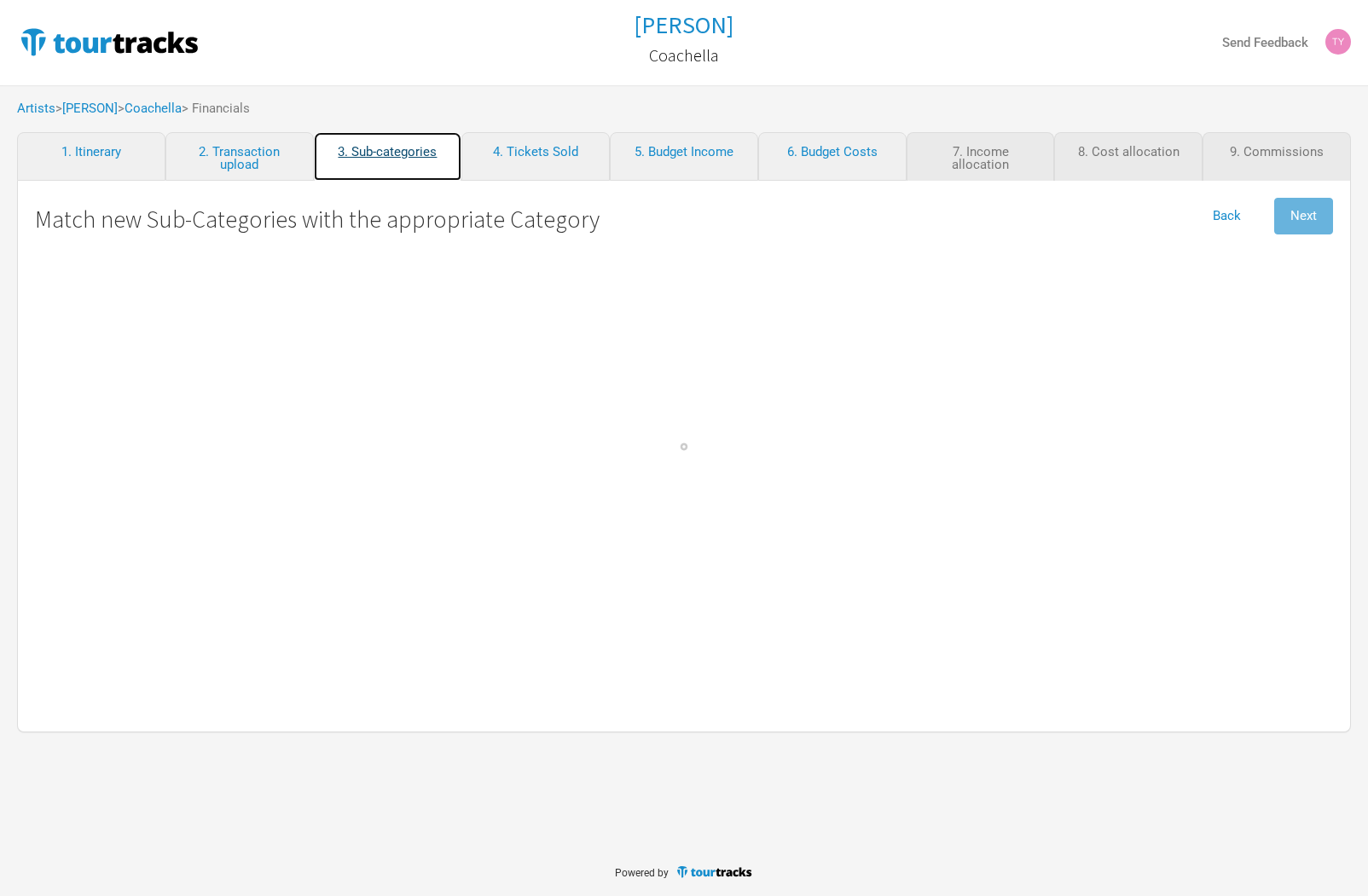 select on "Personnel" 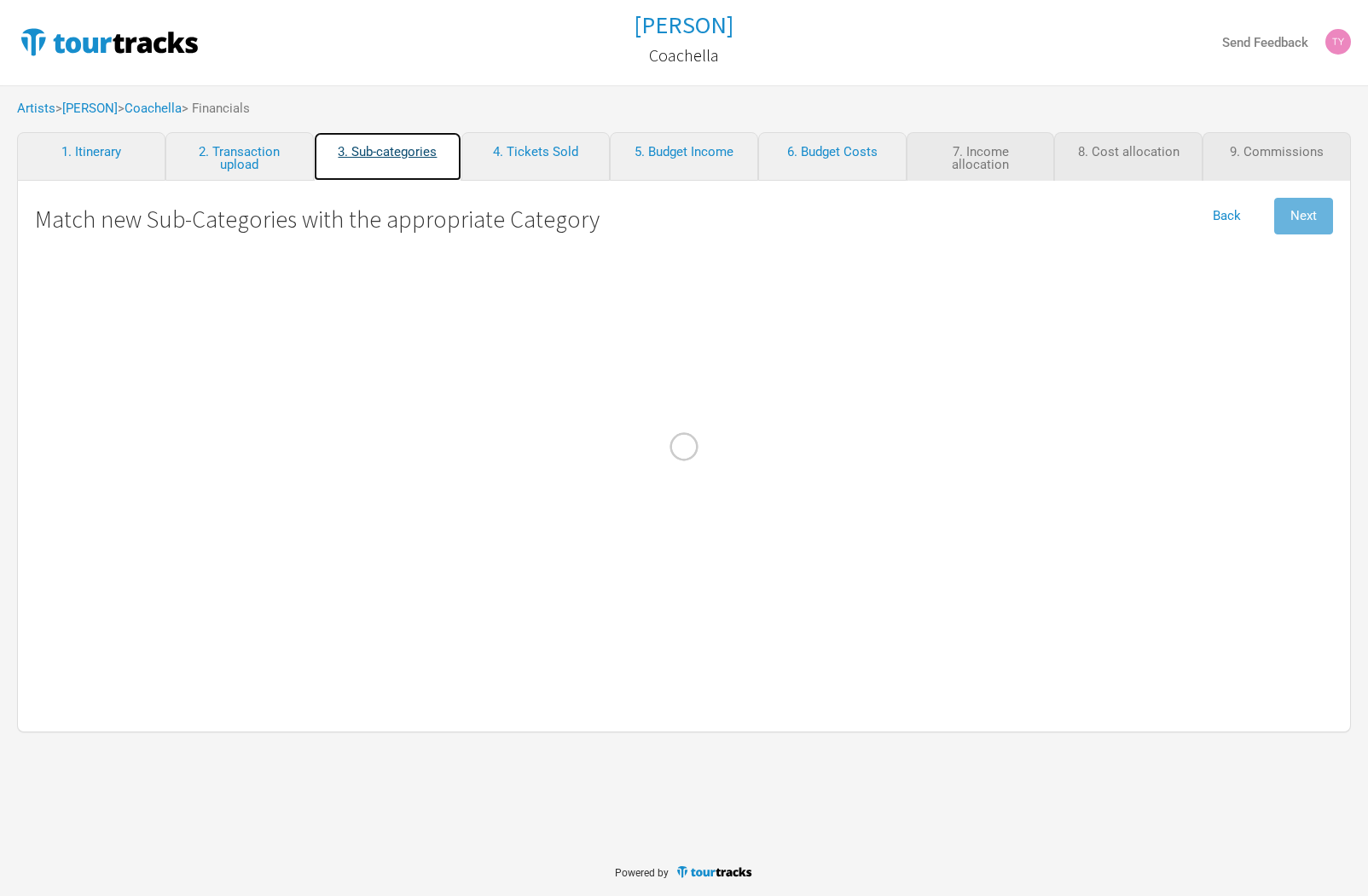 select on "Personnel" 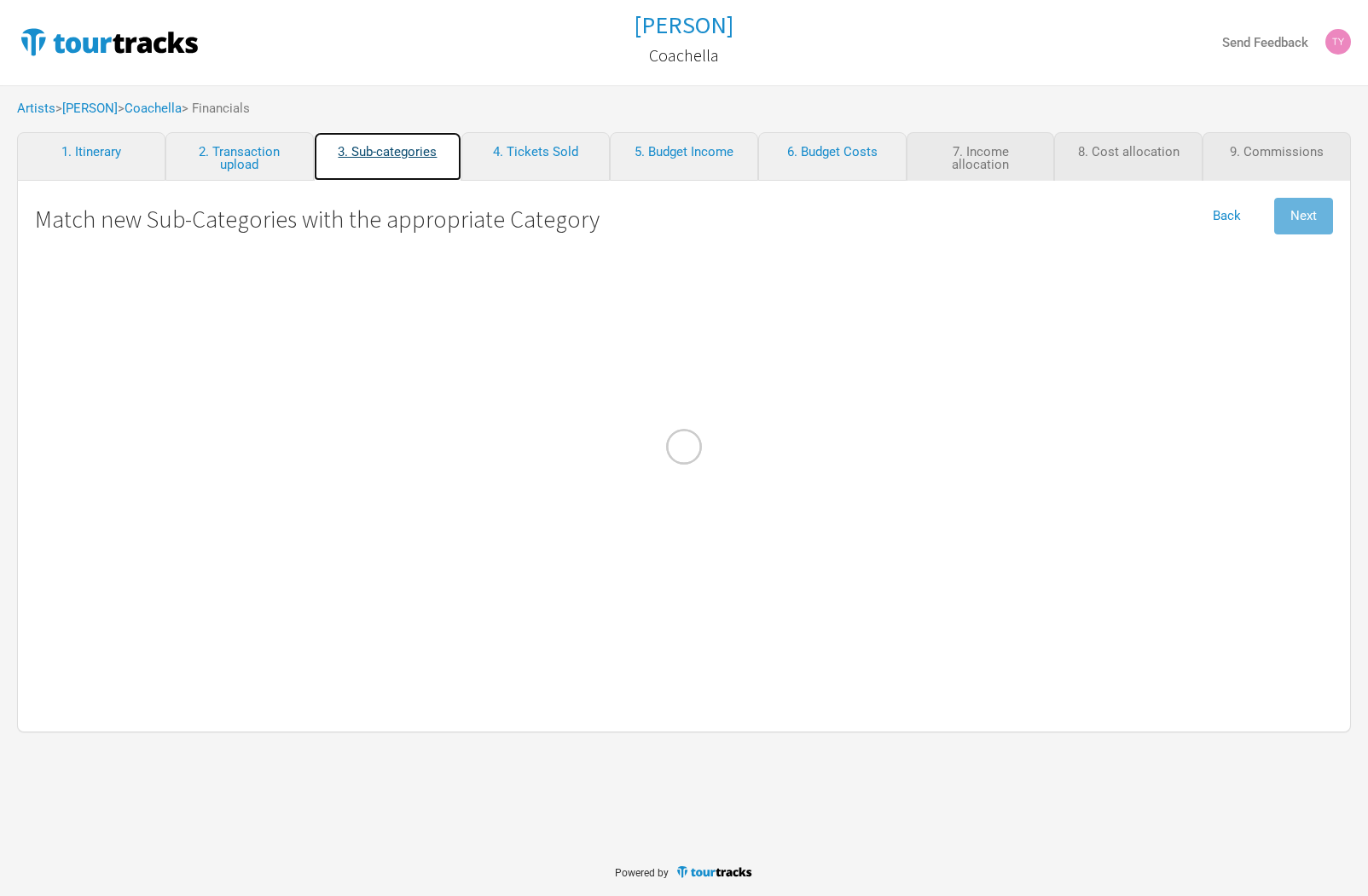 select on "Show Costs" 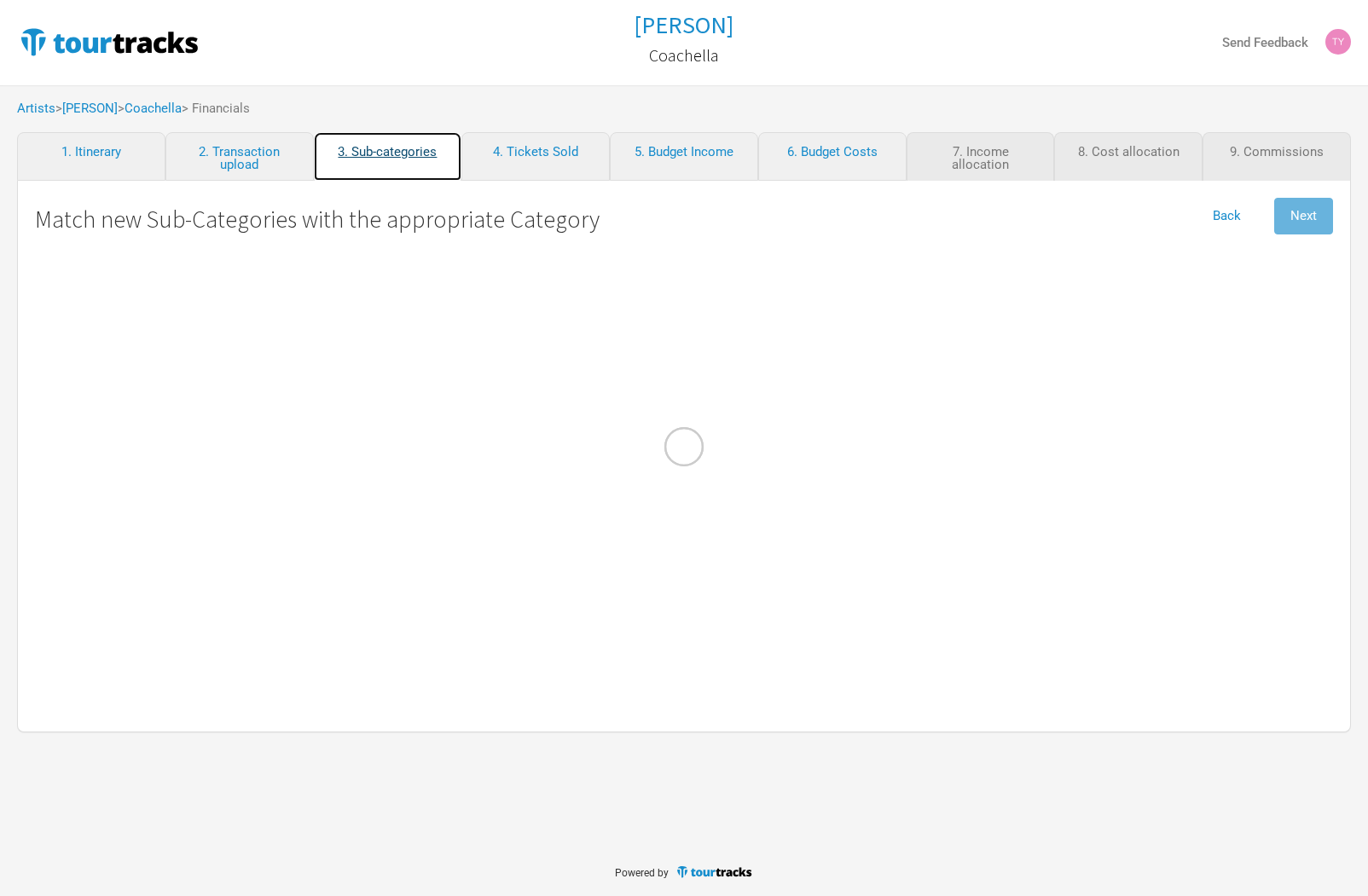 select on "Show Costs" 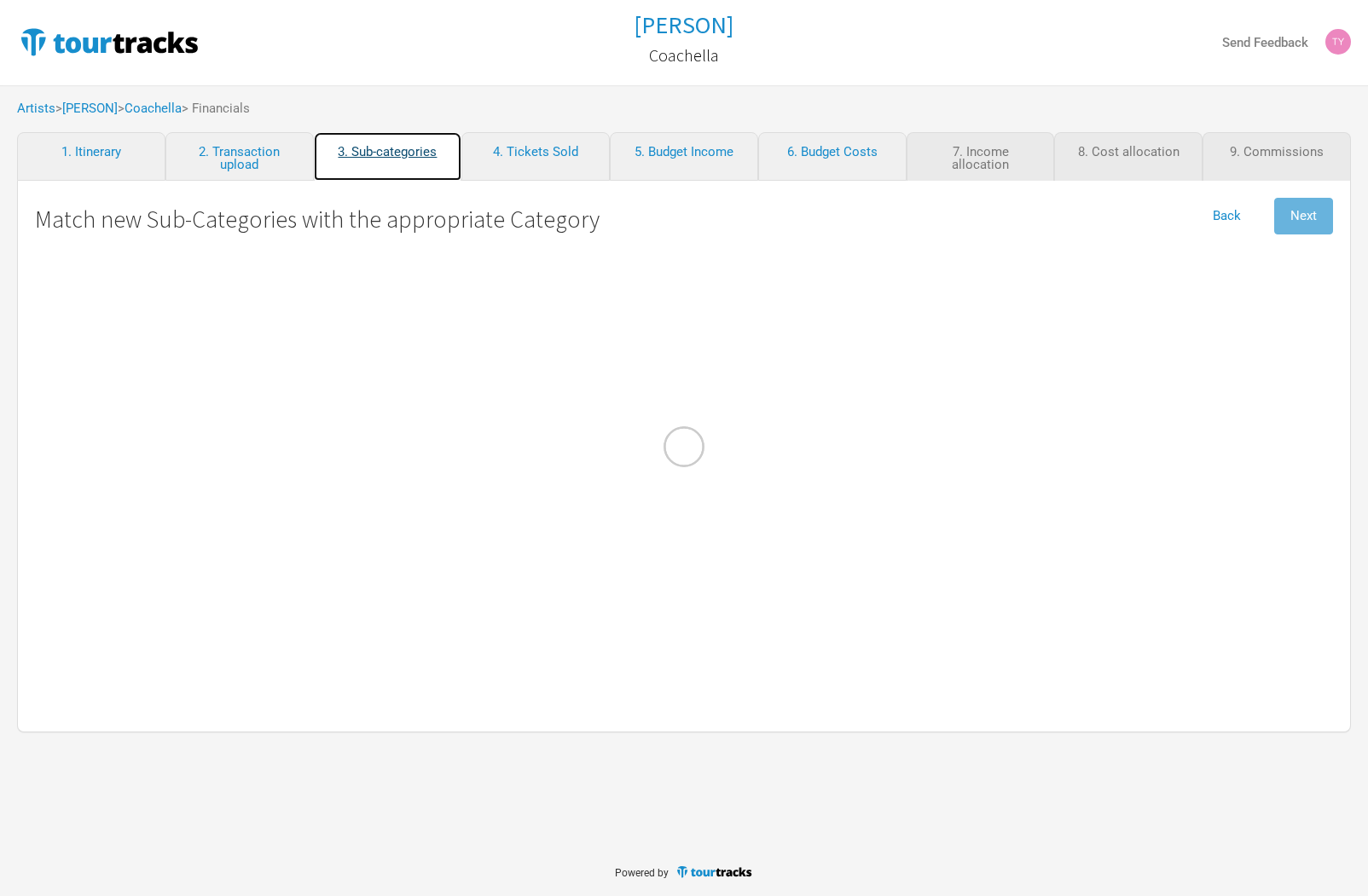select on "Marketing" 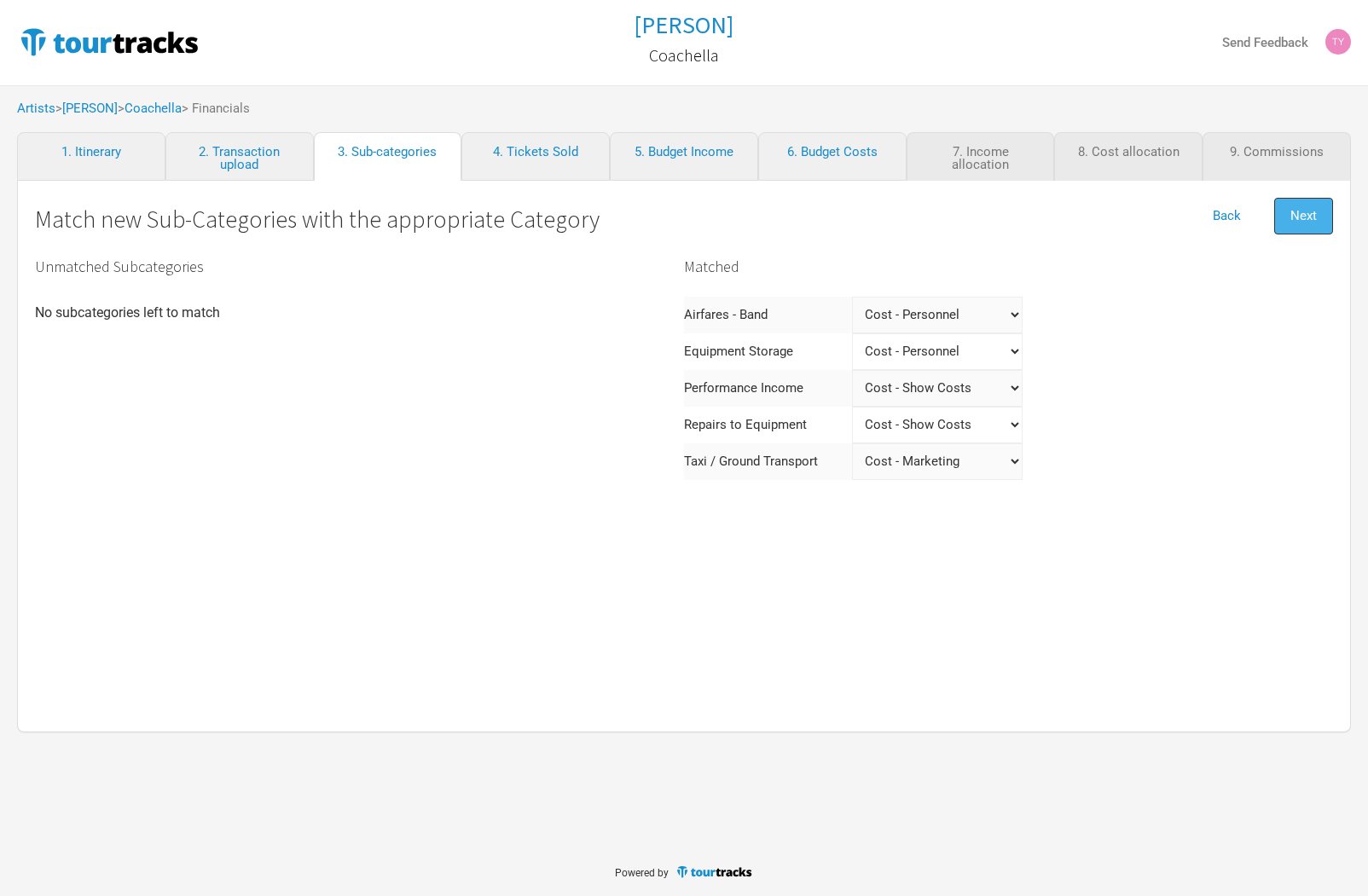 click on "Next" at bounding box center [1303, 216] 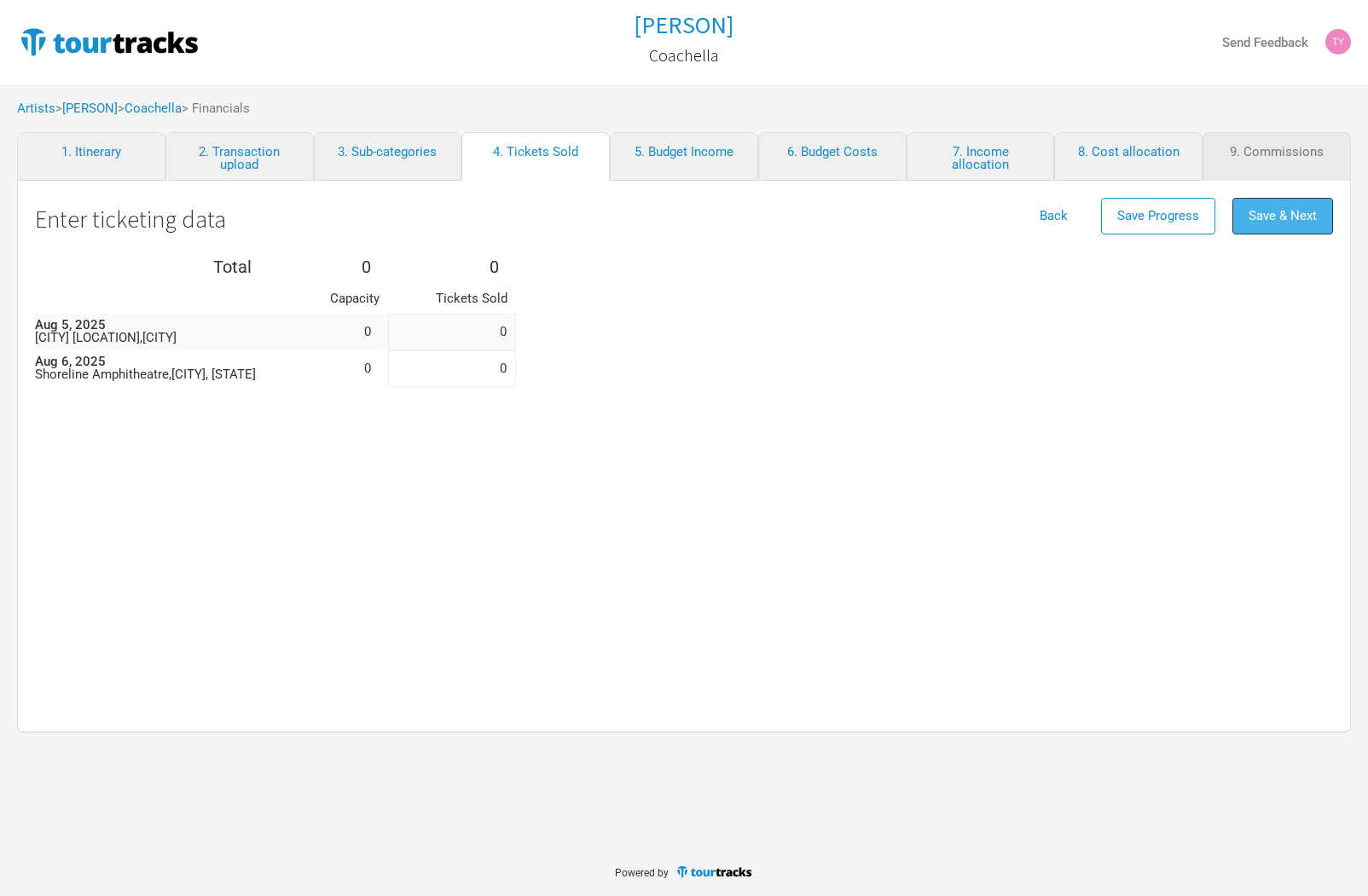 click on "Save & Next" at bounding box center (1283, 216) 